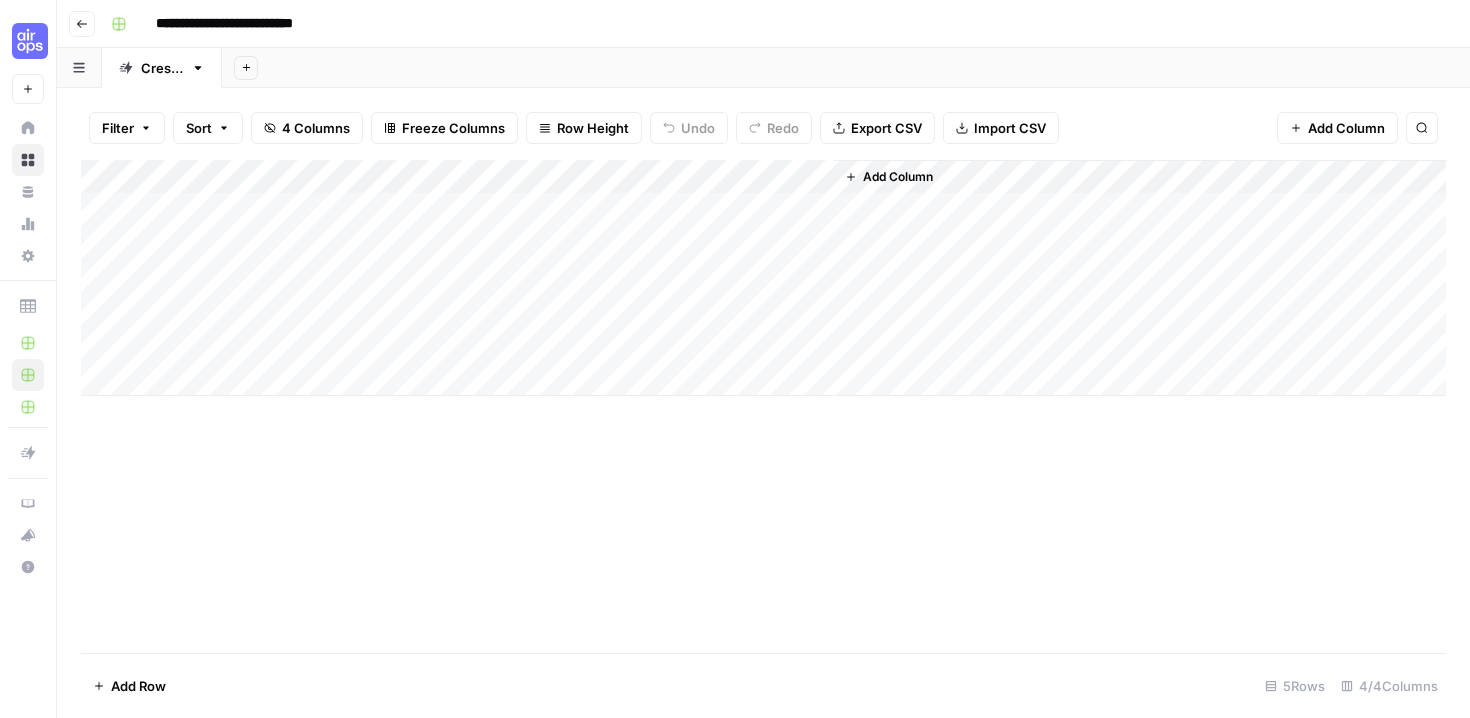 scroll, scrollTop: 0, scrollLeft: 0, axis: both 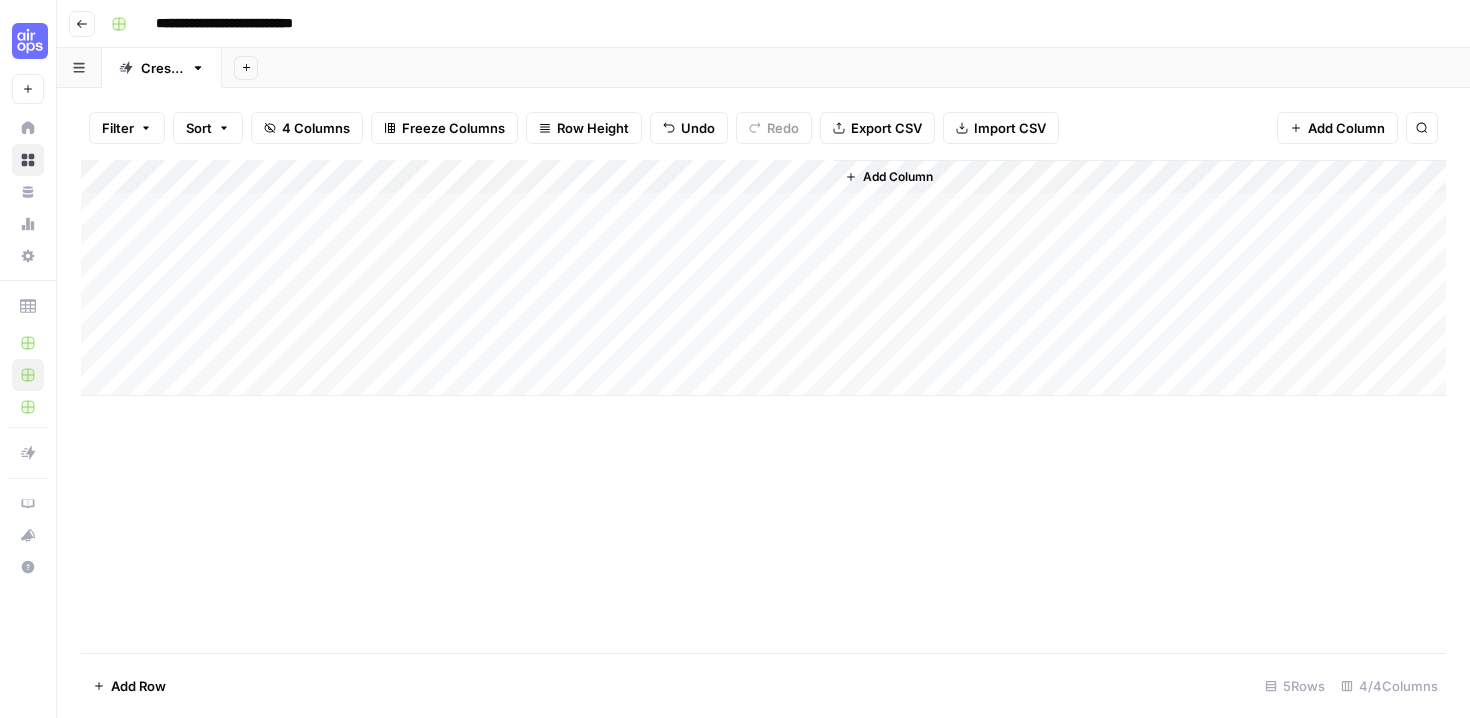 click on "Add Column" at bounding box center (763, 278) 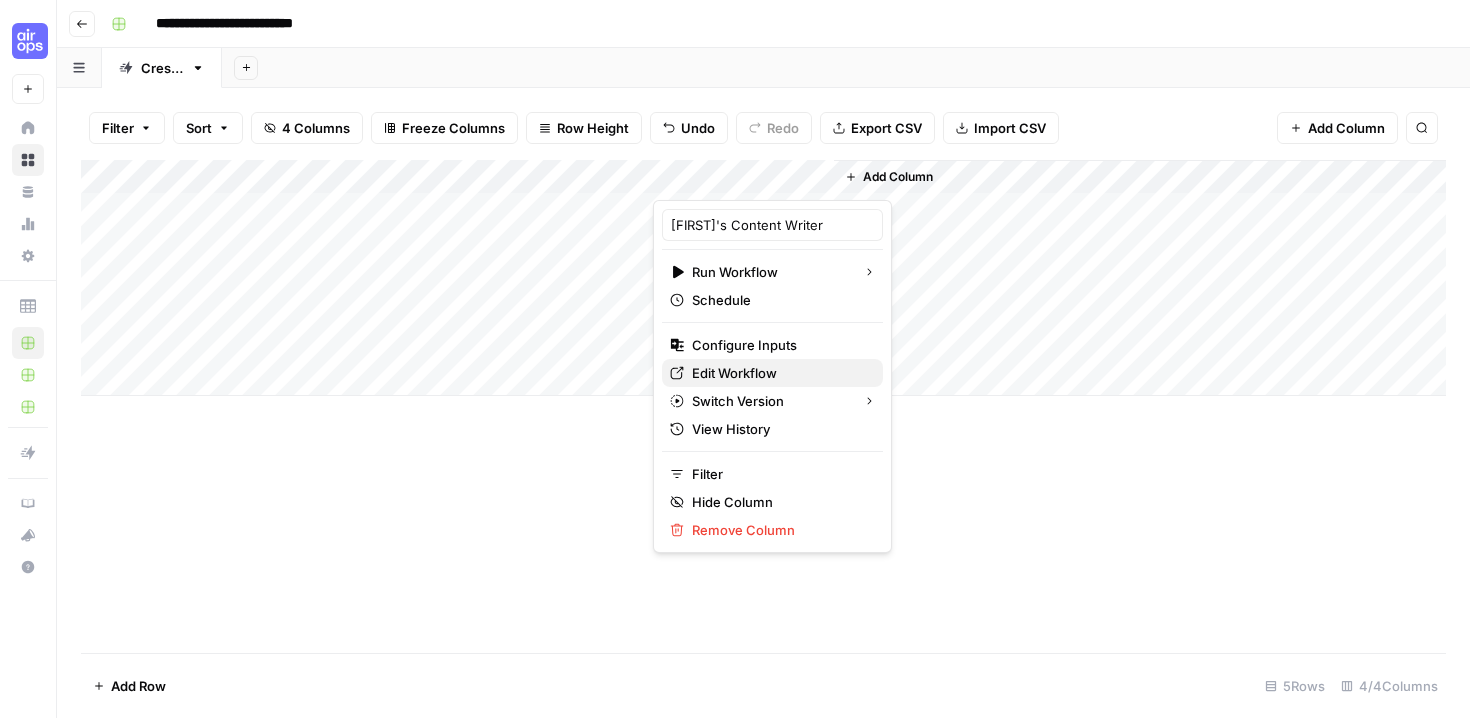 click on "Edit Workflow" at bounding box center [779, 373] 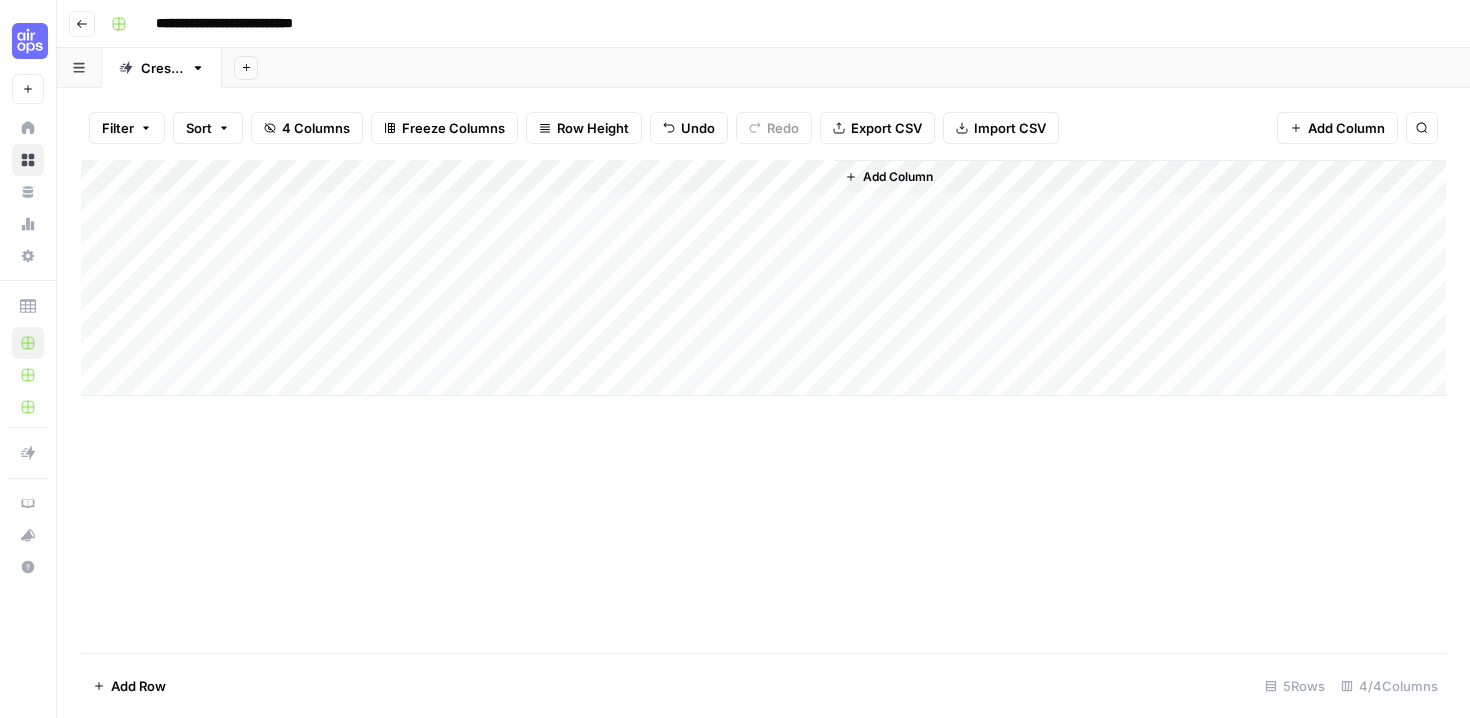 click on "Add Column" at bounding box center (763, 278) 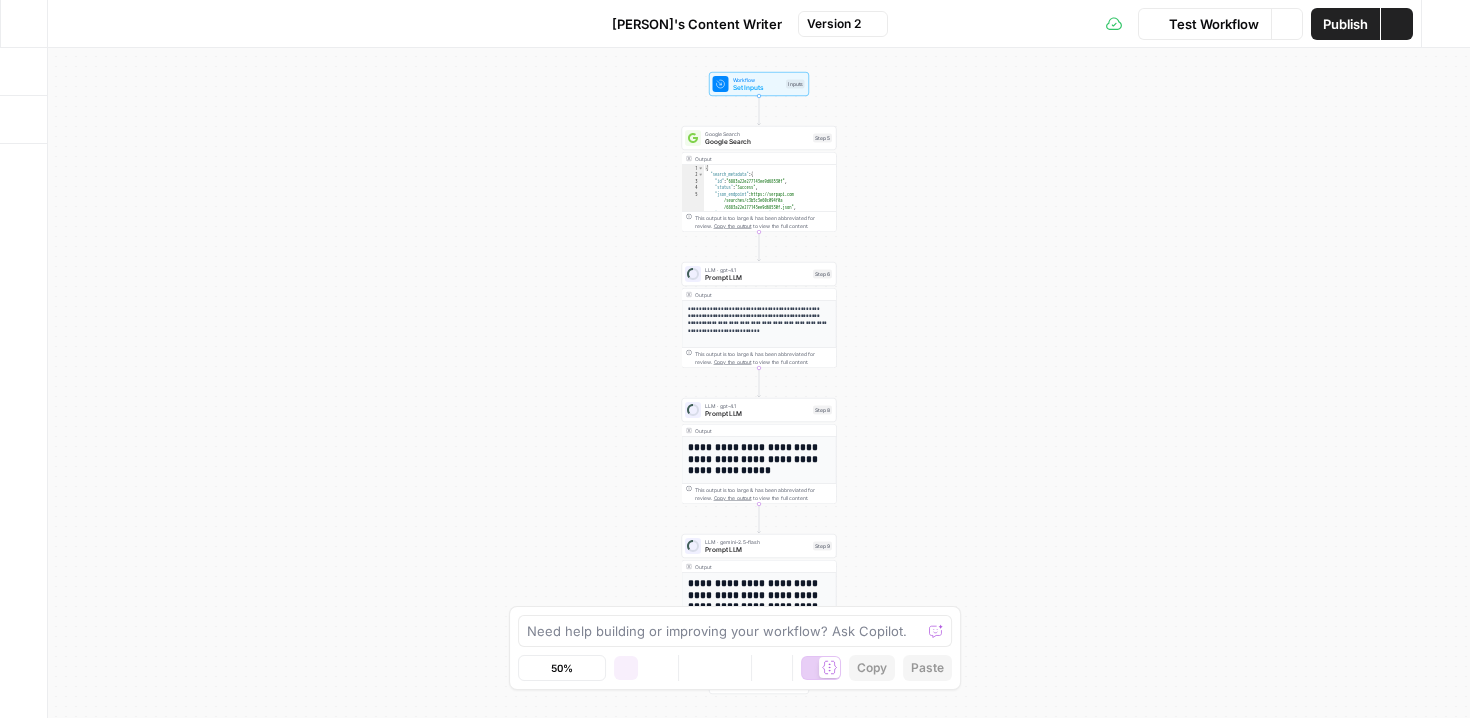 scroll, scrollTop: 0, scrollLeft: 0, axis: both 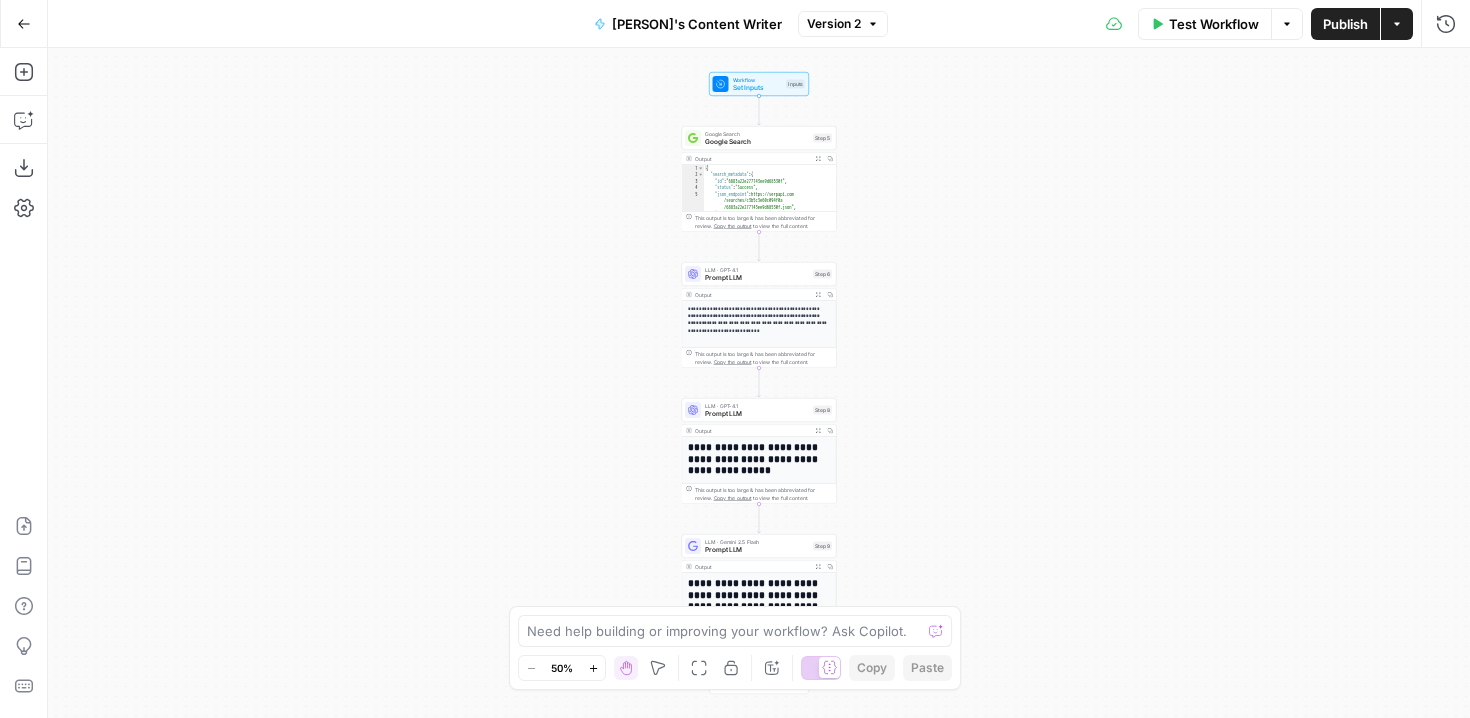 click on "Set Inputs" at bounding box center (758, 88) 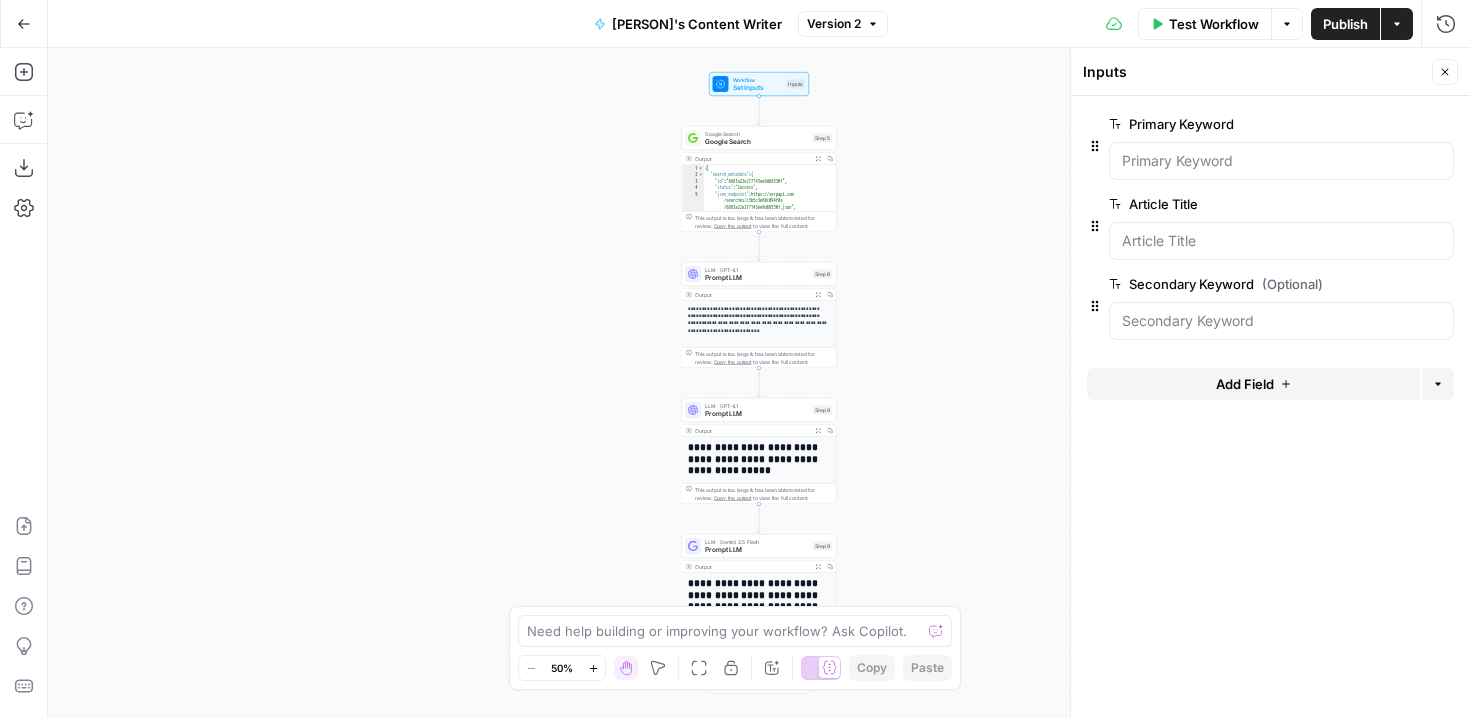 click on "Add Field" at bounding box center [1245, 384] 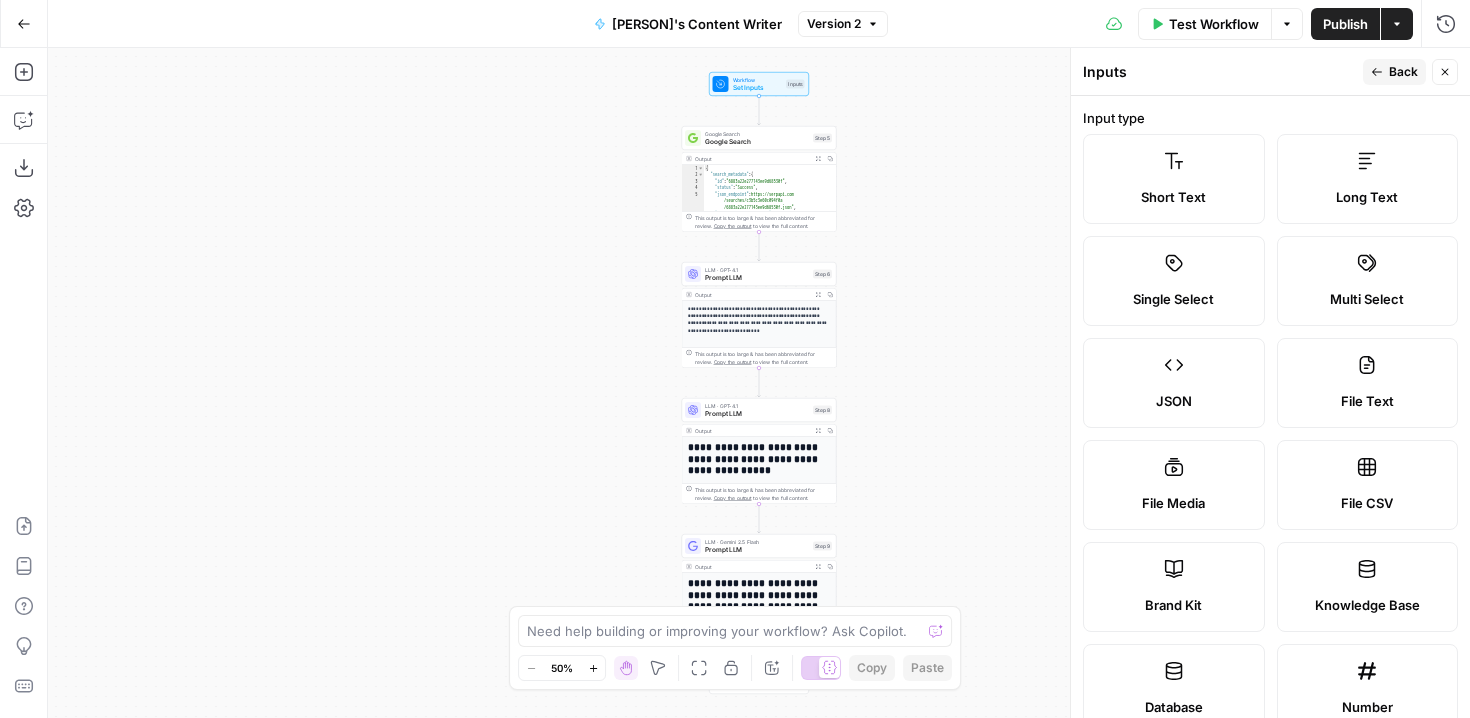 click on "Short Text Long Text Single Select Multi Select JSON File Text File Media File CSV Brand Kit Knowledge Base Database Number" at bounding box center [1270, 434] 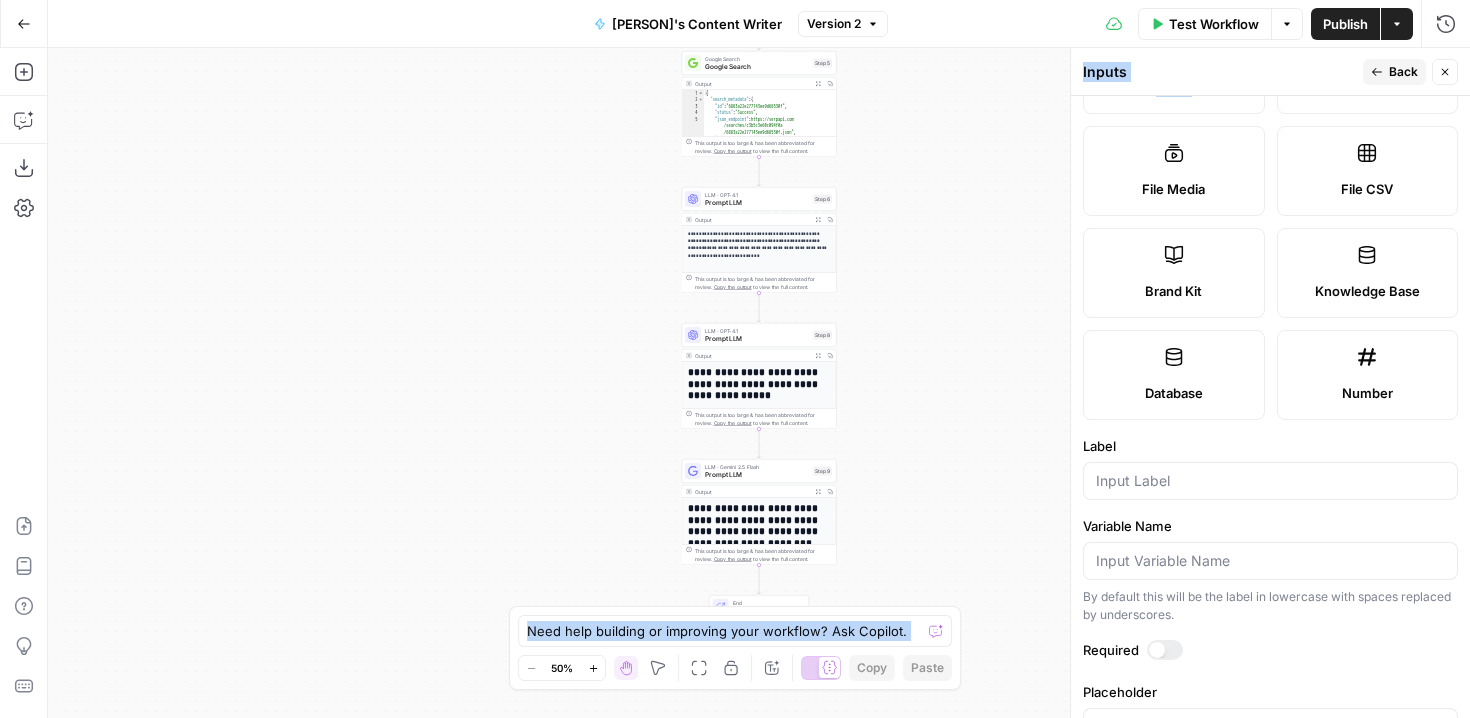 scroll, scrollTop: 380, scrollLeft: 0, axis: vertical 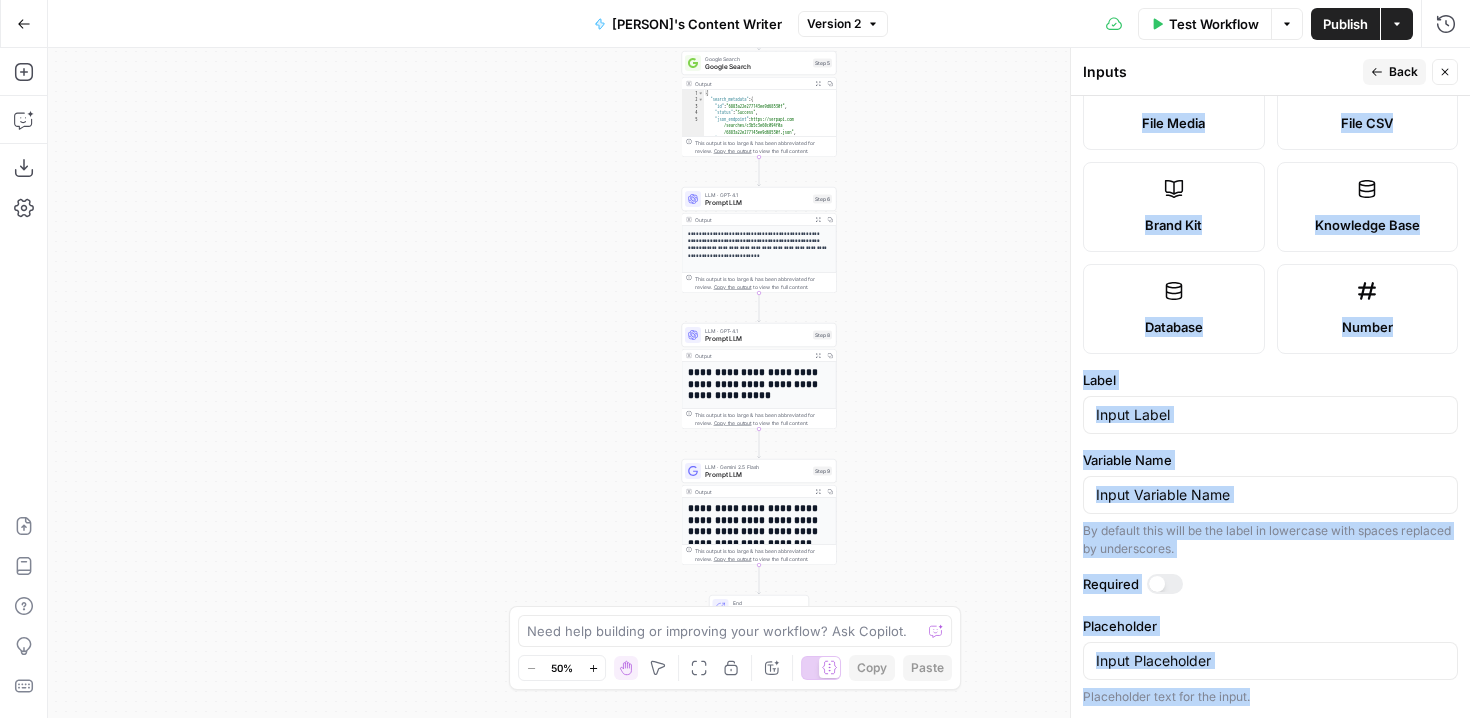 drag, startPoint x: 1462, startPoint y: 343, endPoint x: 1443, endPoint y: 707, distance: 364.49554 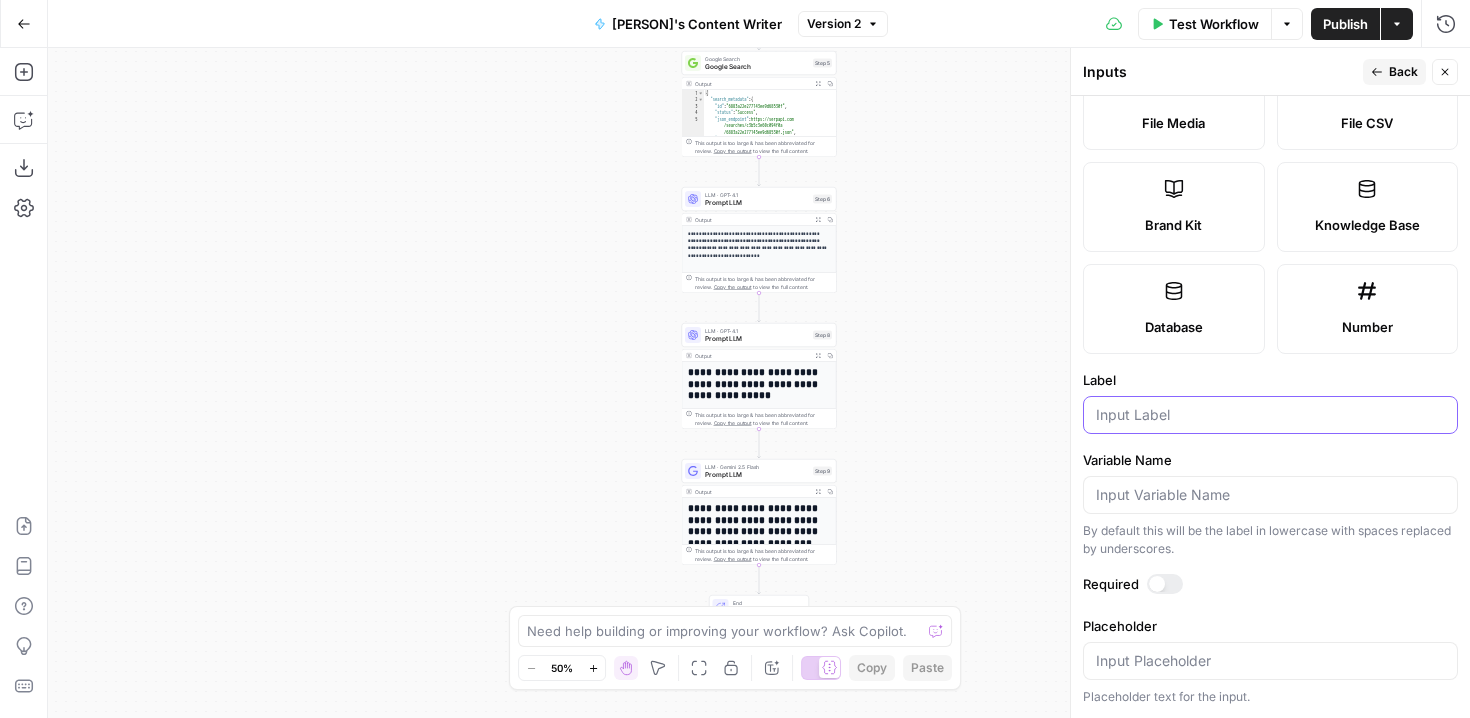 click on "Label" at bounding box center [1270, 415] 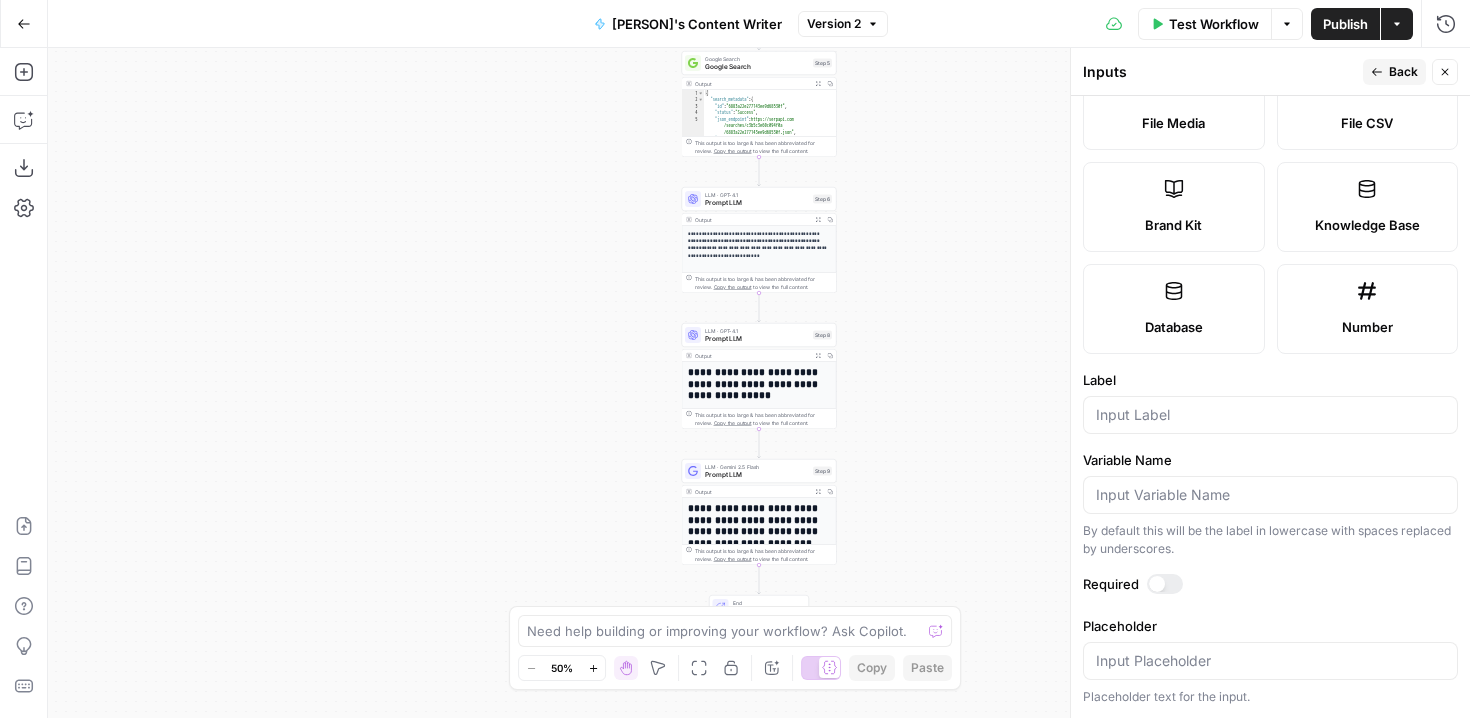 click on "Input type Short Text Long Text Single Select Multi Select JSON File Text File Media File CSV Brand Kit Knowledge Base Database Number Label Variable Name By default this will be the label in lowercase with spaces replaced by underscores. Required Placeholder Placeholder text for the input." at bounding box center [1270, 407] 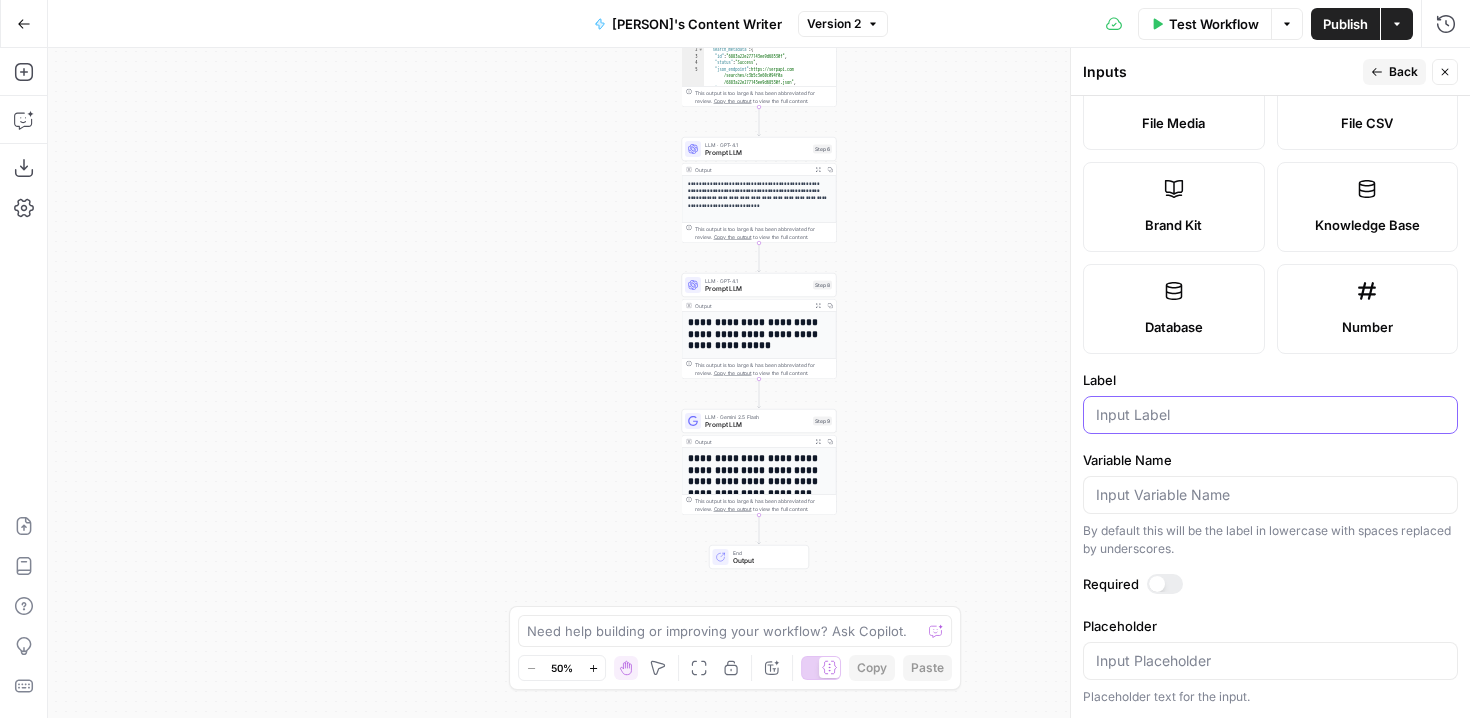 click on "Label" at bounding box center [1270, 415] 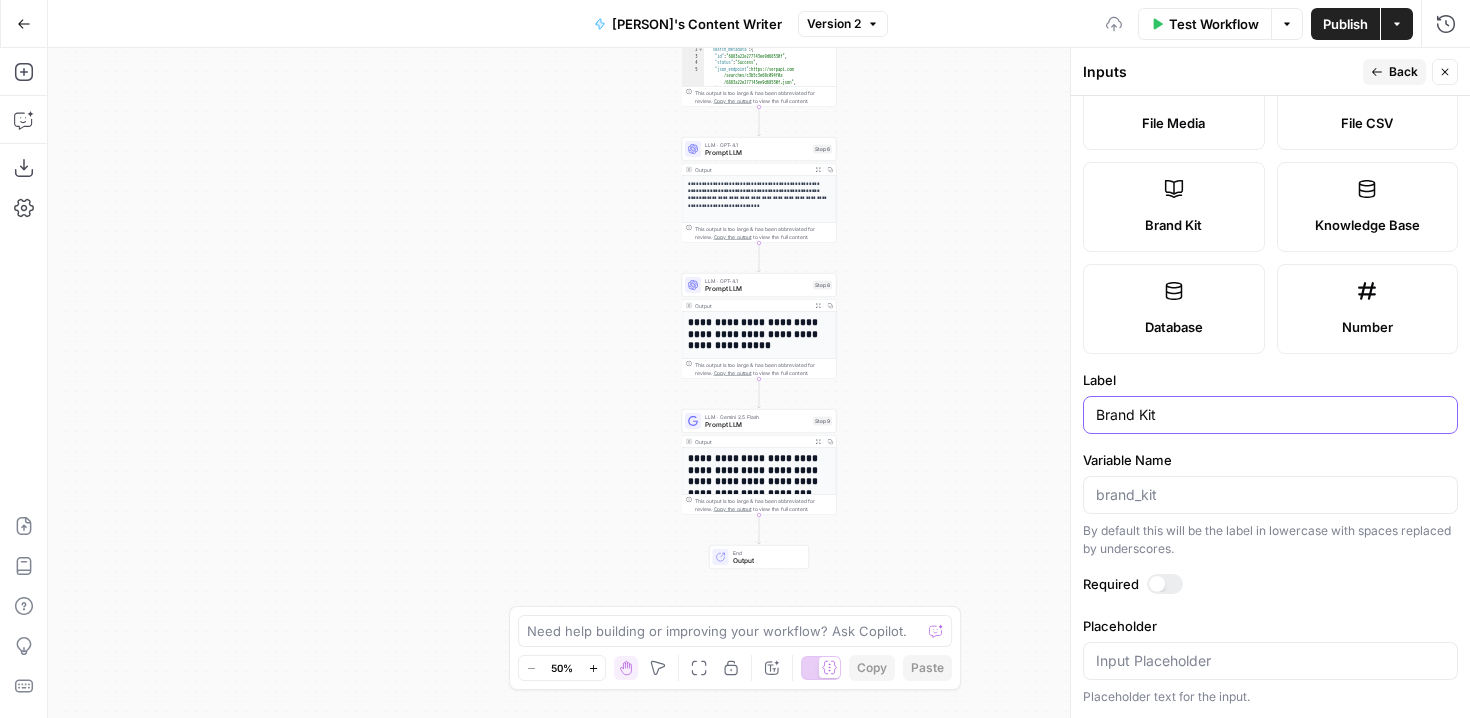 type on "Brand Kit" 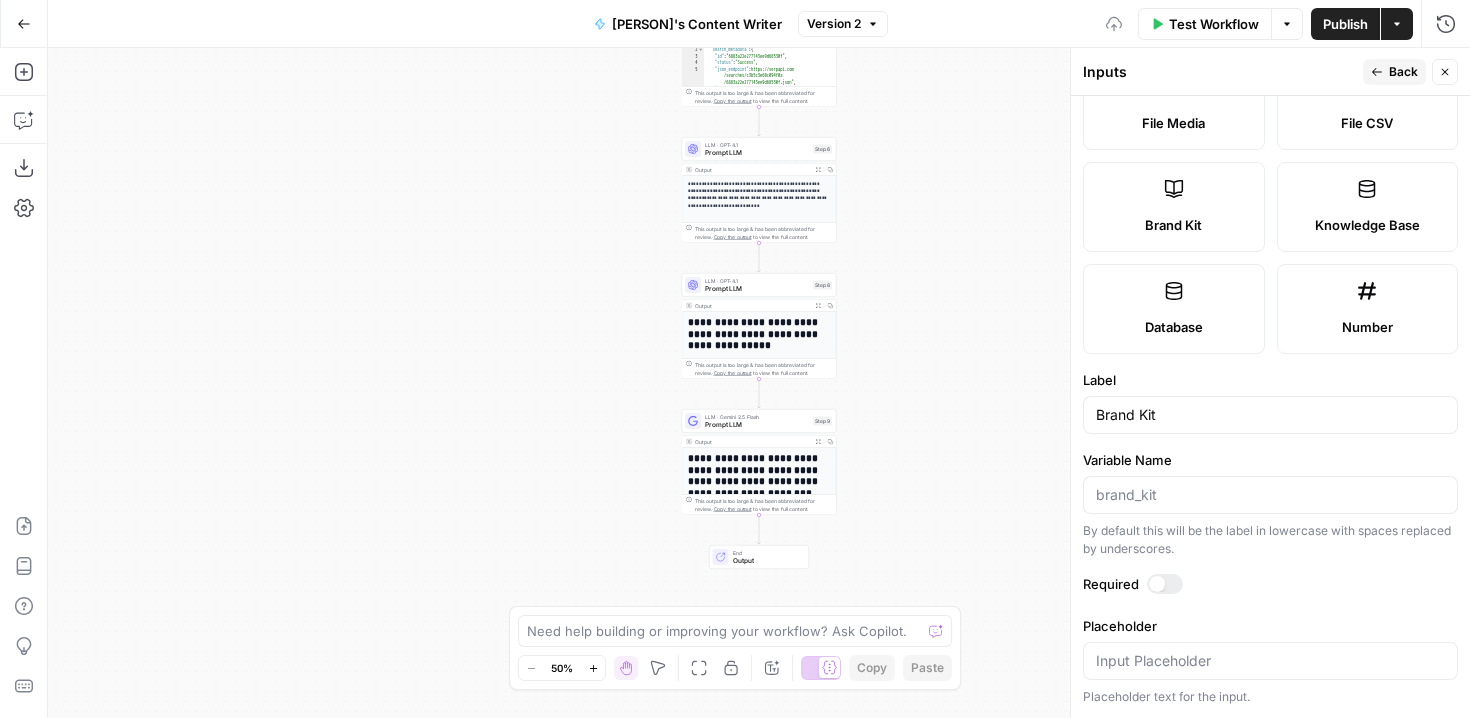 click on "Required" at bounding box center [1270, 587] 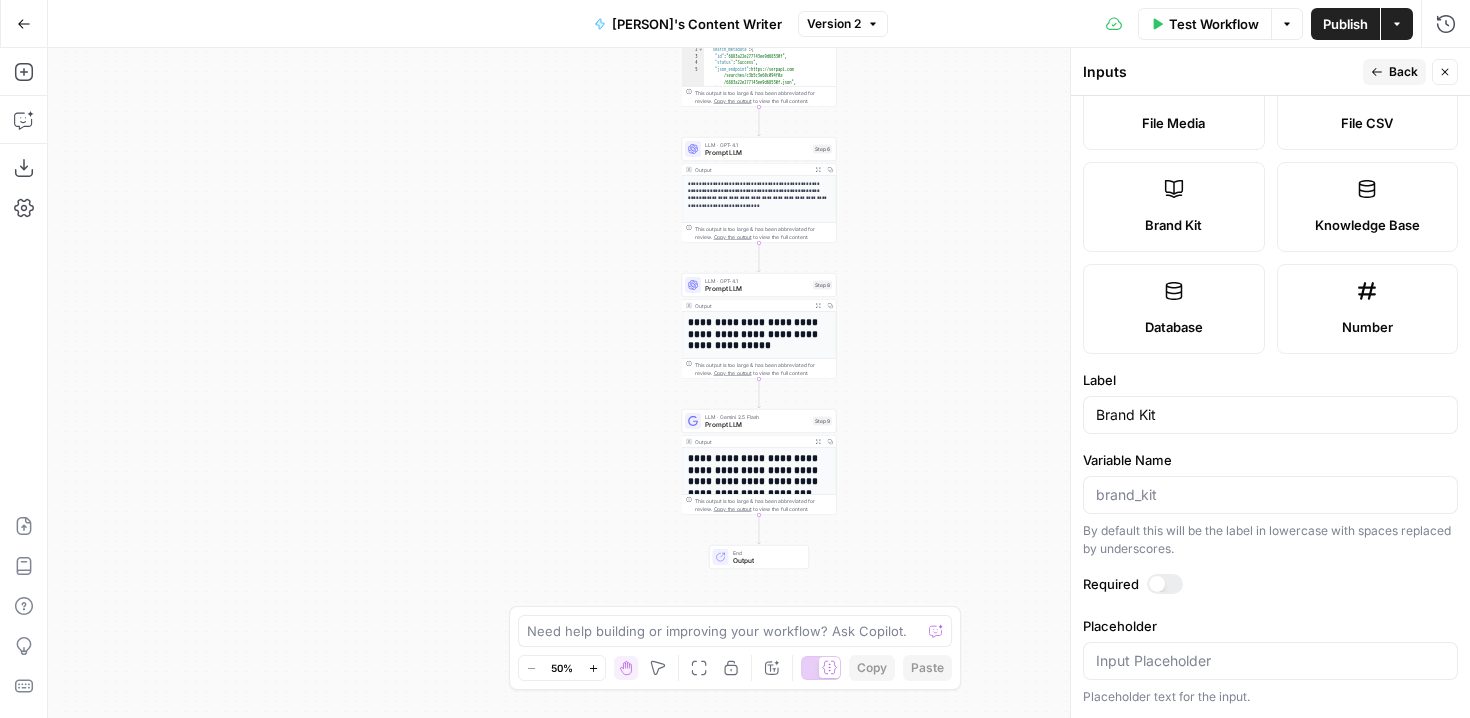 click at bounding box center [1165, 584] 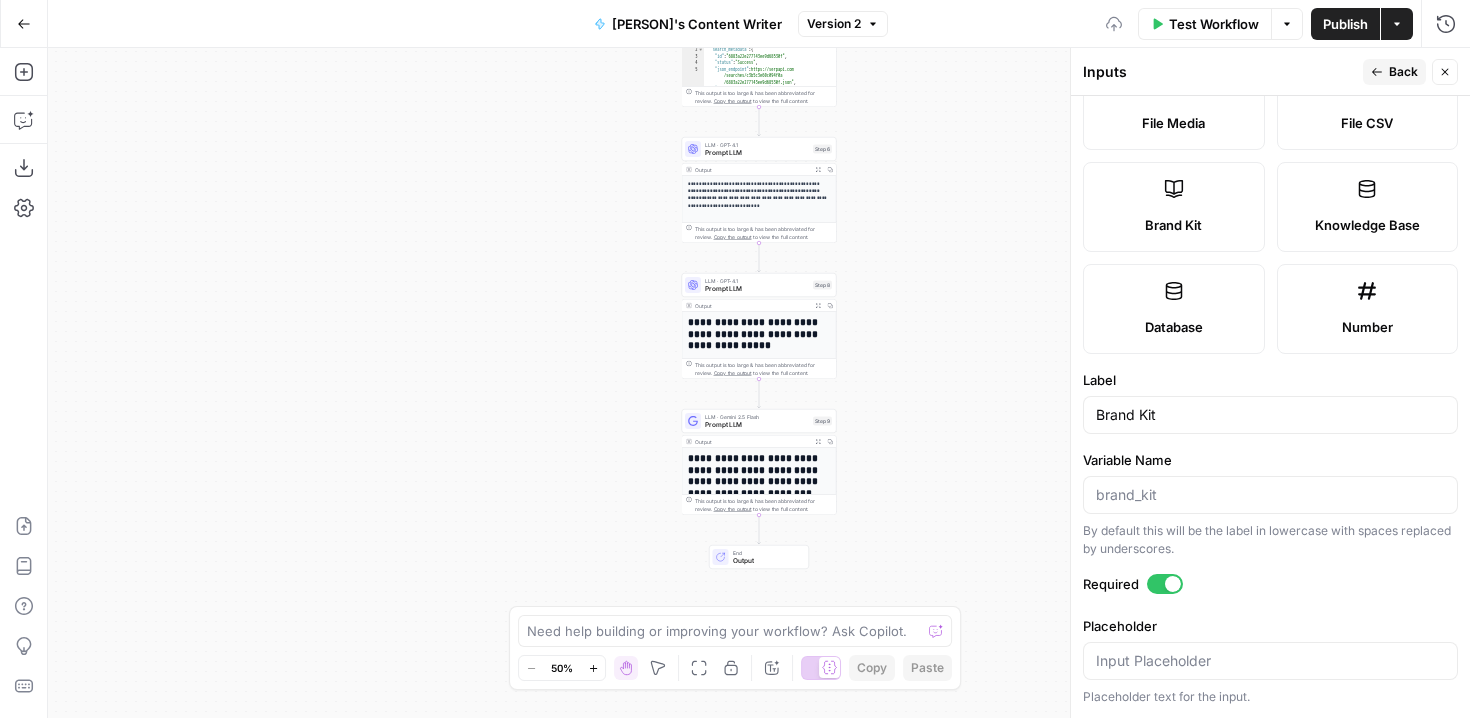 click on "**********" at bounding box center (759, 383) 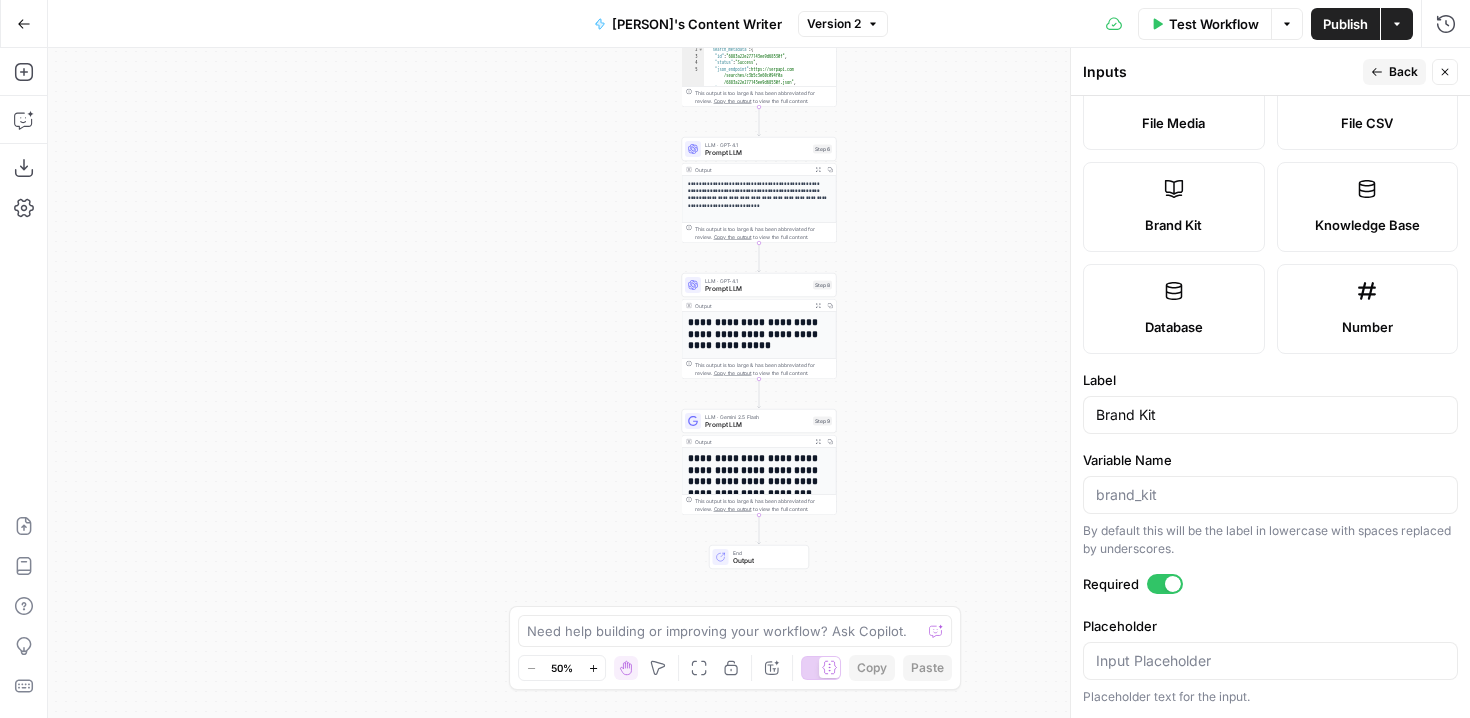 click on "Back" at bounding box center [1403, 72] 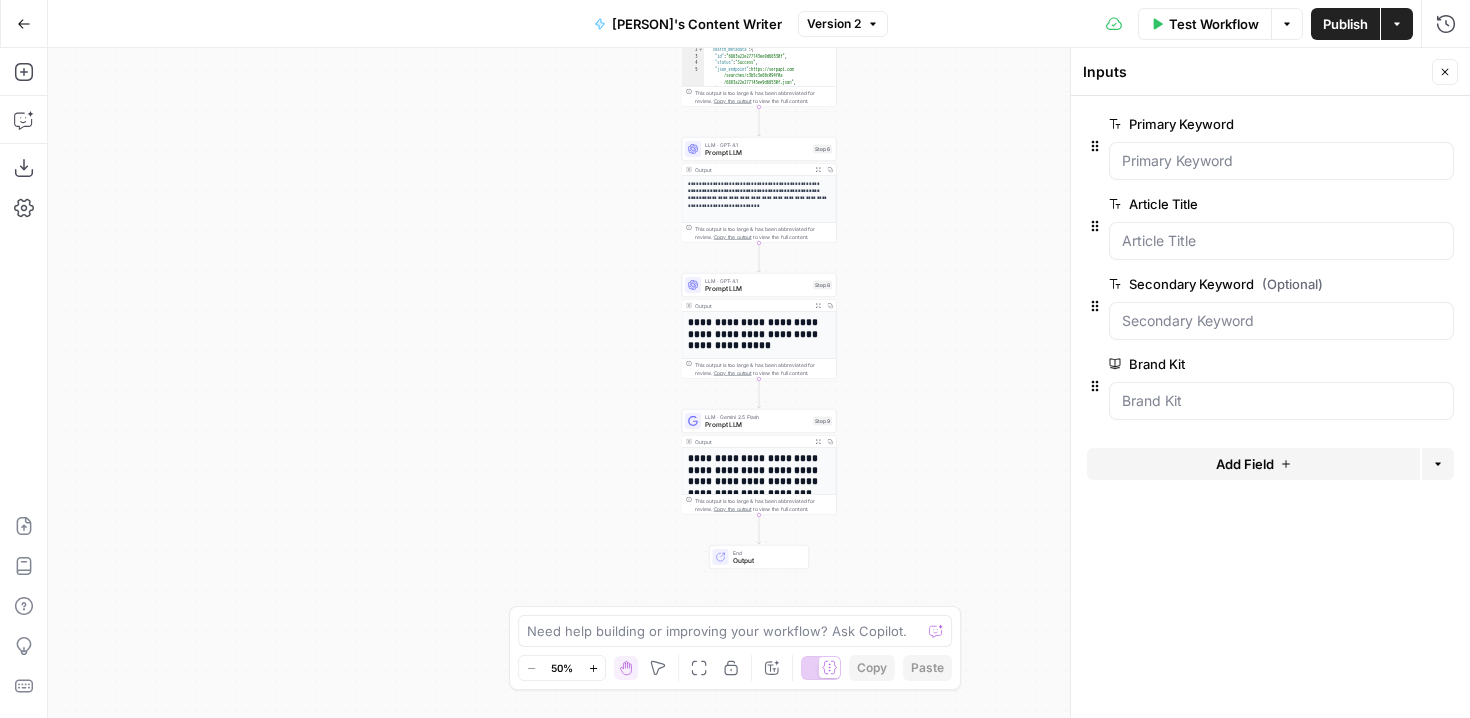 click on "**********" at bounding box center (759, 383) 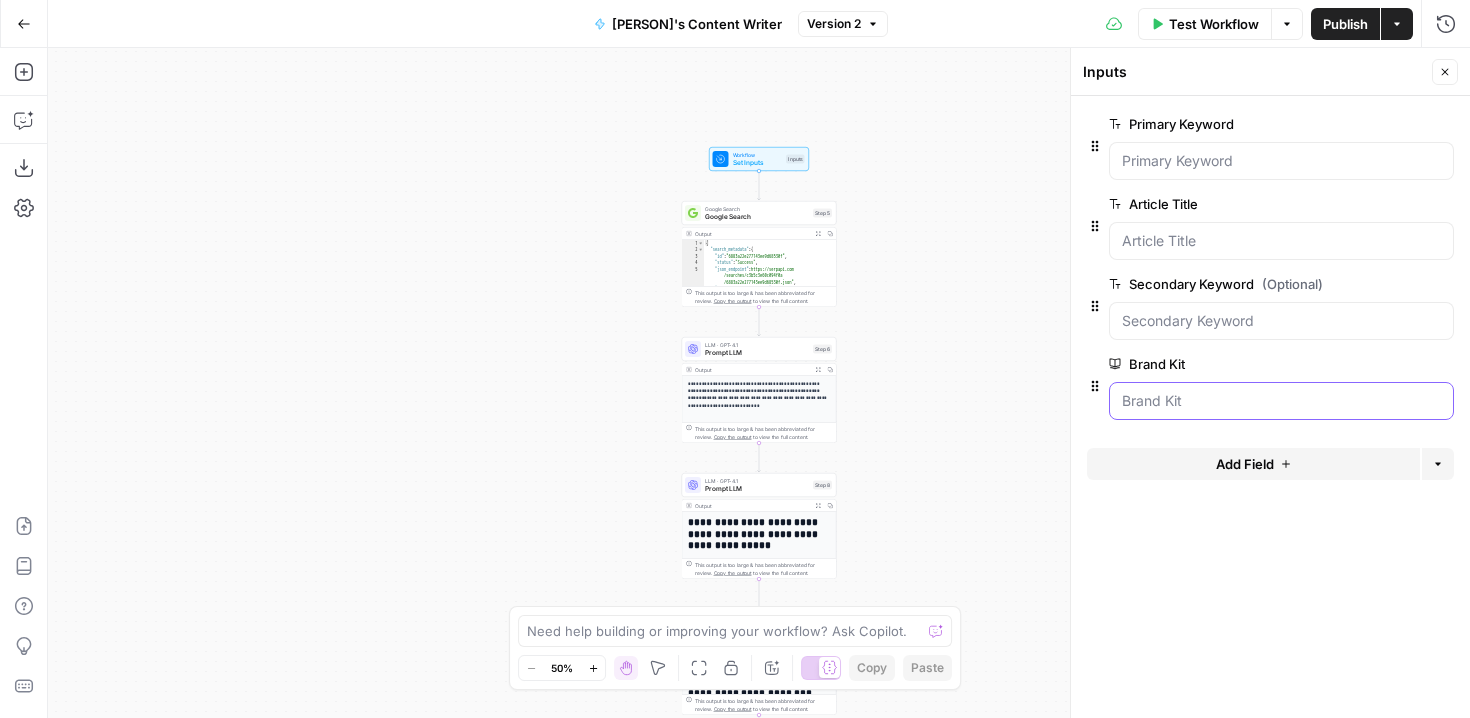 click on "Brand Kit" at bounding box center (1281, 401) 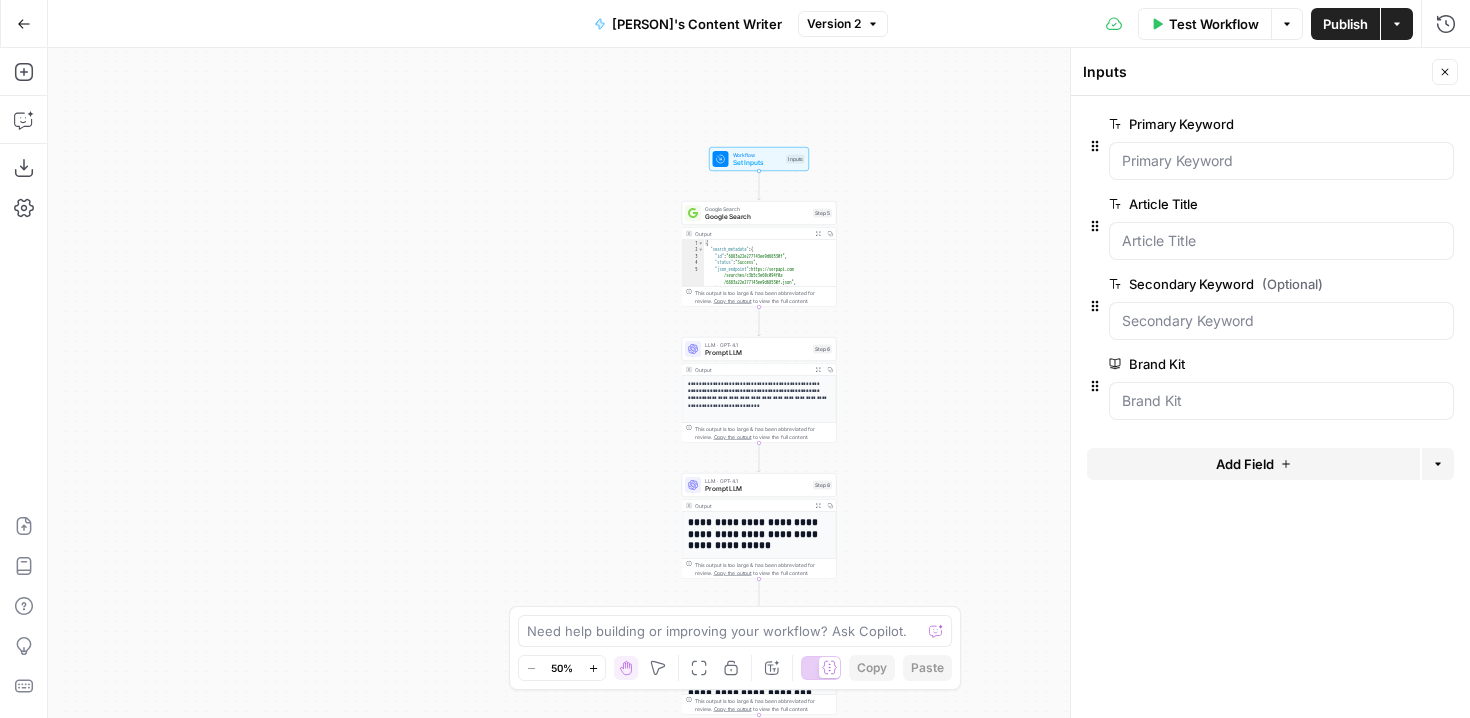 click on "edit field" at bounding box center (1379, 364) 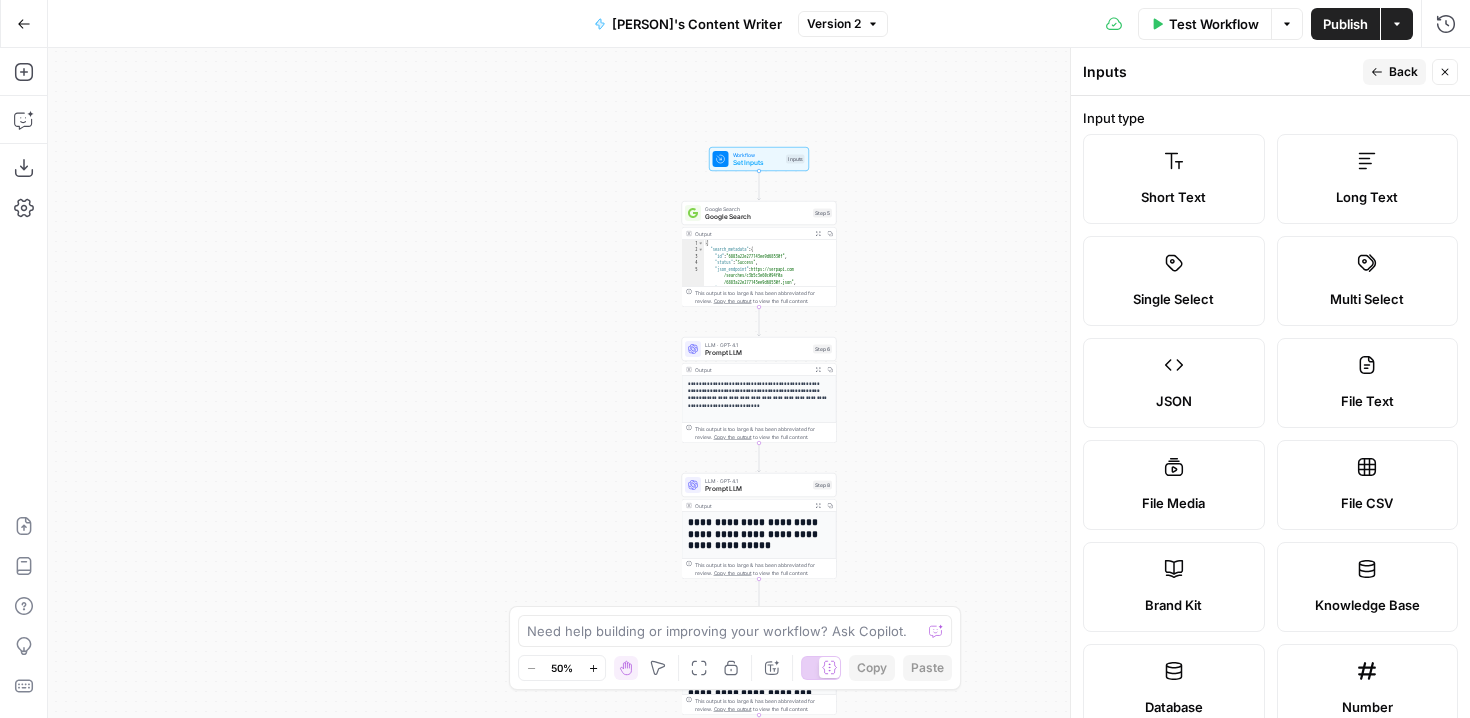 click on "**********" at bounding box center (759, 383) 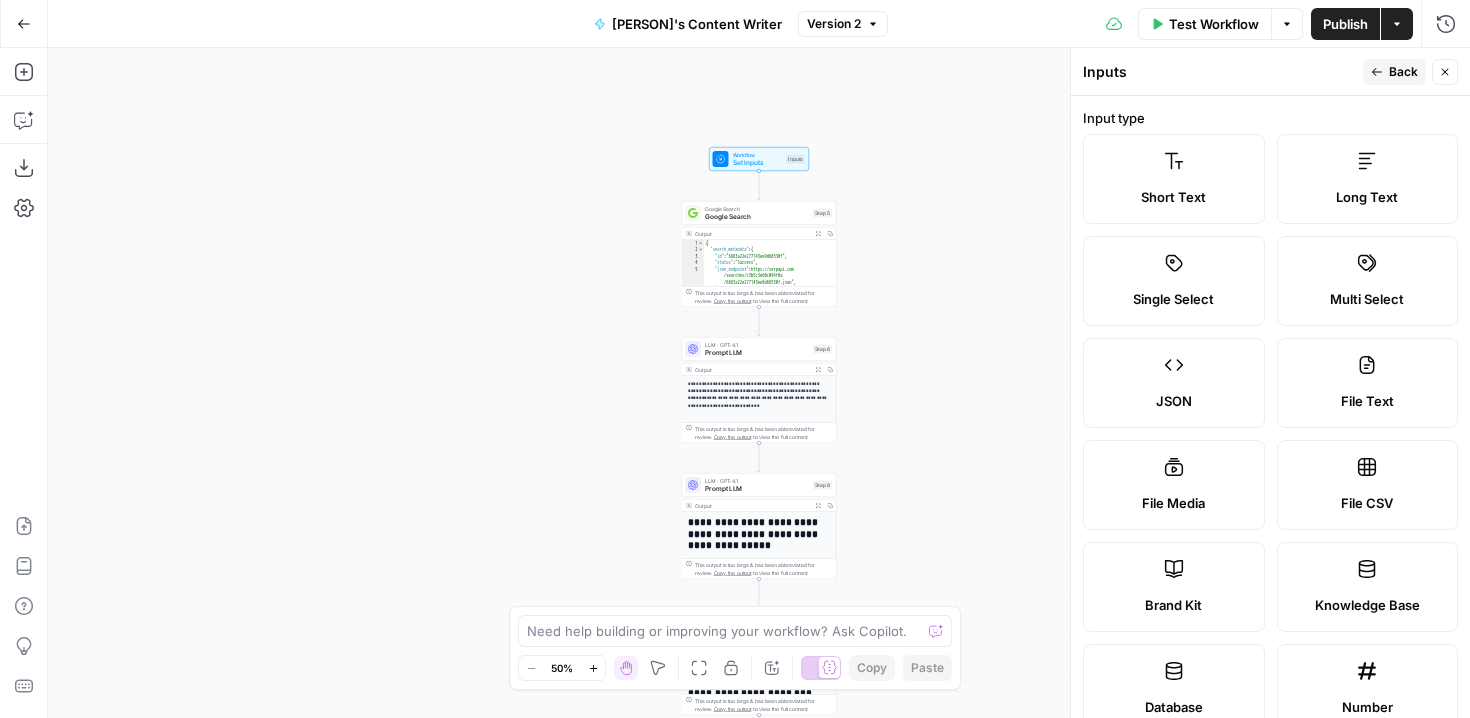 click 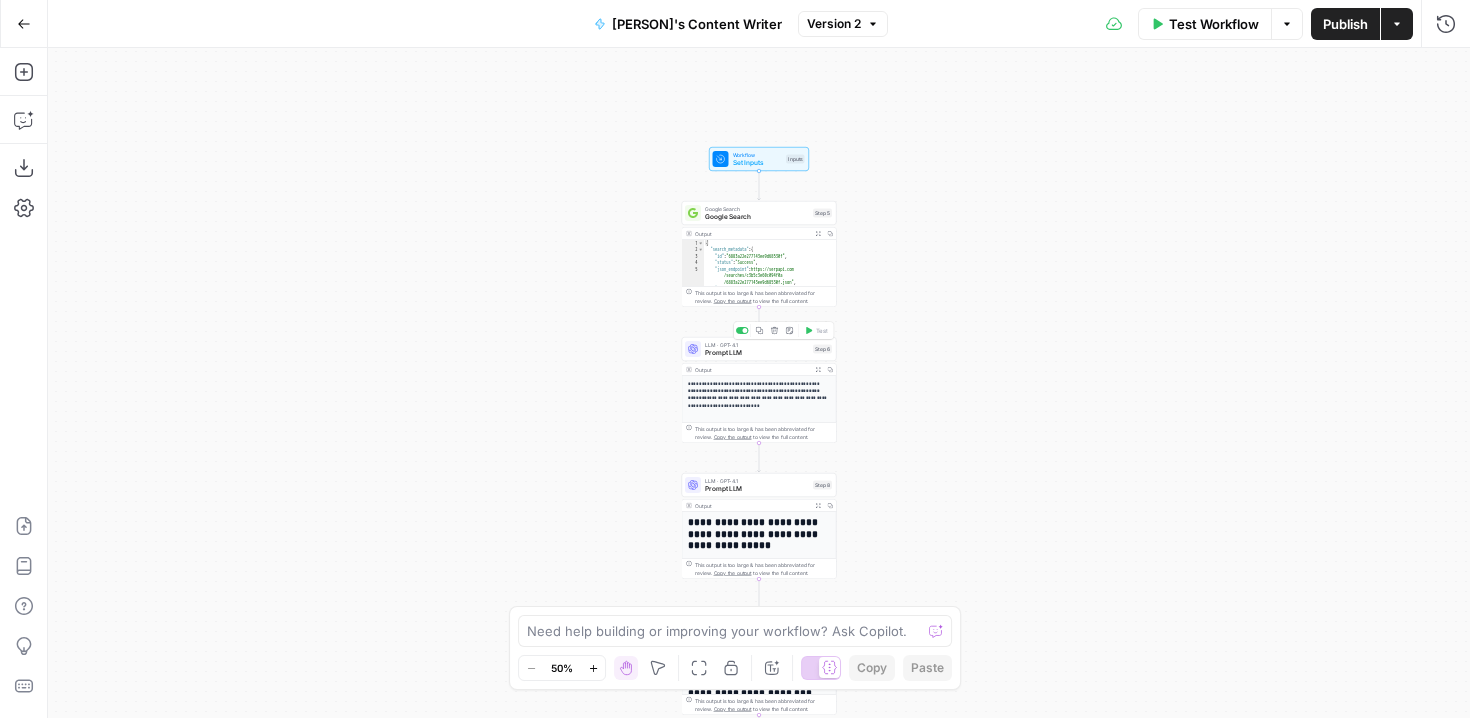 click on "Prompt LLM" at bounding box center (757, 353) 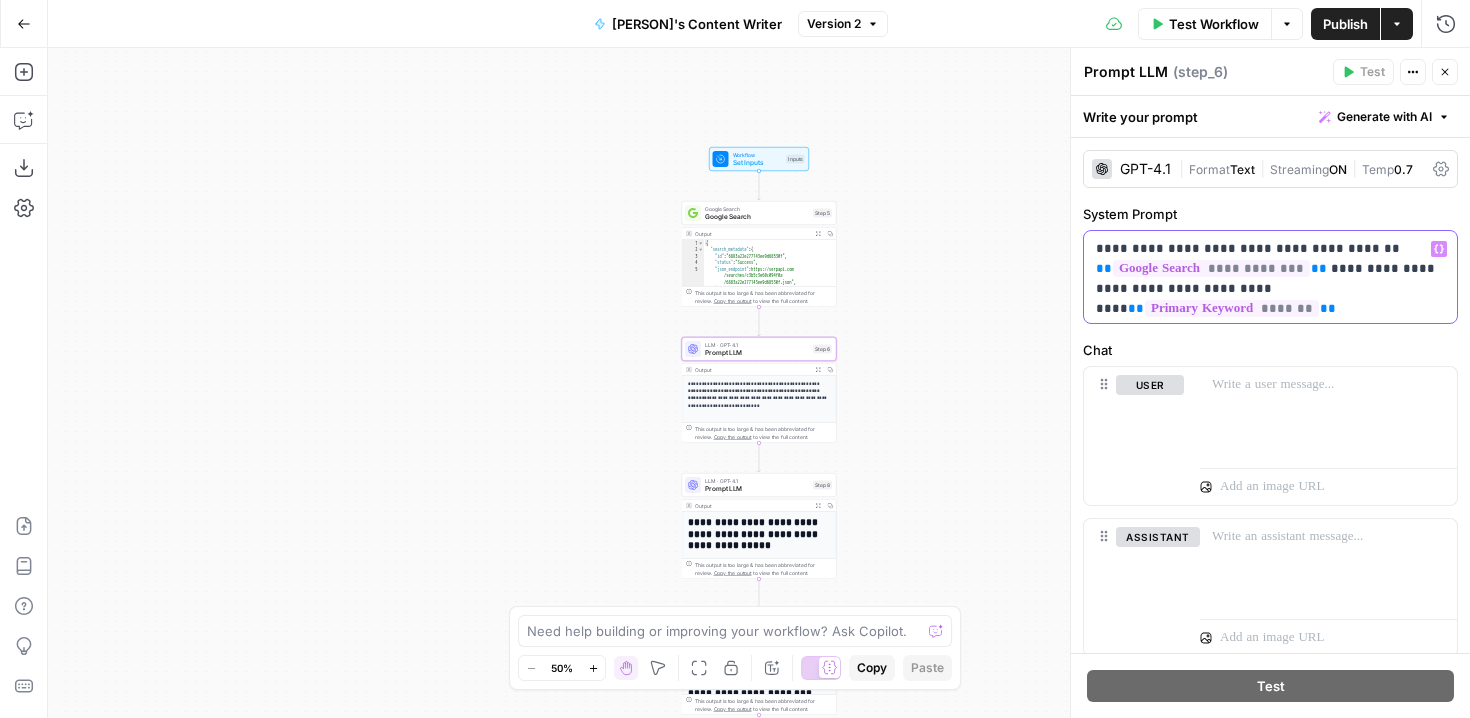 click on "**********" at bounding box center (1270, 277) 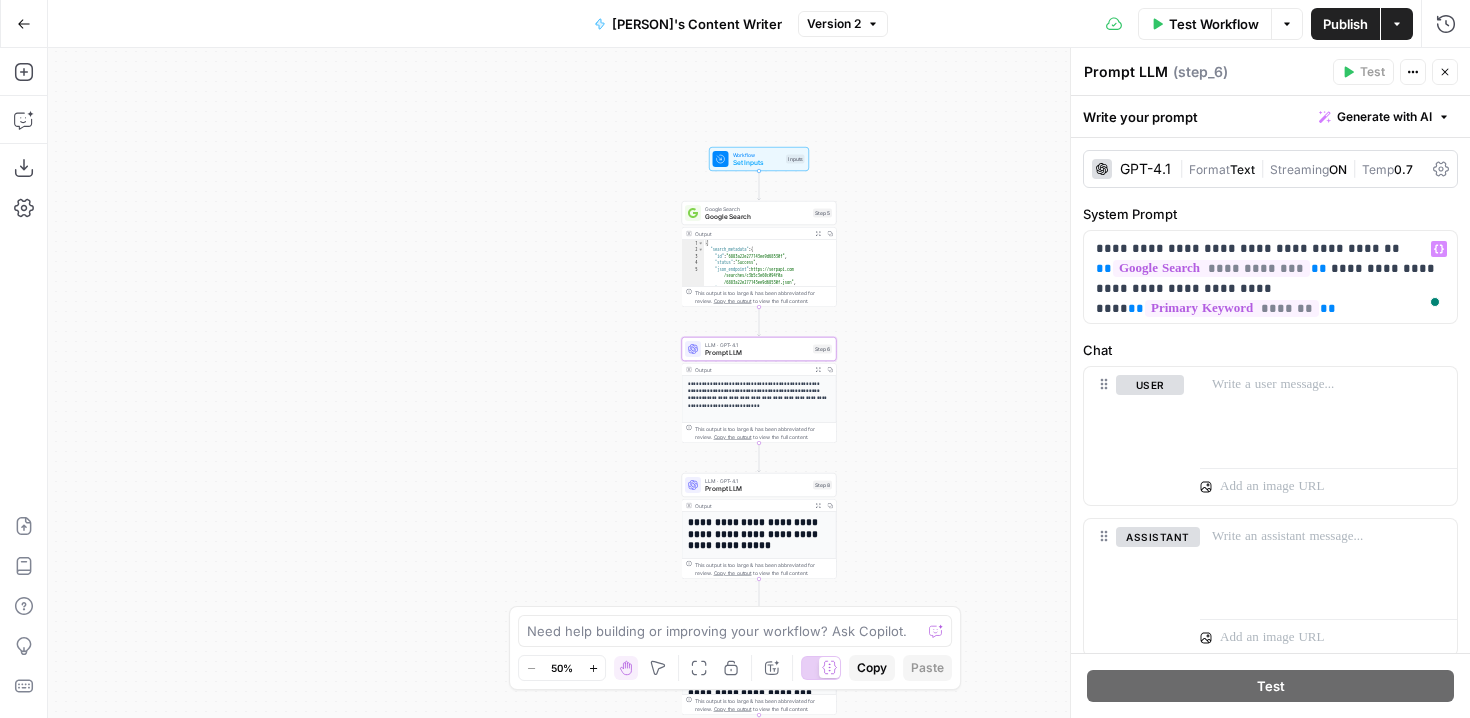 click on "LLM · GPT-4.1 Prompt LLM Step 8 Copy step Delete step Add Note Test" at bounding box center (759, 485) 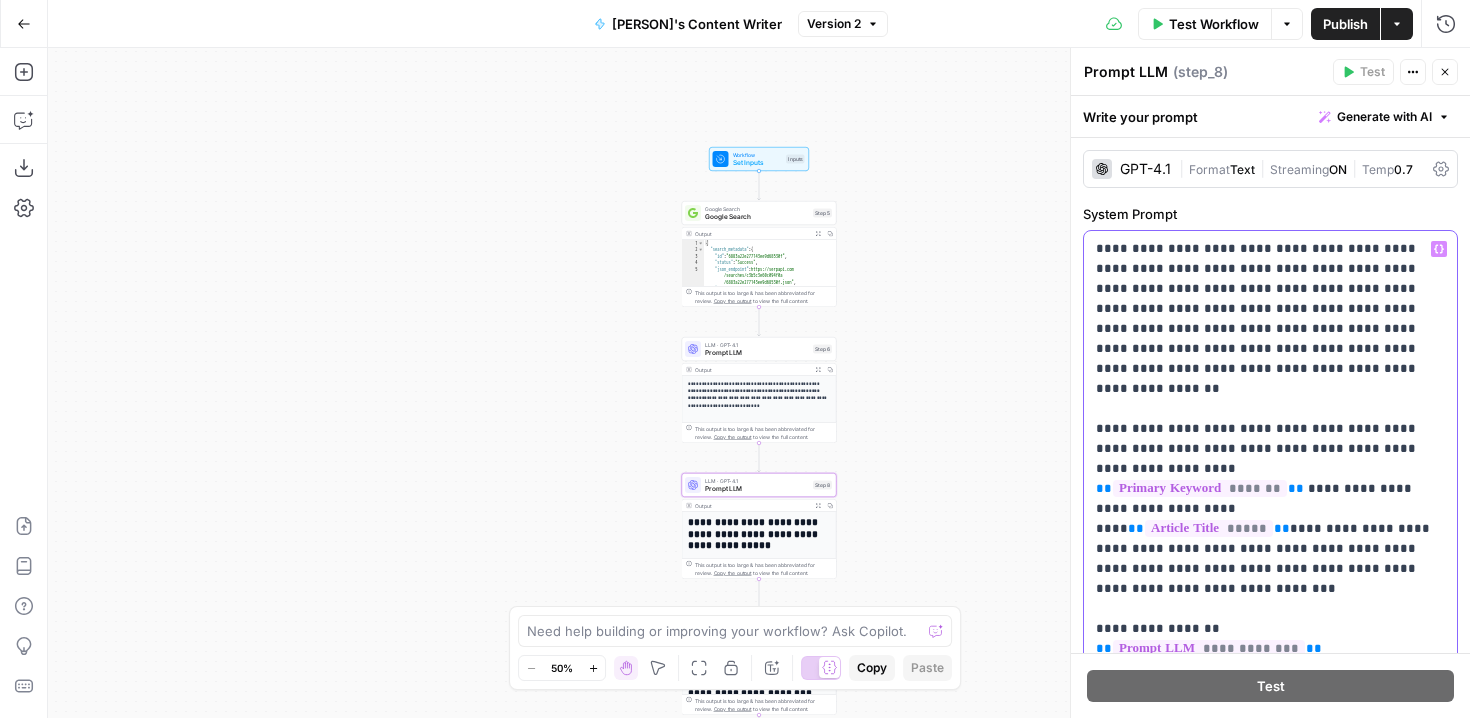 click on "**********" at bounding box center [1270, 679] 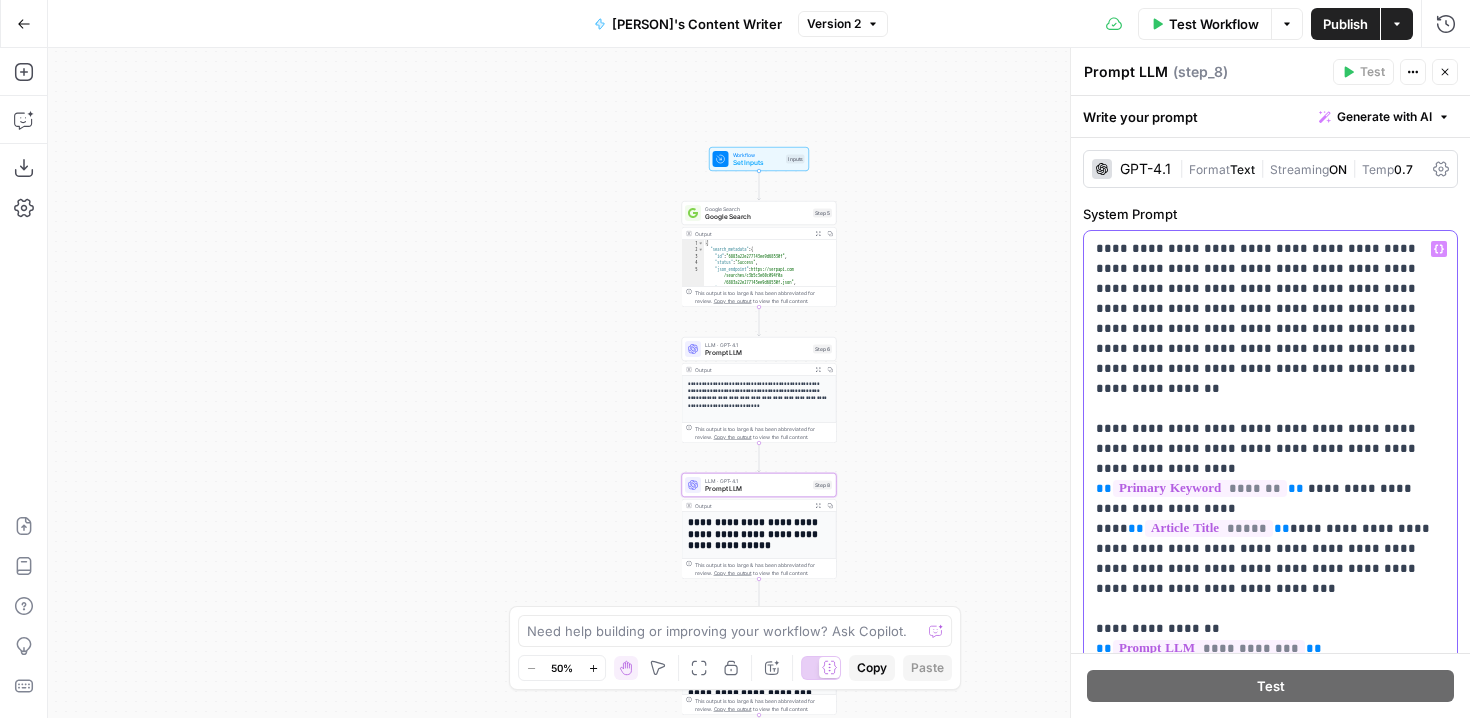scroll, scrollTop: 273, scrollLeft: 0, axis: vertical 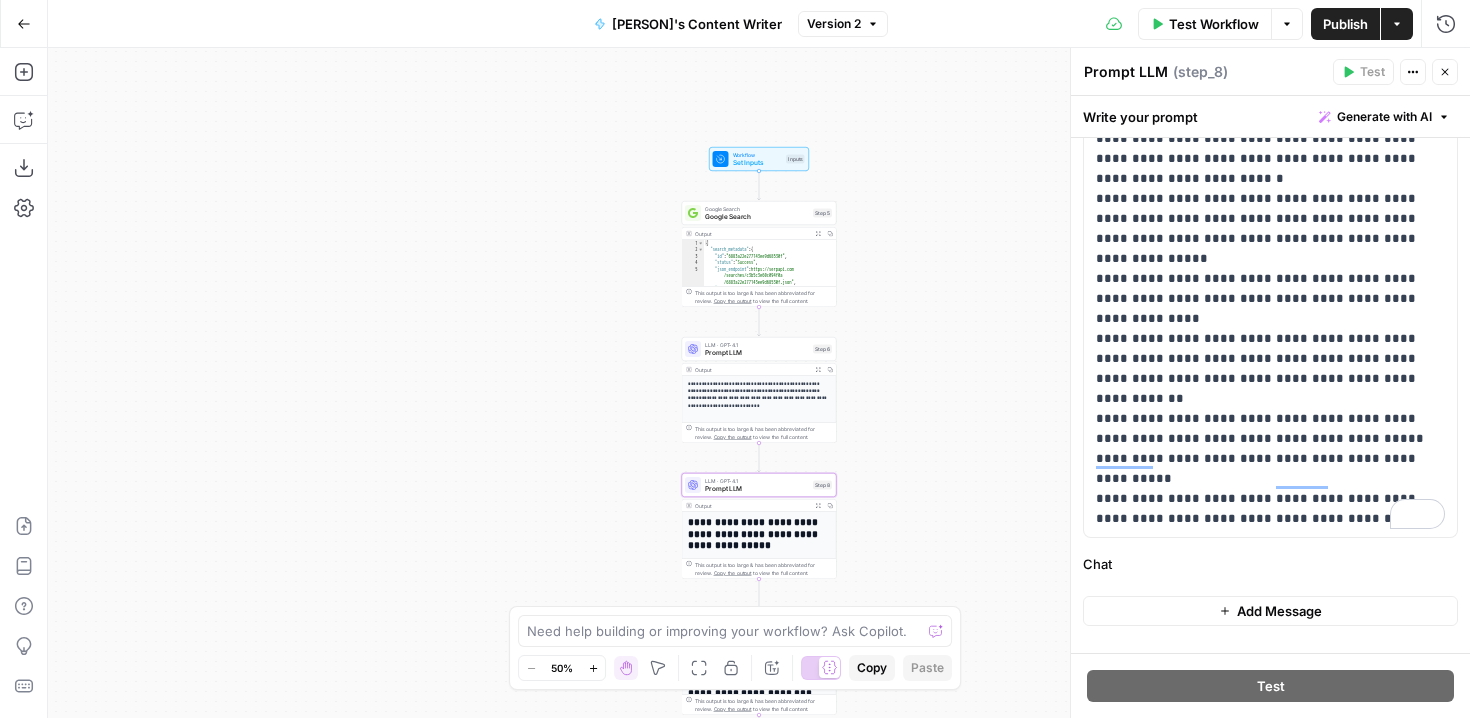 click on "**********" at bounding box center [759, 383] 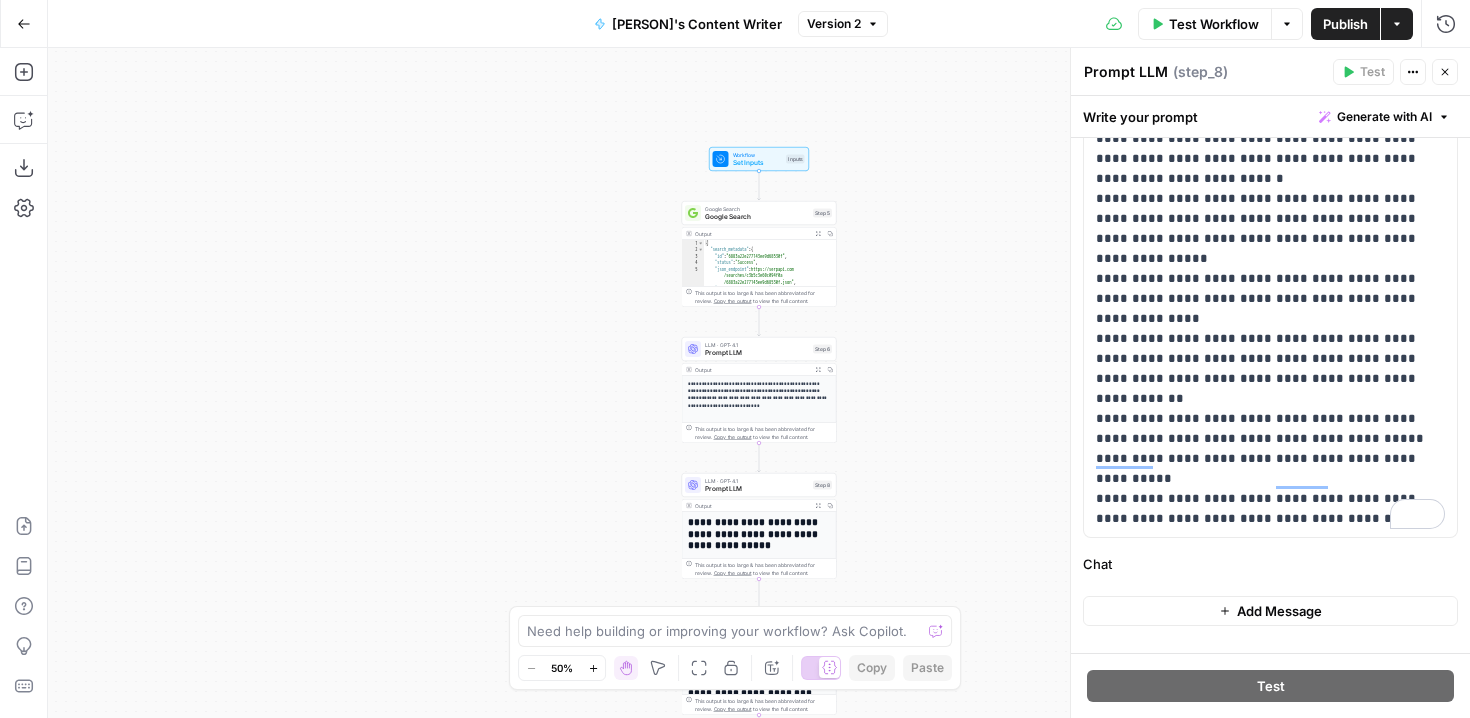 click 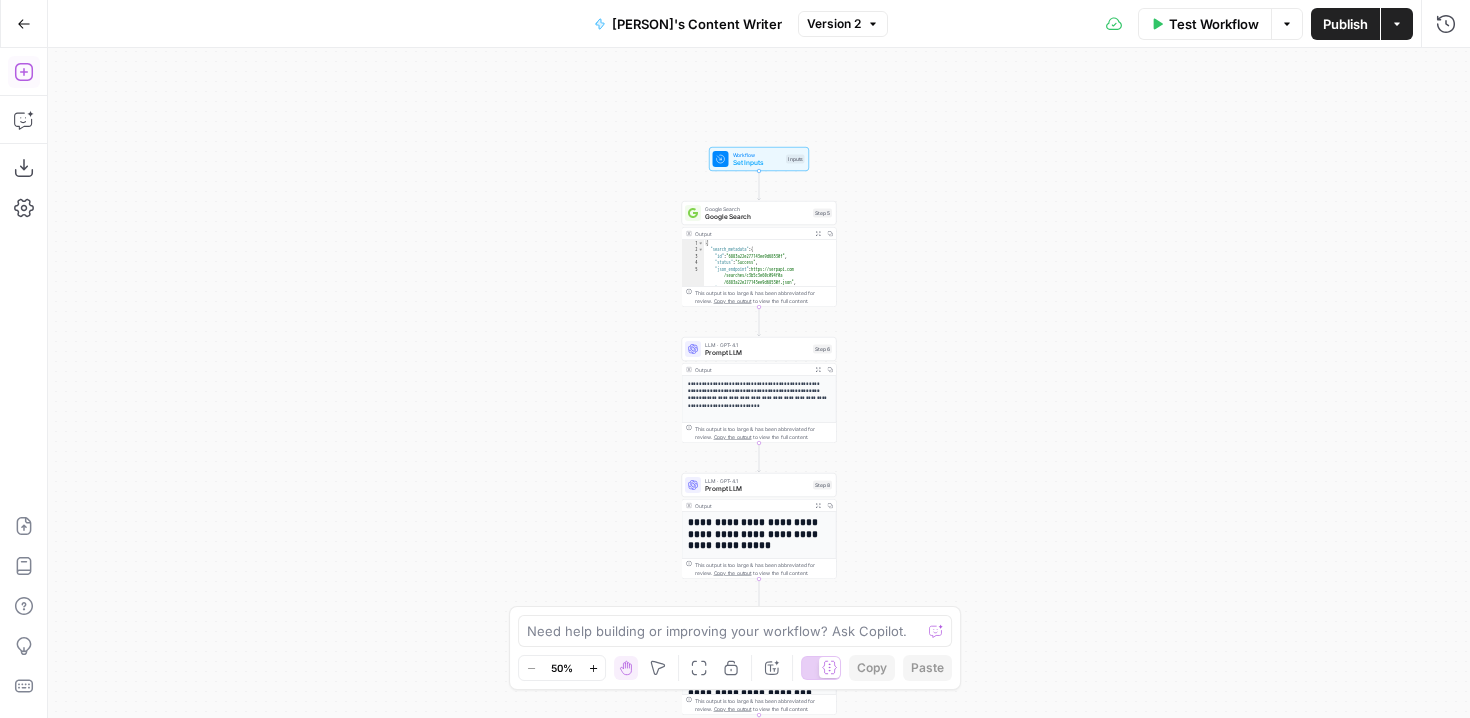click 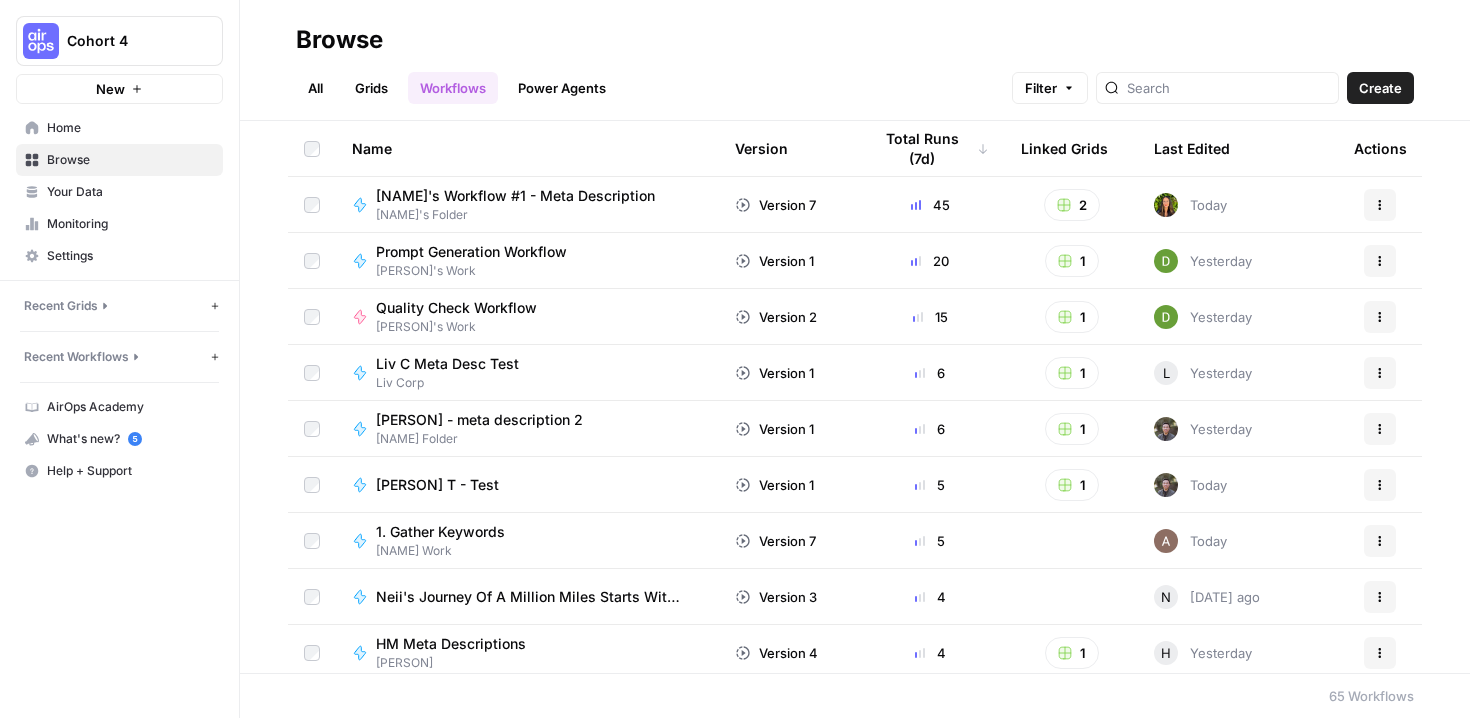 click on "Recent Workflows" at bounding box center (76, 357) 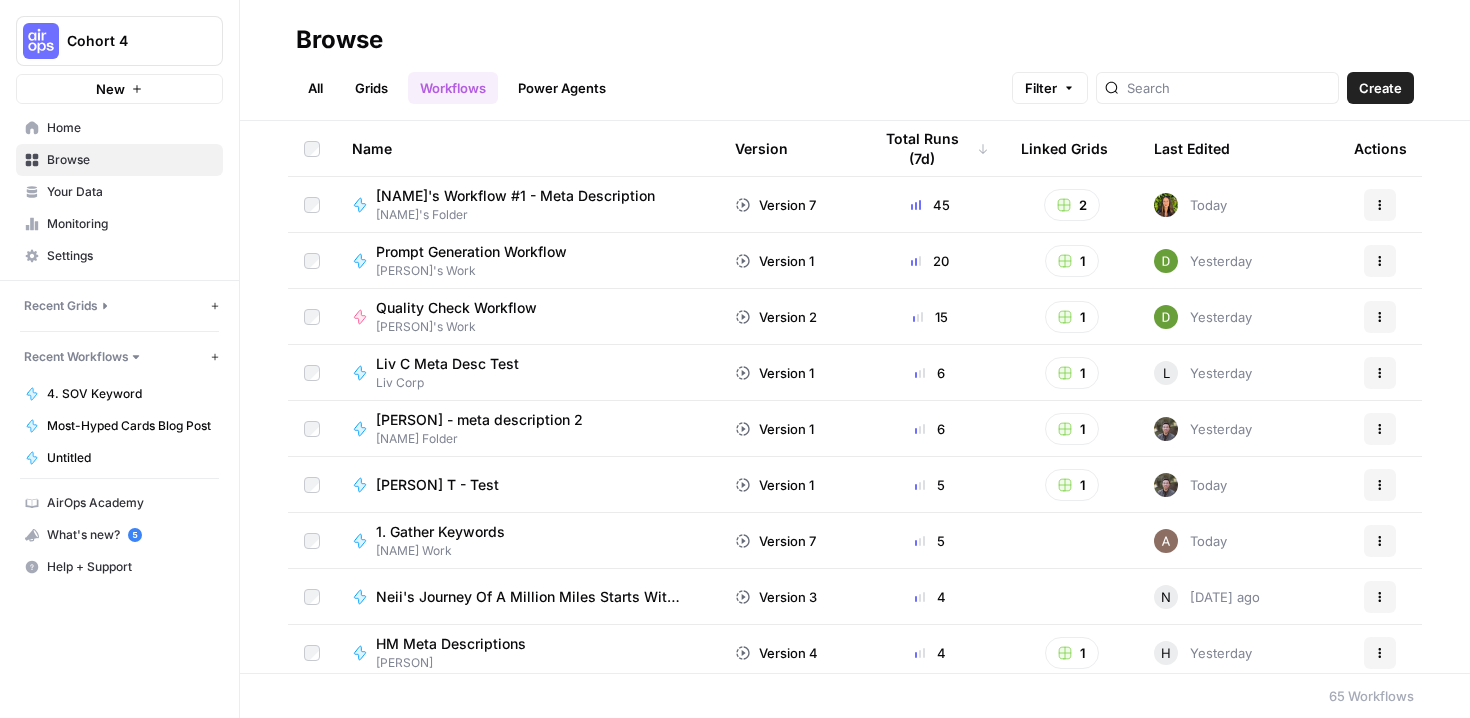 click on "Recent Grids New grid" at bounding box center [119, 306] 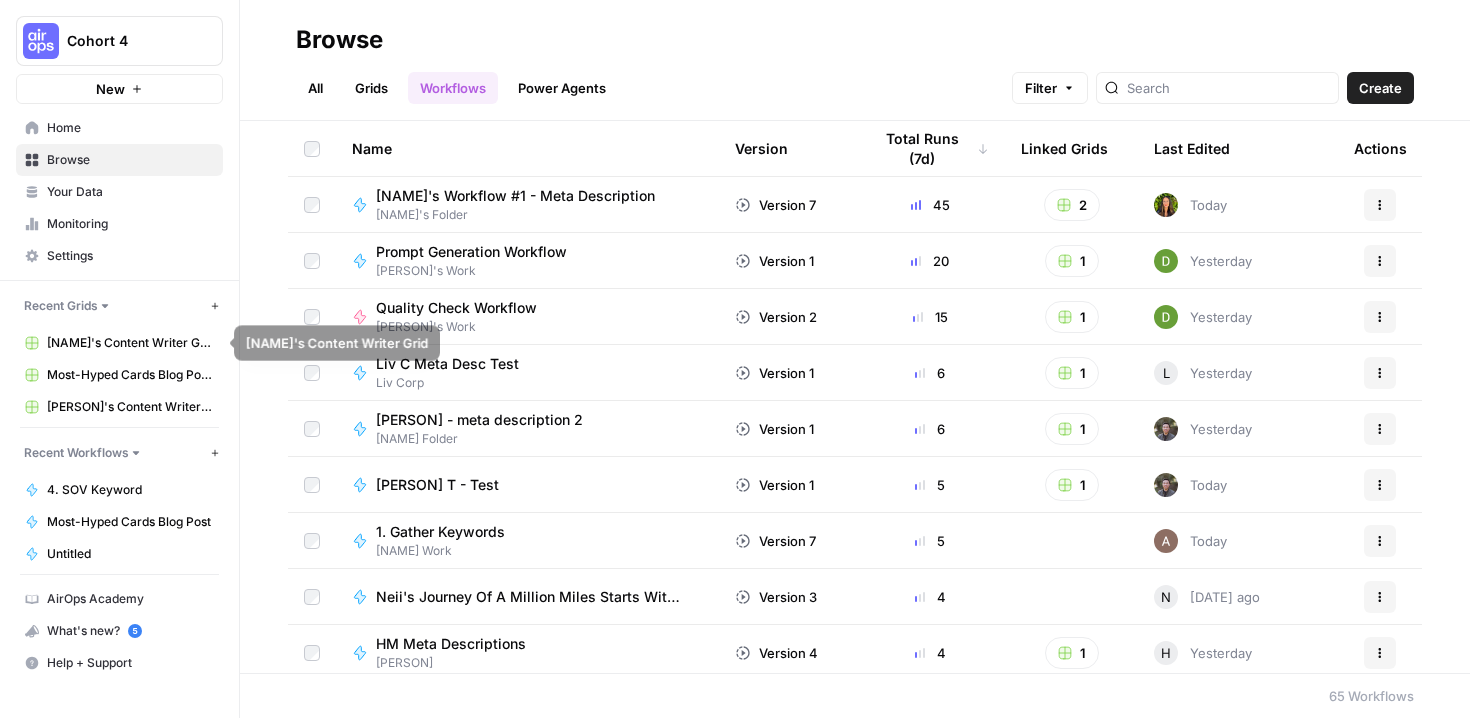 click on "Molly's Content Writer Grid" at bounding box center (130, 343) 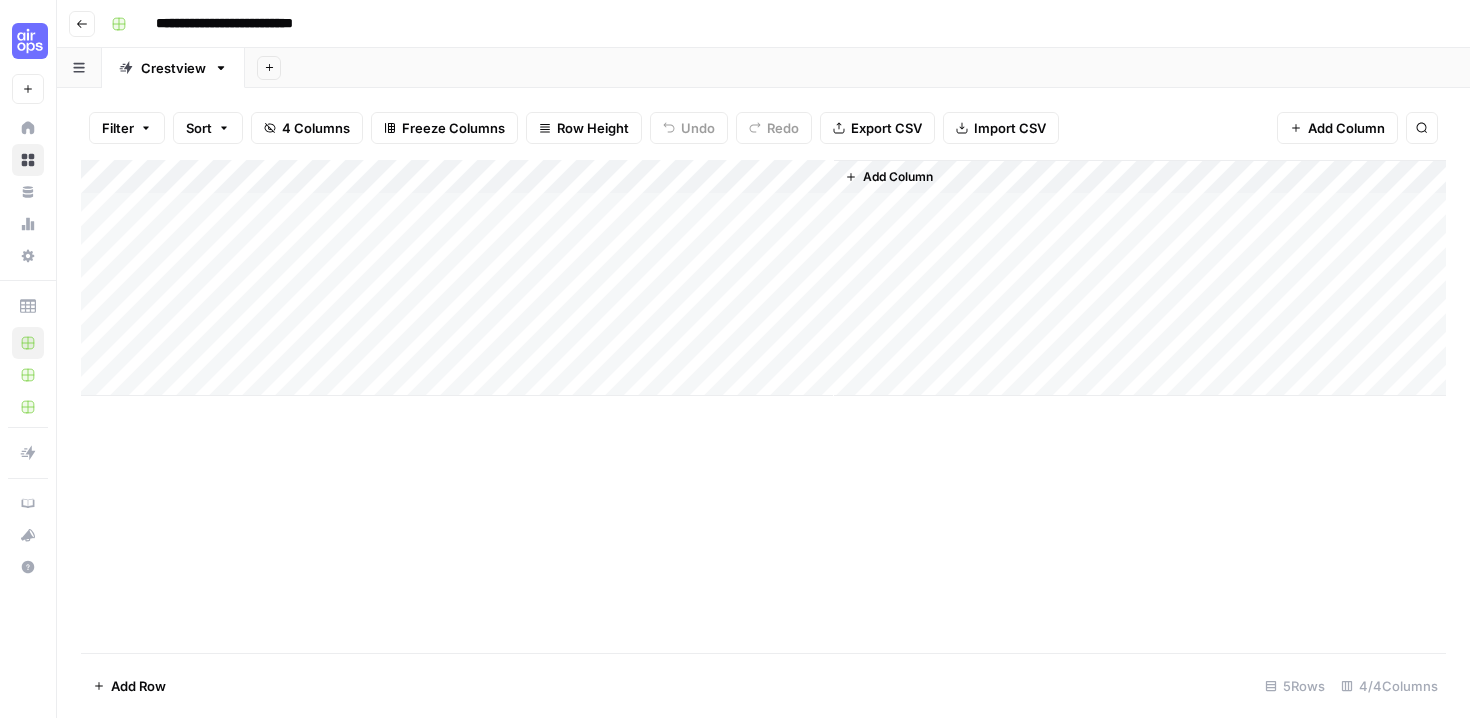 click on "Add Column" at bounding box center (898, 177) 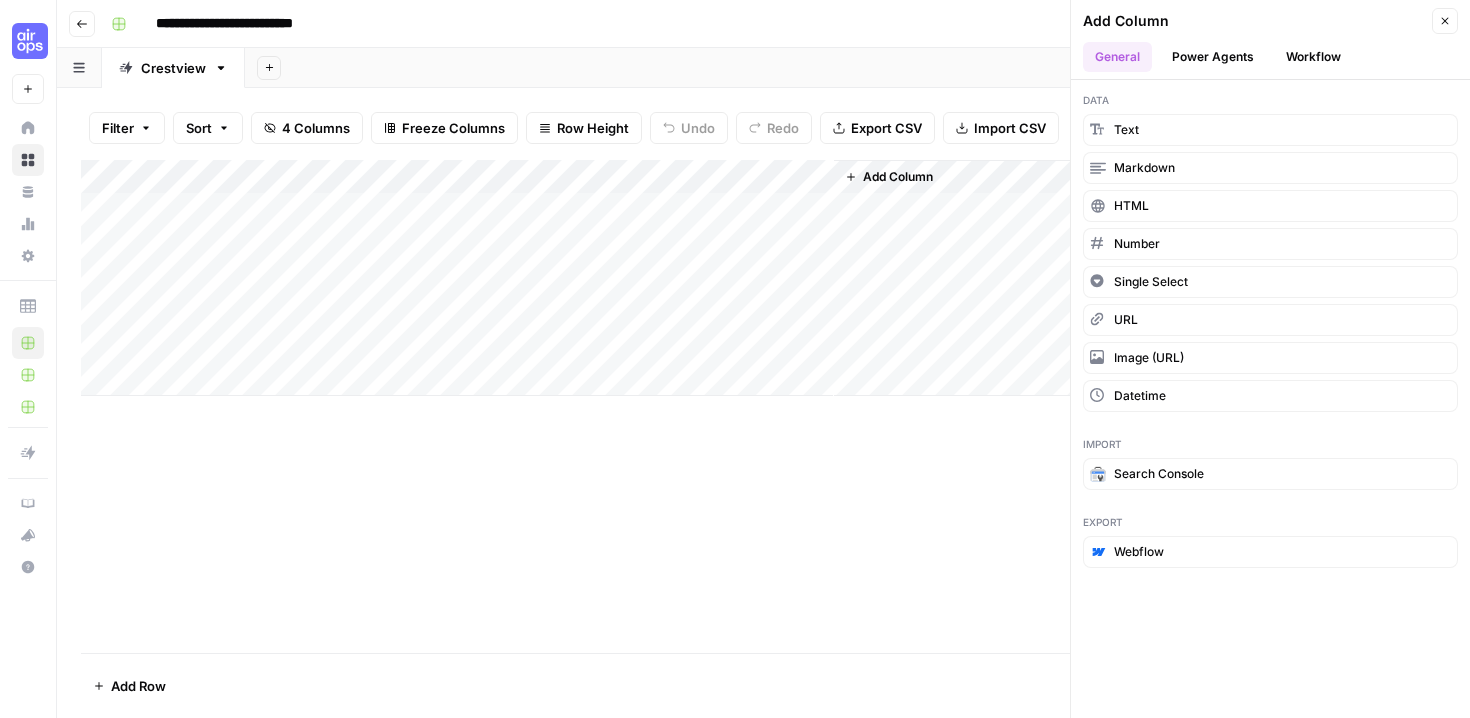 click on "Power Agents" at bounding box center [1213, 57] 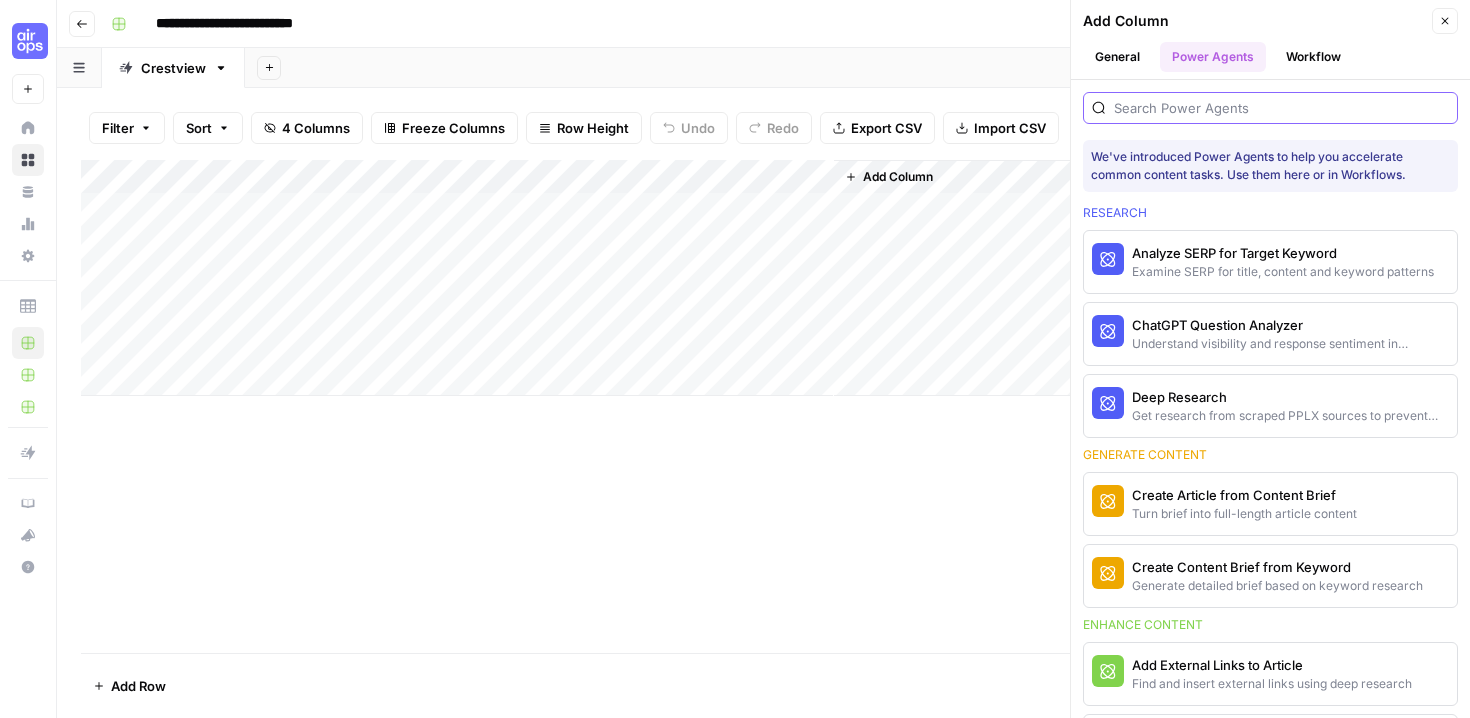 click at bounding box center (1281, 108) 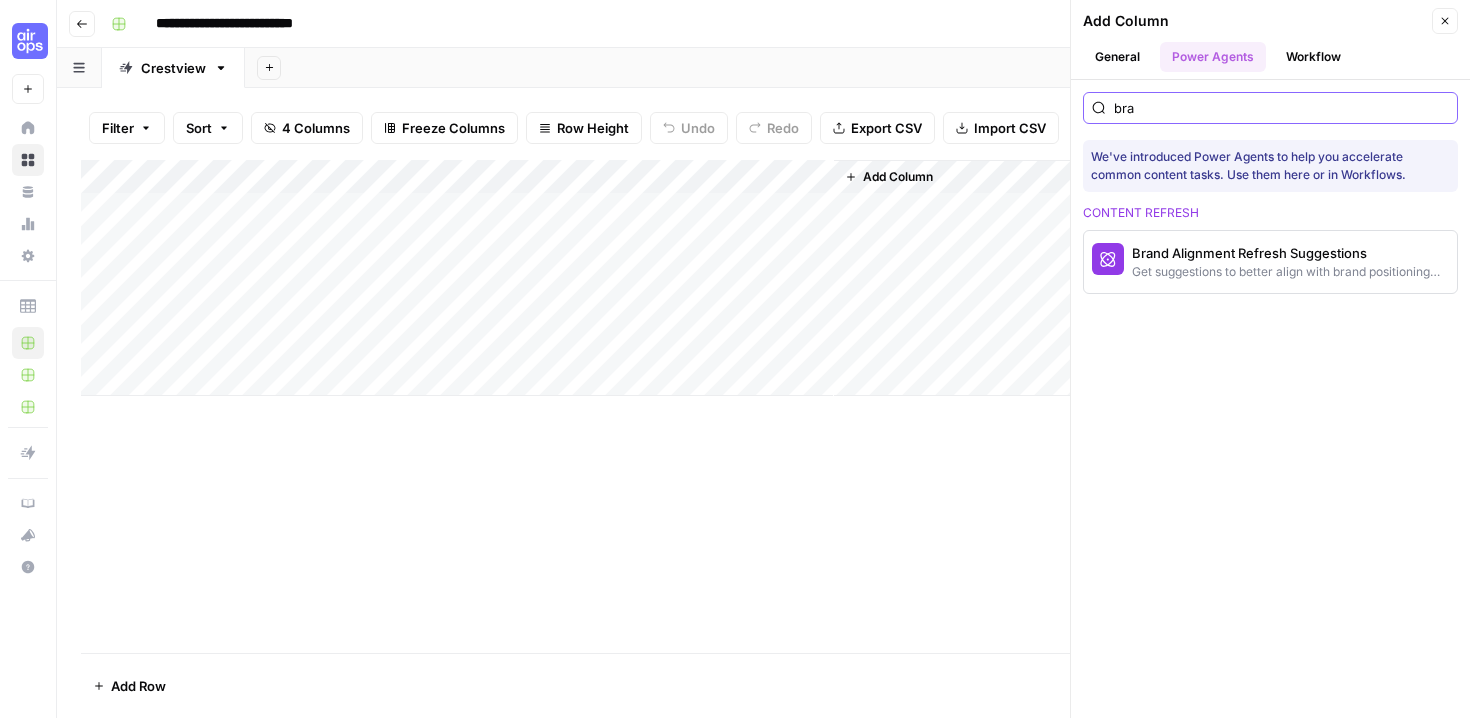 type on "bra" 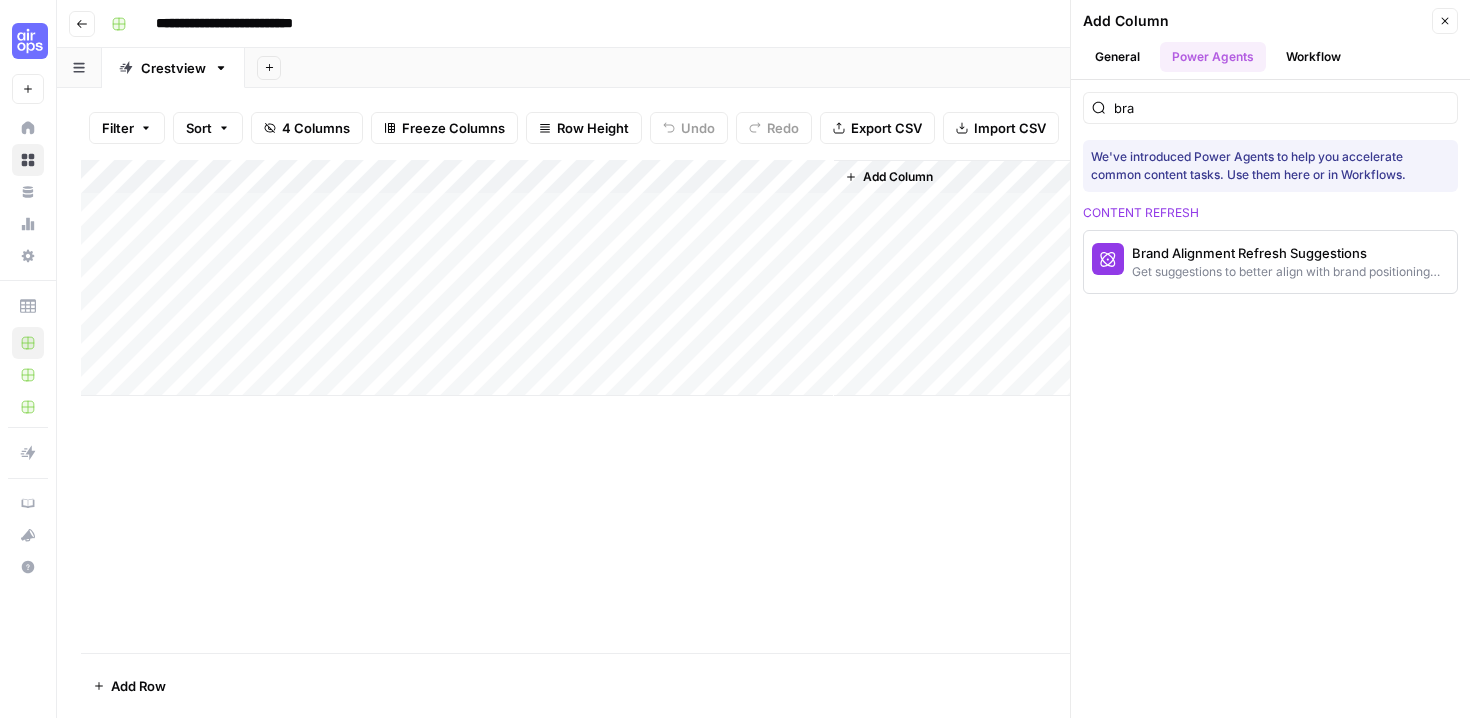 click on "General" at bounding box center [1117, 57] 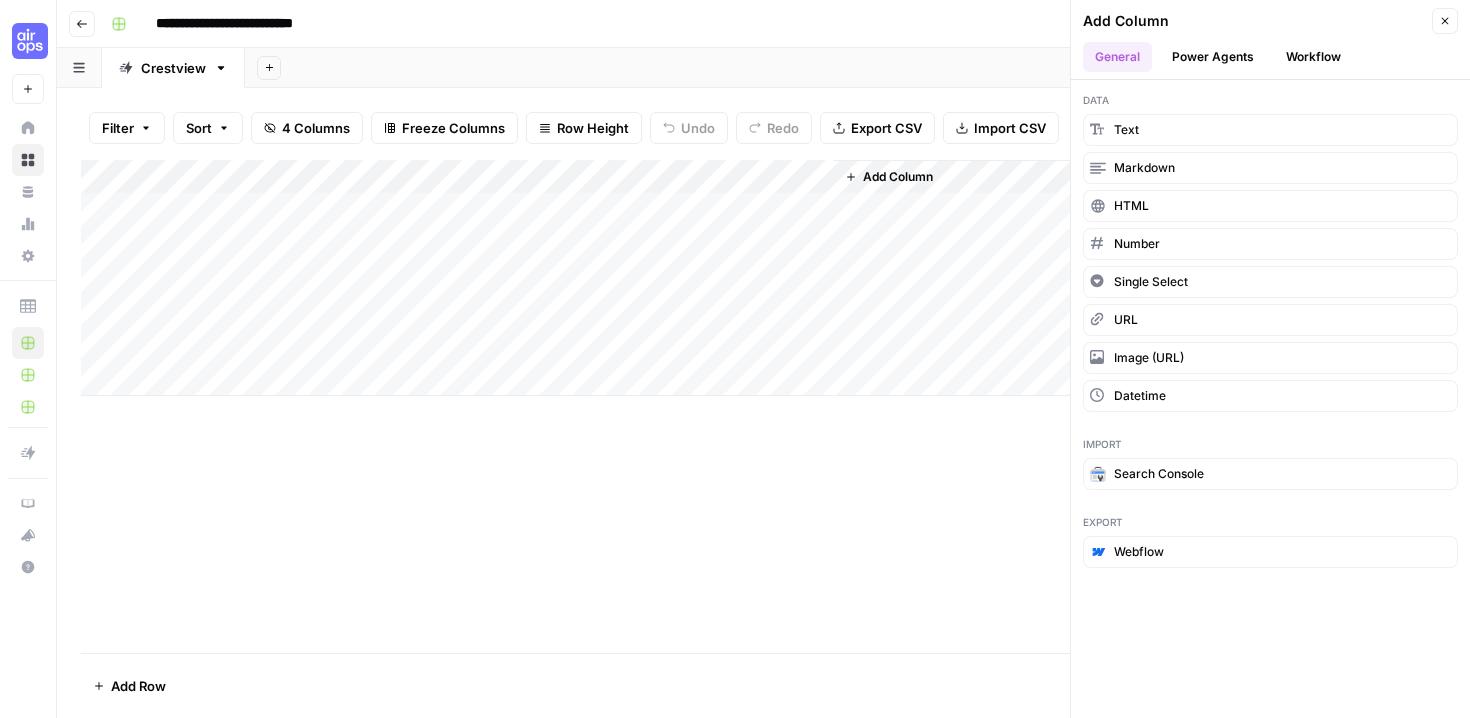 click on "Workflow" at bounding box center [1313, 57] 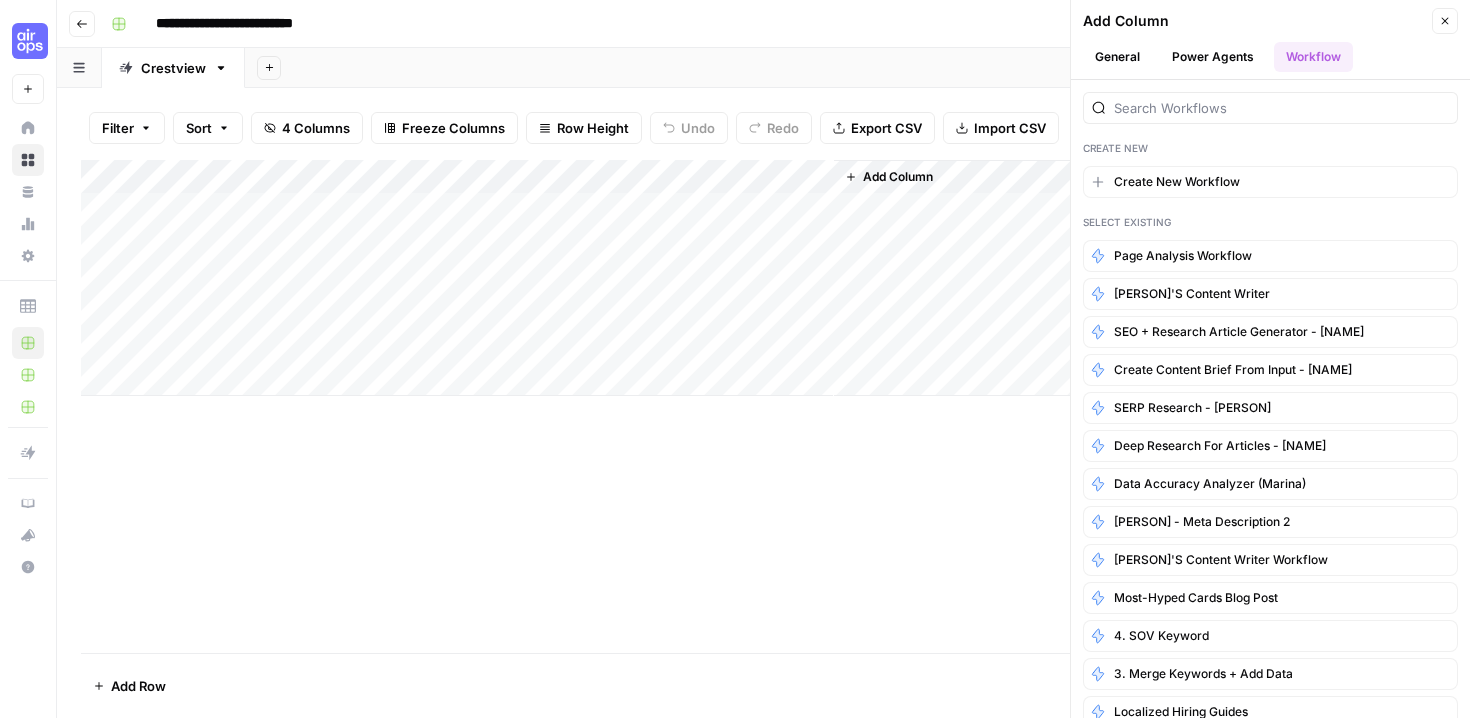 click on "Add Column" at bounding box center [763, 406] 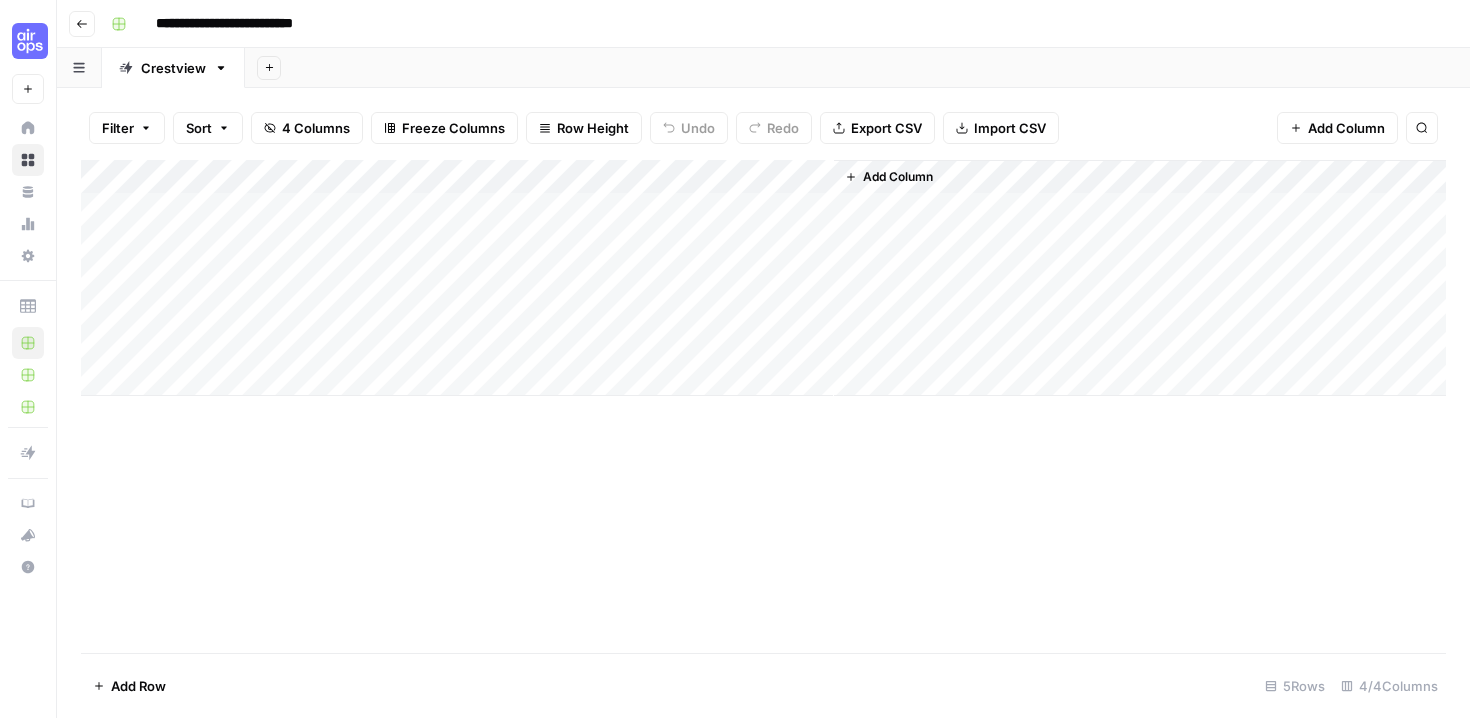 click on "Add Column" at bounding box center [763, 278] 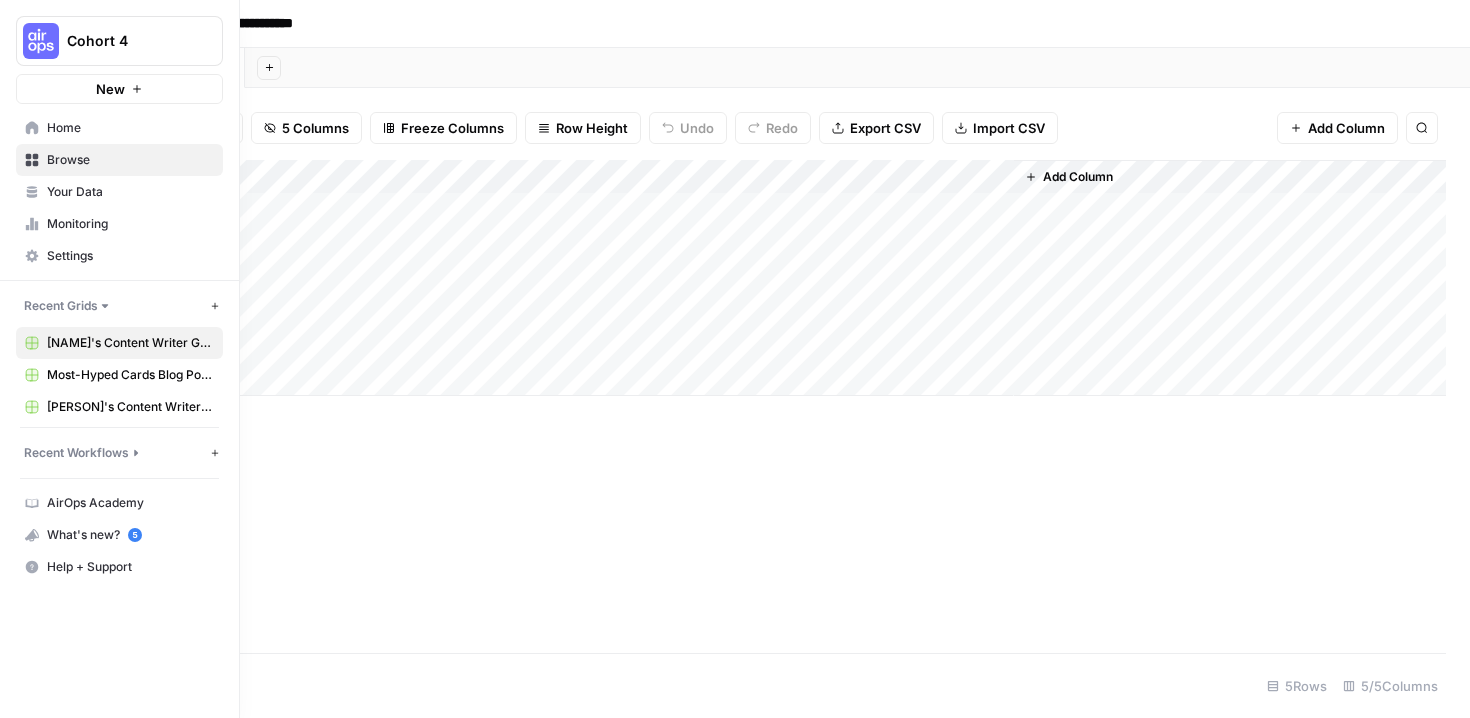 click on "Your Data" at bounding box center (130, 192) 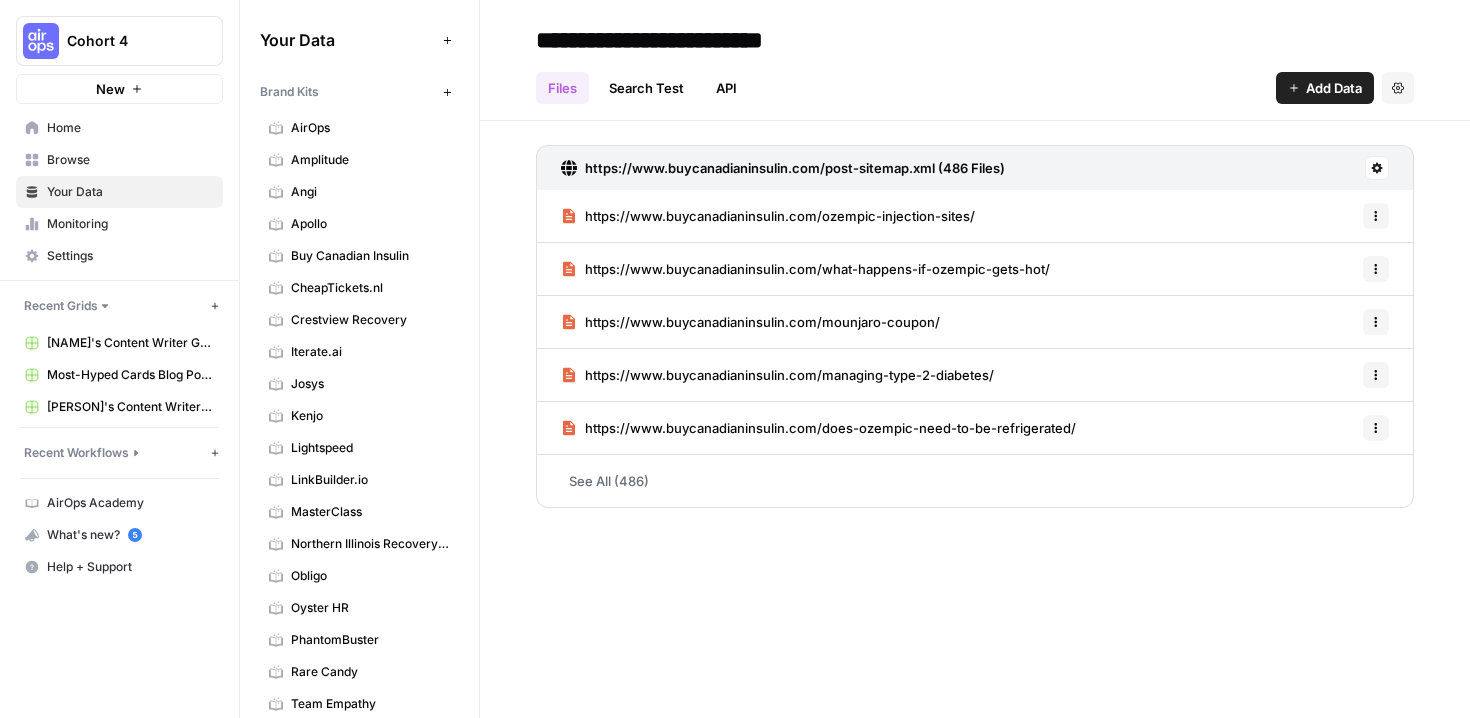 click on "Crestview Recovery" at bounding box center [370, 320] 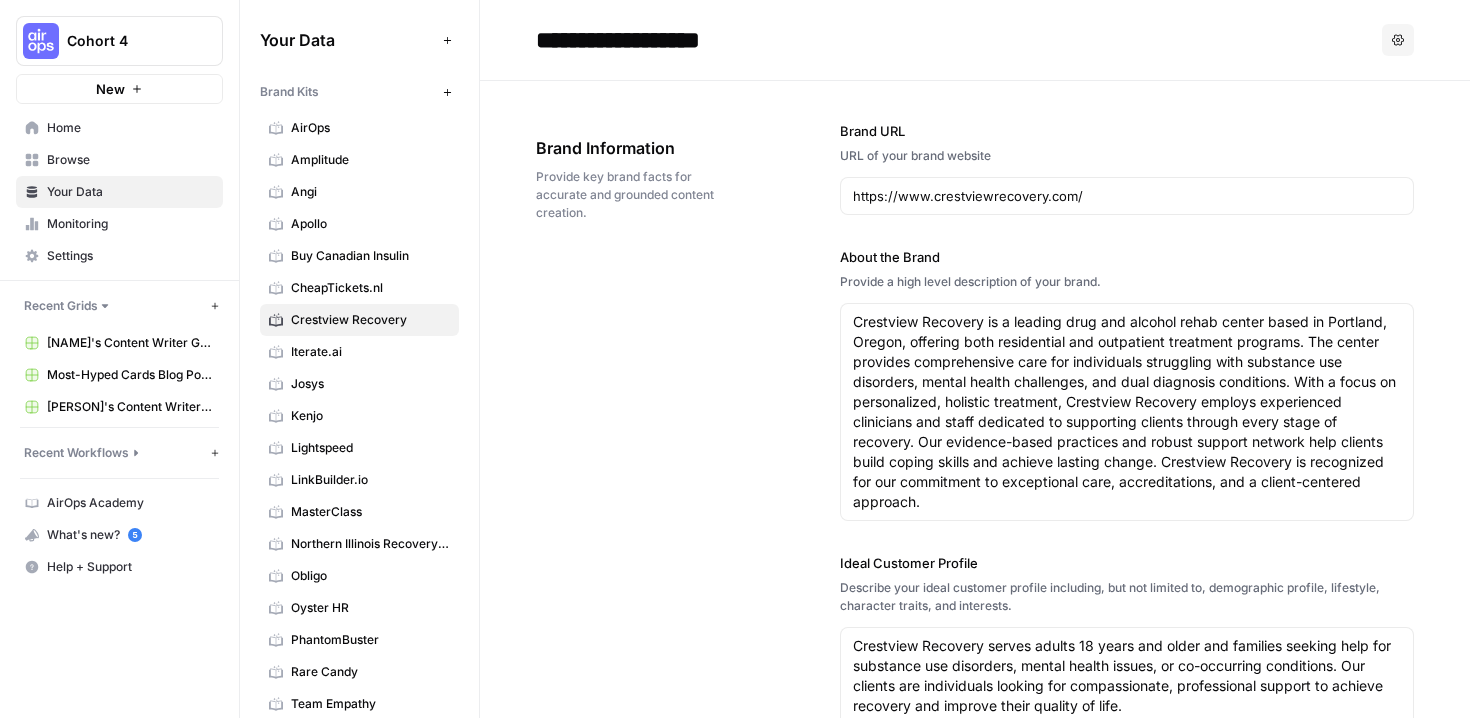 click on "About the Brand" at bounding box center [1127, 257] 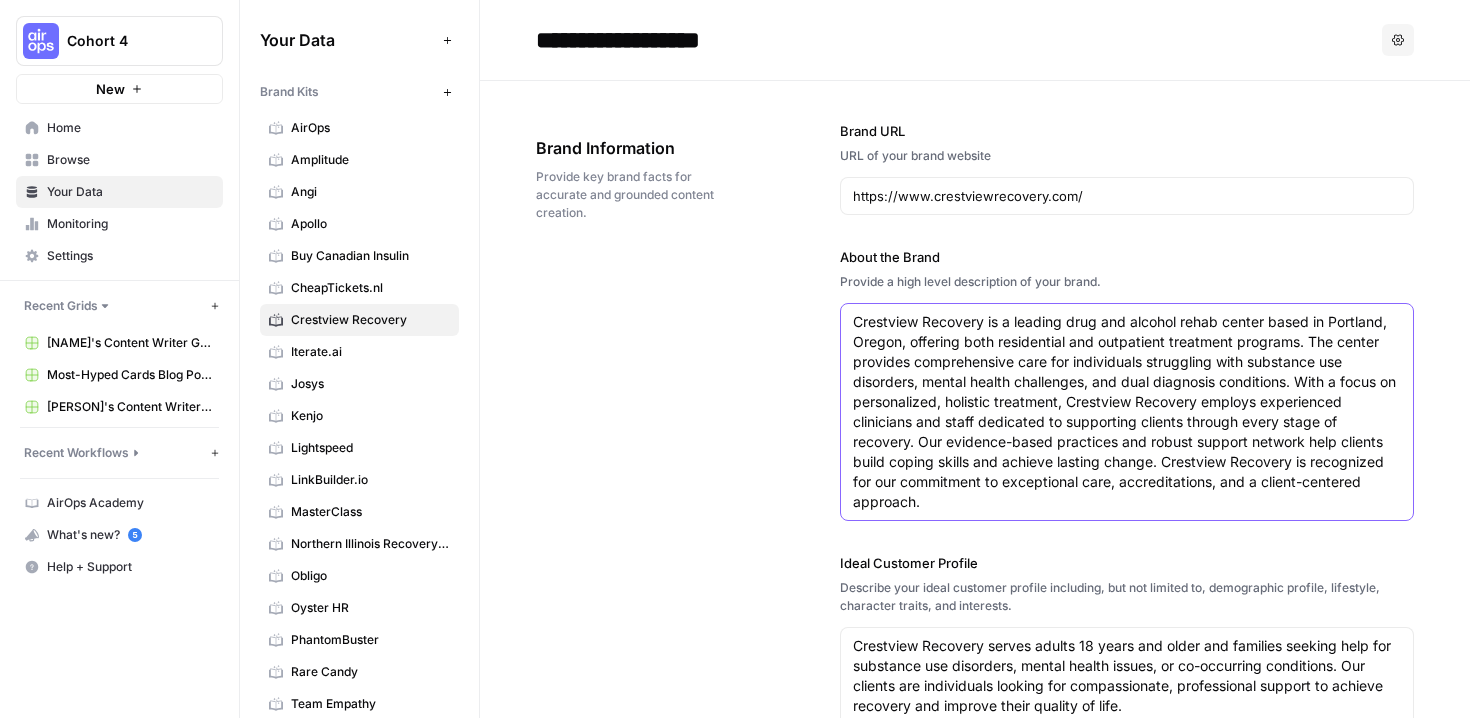 click on "Crestview Recovery is a leading drug and alcohol rehab center based in Portland, Oregon, offering both residential and outpatient treatment programs. The center provides comprehensive care for individuals struggling with substance use disorders, mental health challenges, and dual diagnosis conditions. With a focus on personalized, holistic treatment, Crestview Recovery employs experienced clinicians and staff dedicated to supporting clients through every stage of recovery. Our evidence-based practices and robust support network help clients build coping skills and achieve lasting change. Crestview Recovery is recognized for our commitment to exceptional care, accreditations, and a client-centered approach." at bounding box center (1127, 412) 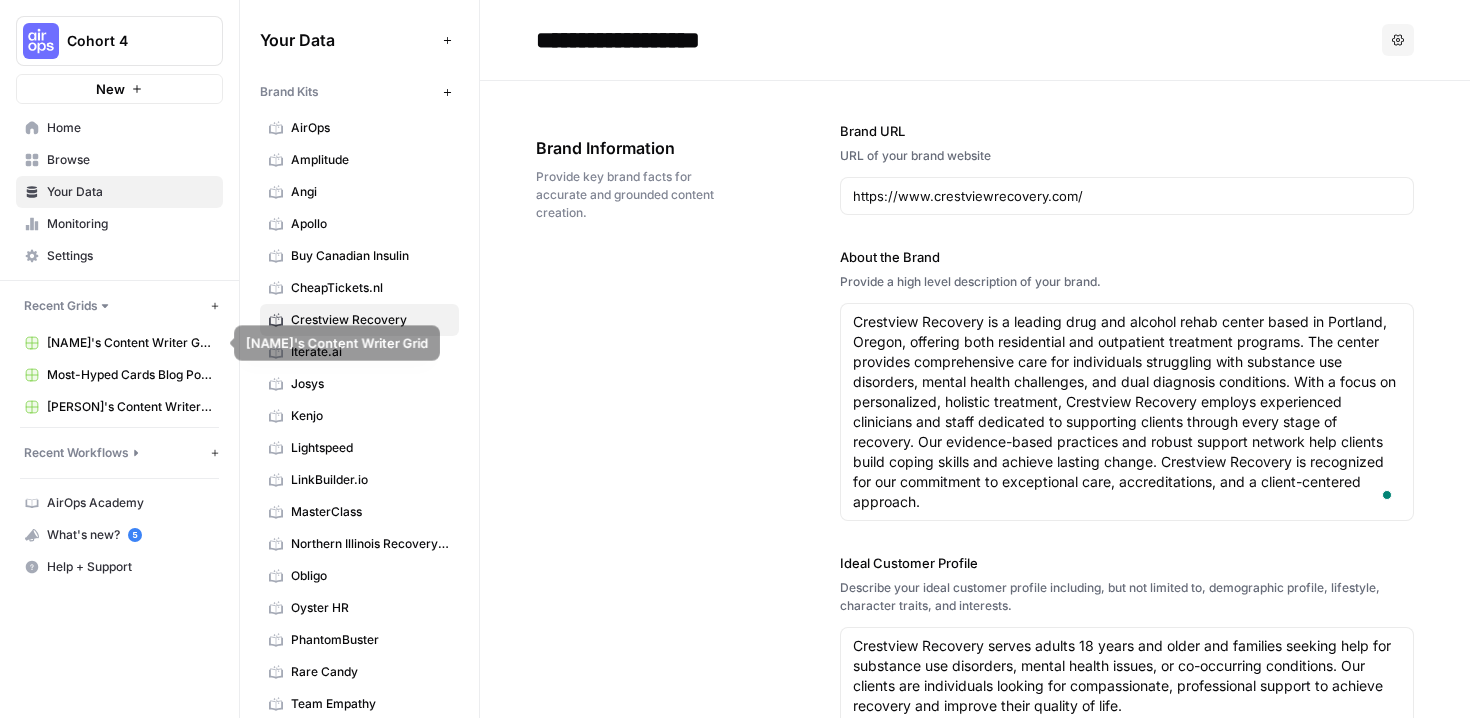 click on "Molly's Content Writer Grid" at bounding box center [130, 343] 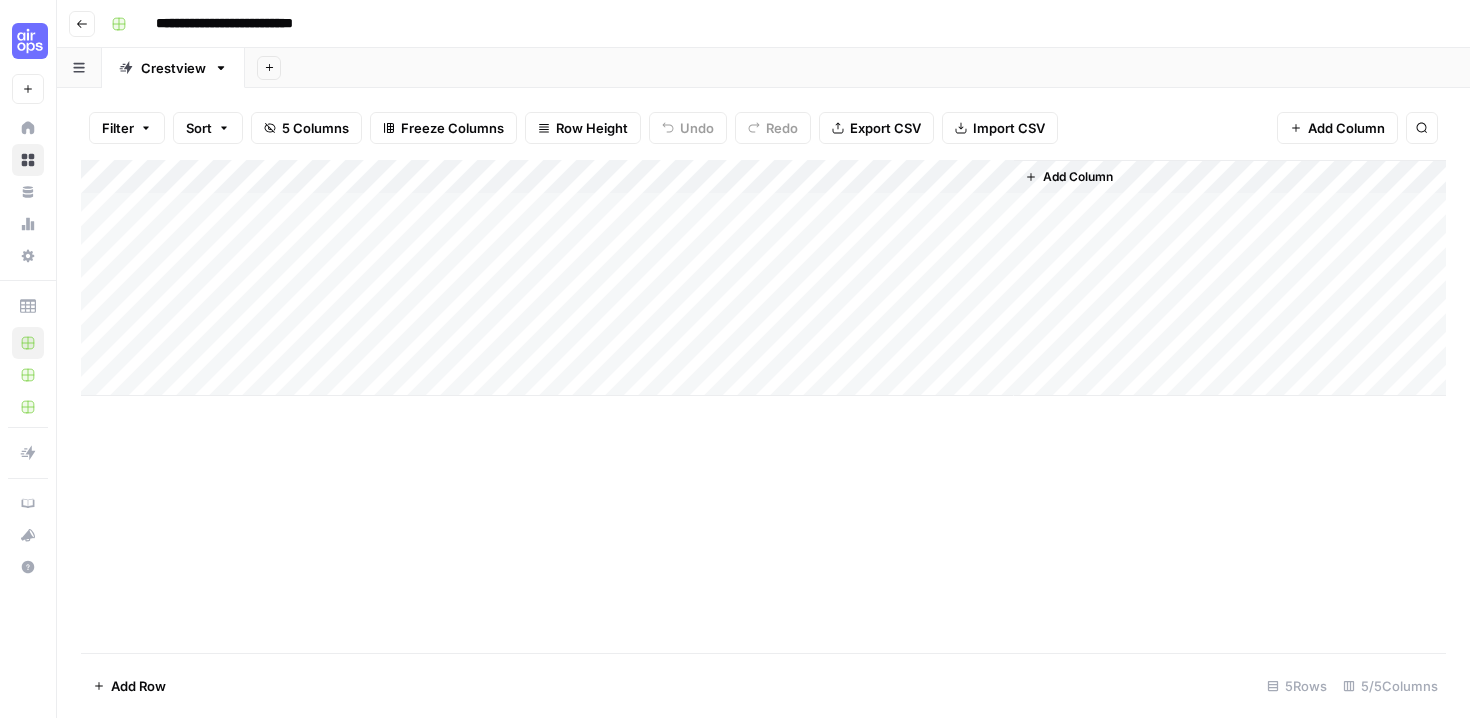 click 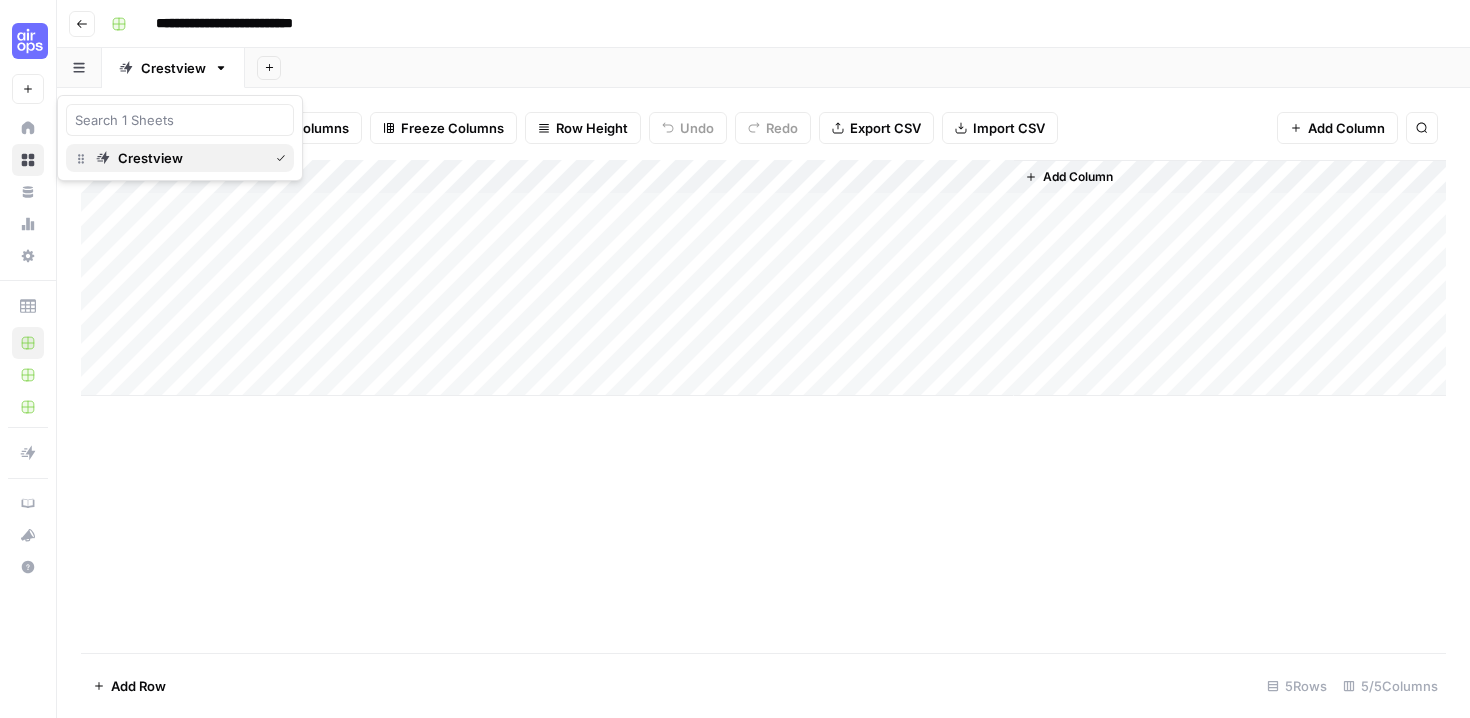 click on "Crestview" at bounding box center [178, 158] 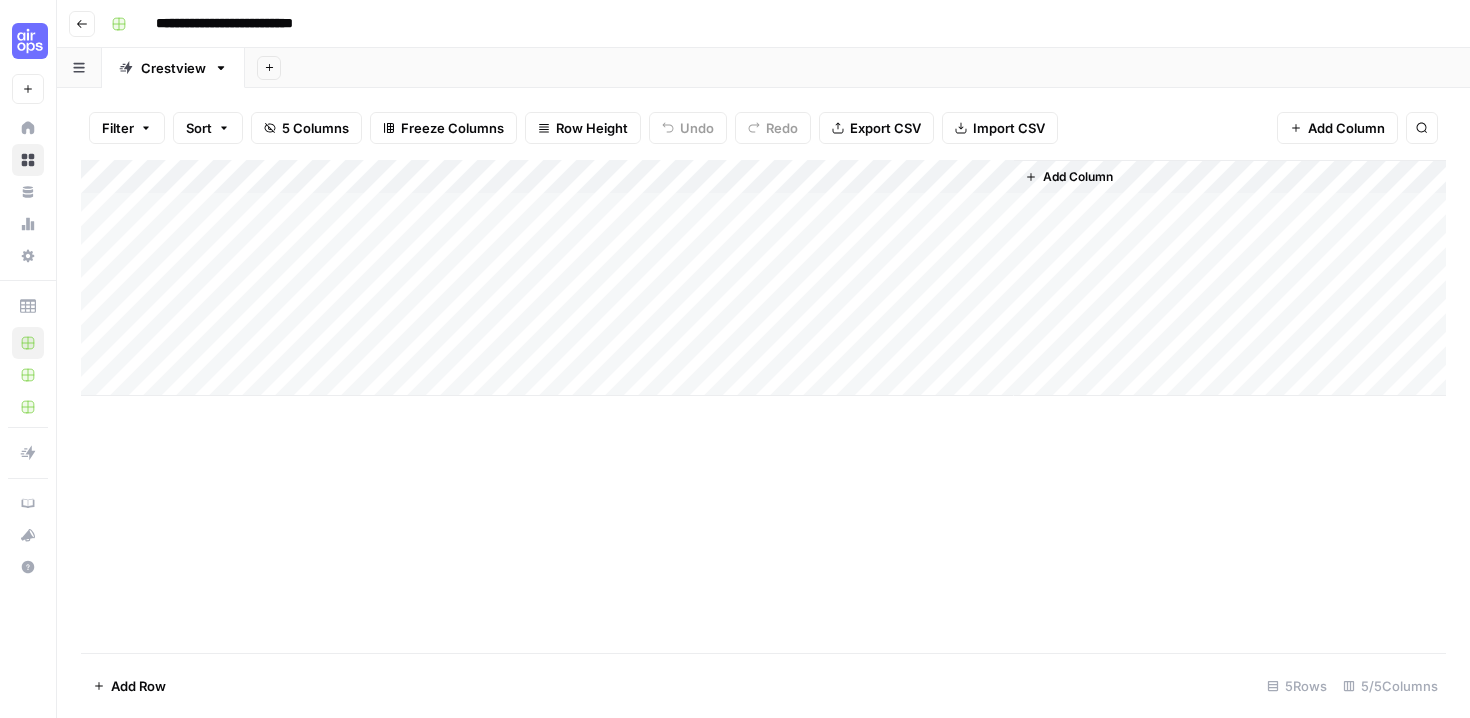 click on "Add Column" at bounding box center (763, 278) 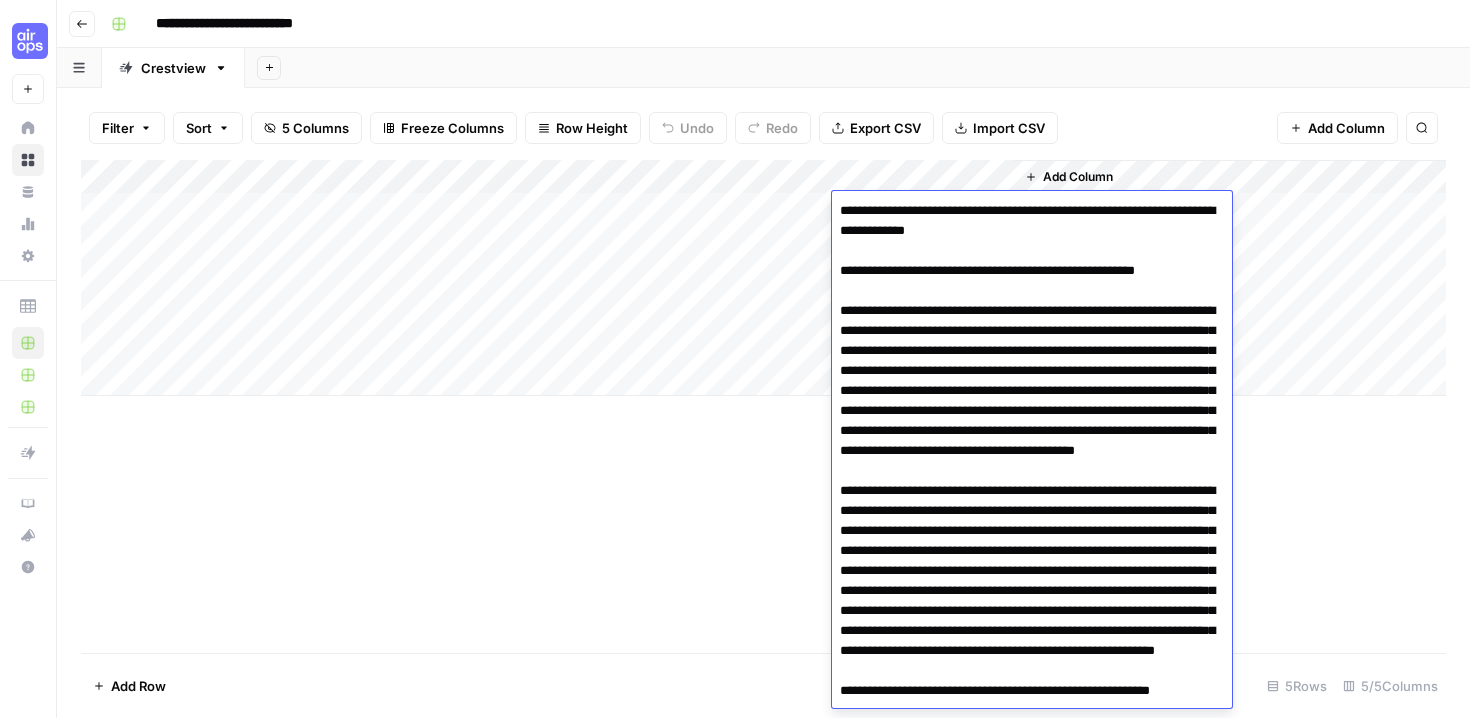 scroll, scrollTop: 4037, scrollLeft: 0, axis: vertical 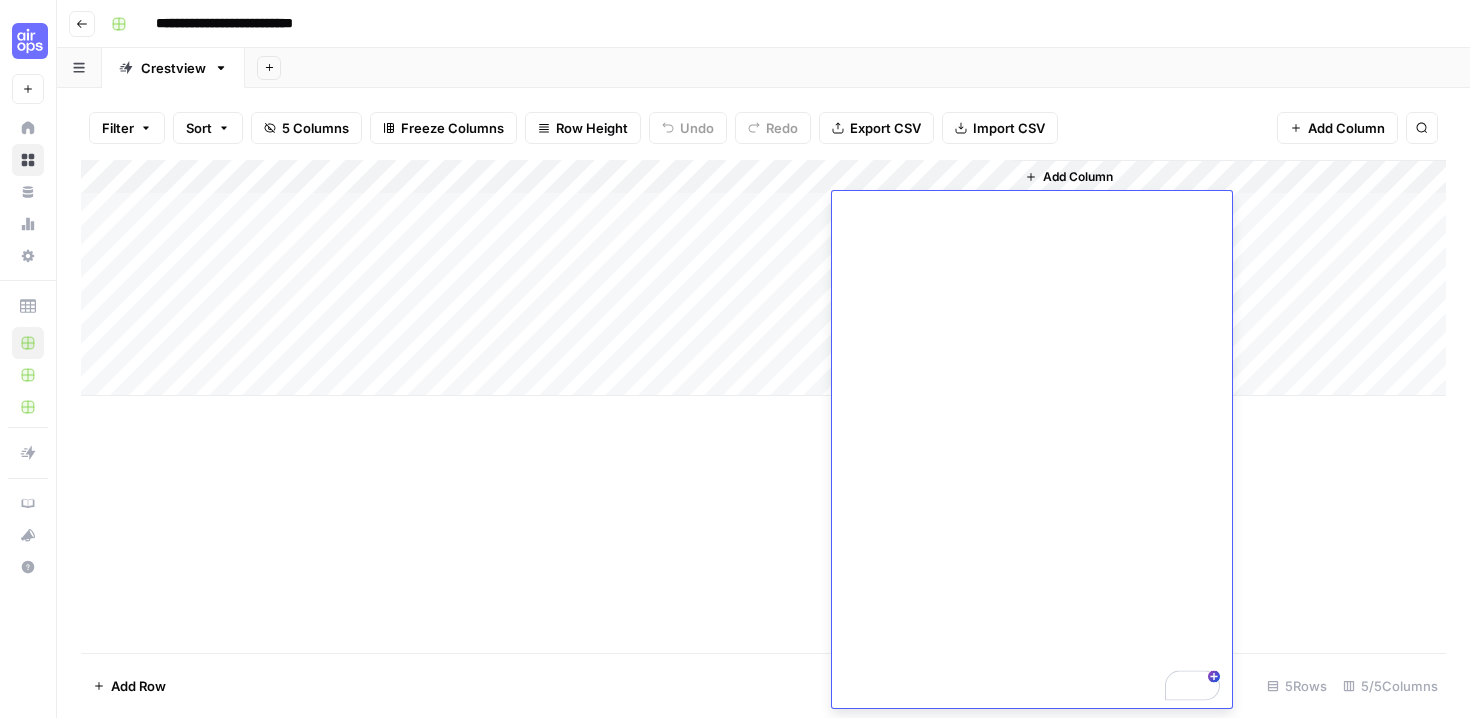 click on "Add Column" at bounding box center (763, 406) 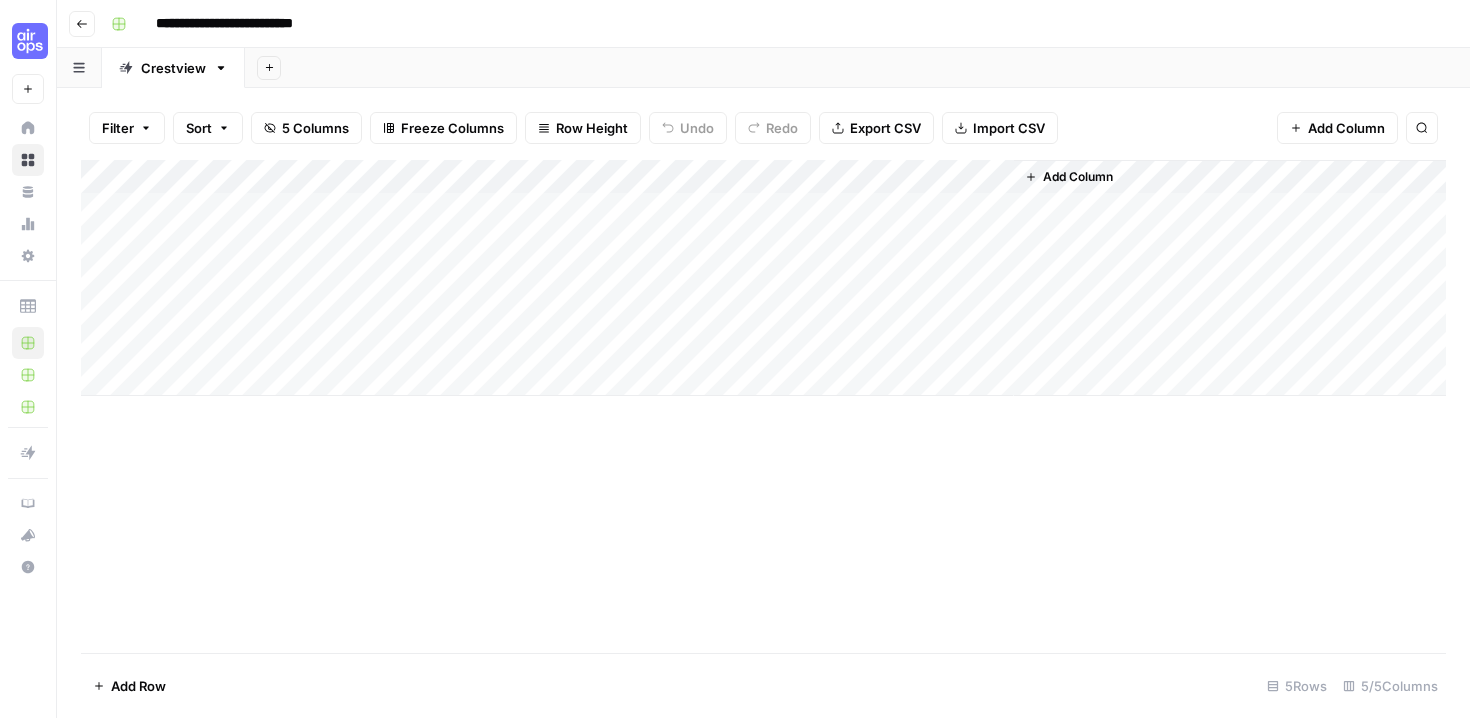 click on "Add Column" at bounding box center [1078, 177] 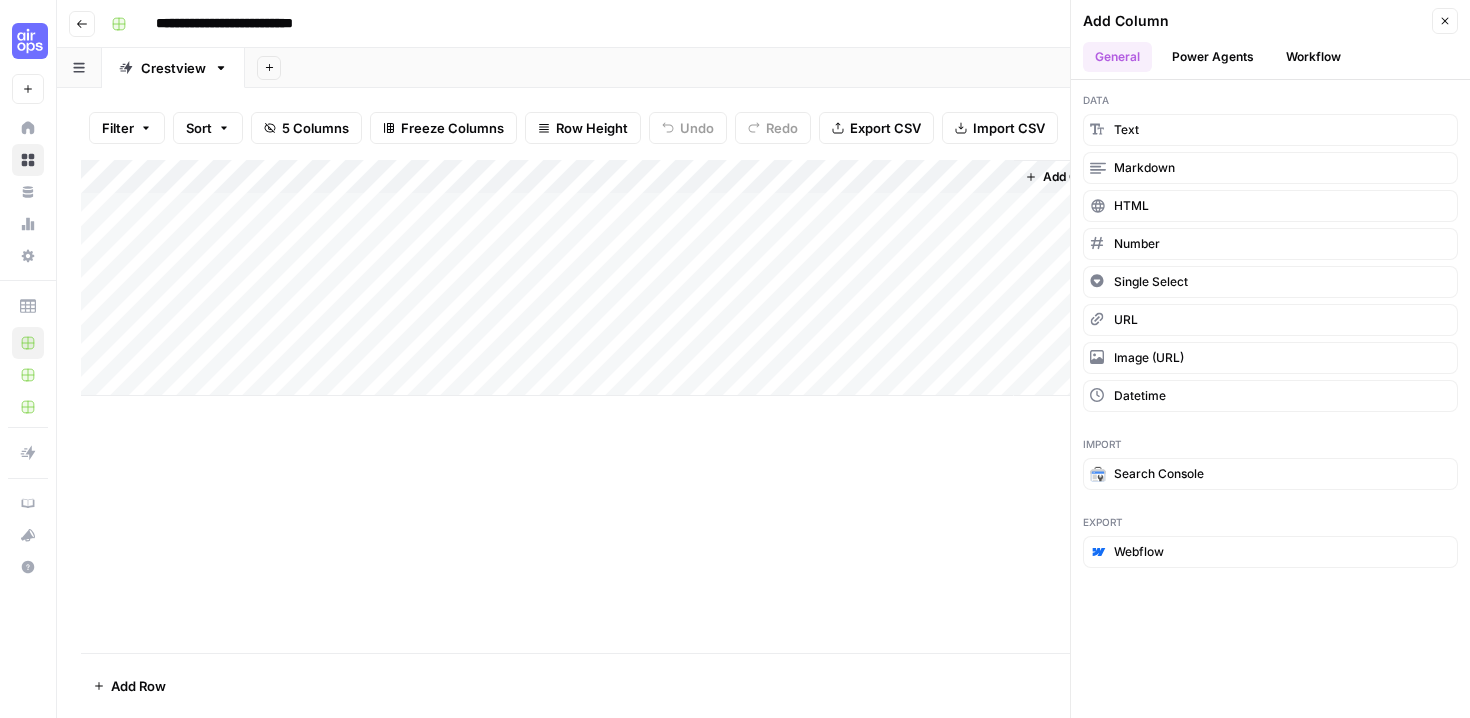 click on "Workflow" at bounding box center [1313, 57] 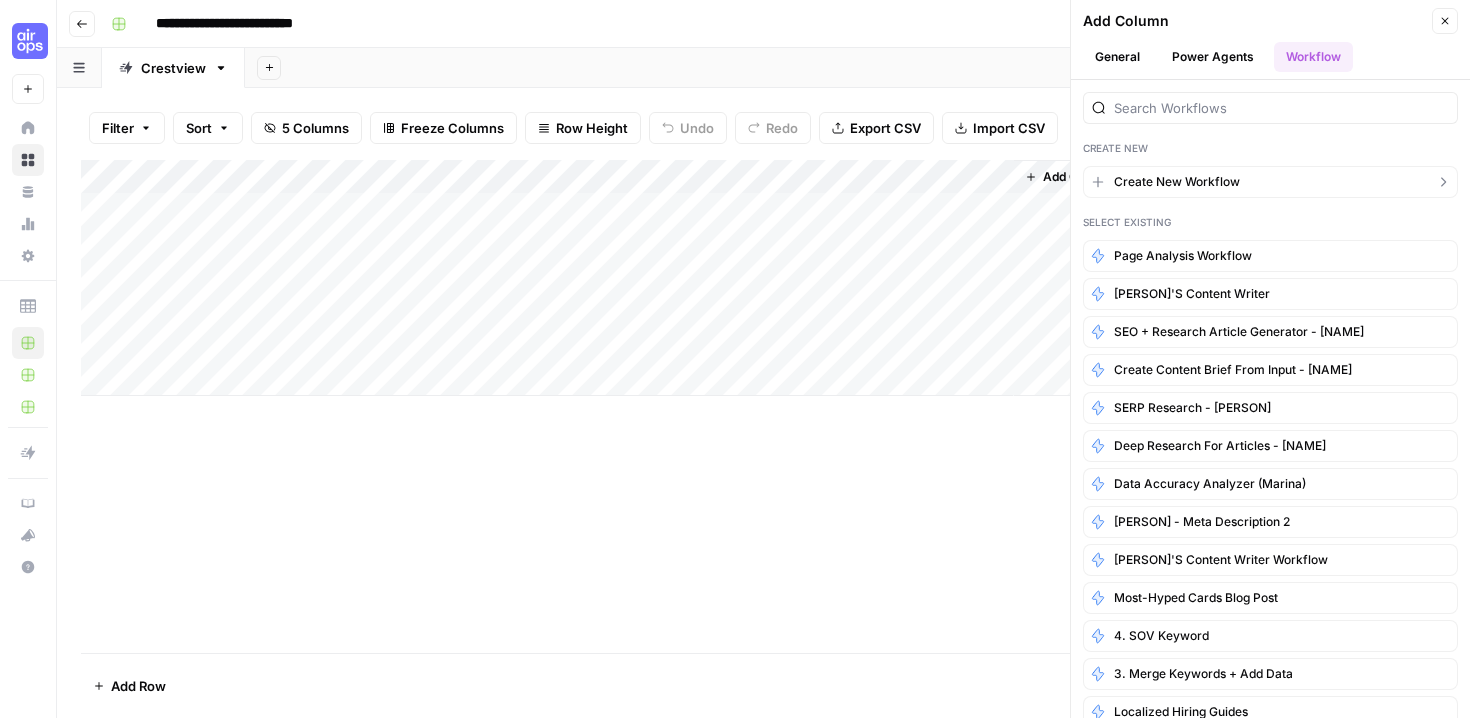 click on "Create New Workflow" at bounding box center [1177, 182] 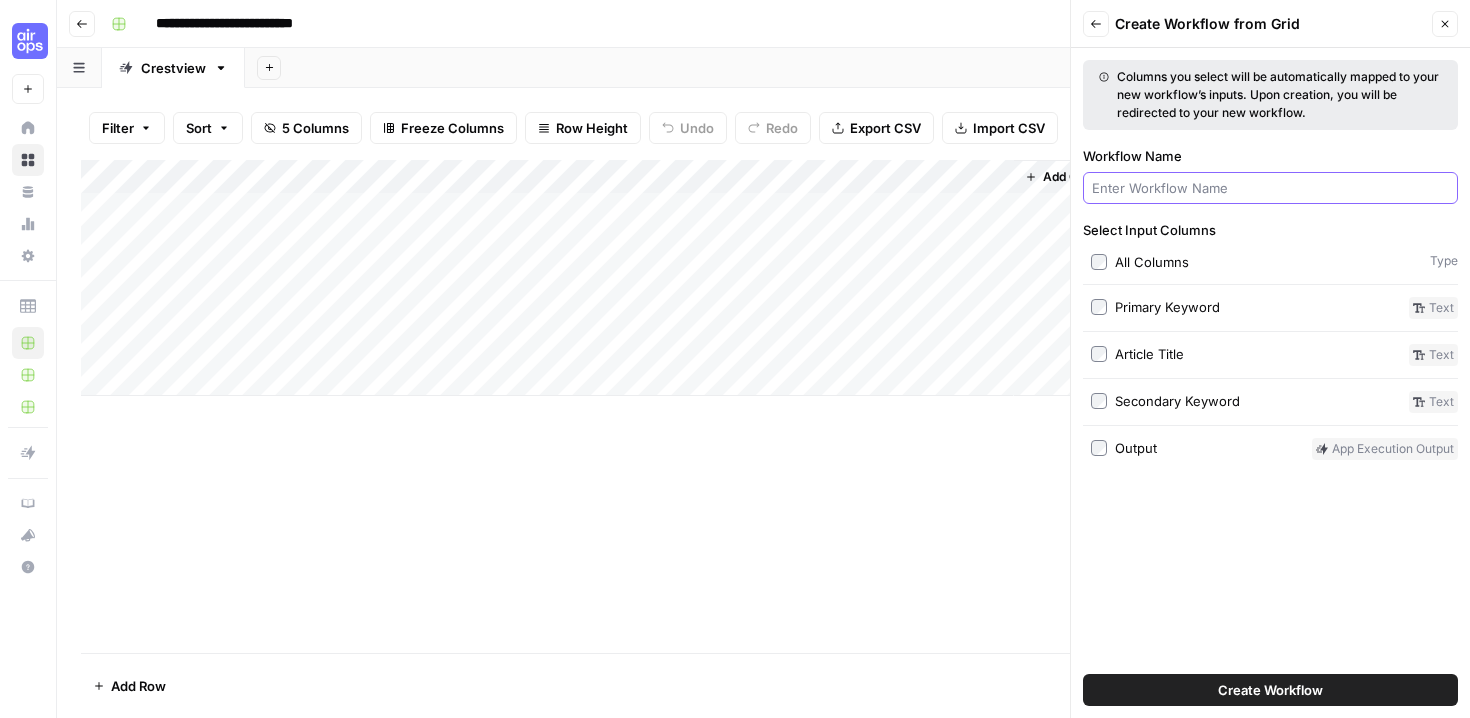 click on "Workflow Name" at bounding box center [1270, 188] 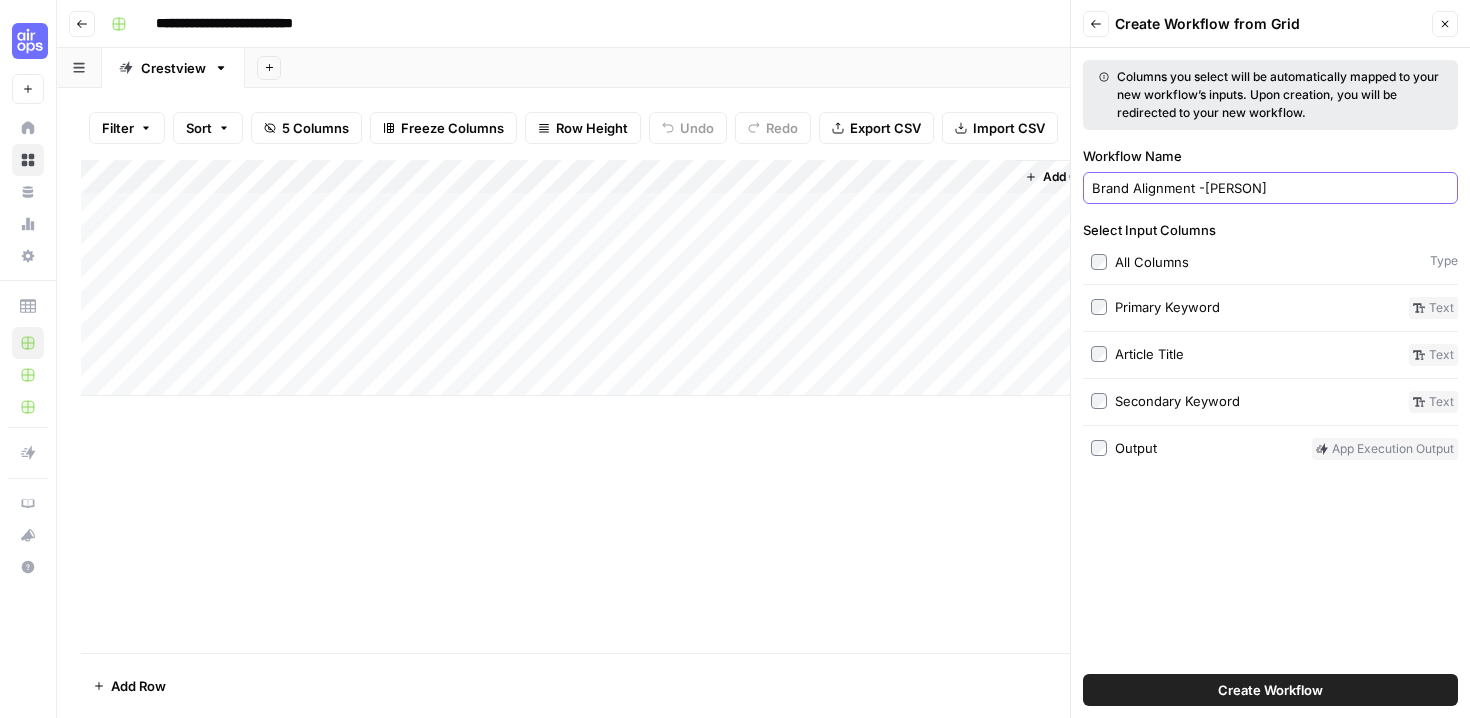 type on "Brand Alignment -Molly" 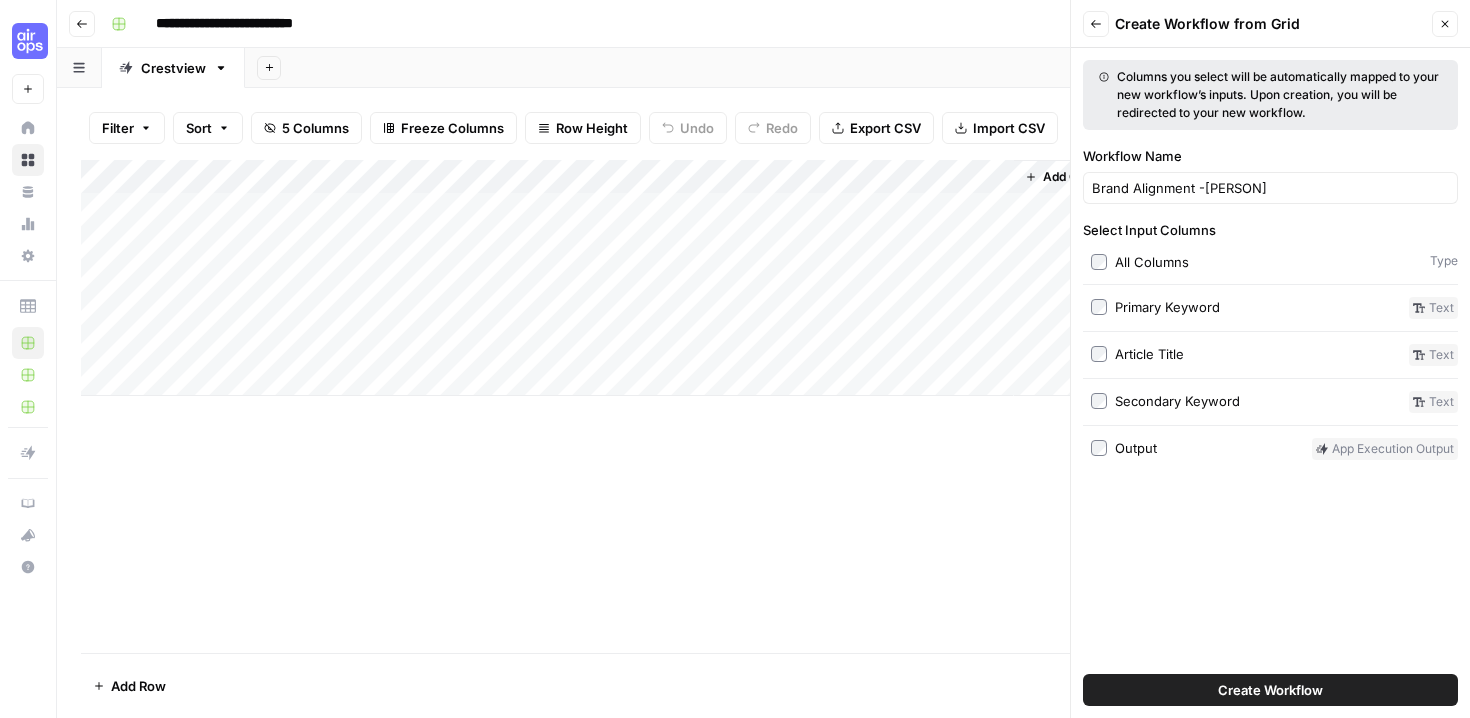 click on "Create Workflow" at bounding box center (1270, 690) 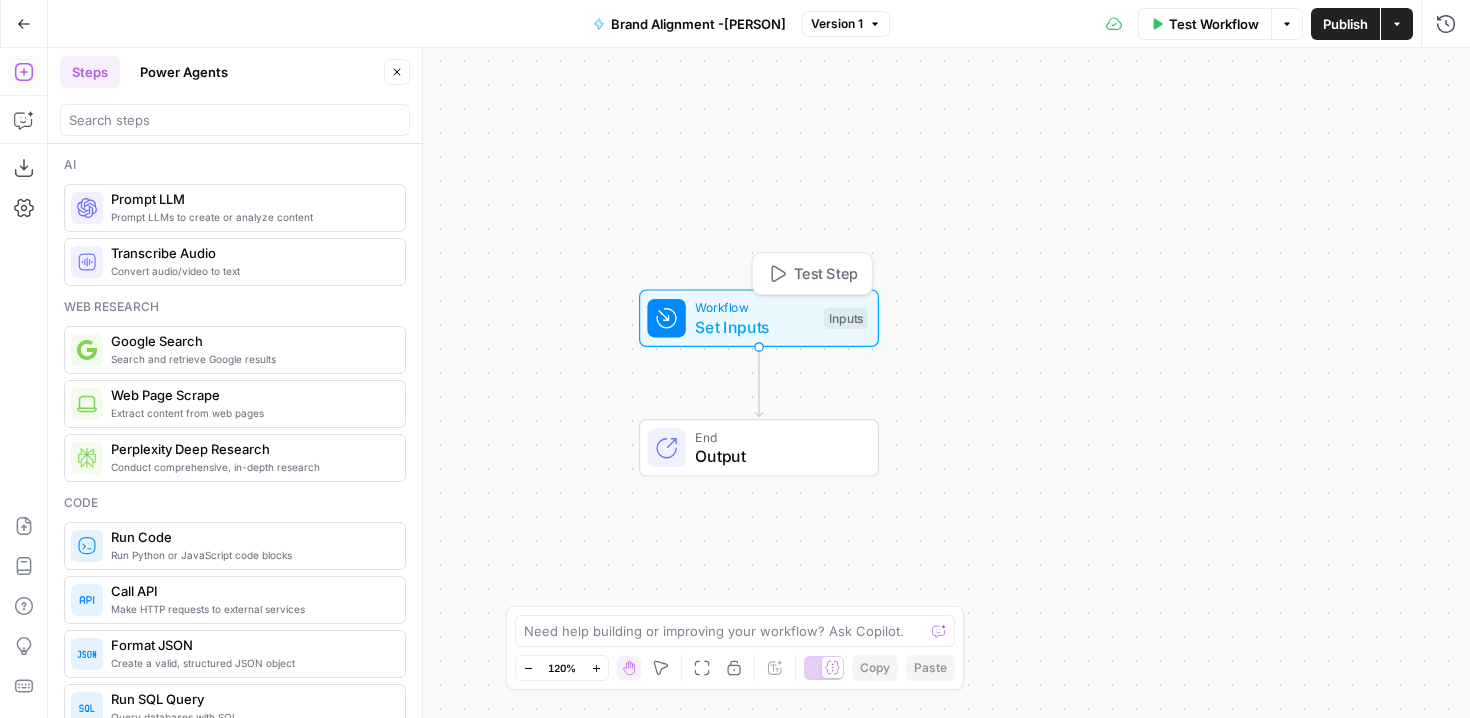 click on "Workflow Set Inputs Inputs Test Step" at bounding box center (757, 318) 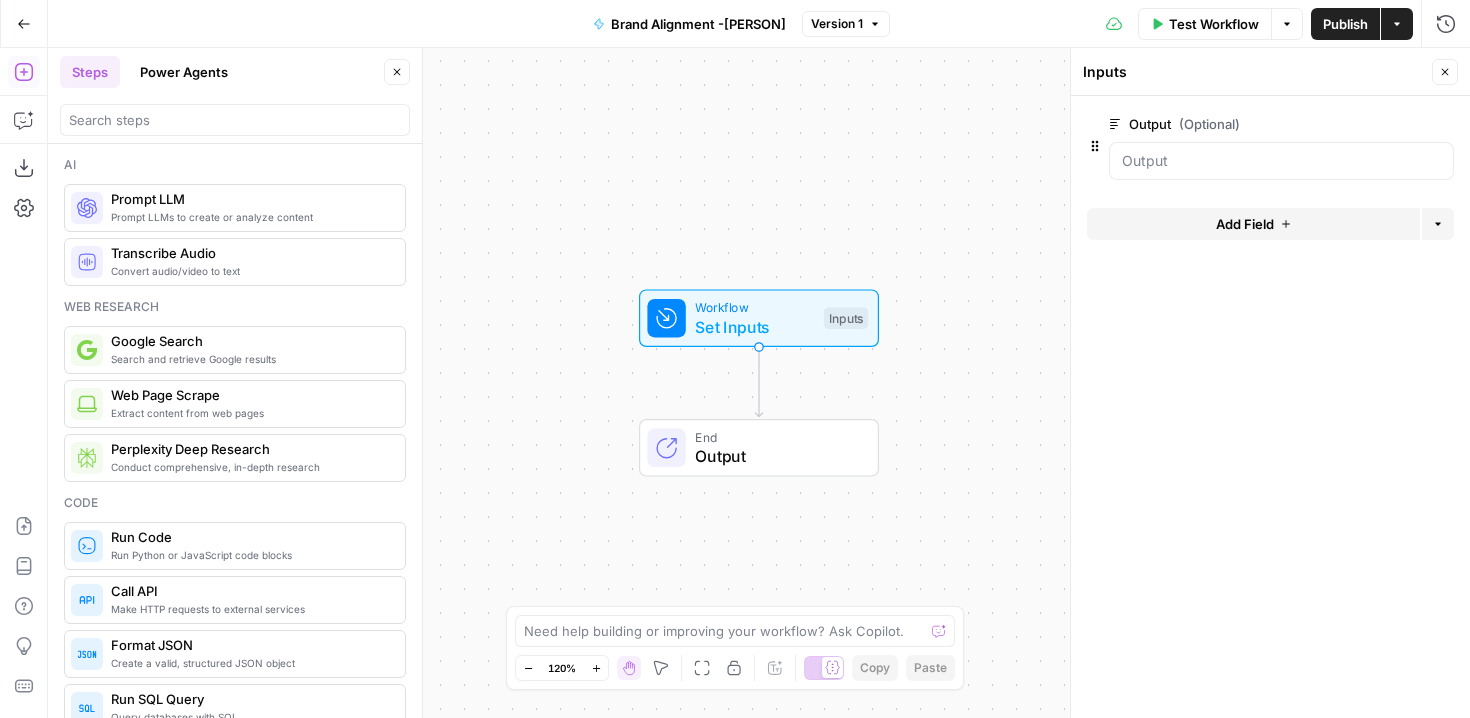 click on "Add Field" at bounding box center (1253, 224) 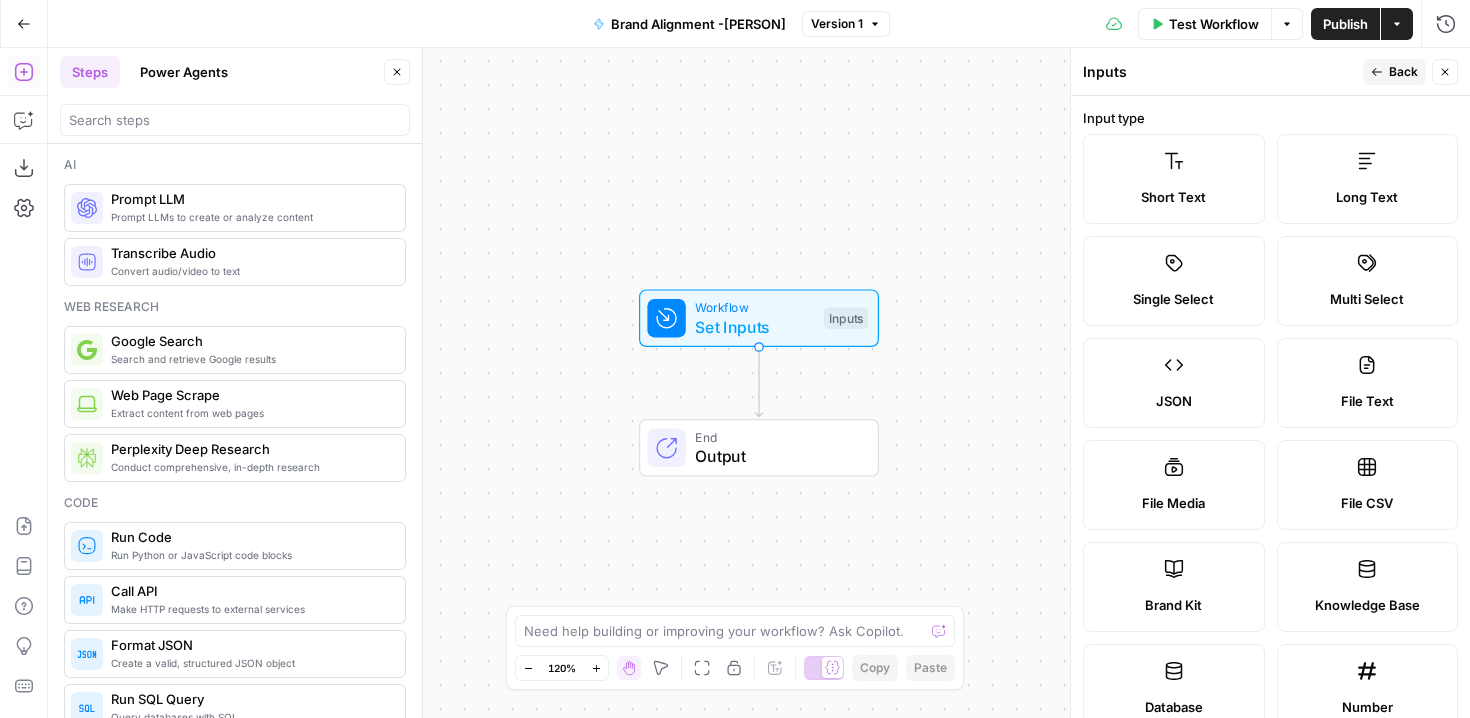 click on "Brand Kit" at bounding box center (1174, 587) 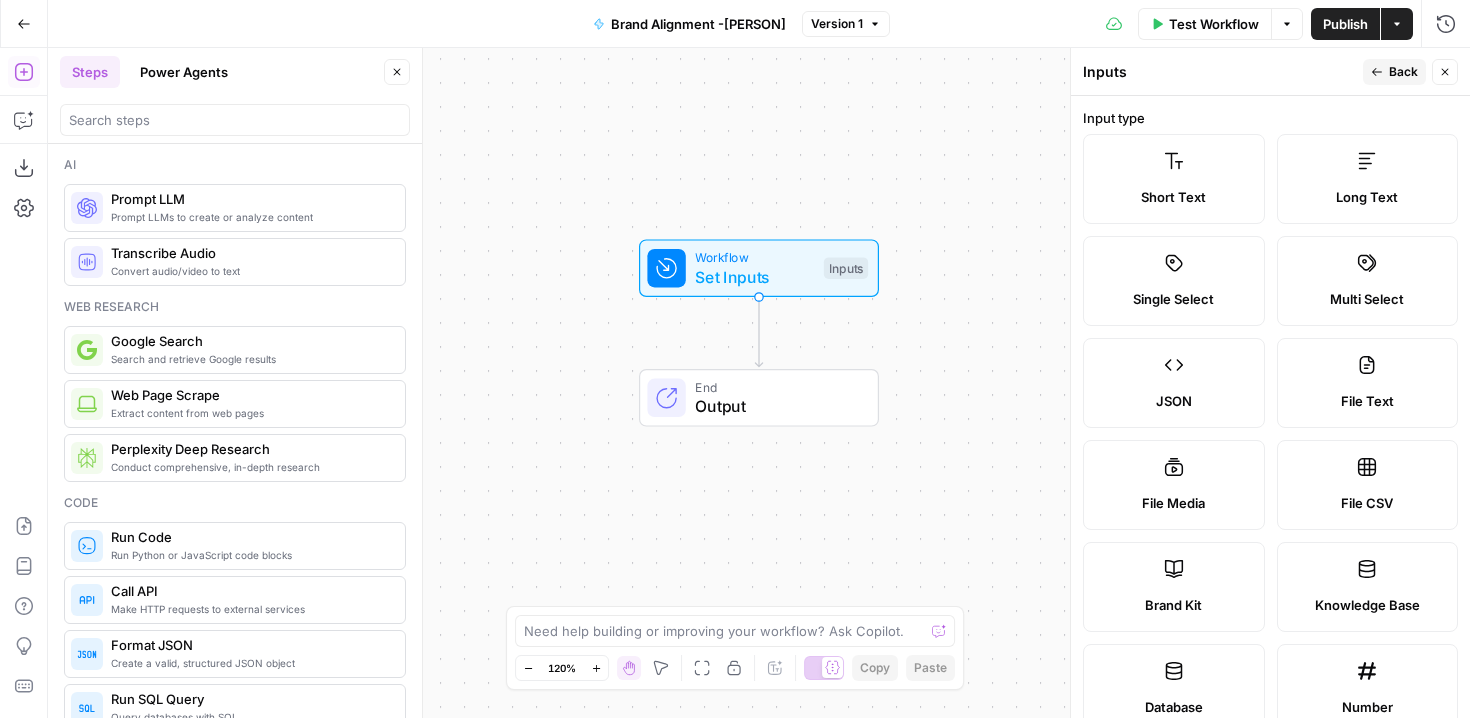 click on "Input type Short Text Long Text Single Select Multi Select JSON File Text File Media File CSV Brand Kit Knowledge Base Database Number Label Variable Name By default this will be the label in lowercase with spaces replaced by underscores. Required Placeholder Placeholder text for the input." at bounding box center (1270, 407) 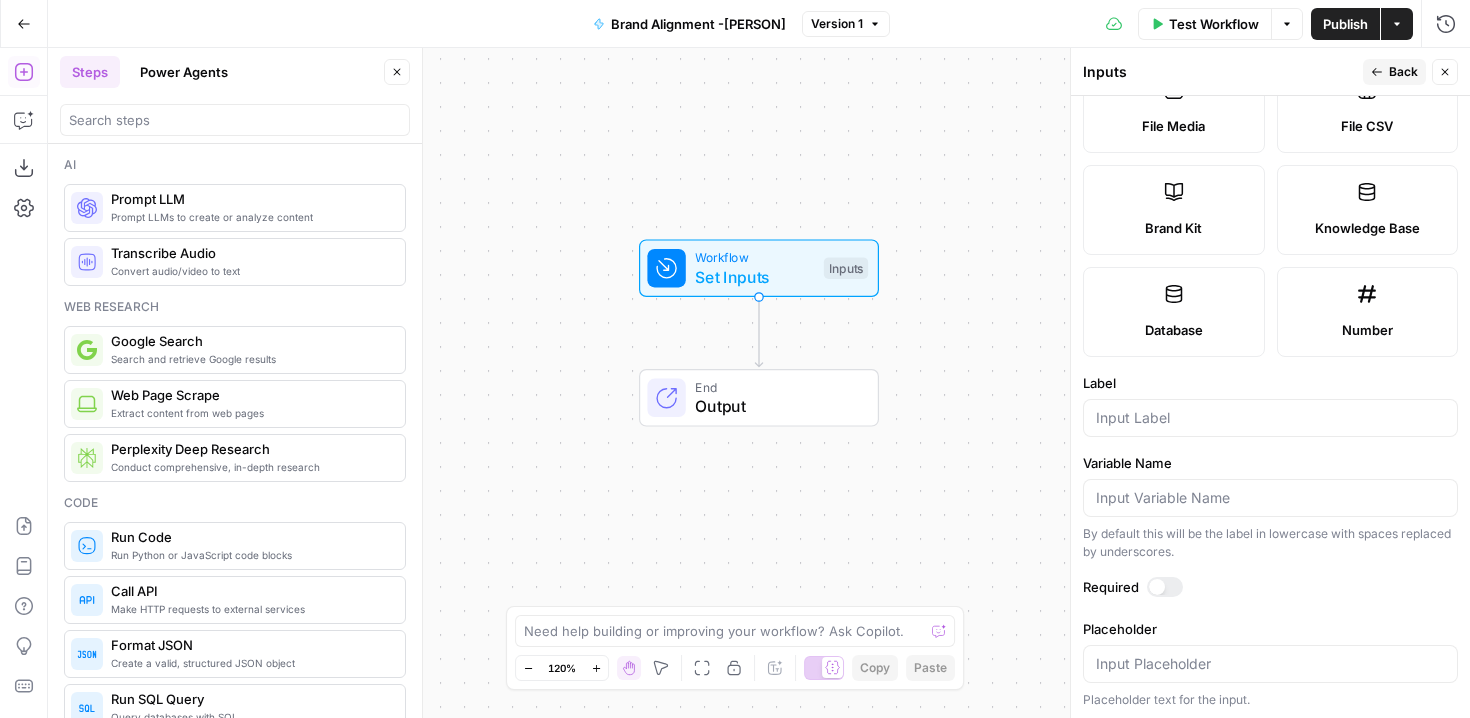 scroll, scrollTop: 380, scrollLeft: 0, axis: vertical 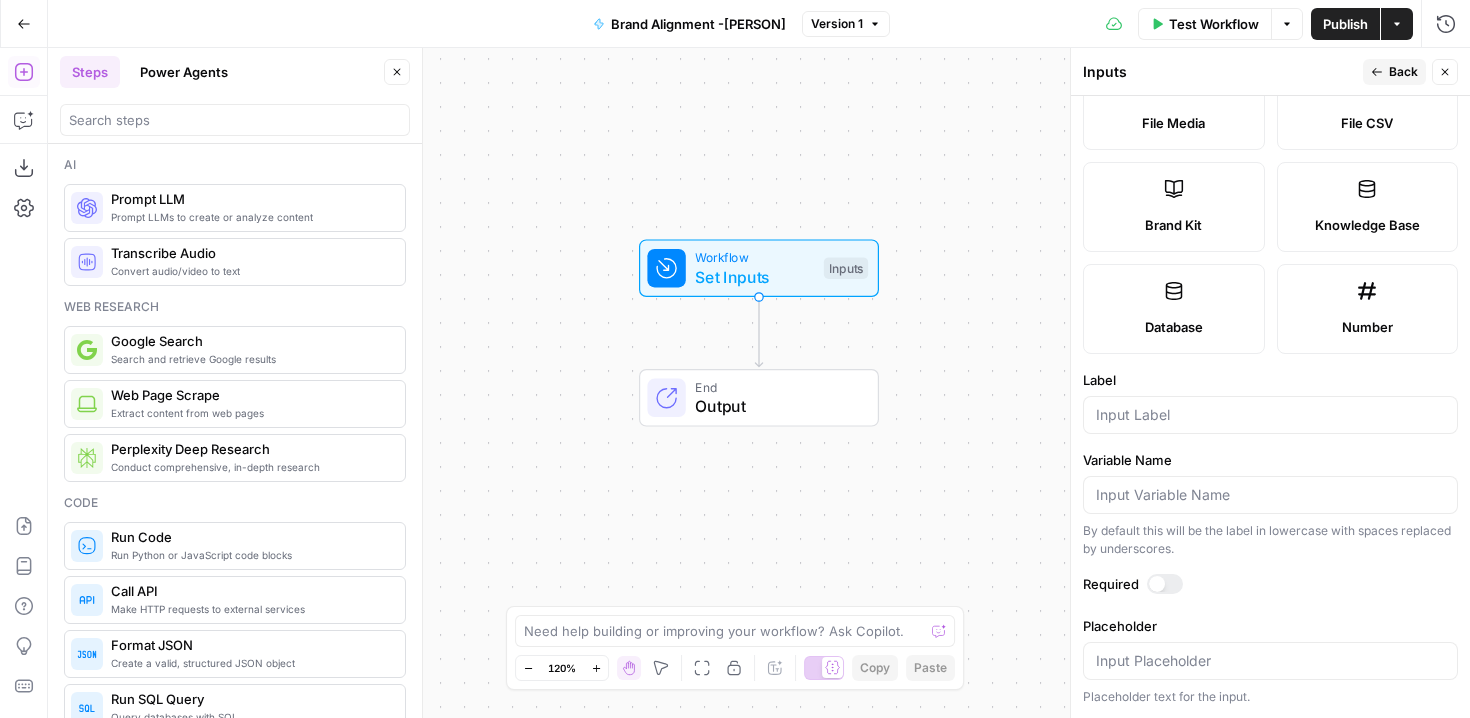 drag, startPoint x: 1458, startPoint y: 116, endPoint x: 1421, endPoint y: 716, distance: 601.1398 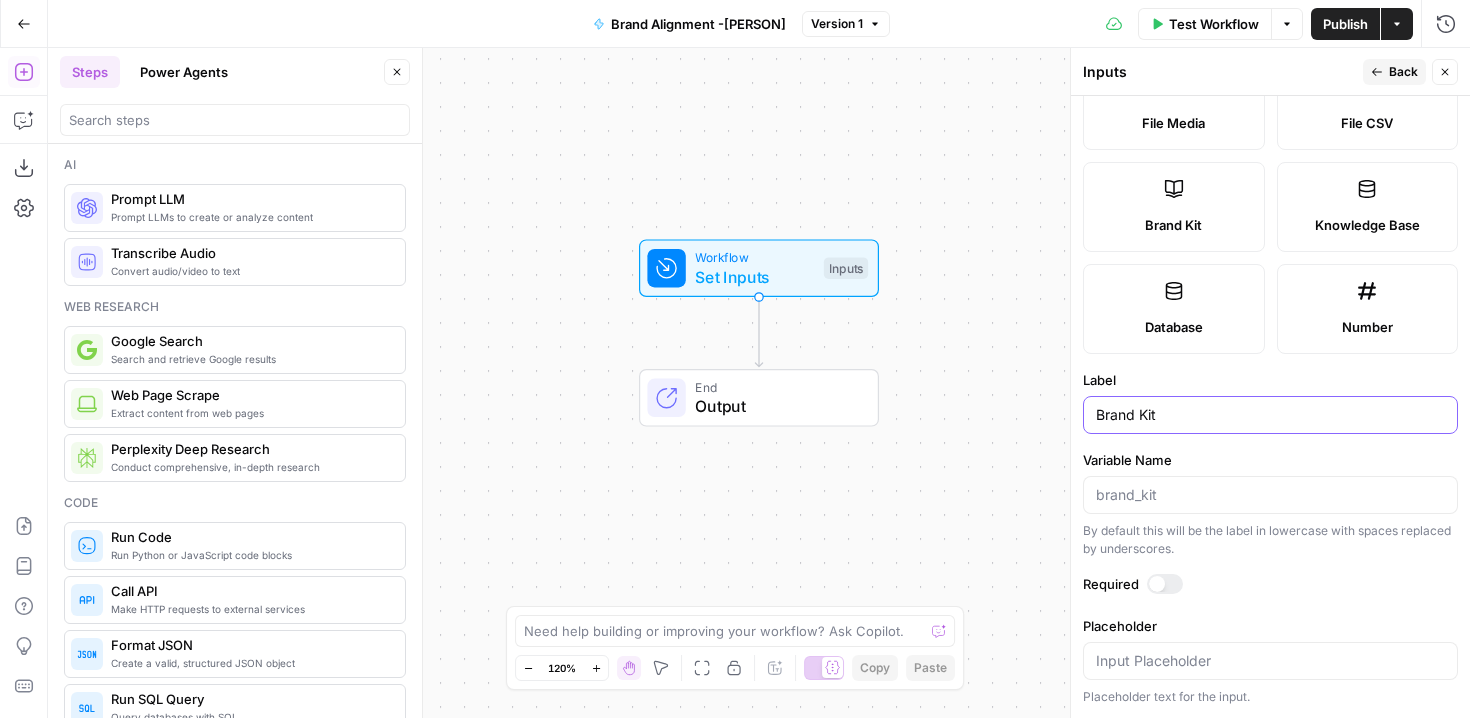 type on "Brand Kit" 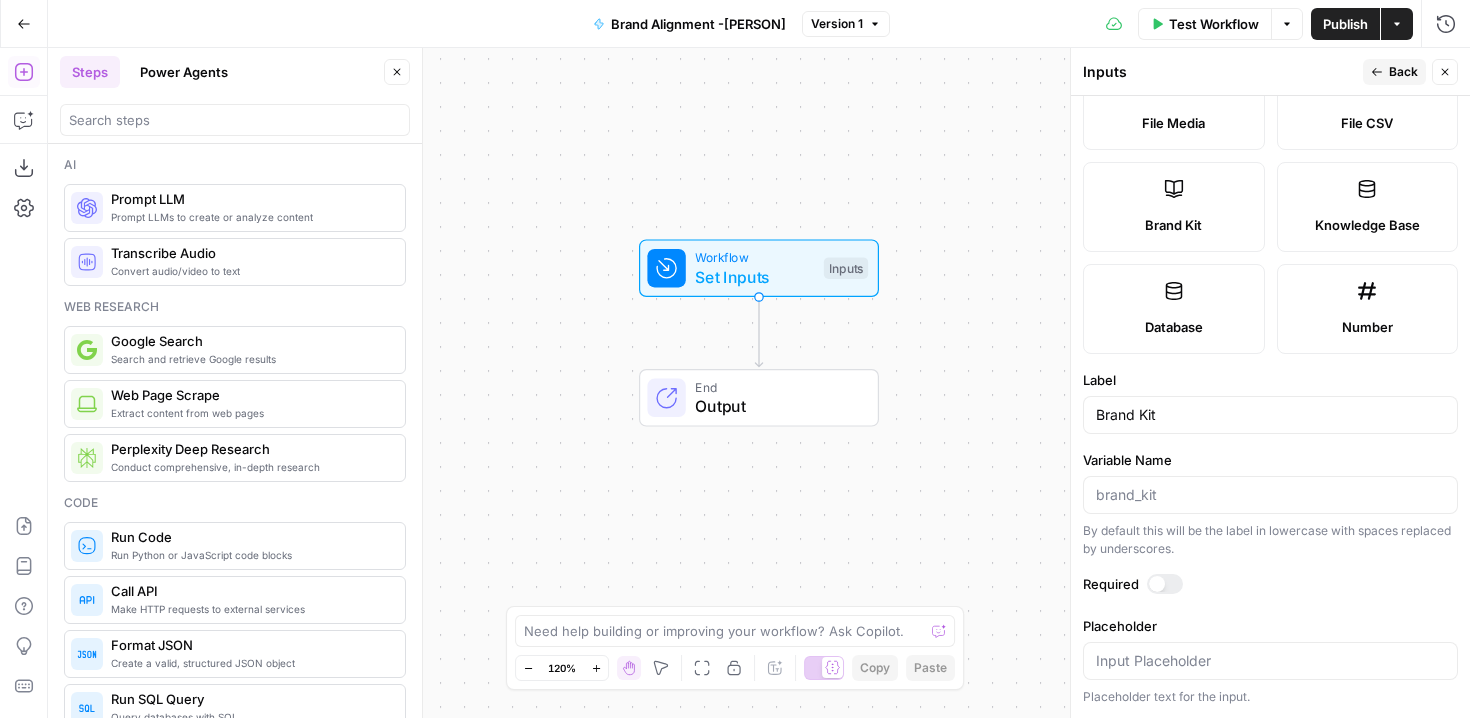 click on "Placeholder" at bounding box center (1270, 626) 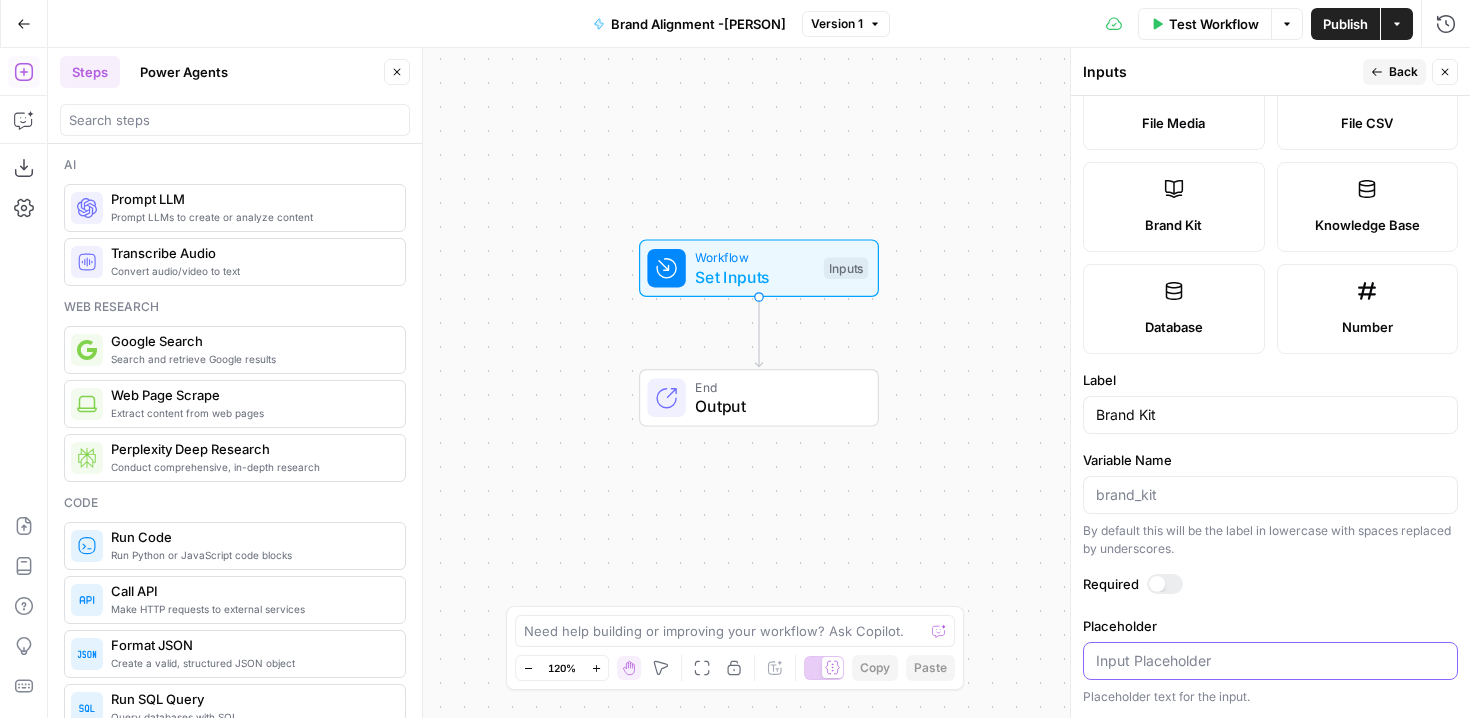 click on "Placeholder" at bounding box center [1270, 661] 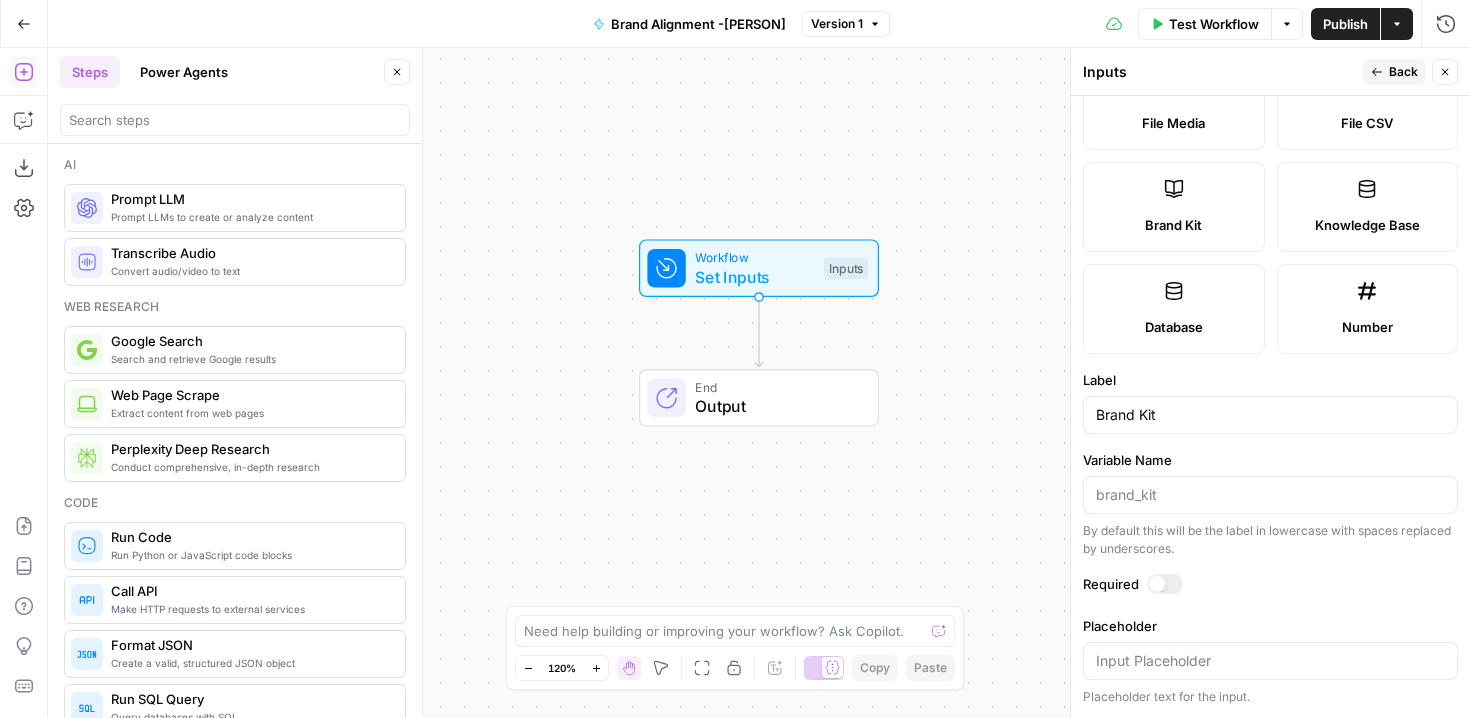 click at bounding box center (1157, 584) 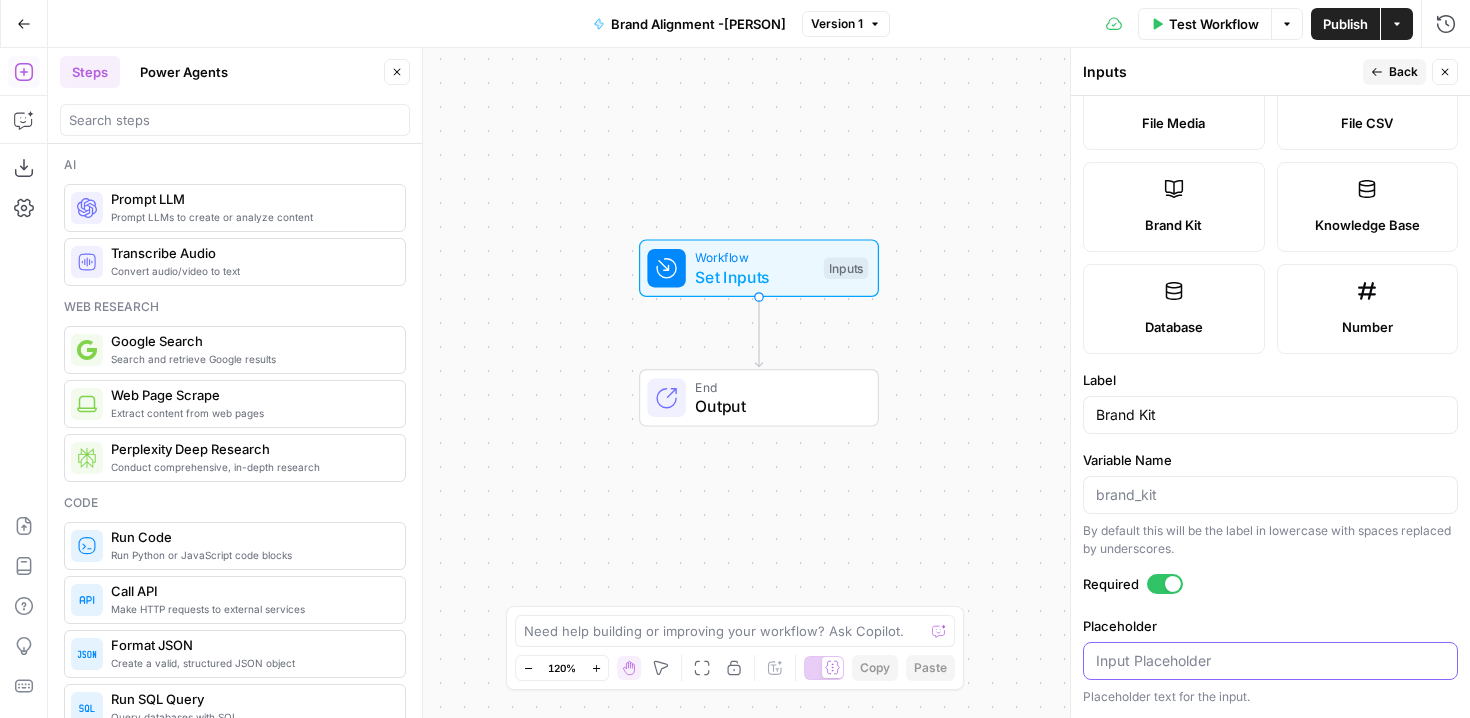 click on "Placeholder" at bounding box center [1270, 661] 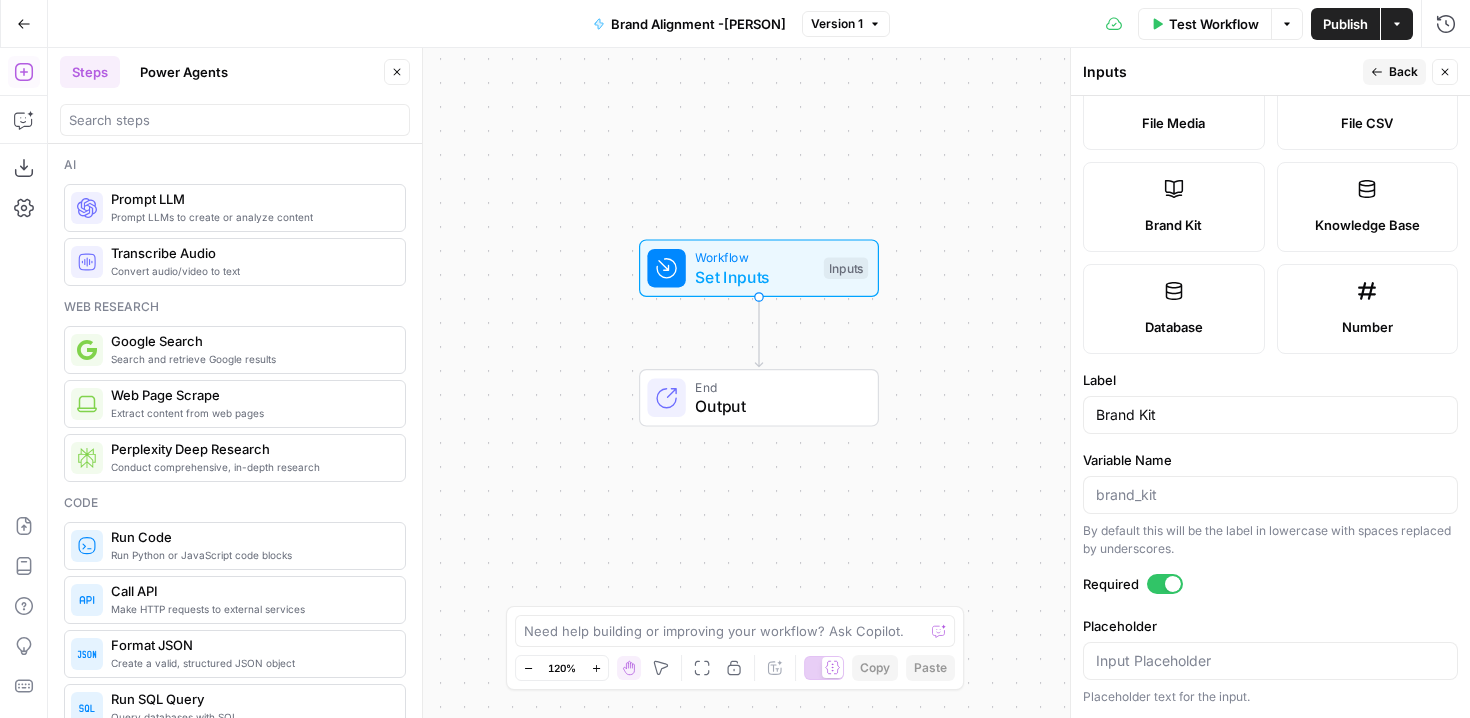 click on "Input type Short Text Long Text Single Select Multi Select JSON File Text File Media File CSV Brand Kit Knowledge Base Database Number Label Brand Kit Variable Name By default this will be the label in lowercase with spaces replaced by underscores. Required Placeholder Placeholder text for the input." at bounding box center (1270, 407) 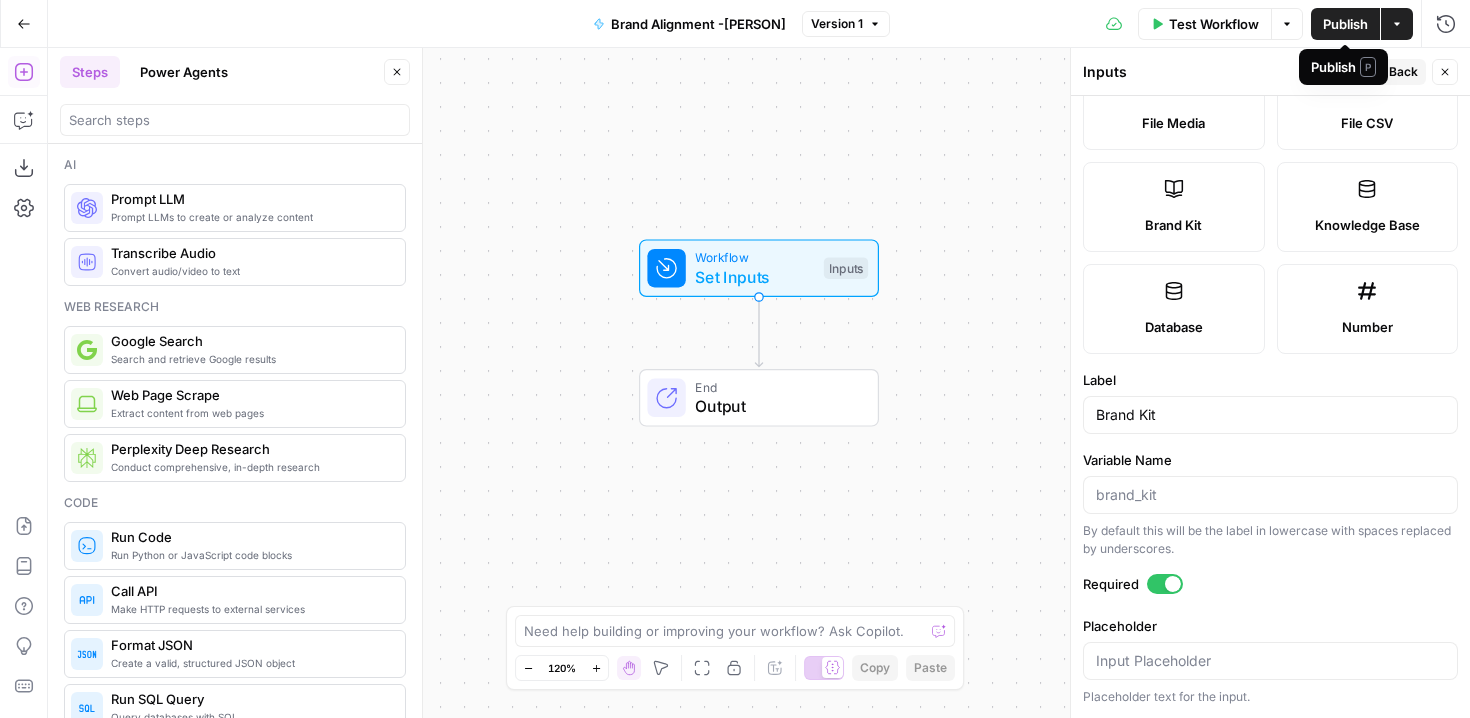 click on "Publish" at bounding box center [1345, 24] 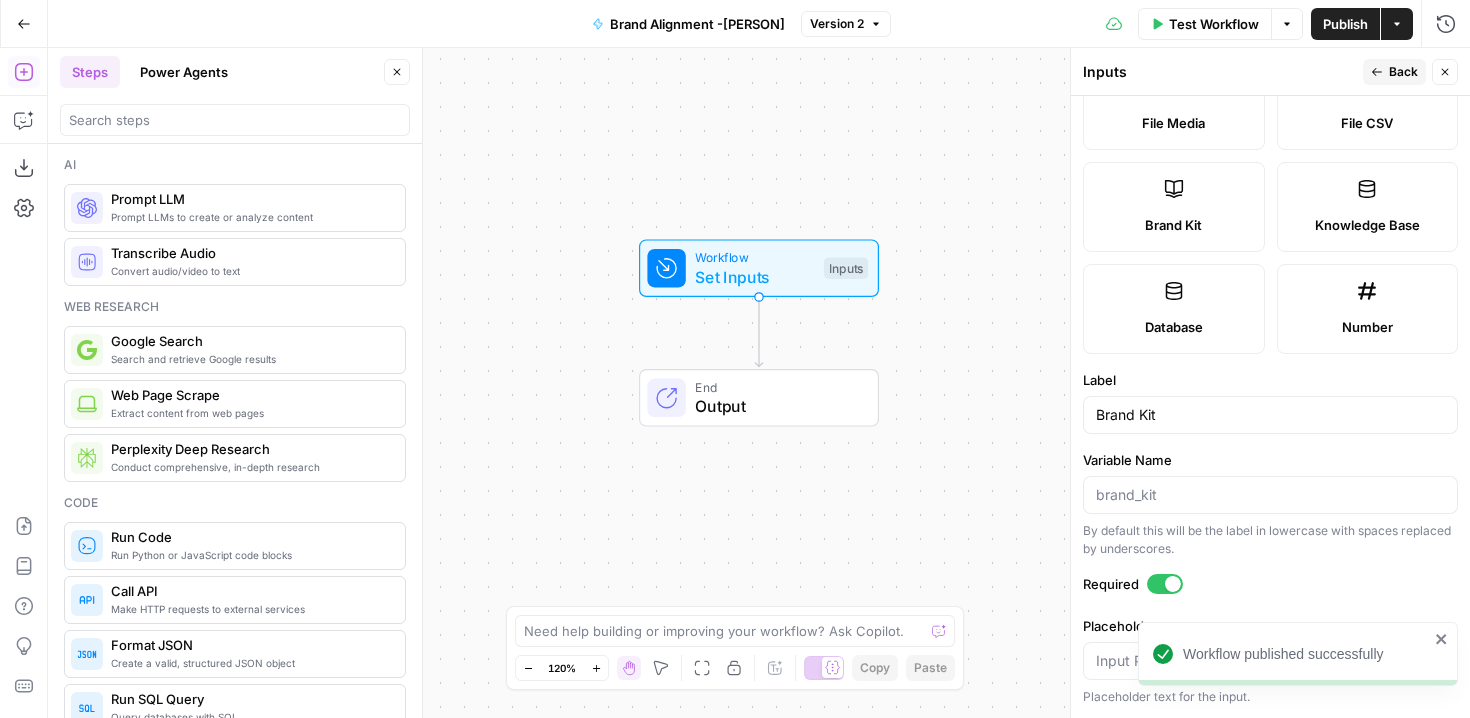 click on "Workflow Set Inputs Inputs End Output" at bounding box center [759, 383] 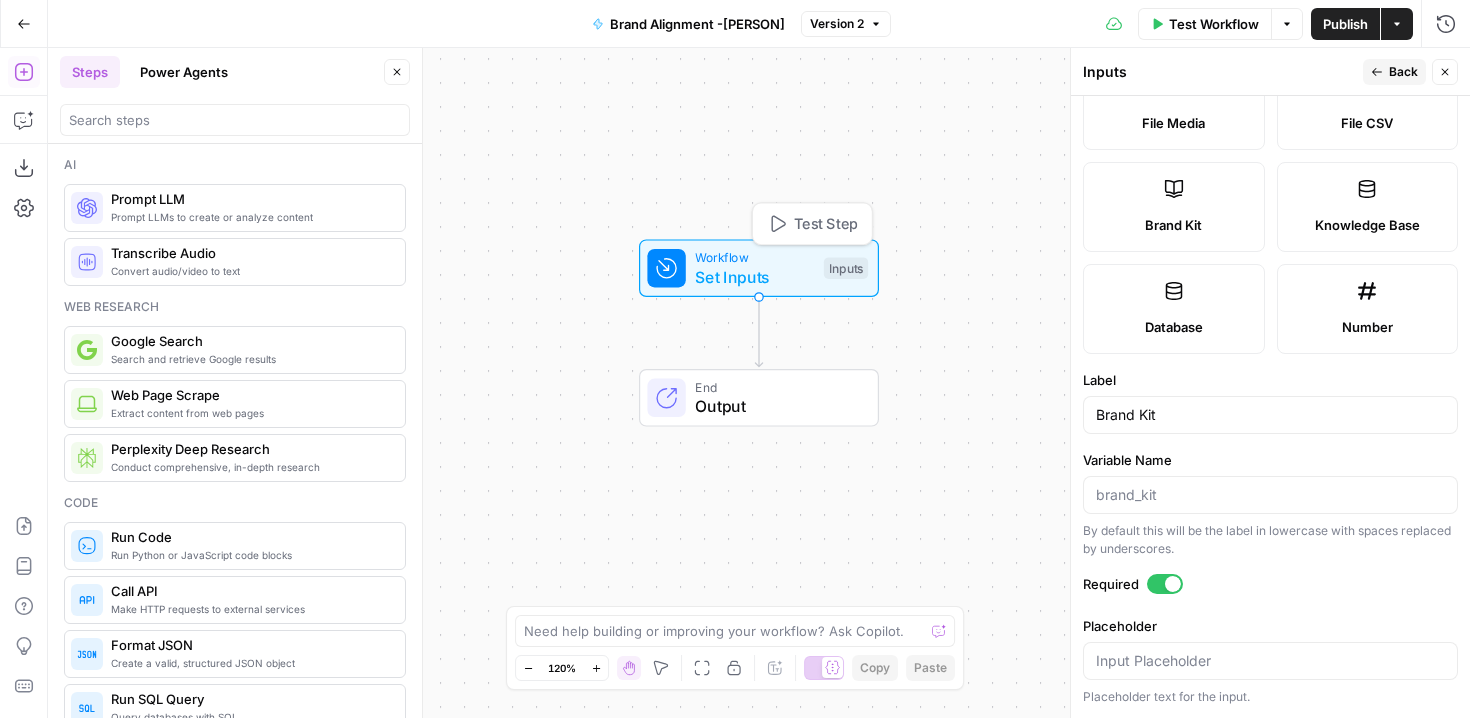 click on "Set Inputs" at bounding box center (754, 277) 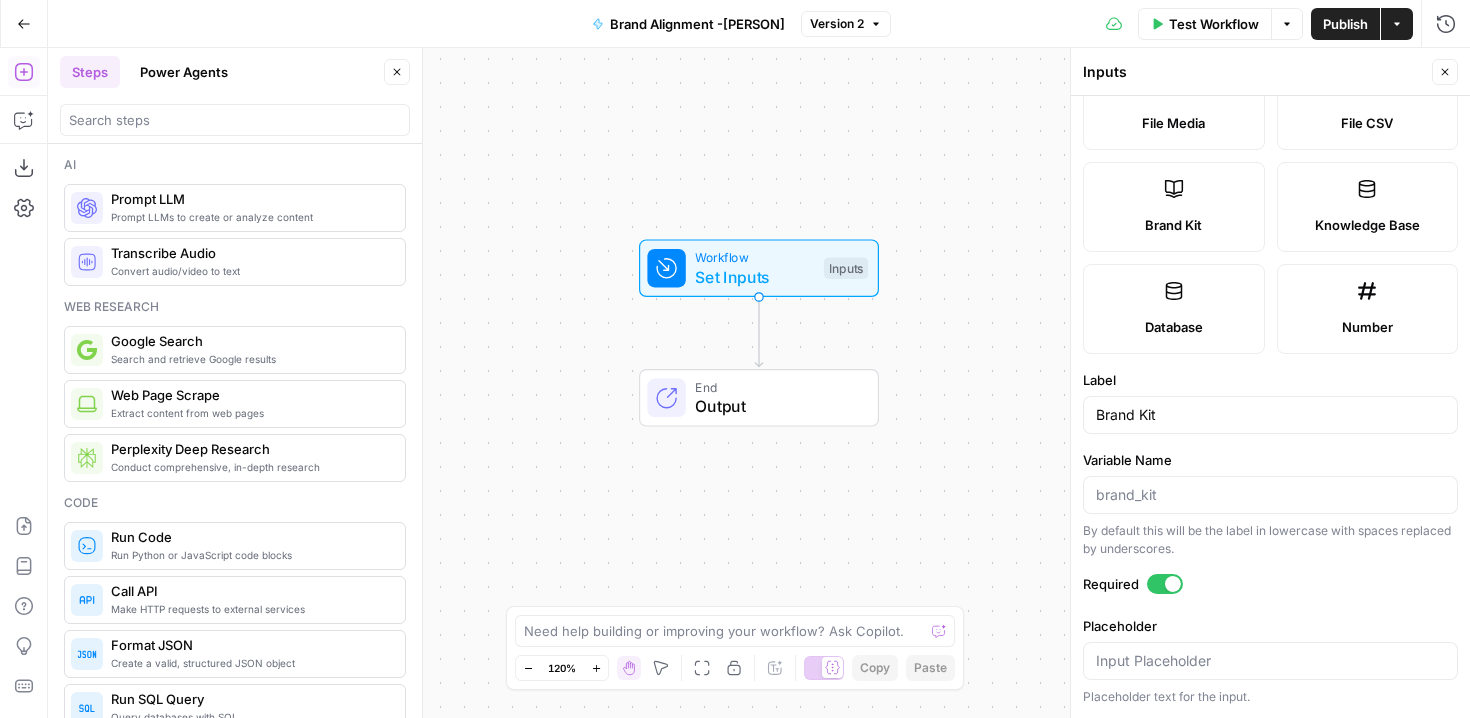 scroll, scrollTop: 0, scrollLeft: 0, axis: both 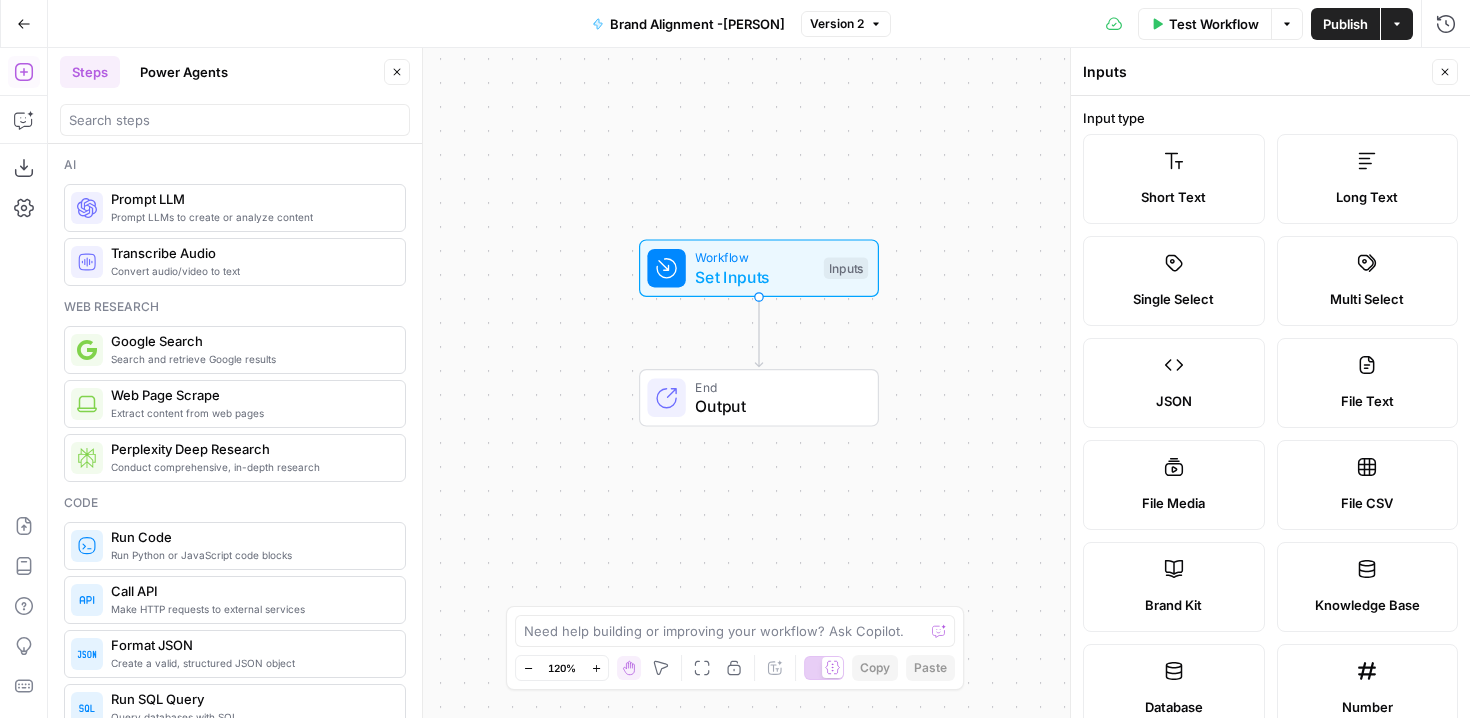 drag, startPoint x: 1464, startPoint y: 122, endPoint x: 1463, endPoint y: 53, distance: 69.00725 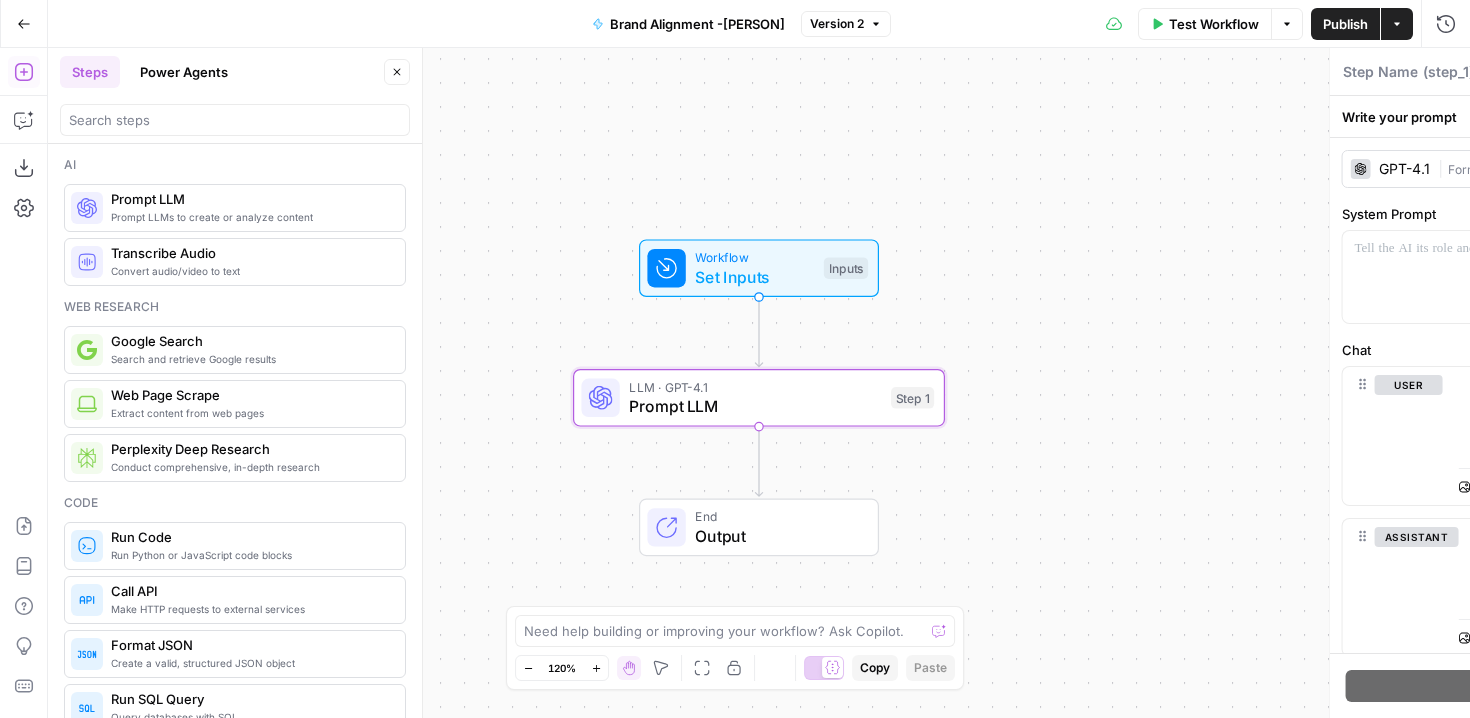 type on "Prompt LLM" 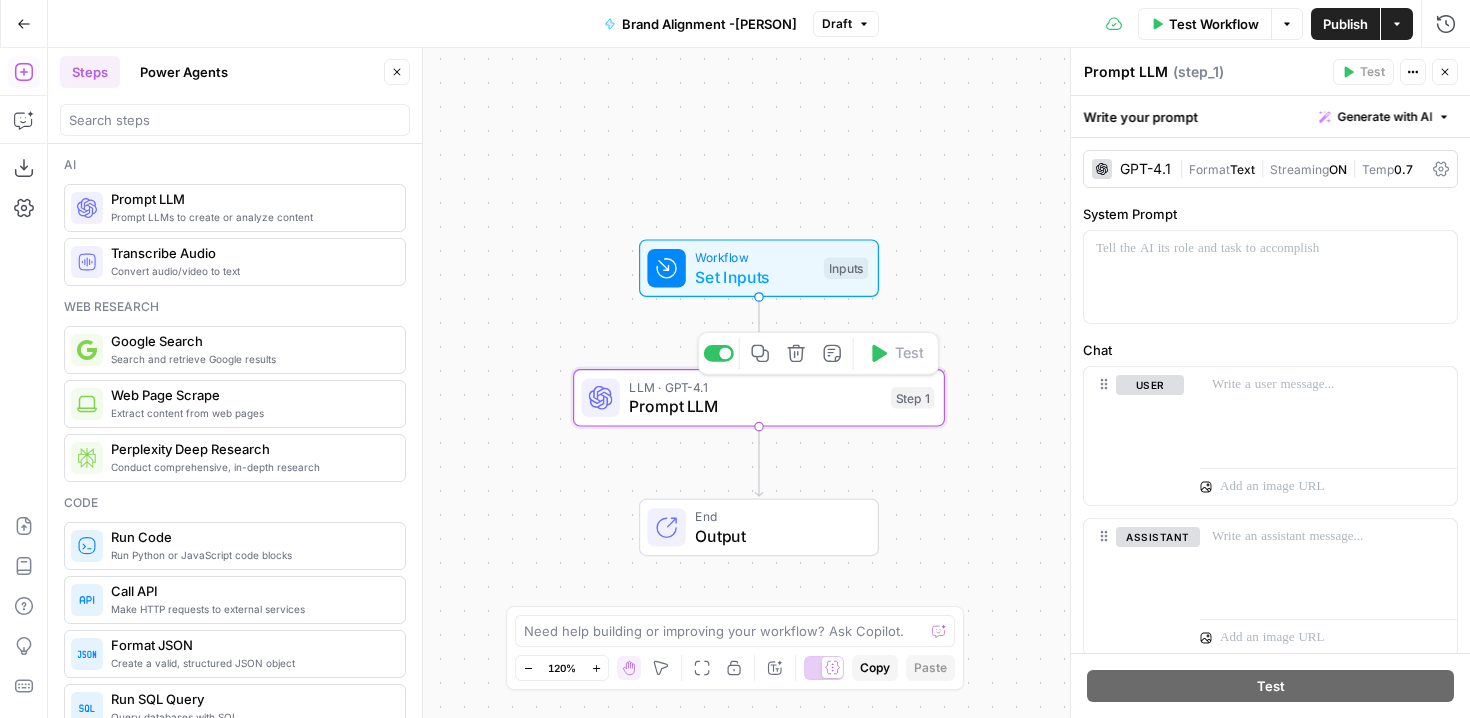 click on "Prompt LLM" at bounding box center (755, 406) 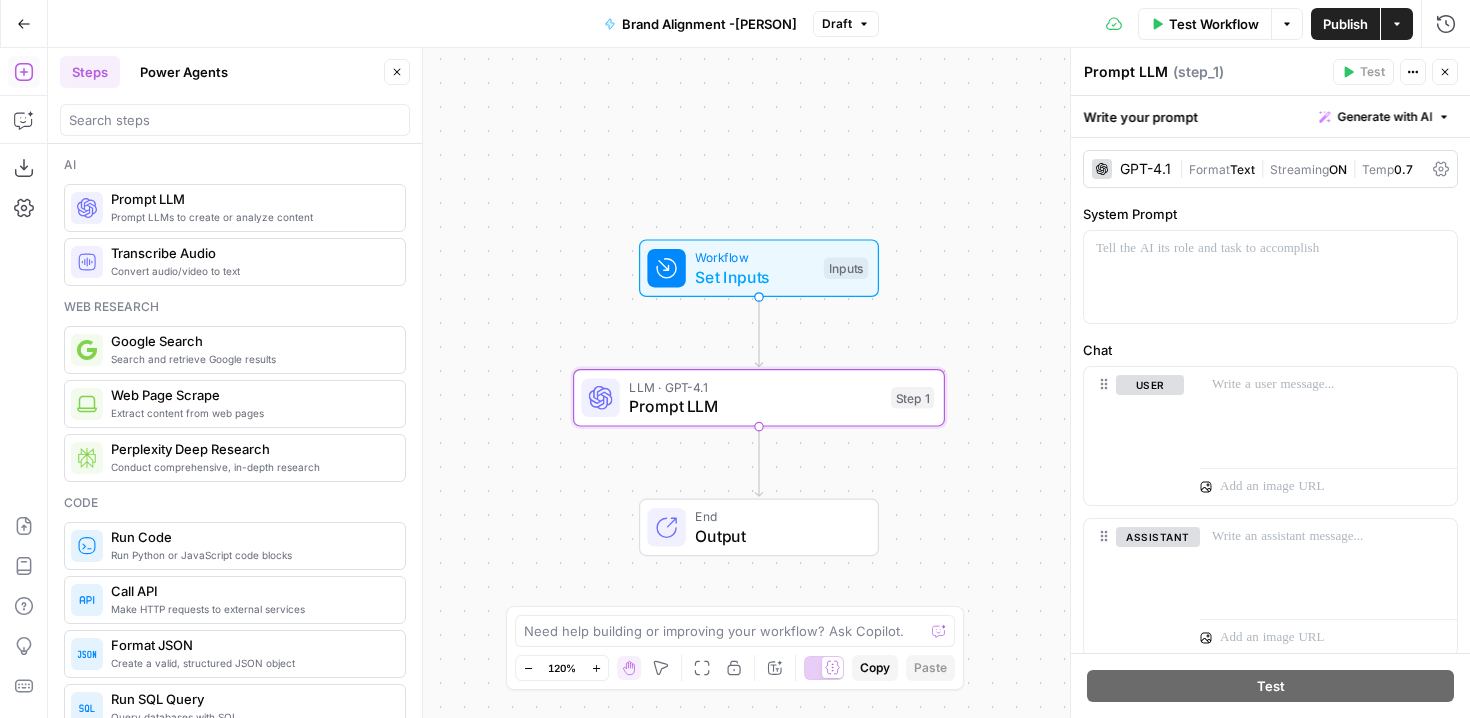 click on "GPT-4.1" at bounding box center [1145, 169] 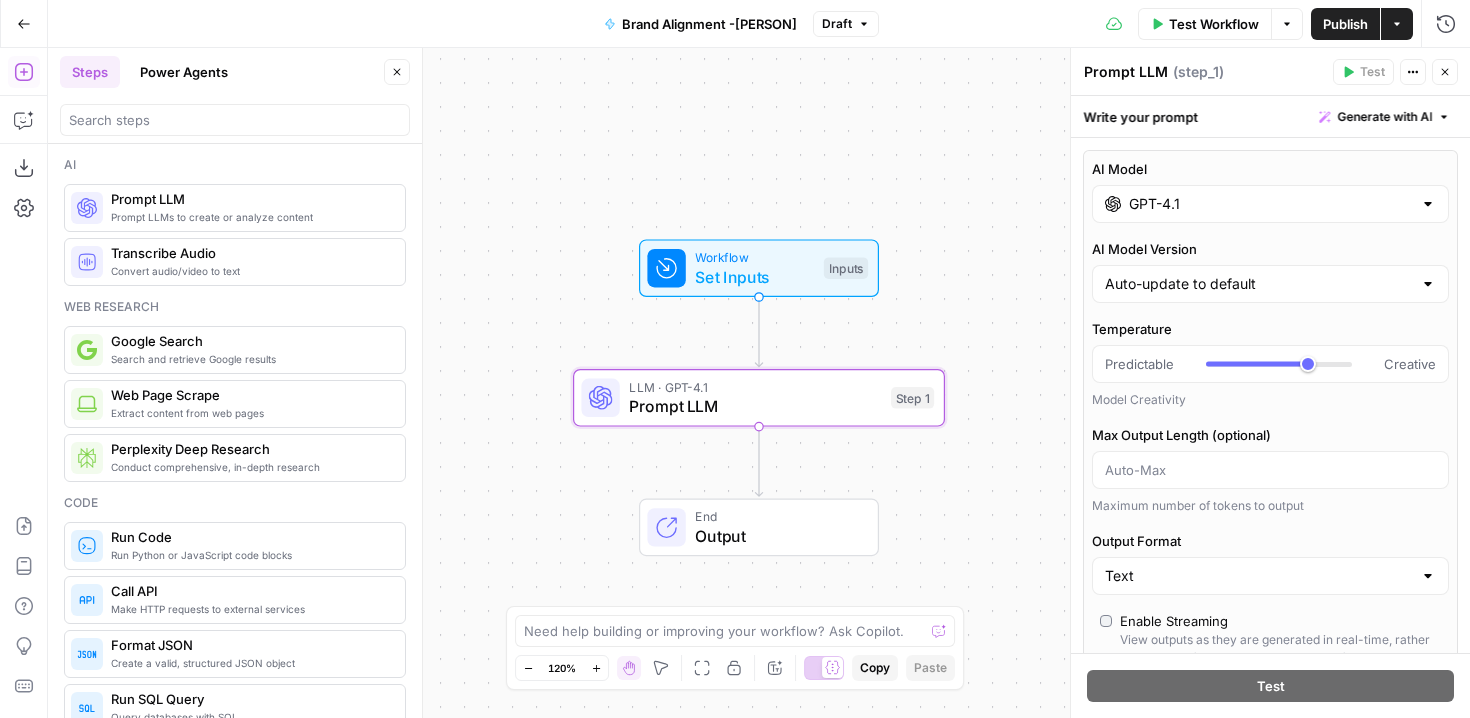 click on "GPT-4.1" at bounding box center (1270, 204) 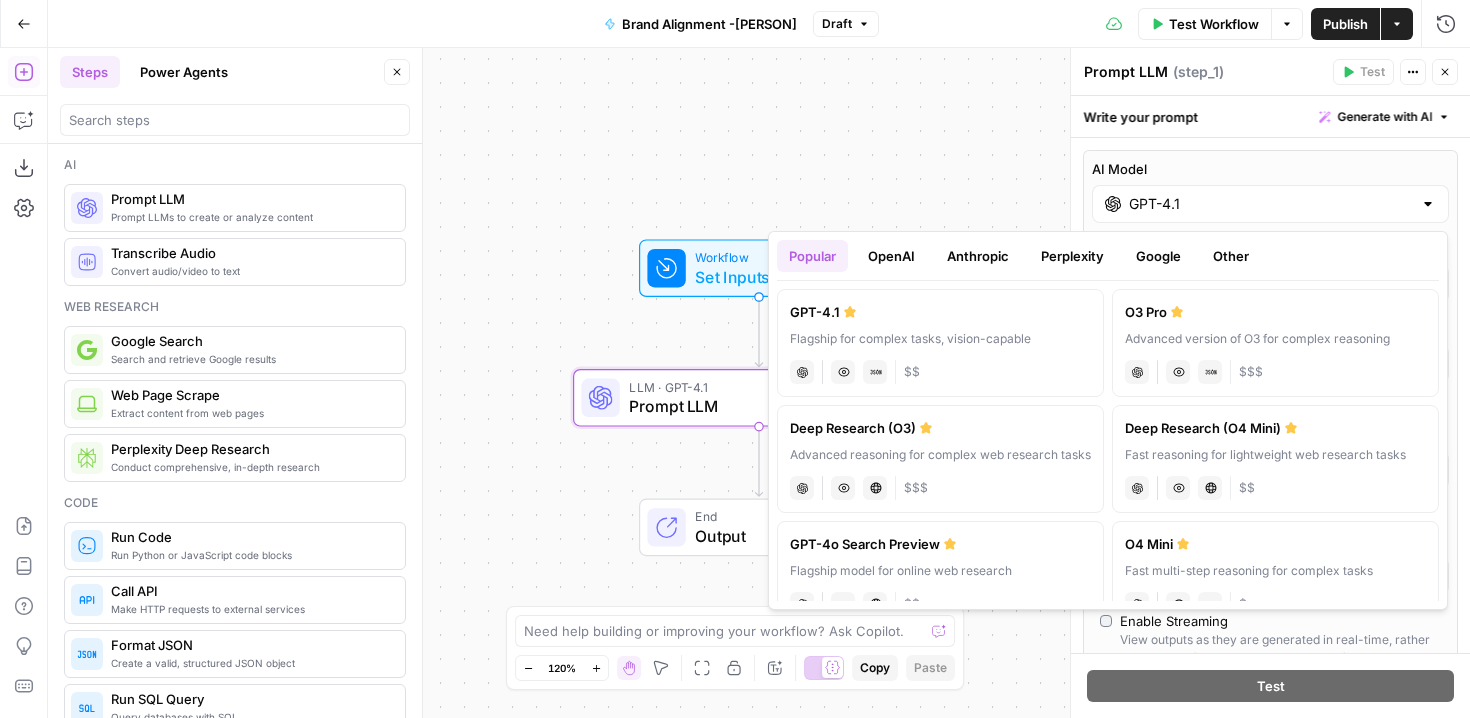 click on "GPT-4o Search Preview" at bounding box center (940, 544) 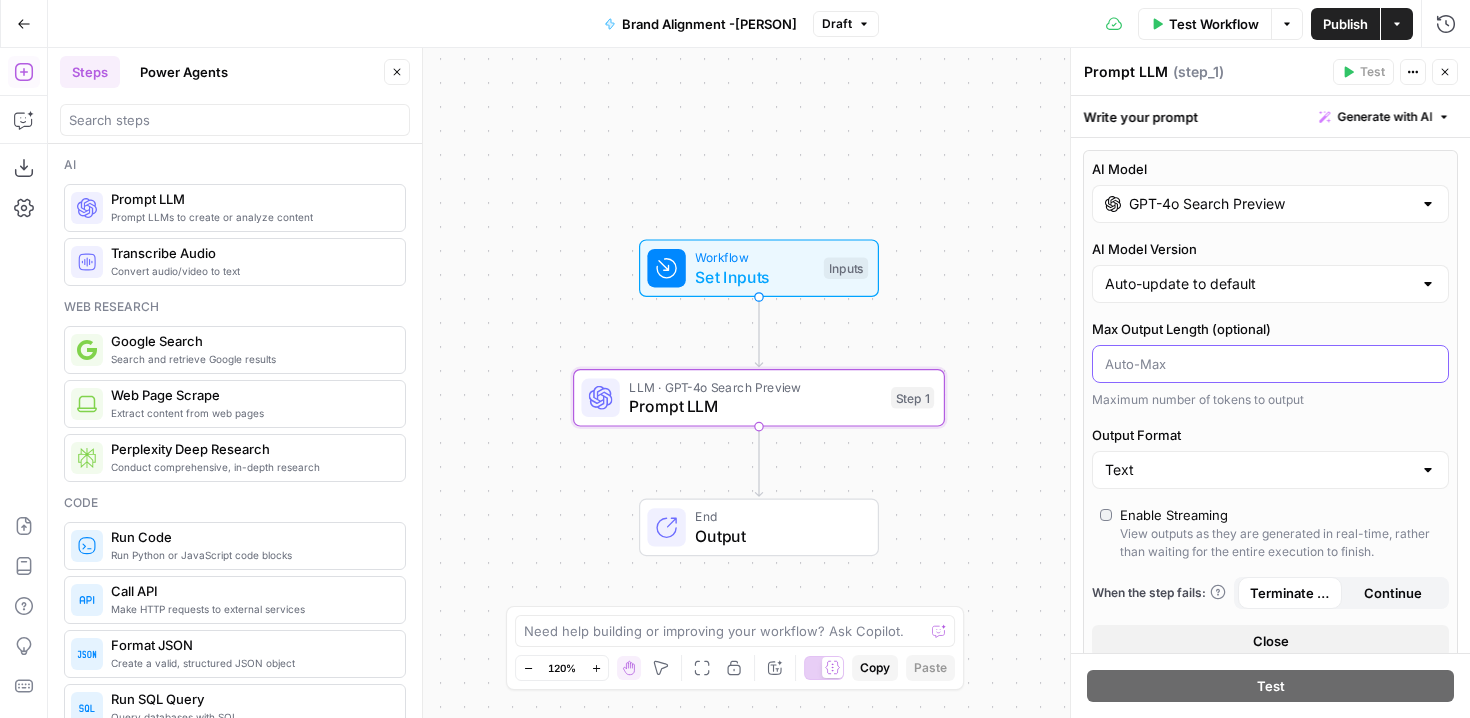 click on "Max Output Length (optional)" at bounding box center (1270, 364) 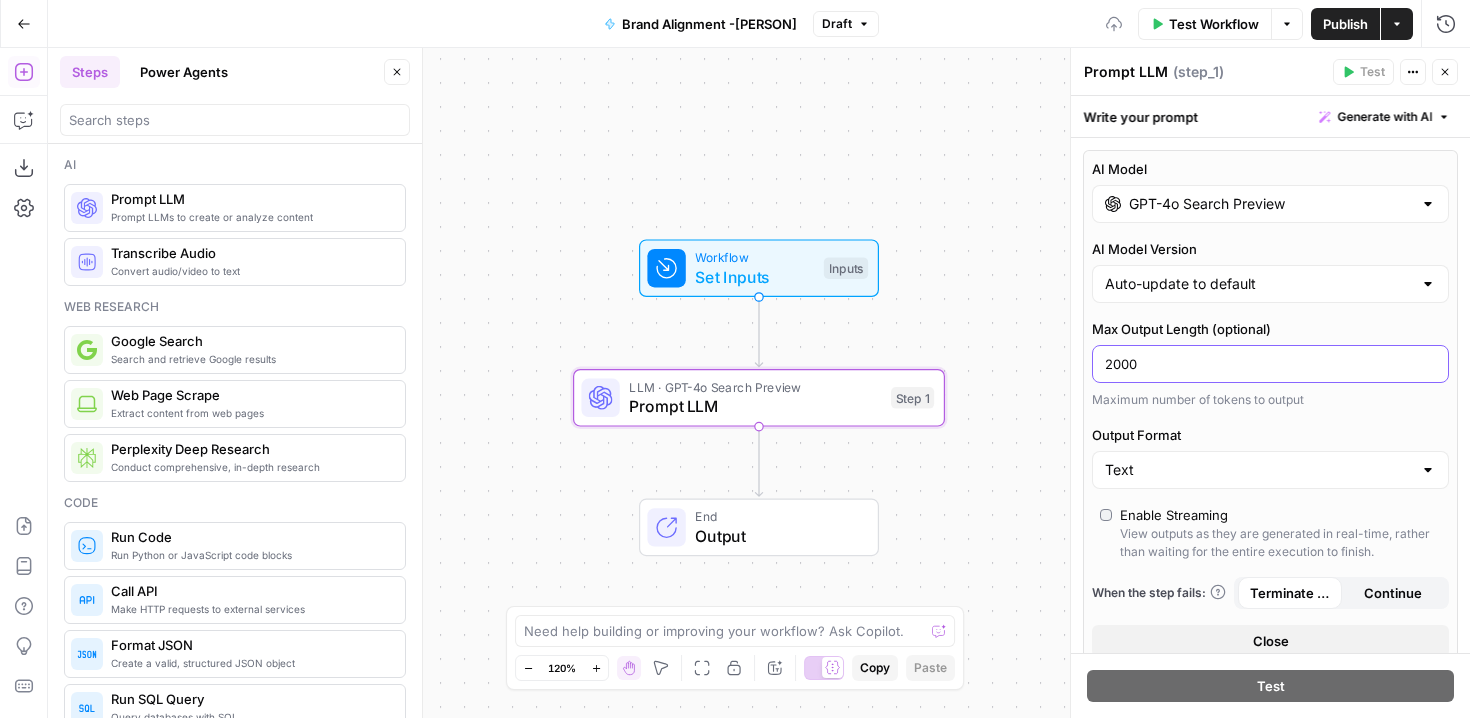 type on "2000" 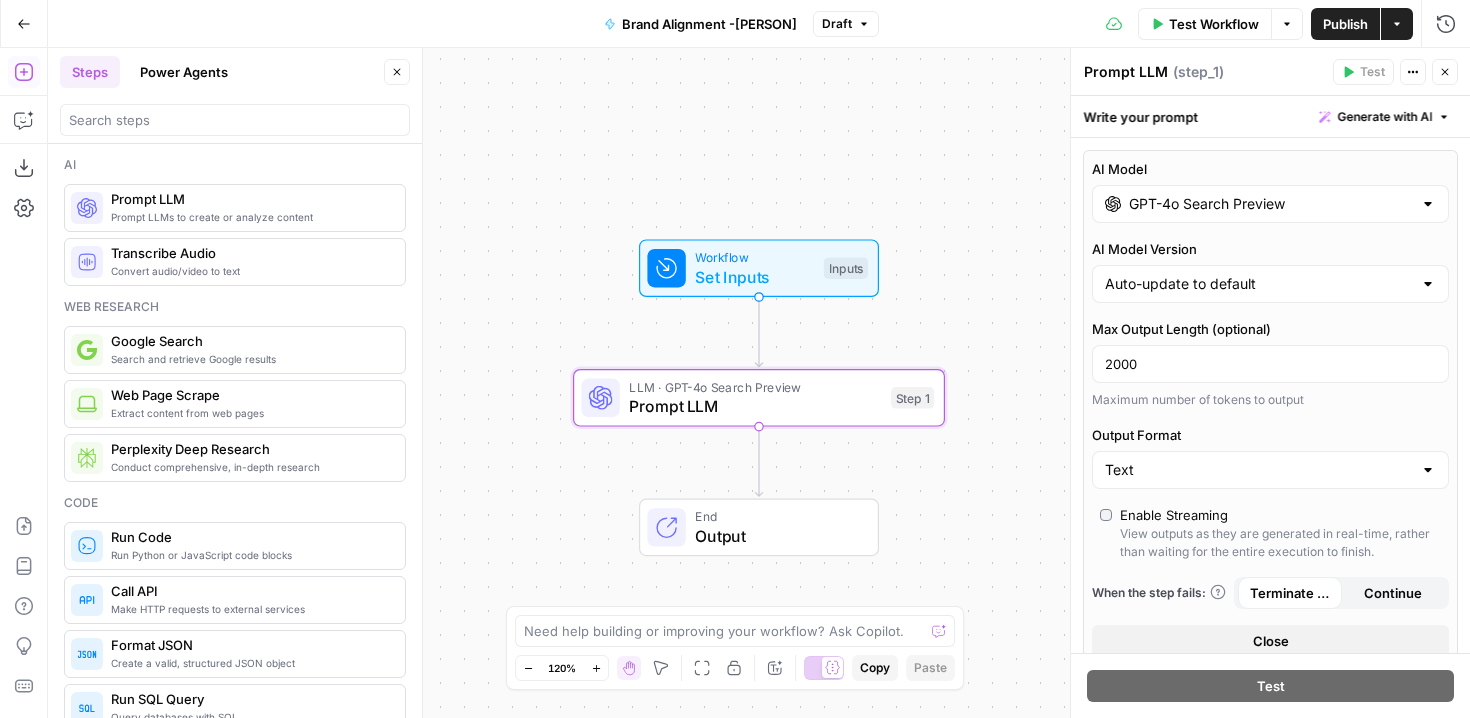 click on "Output Format" at bounding box center (1270, 435) 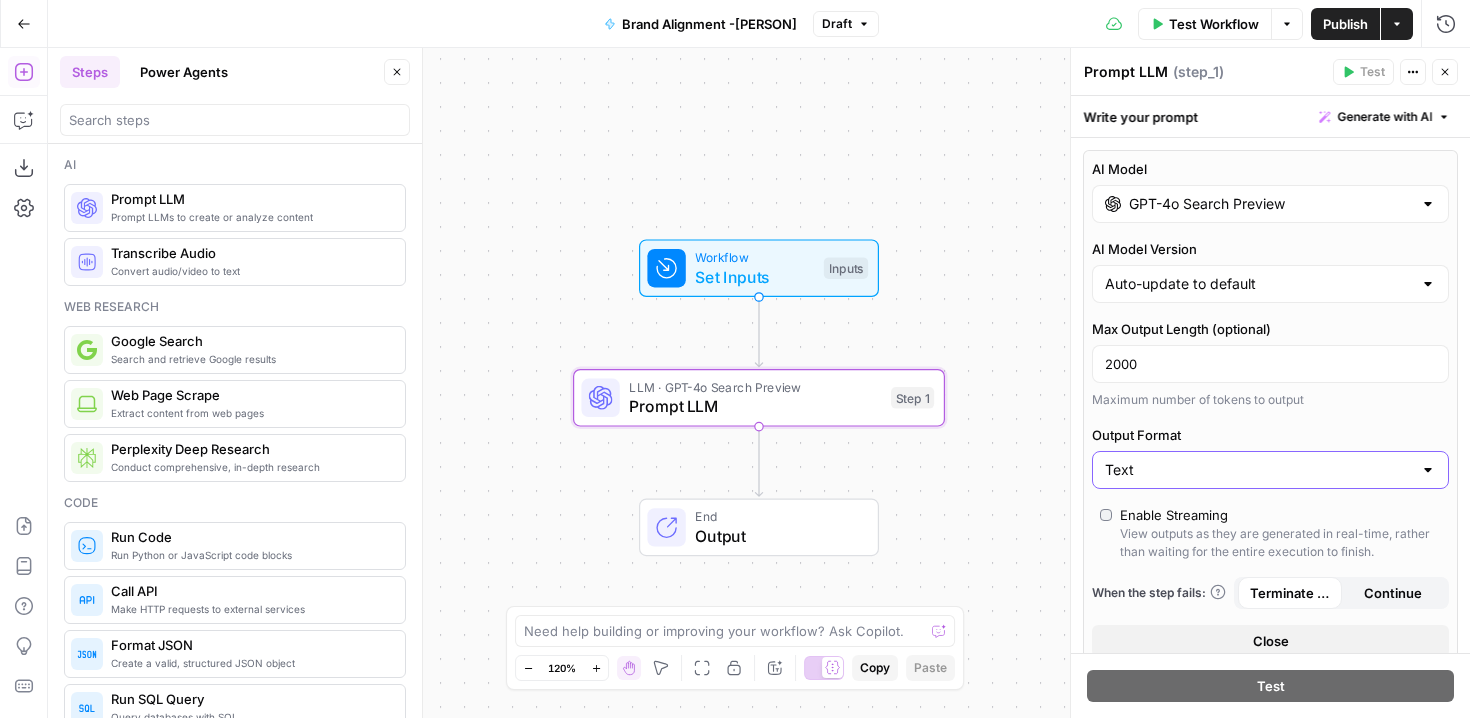 click on "Text" at bounding box center [1258, 470] 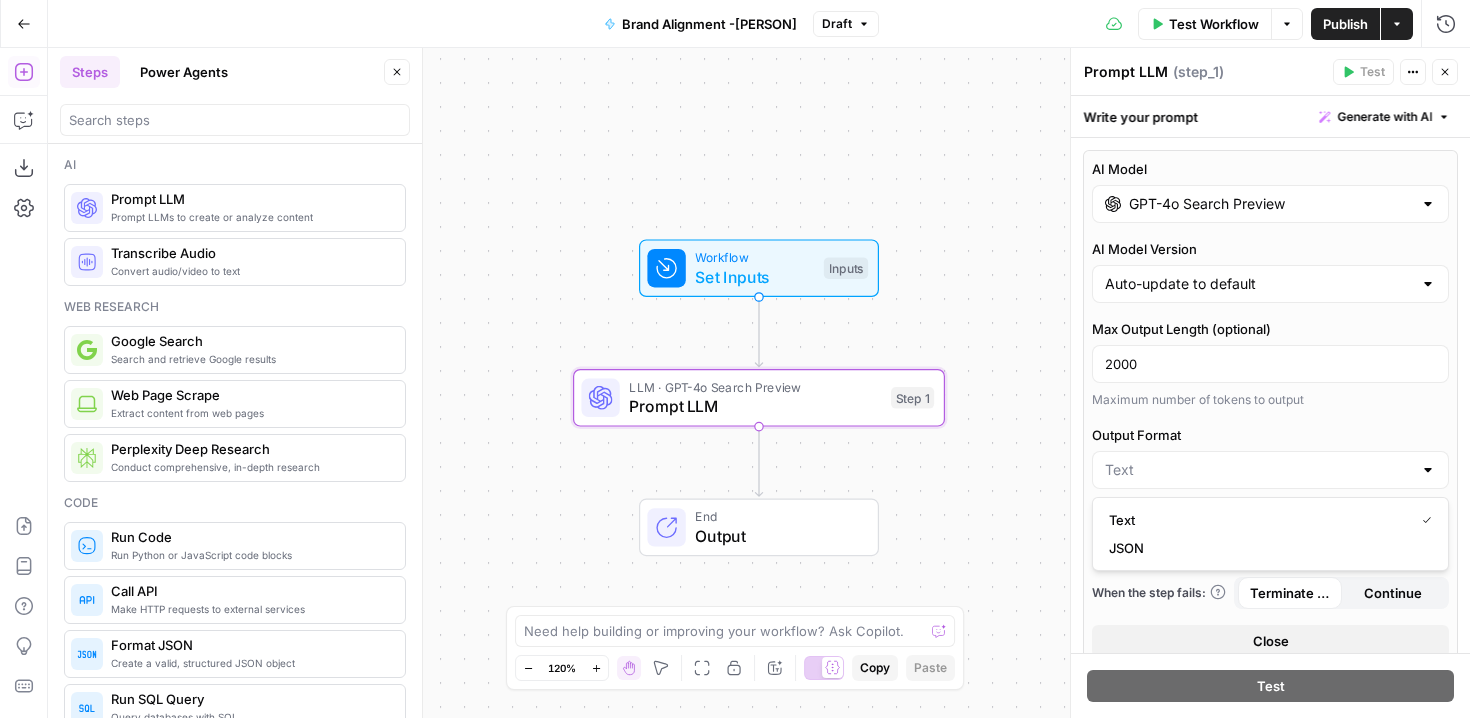 type on "Text" 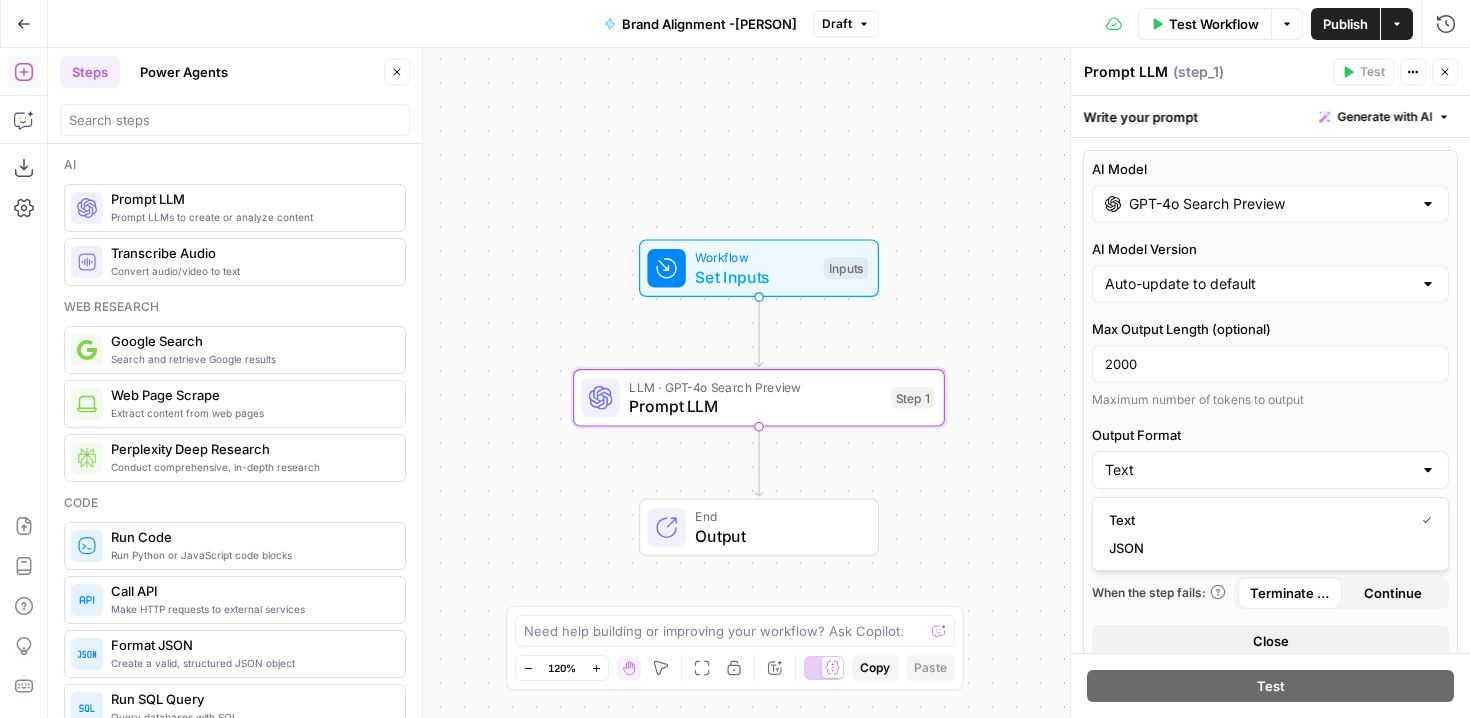 click on "AI Model GPT-4o Search Preview AI Model Version Auto-update to default Max Output Length (optional) 2000 Maximum number of tokens to output Output Format Text Enable Streaming View outputs as they are generated in real-time, rather than waiting for the entire execution to finish. When the step fails: Terminate Workflow Continue Close" at bounding box center [1270, 408] 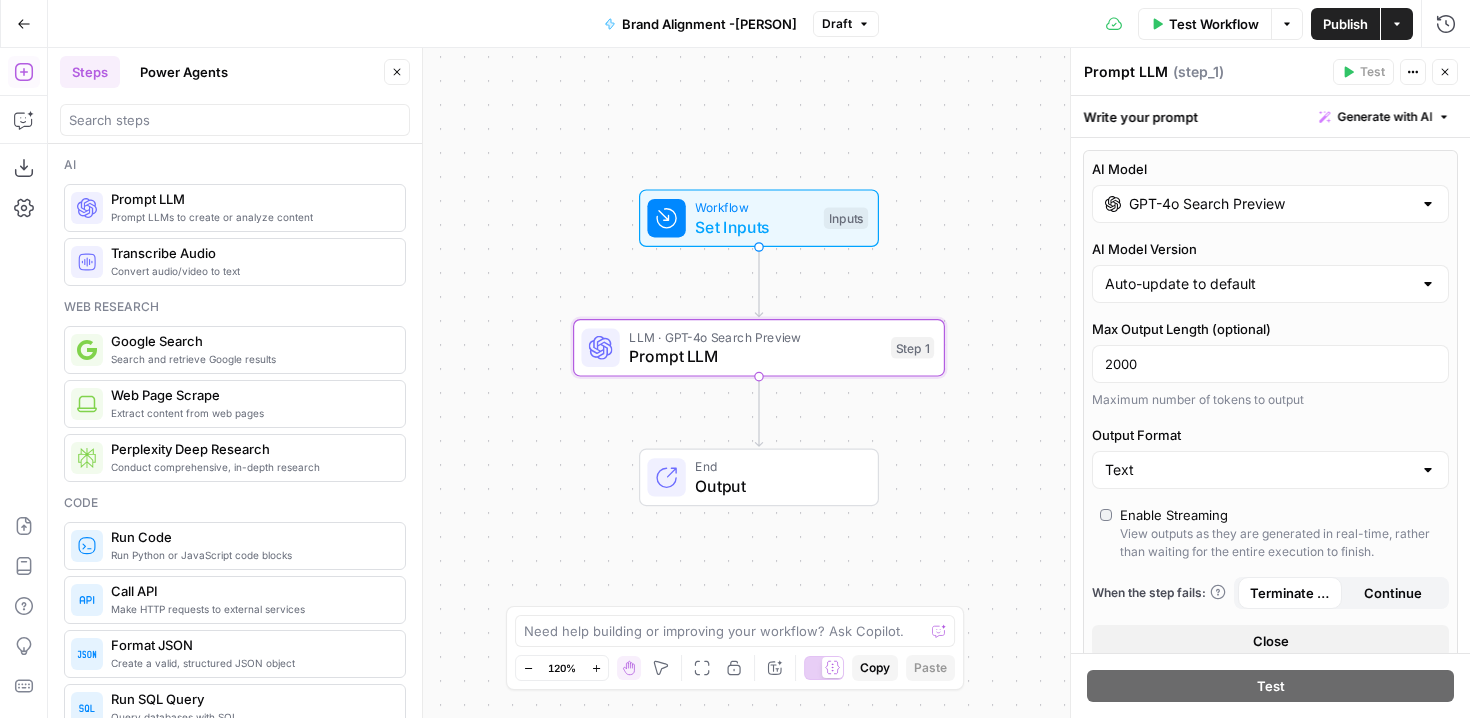 drag, startPoint x: 1448, startPoint y: 416, endPoint x: 1455, endPoint y: 613, distance: 197.12433 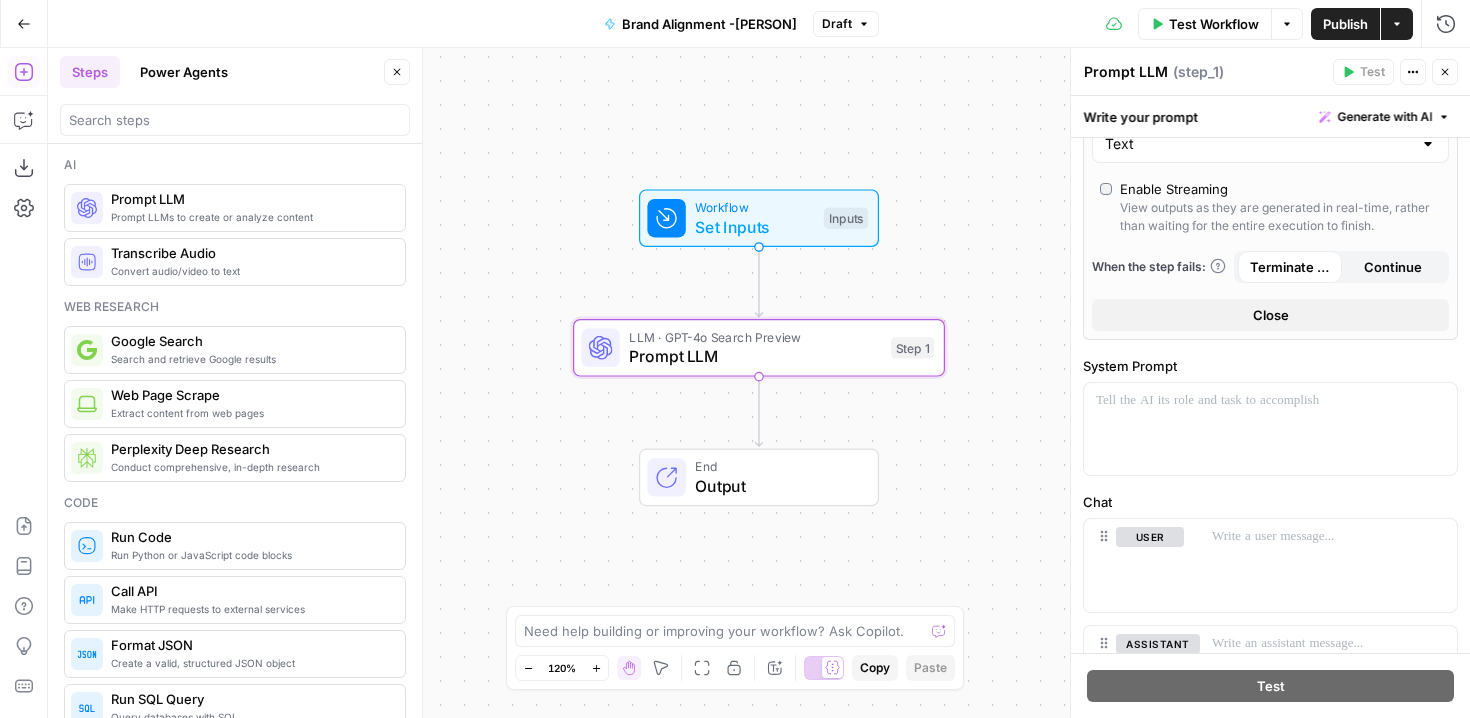 scroll, scrollTop: 415, scrollLeft: 0, axis: vertical 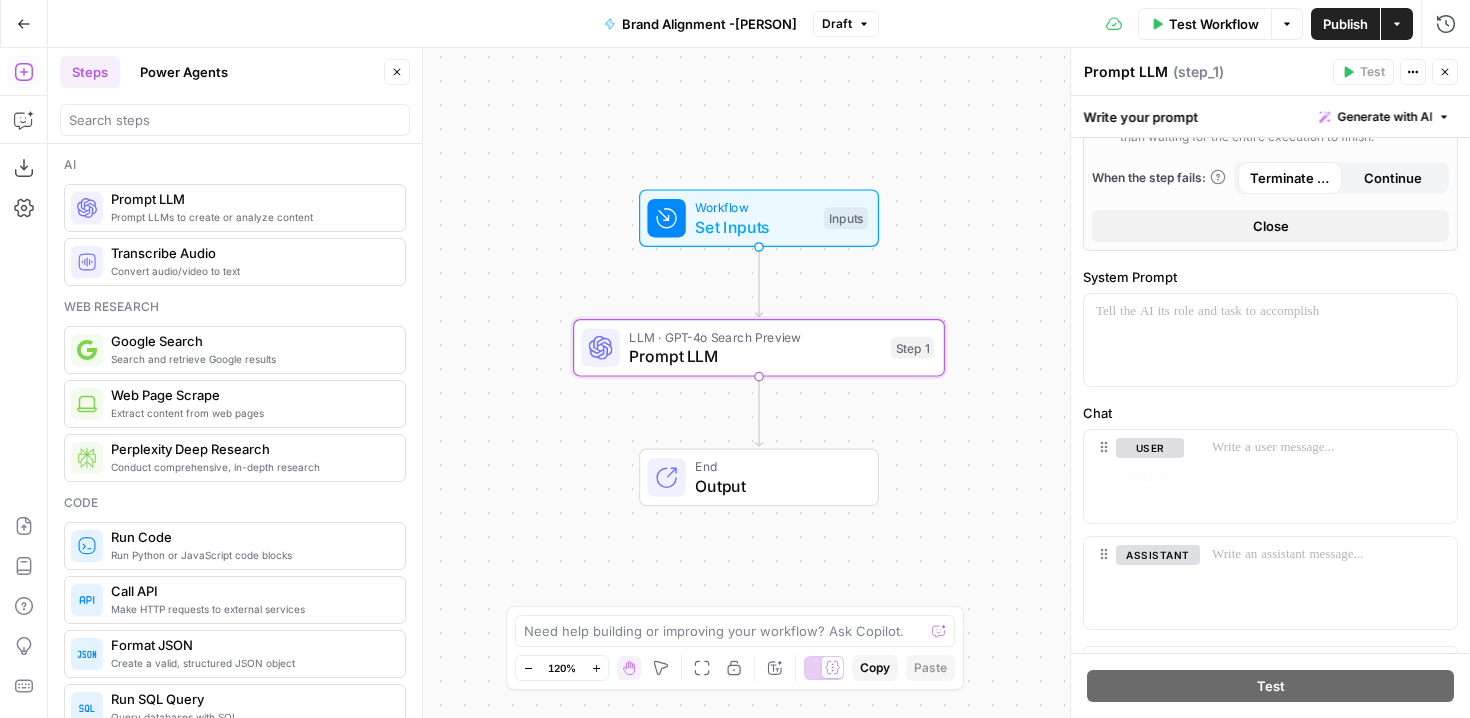 drag, startPoint x: 1430, startPoint y: 554, endPoint x: 1401, endPoint y: 428, distance: 129.29424 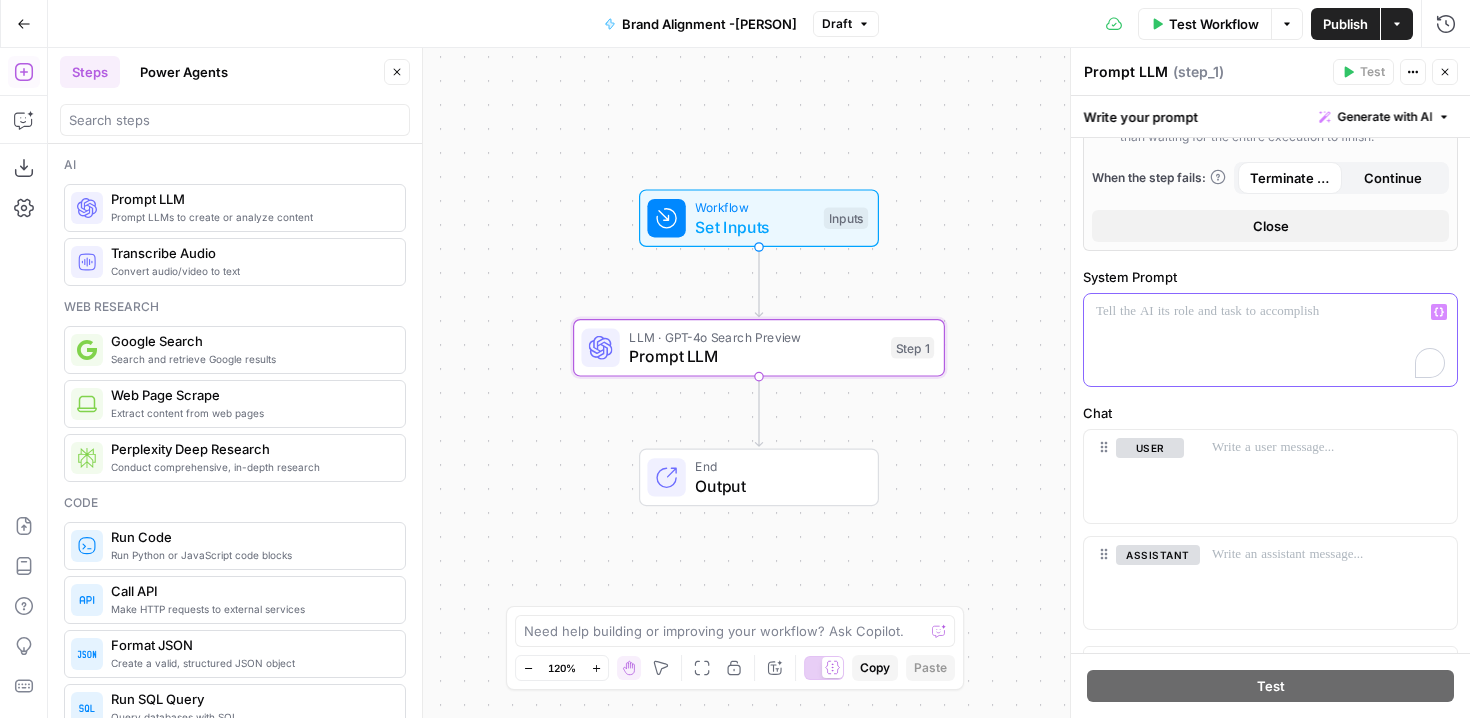 click at bounding box center [1270, 340] 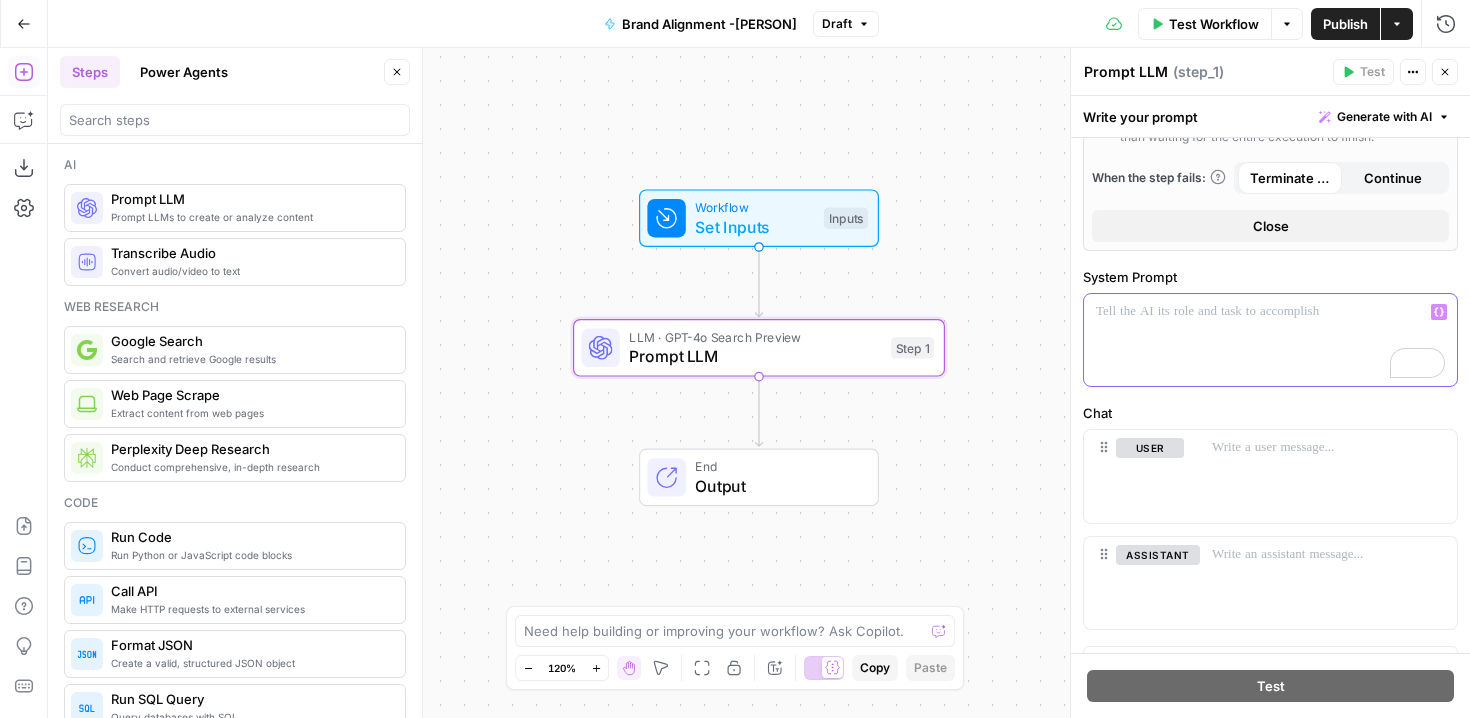 scroll, scrollTop: 415, scrollLeft: 0, axis: vertical 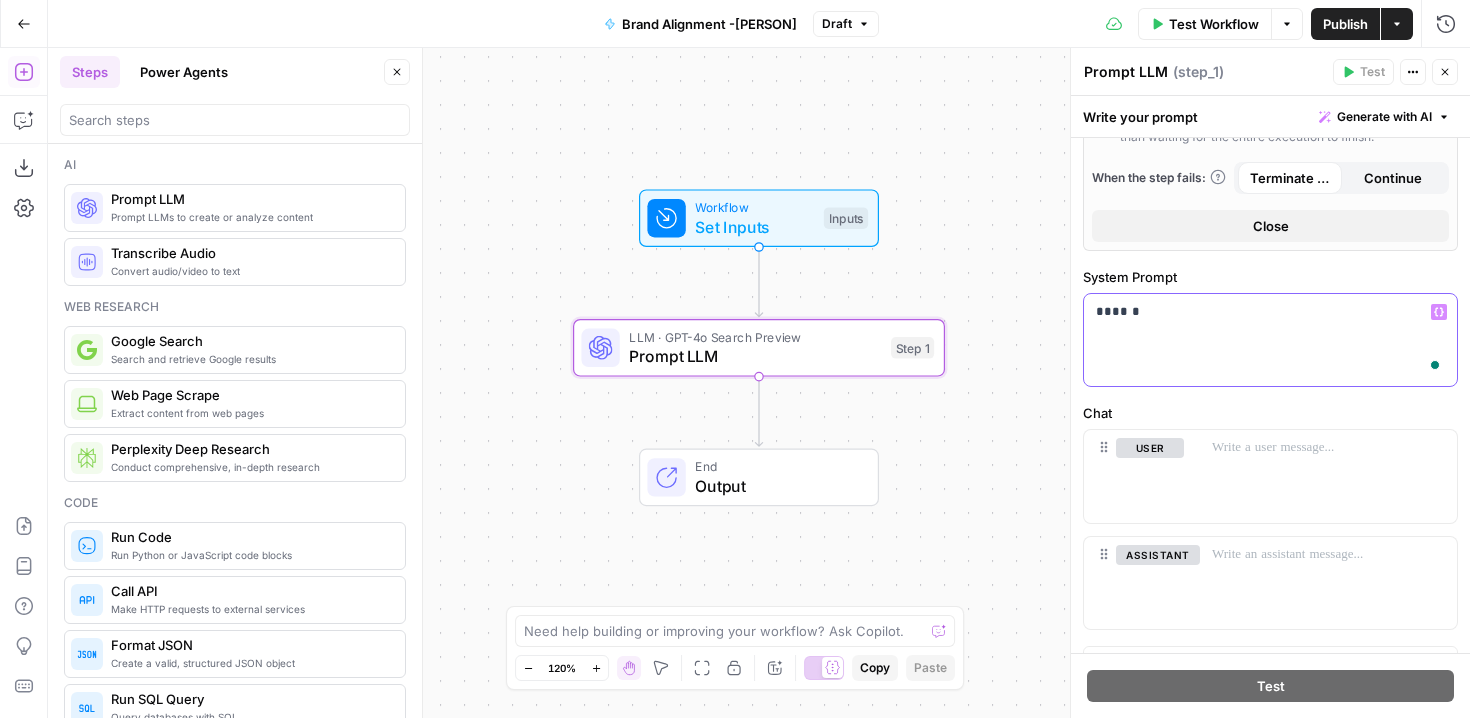 click on "Variables Menu" at bounding box center [1439, 312] 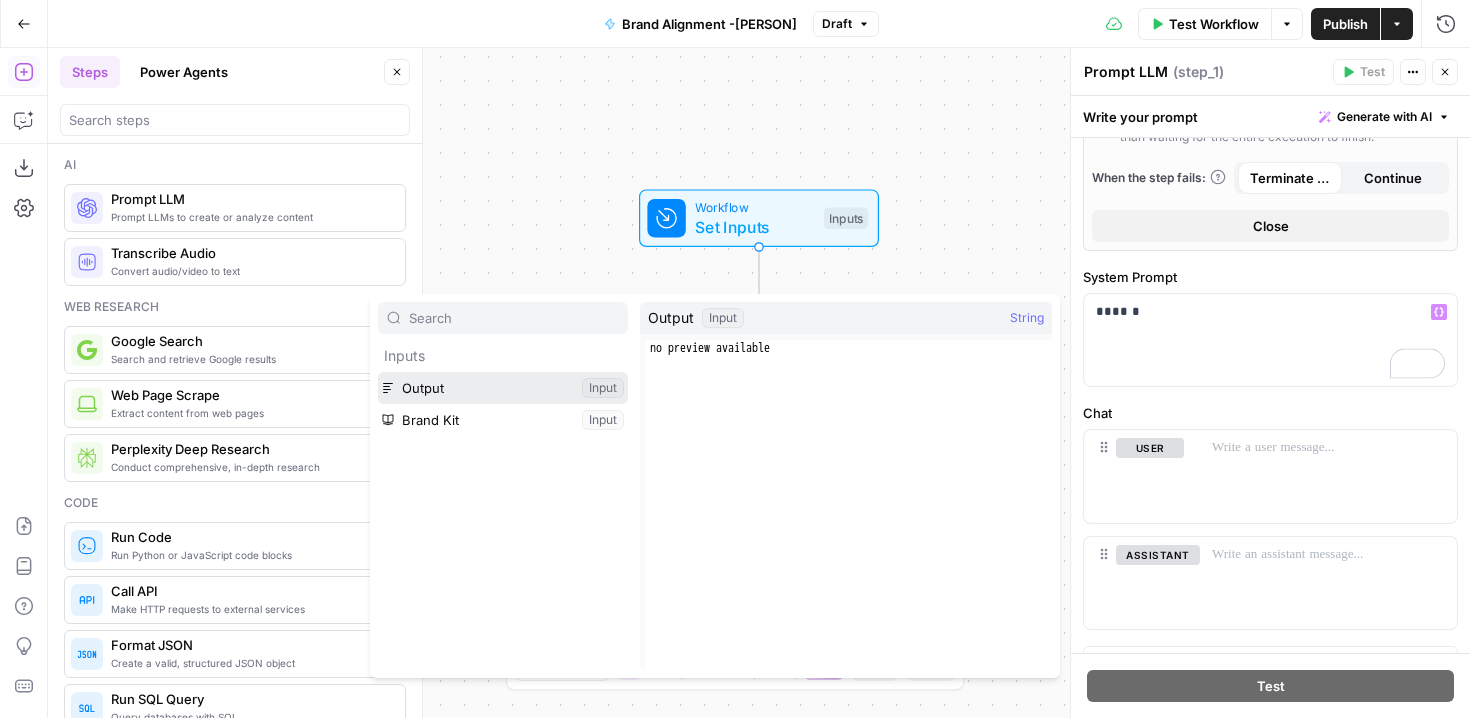 click at bounding box center [503, 388] 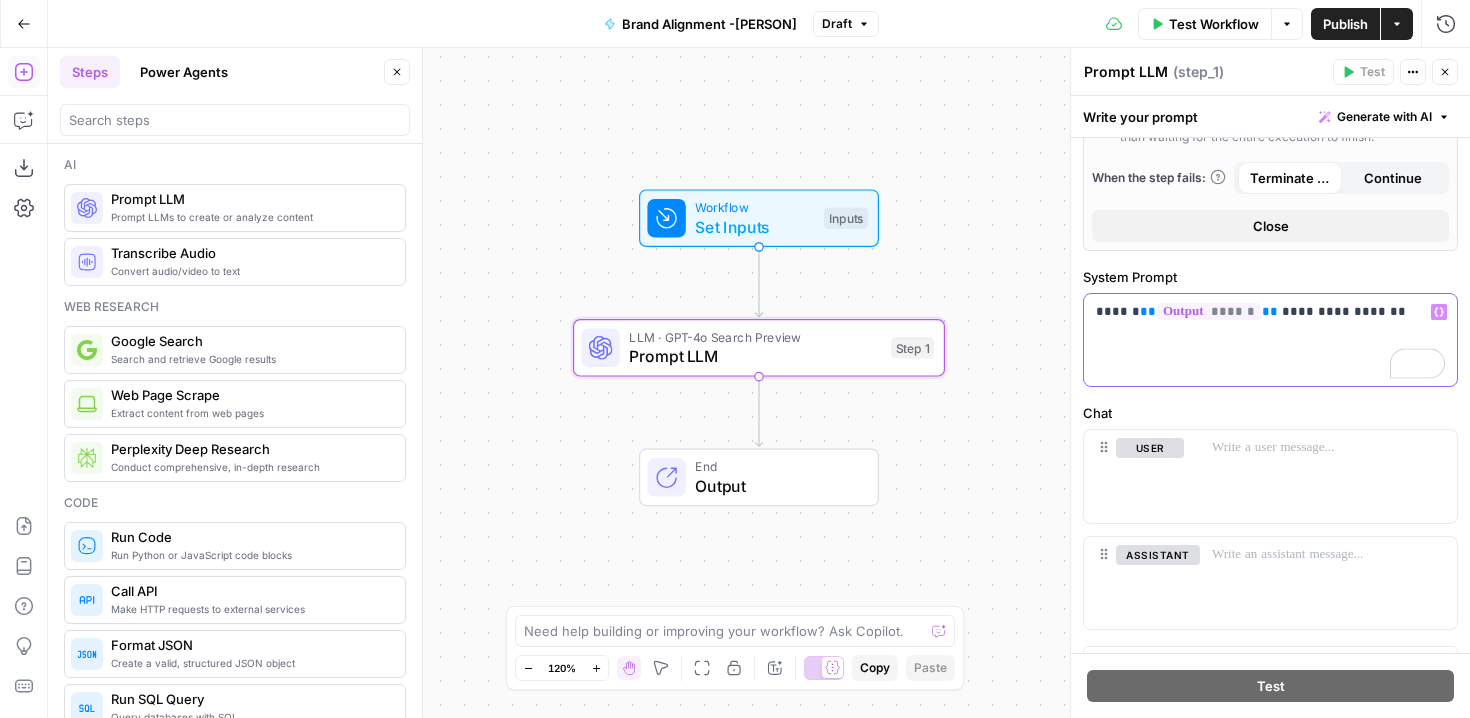 click 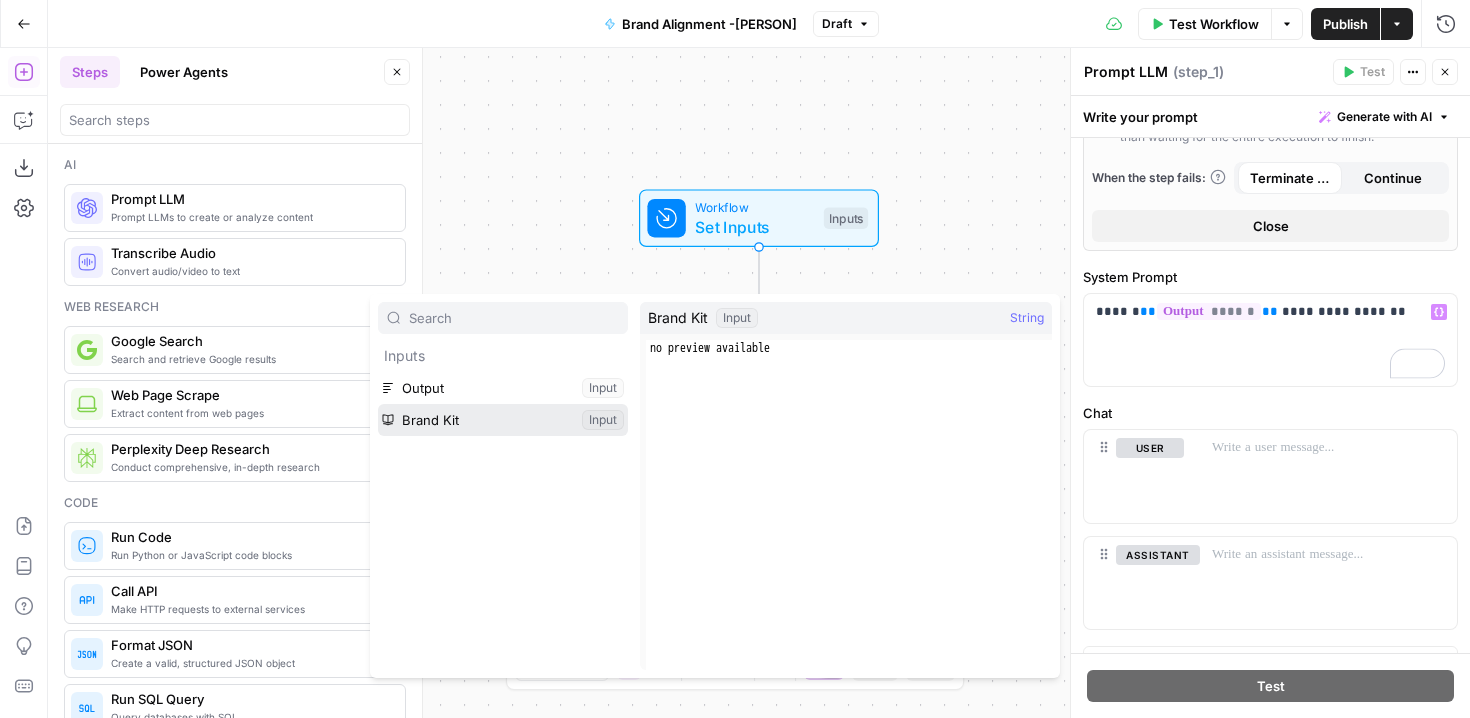 click at bounding box center [503, 420] 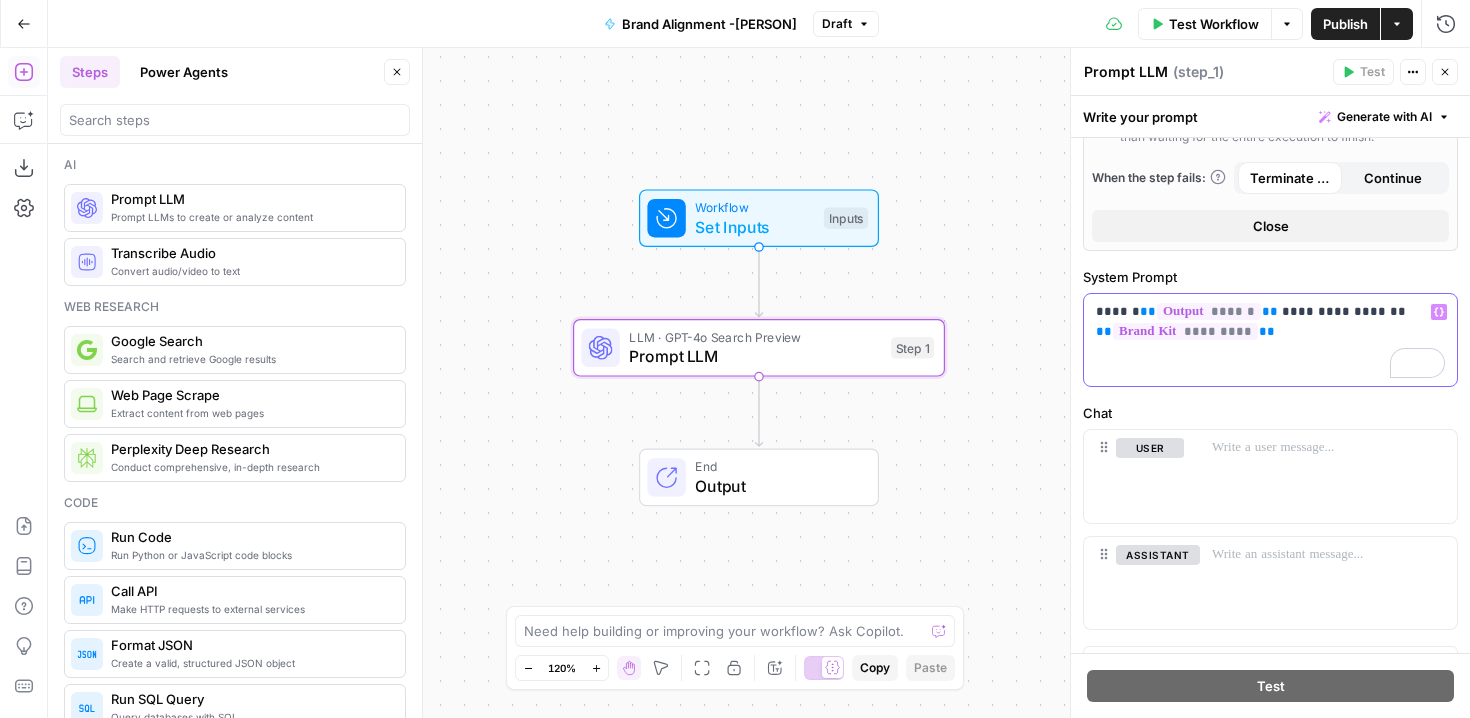 click on "**********" at bounding box center [1270, 340] 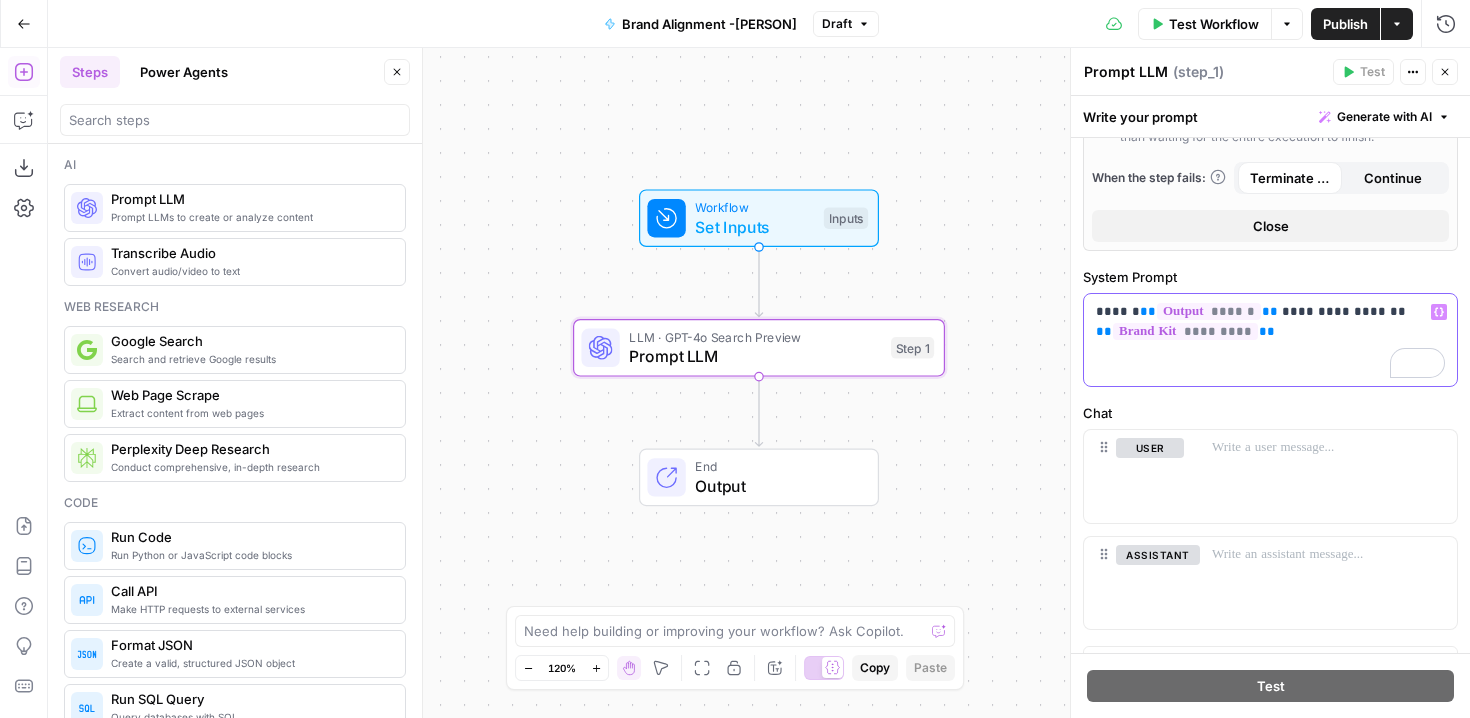 click on "**********" at bounding box center (1270, 340) 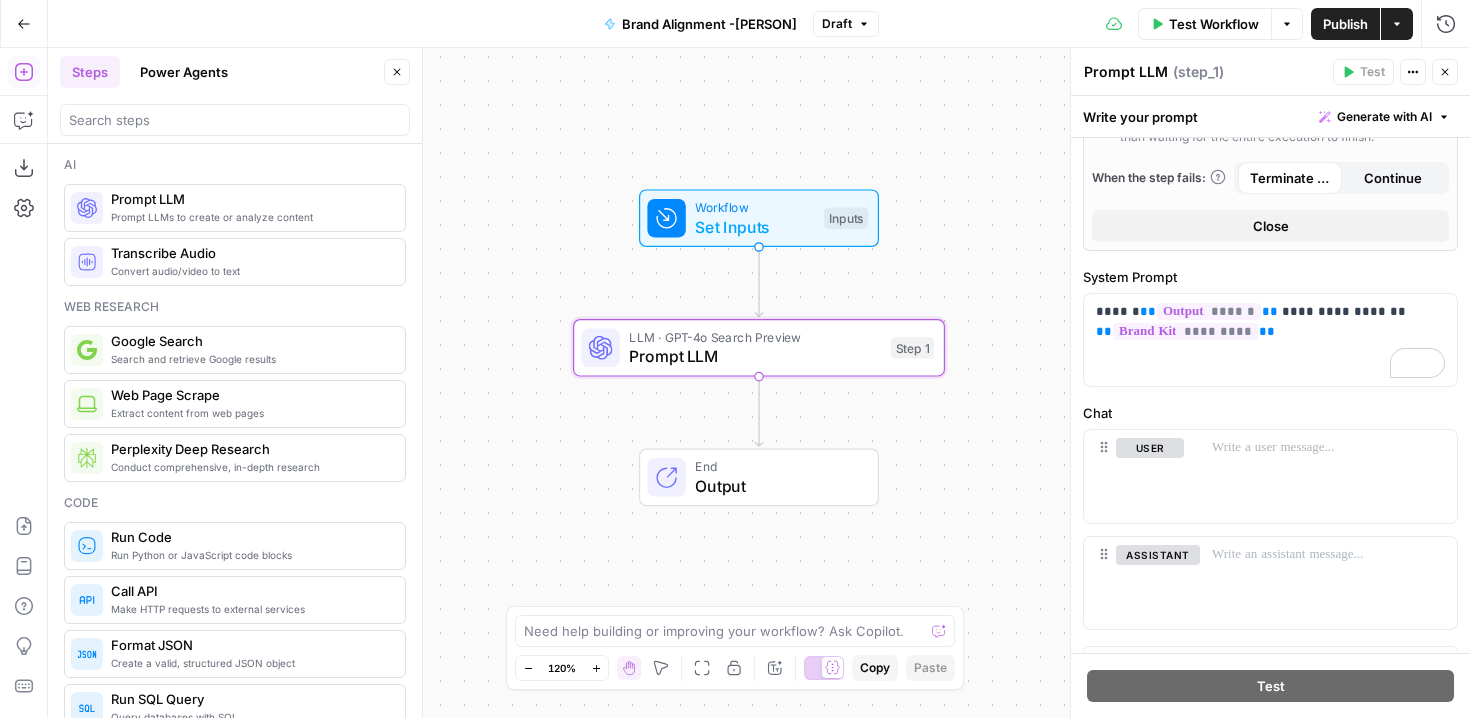 click on "Workflow Set Inputs Inputs LLM · GPT-4o Search Preview Prompt LLM Step 1 End Output" at bounding box center (759, 383) 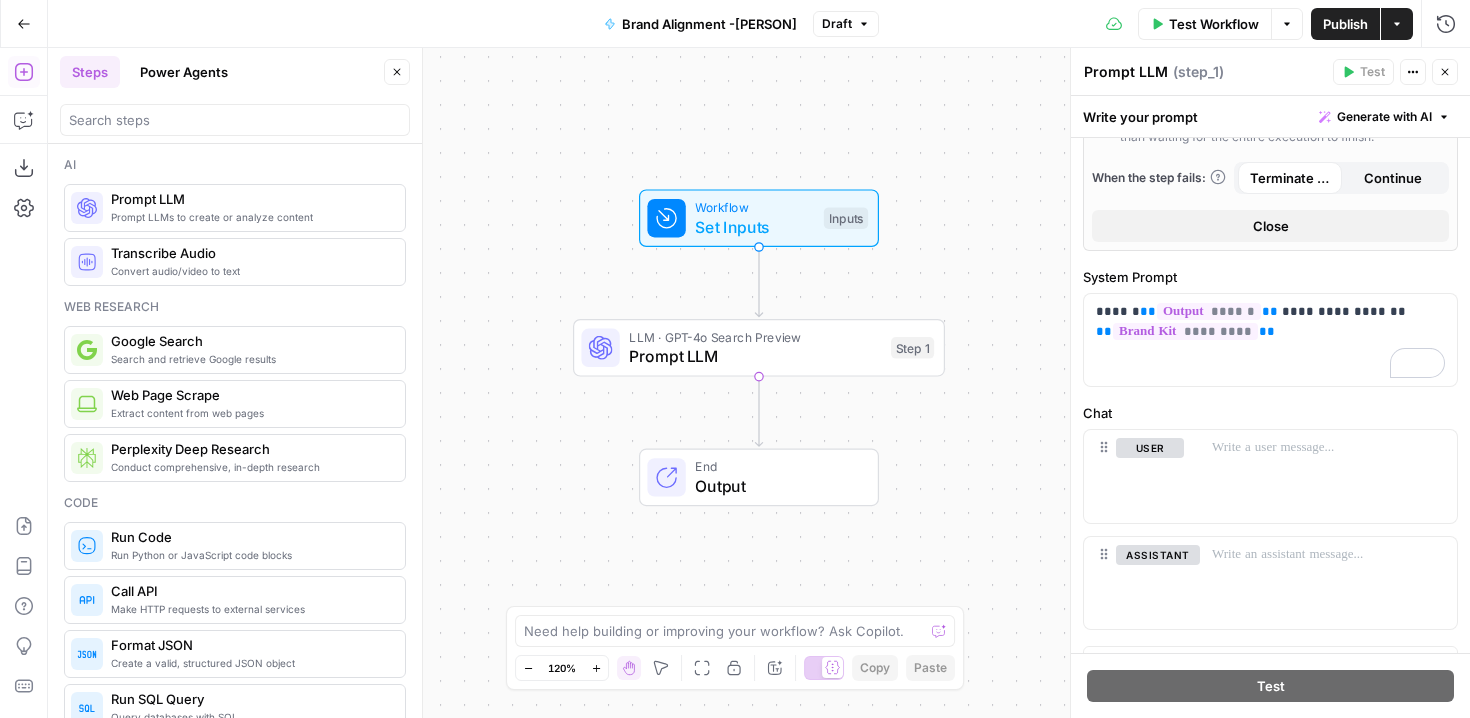 click on "LLM · GPT-4o Search Preview Prompt LLM Step 1 Copy step Delete step Add Note Test" at bounding box center (757, 347) 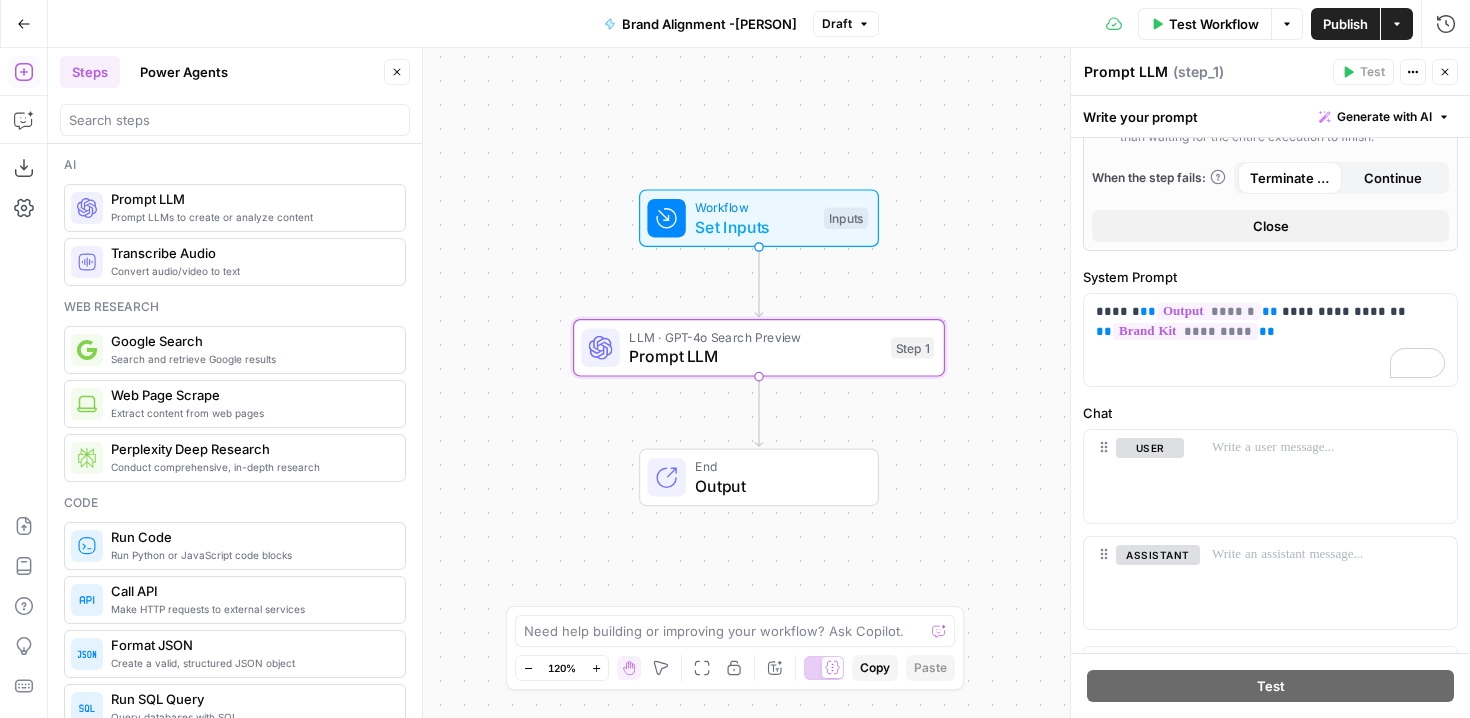 click on "Workflow Set Inputs Inputs LLM · GPT-4o Search Preview Prompt LLM Step 1 End Output" at bounding box center (759, 383) 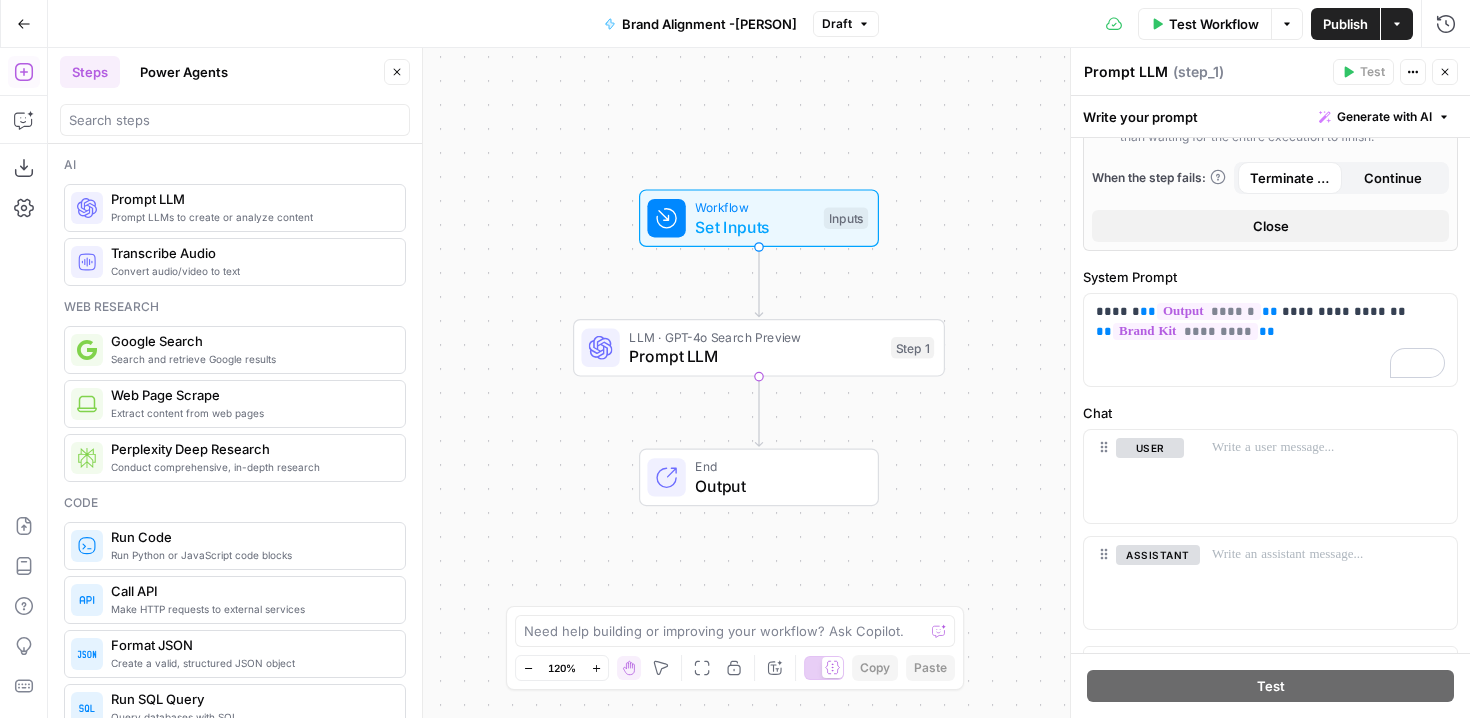 click on "Workflow Set Inputs Inputs Test Step" at bounding box center (757, 218) 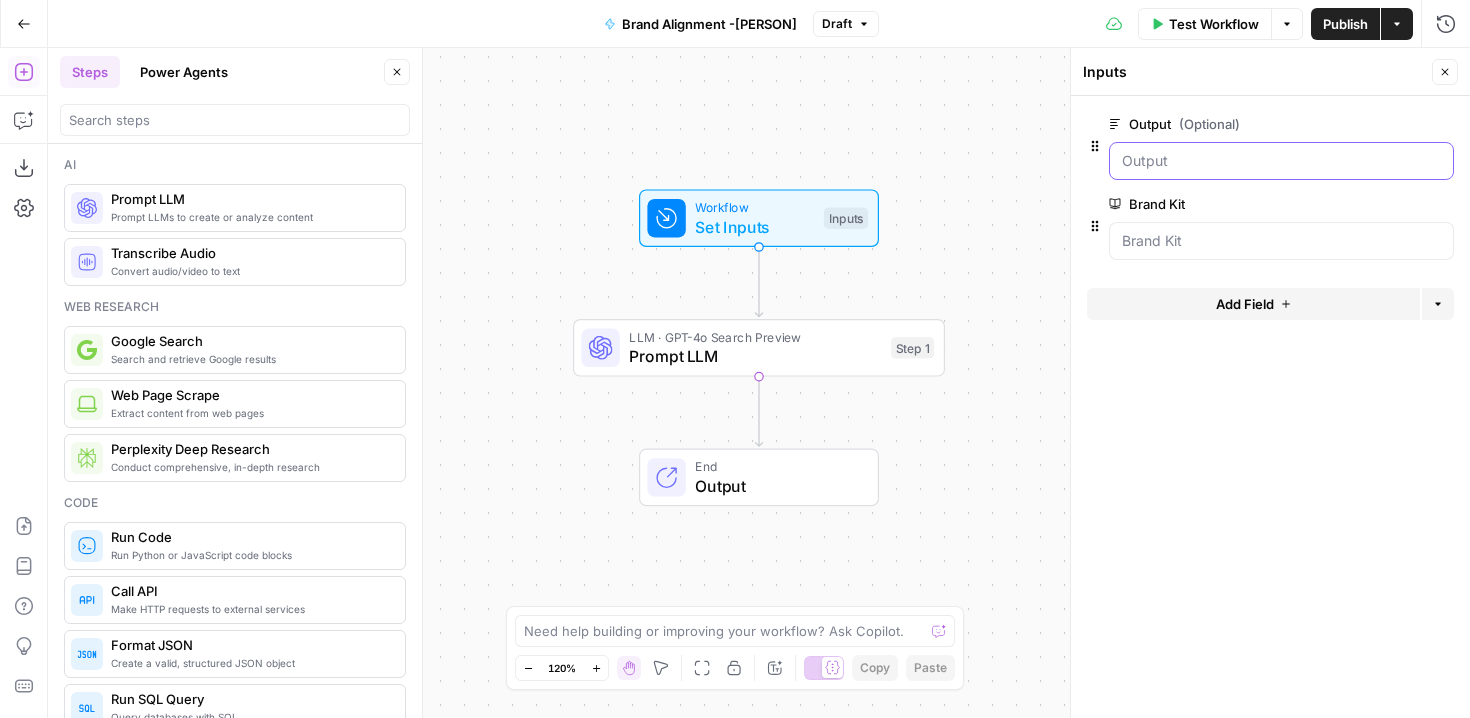 click on "Output   (Optional)" at bounding box center [1281, 161] 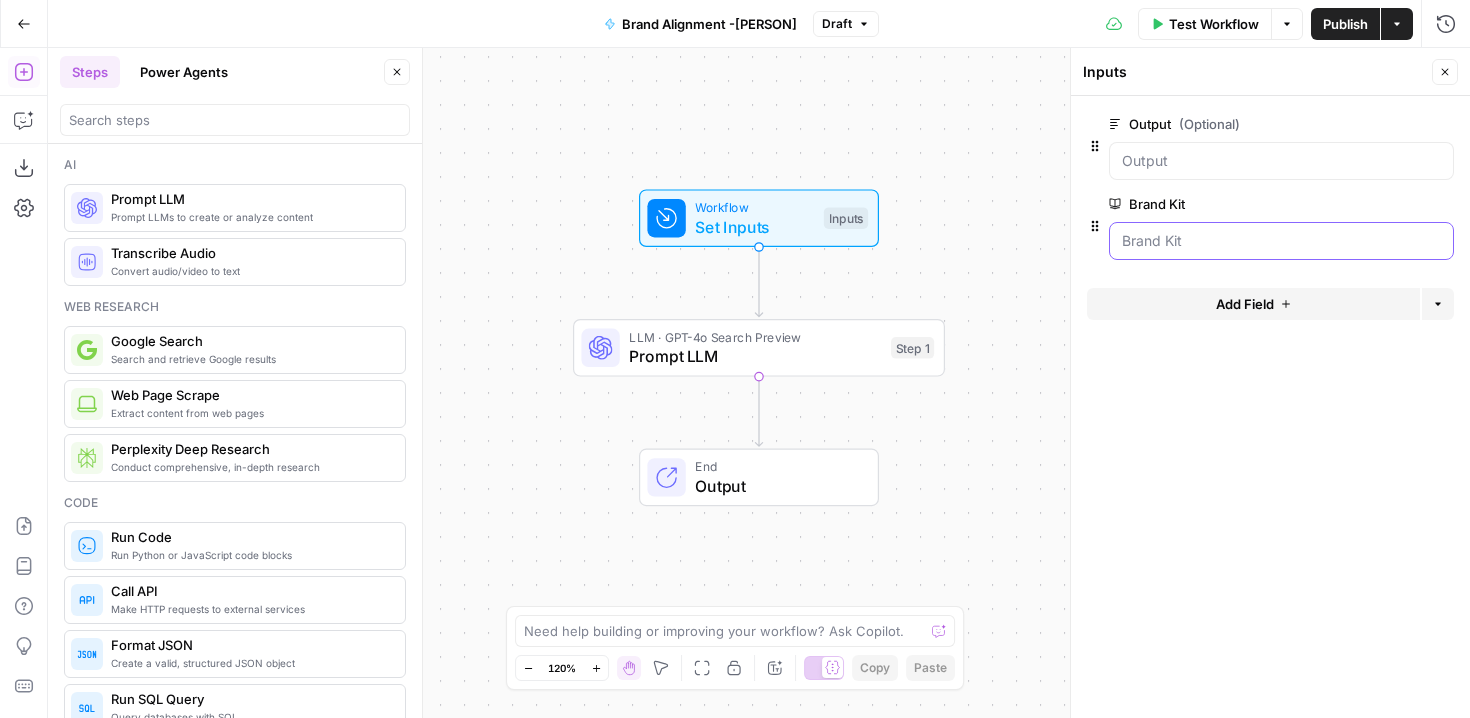 click on "Brand Kit" at bounding box center (1281, 241) 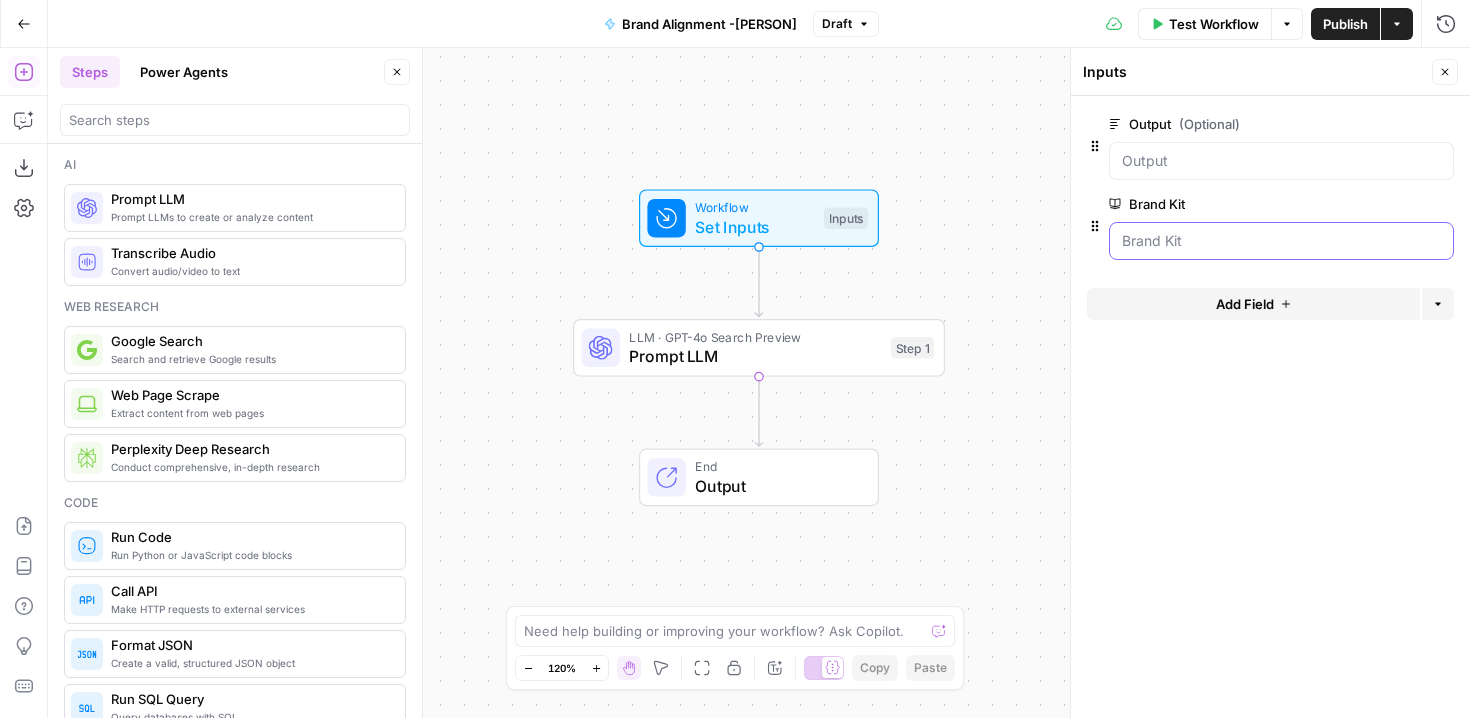 click on "Brand Kit" at bounding box center (1281, 241) 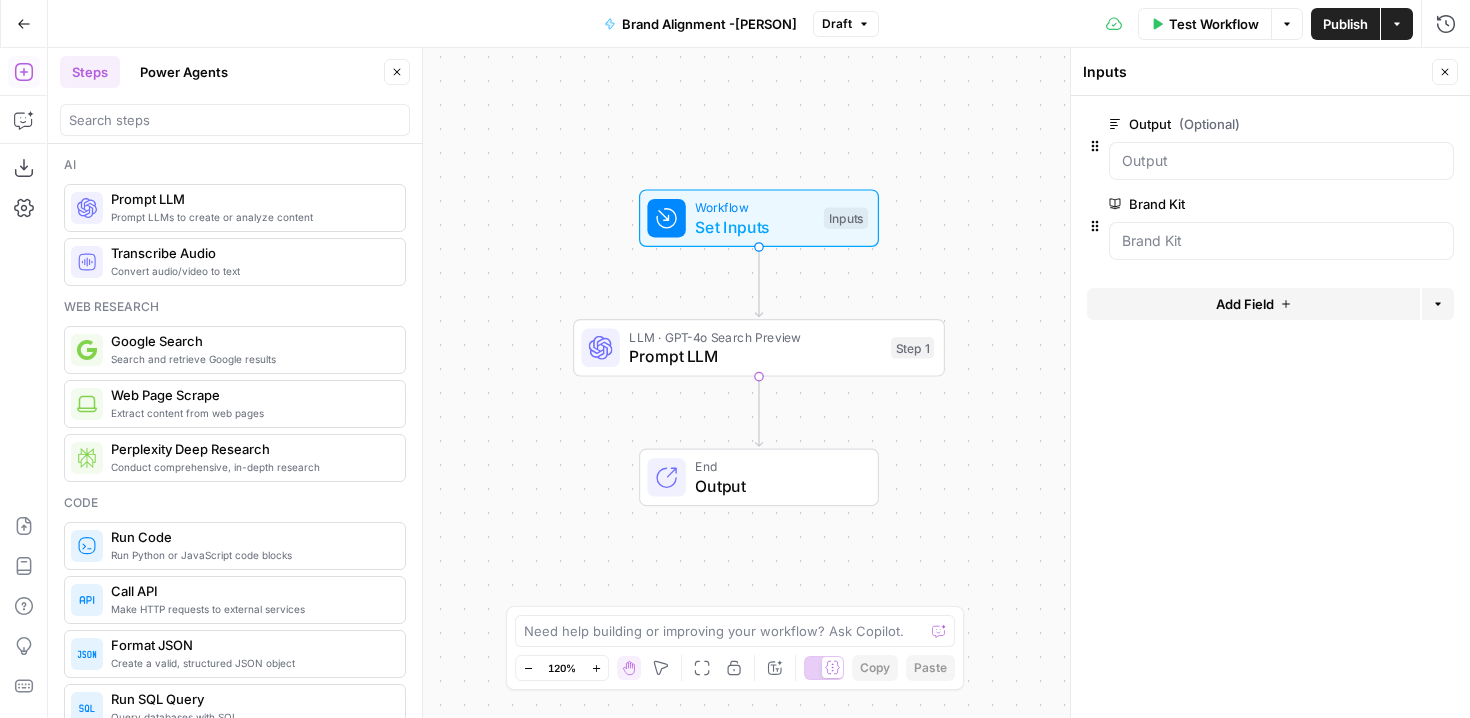 click at bounding box center [1281, 241] 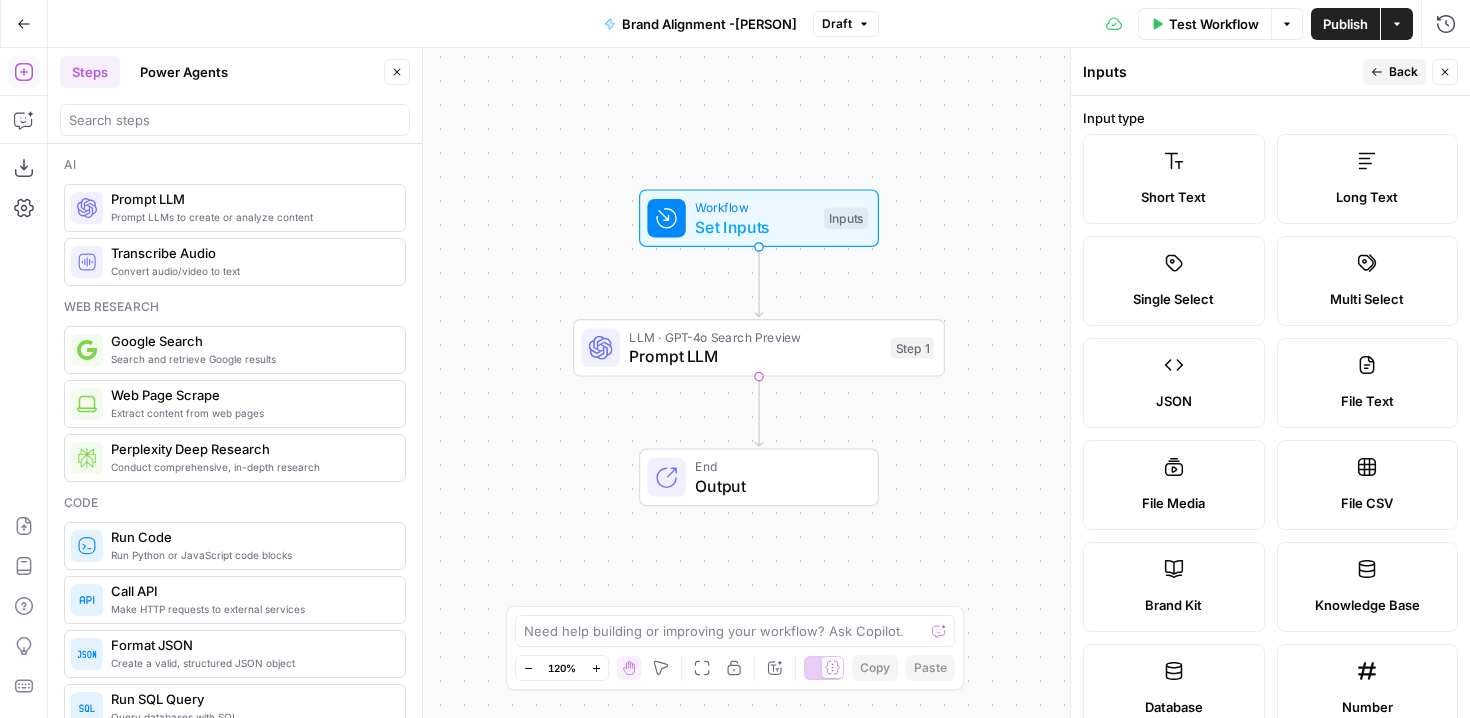 click on "Publish" at bounding box center (1345, 24) 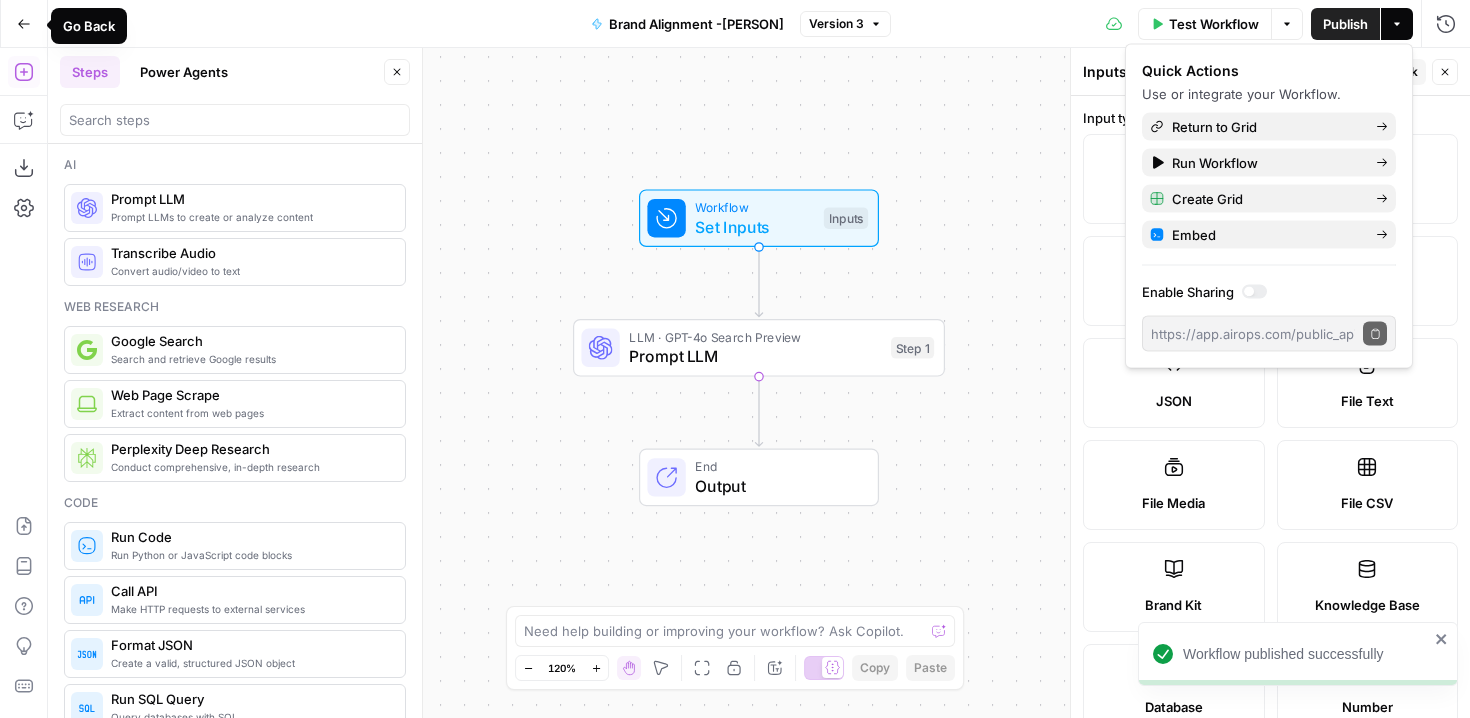 click 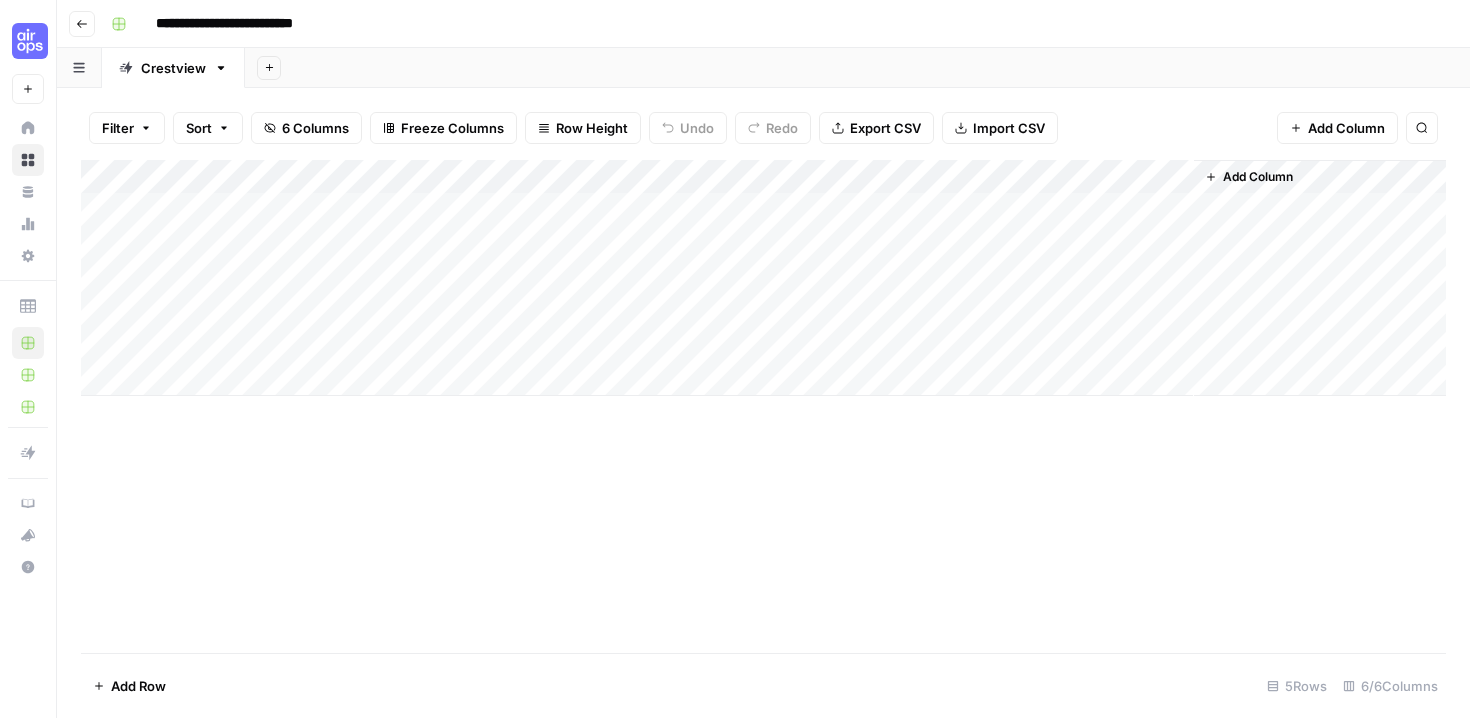 click on "Add Column" at bounding box center (763, 278) 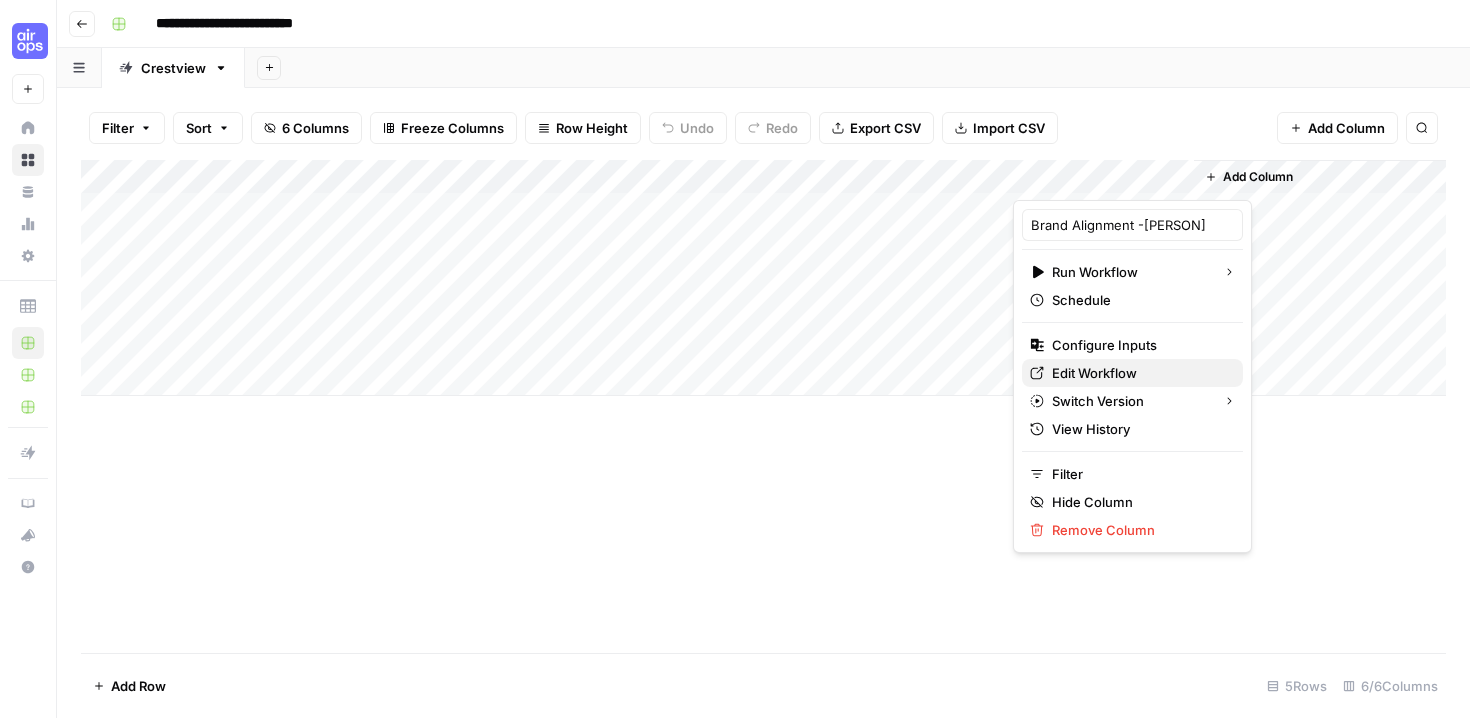 click on "Edit Workflow" at bounding box center [1139, 373] 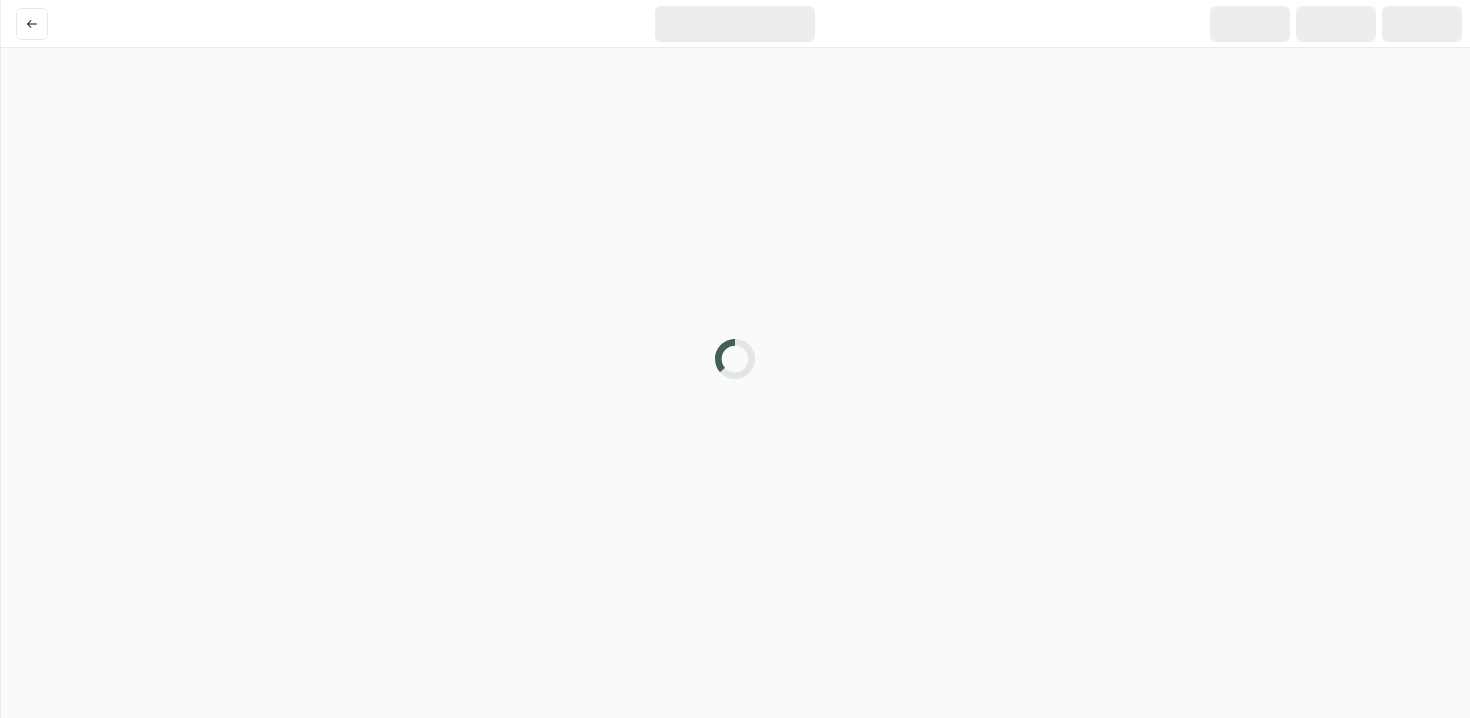 scroll, scrollTop: 0, scrollLeft: 0, axis: both 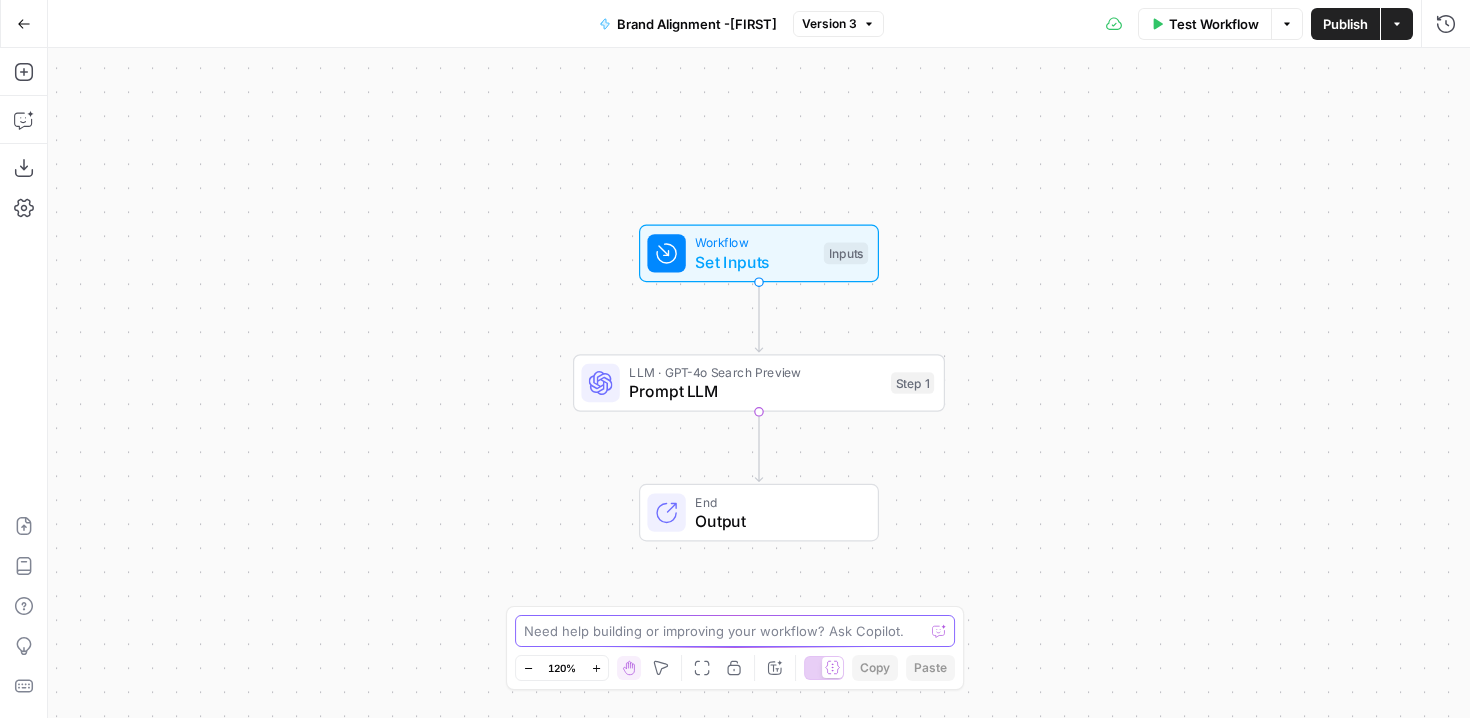 click at bounding box center [724, 631] 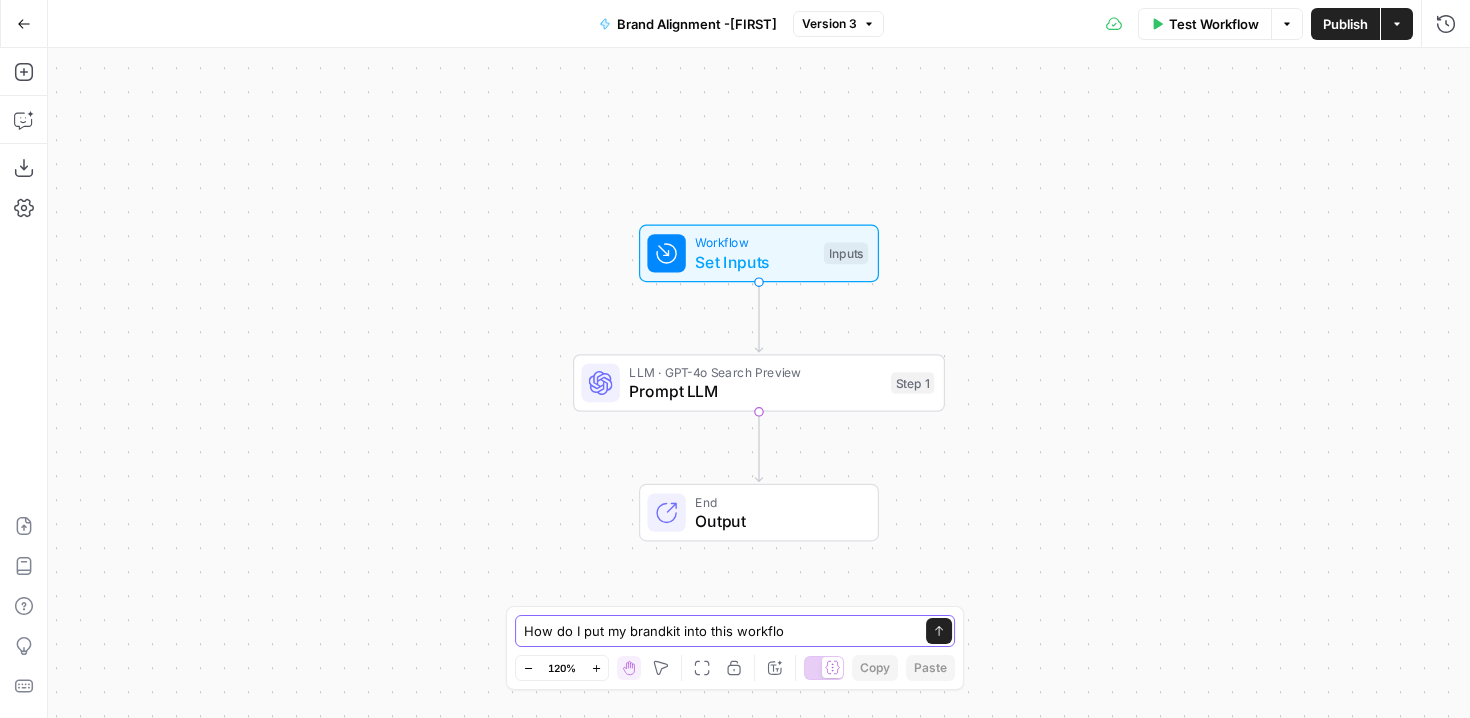 type on "How do I put my brandkit into this workflow" 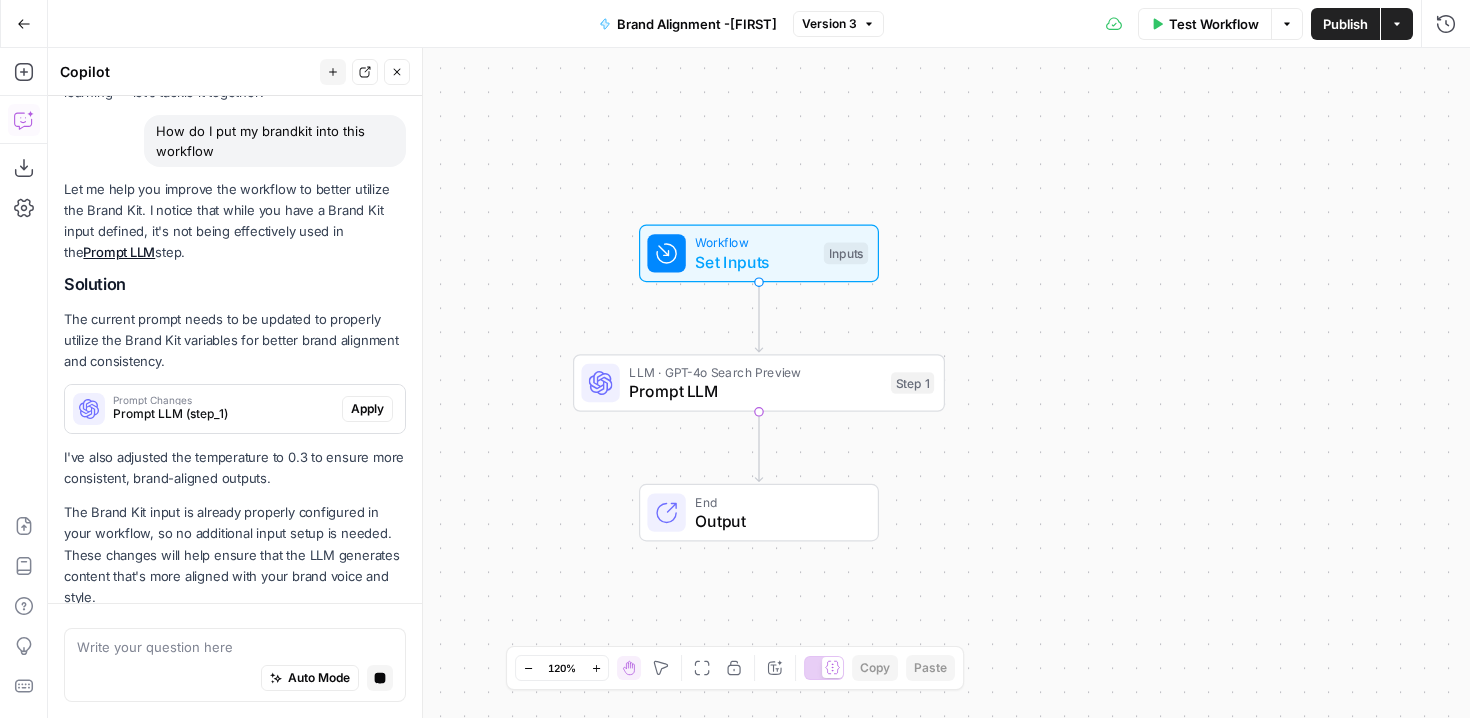scroll, scrollTop: 173, scrollLeft: 0, axis: vertical 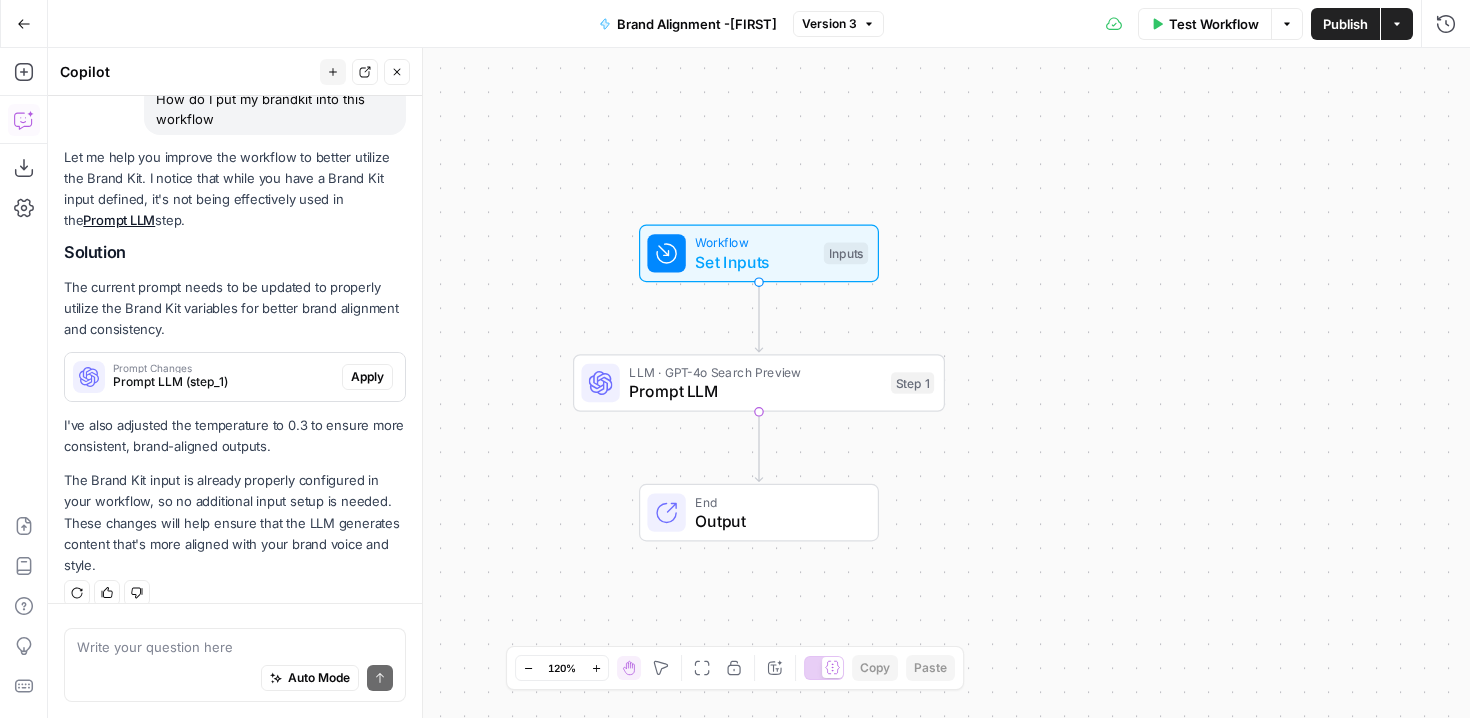 click 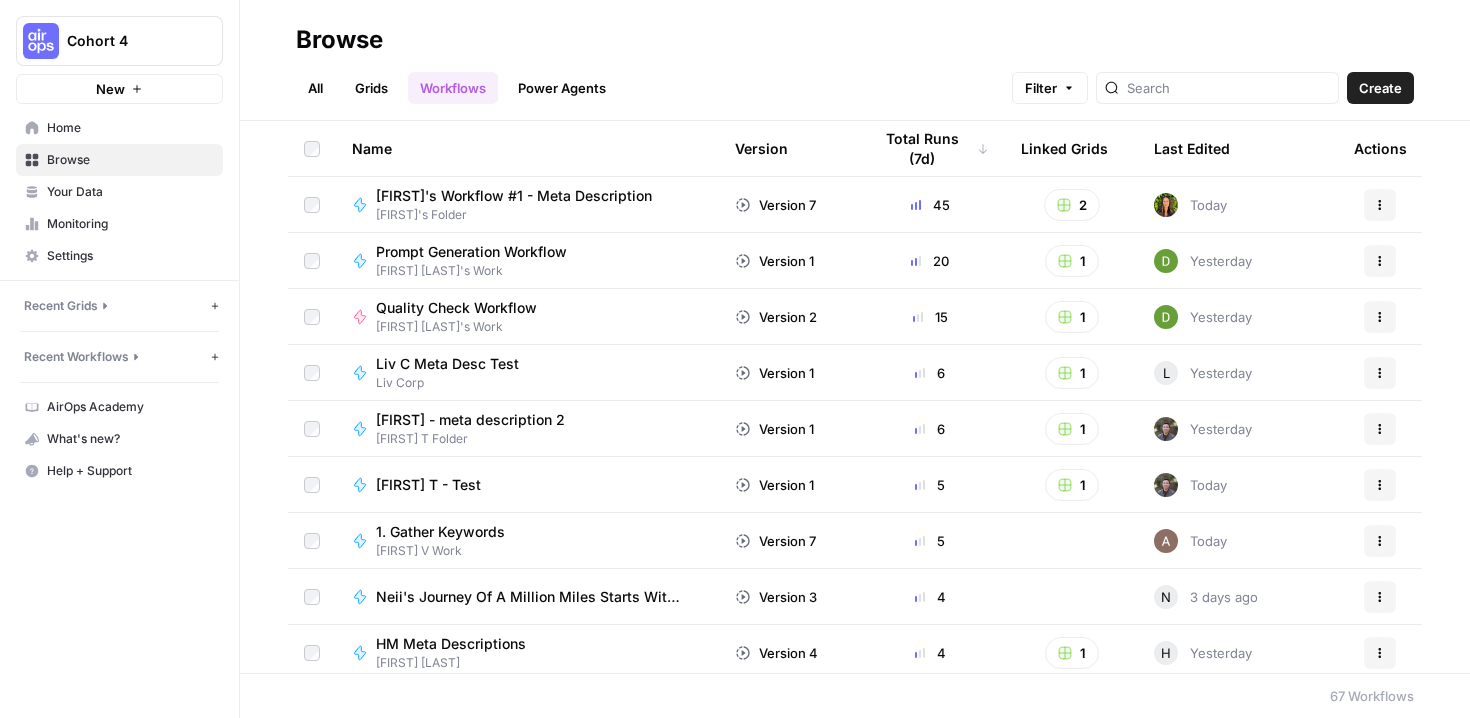 click on "Recent Grids" at bounding box center [61, 306] 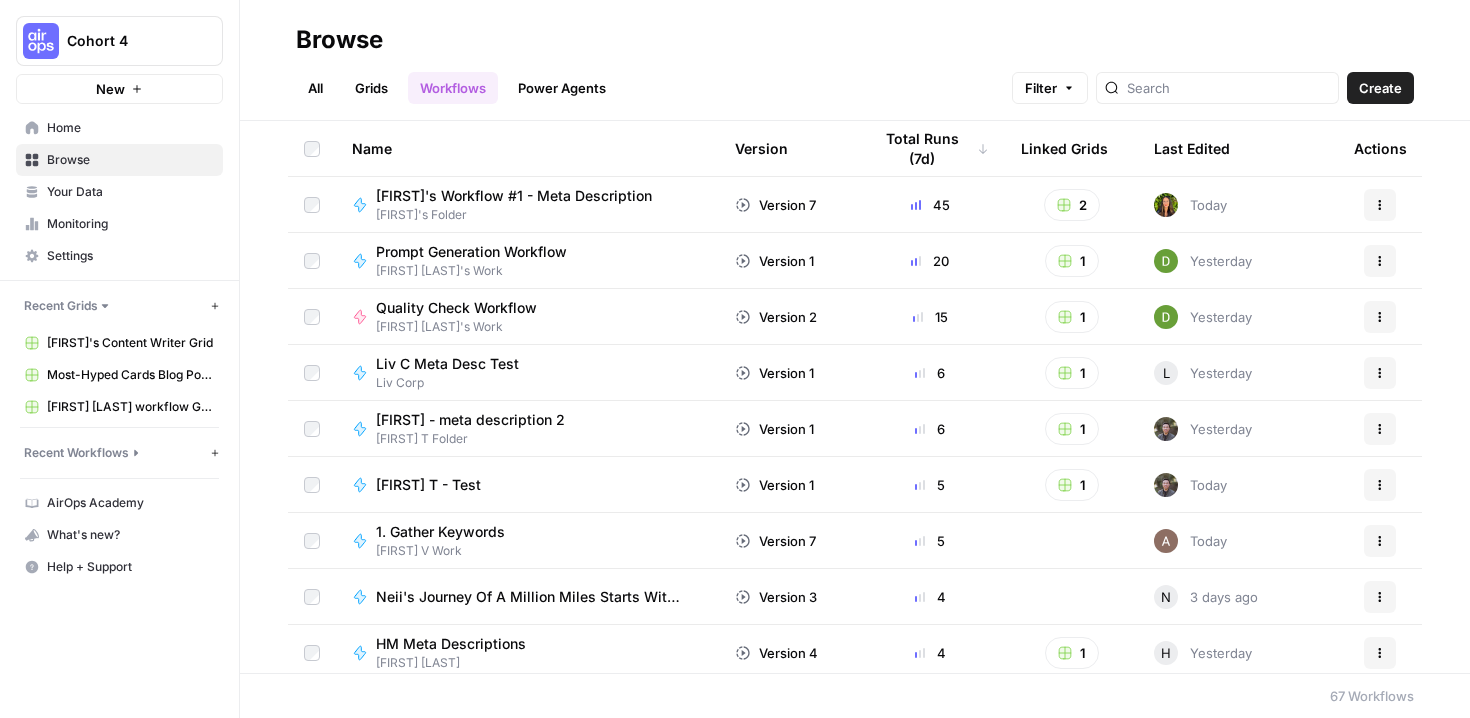 click on "[NAME]'s Content Writer Grid" at bounding box center (130, 343) 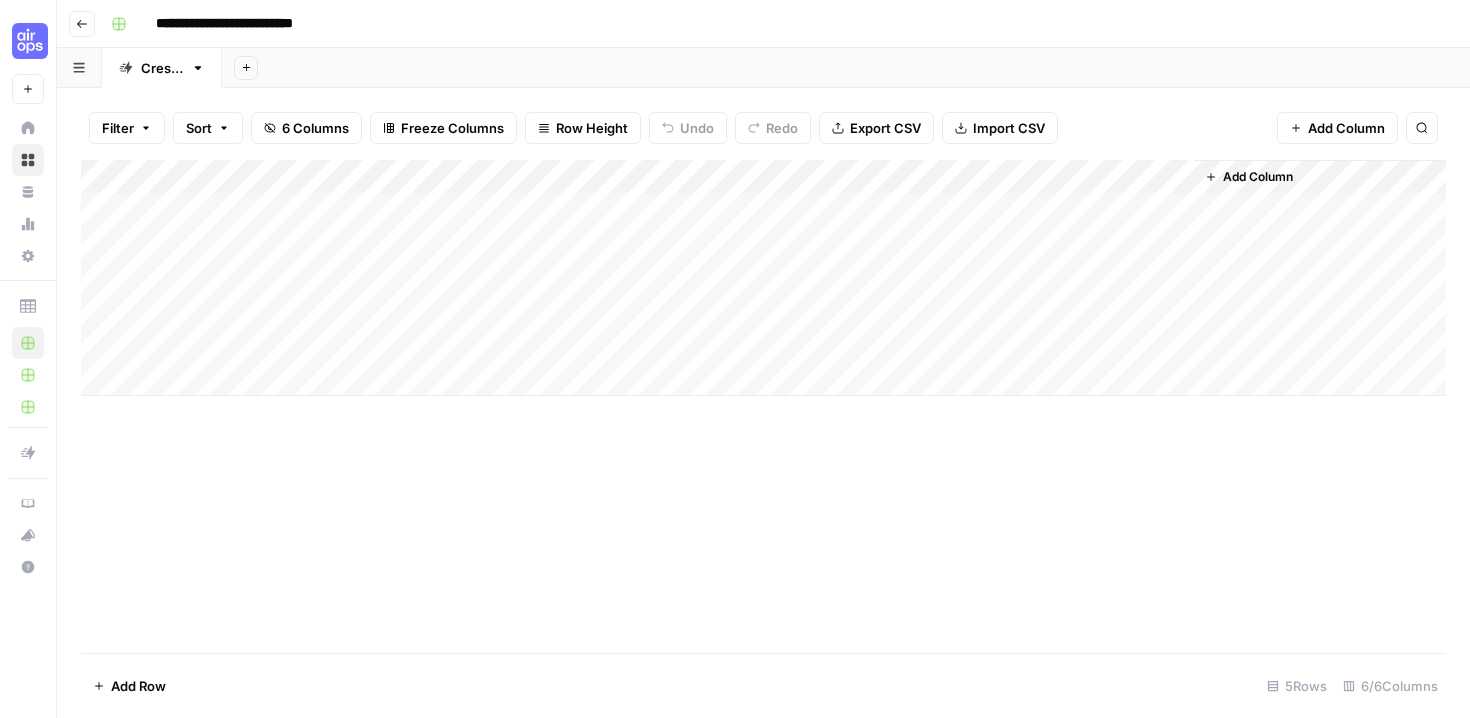 click on "Add Column" at bounding box center (763, 278) 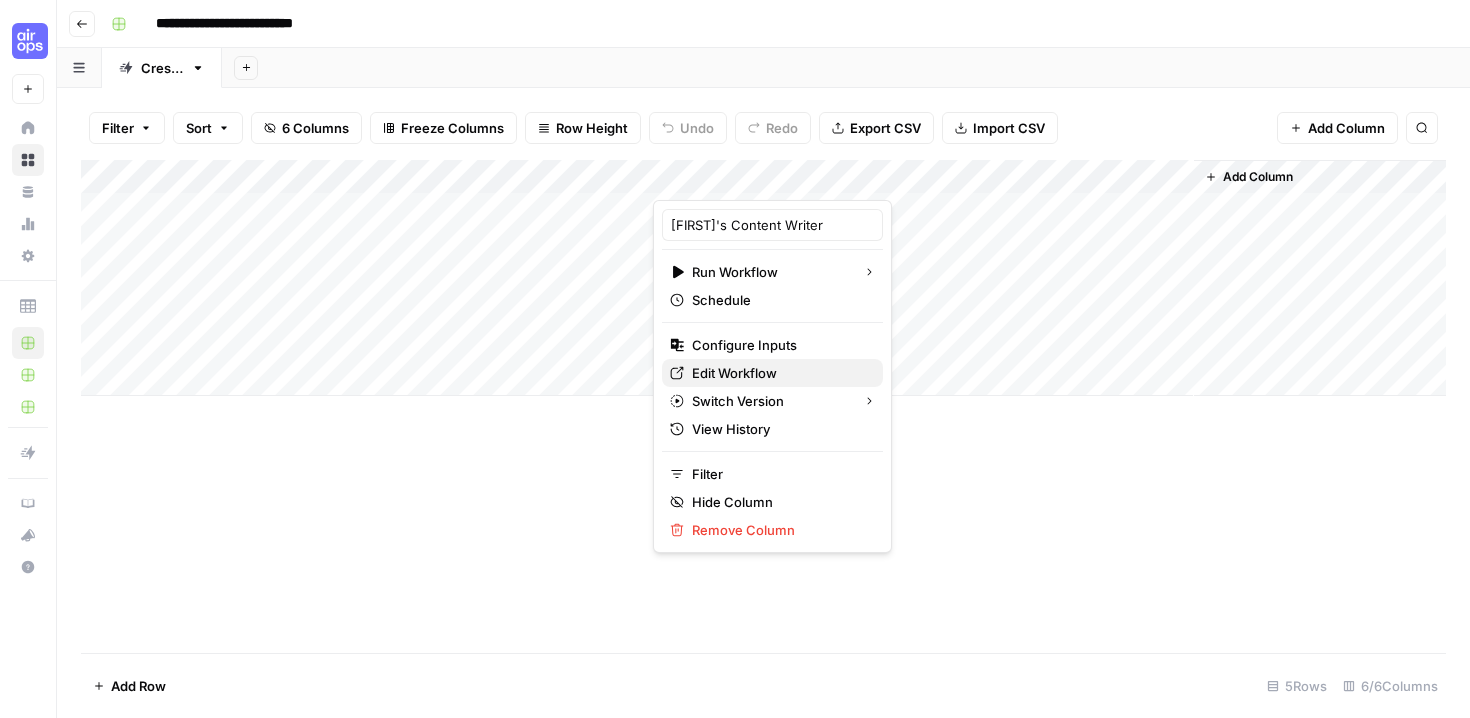 click on "Edit Workflow" at bounding box center [779, 373] 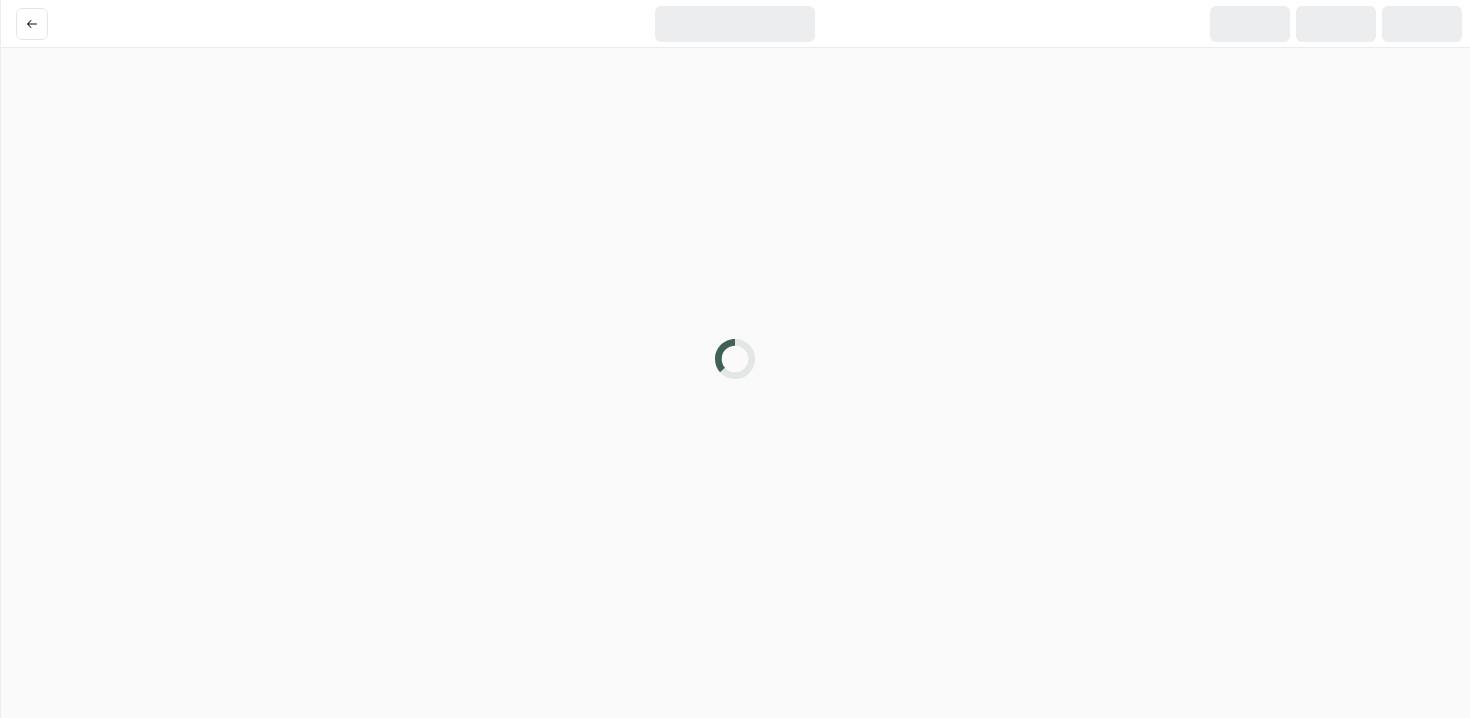 scroll, scrollTop: 0, scrollLeft: 0, axis: both 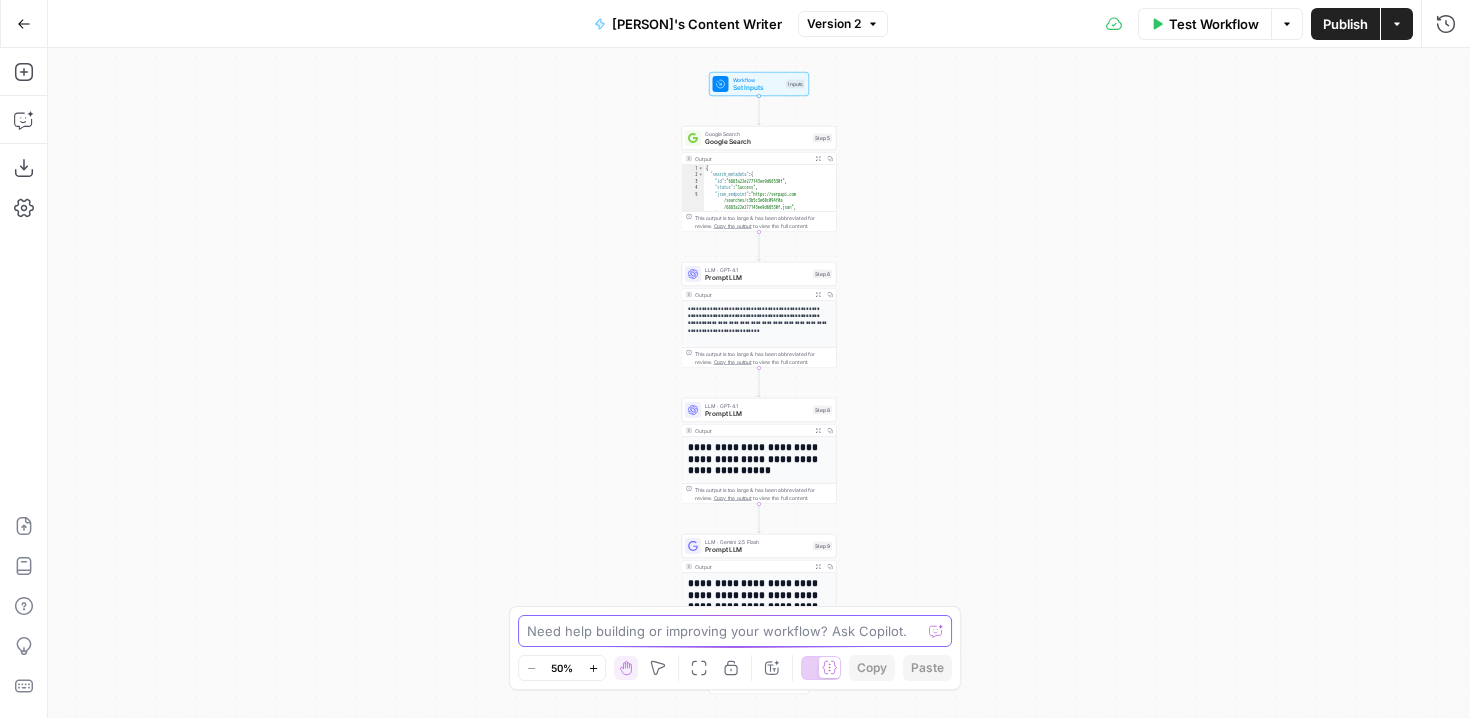 click at bounding box center (724, 631) 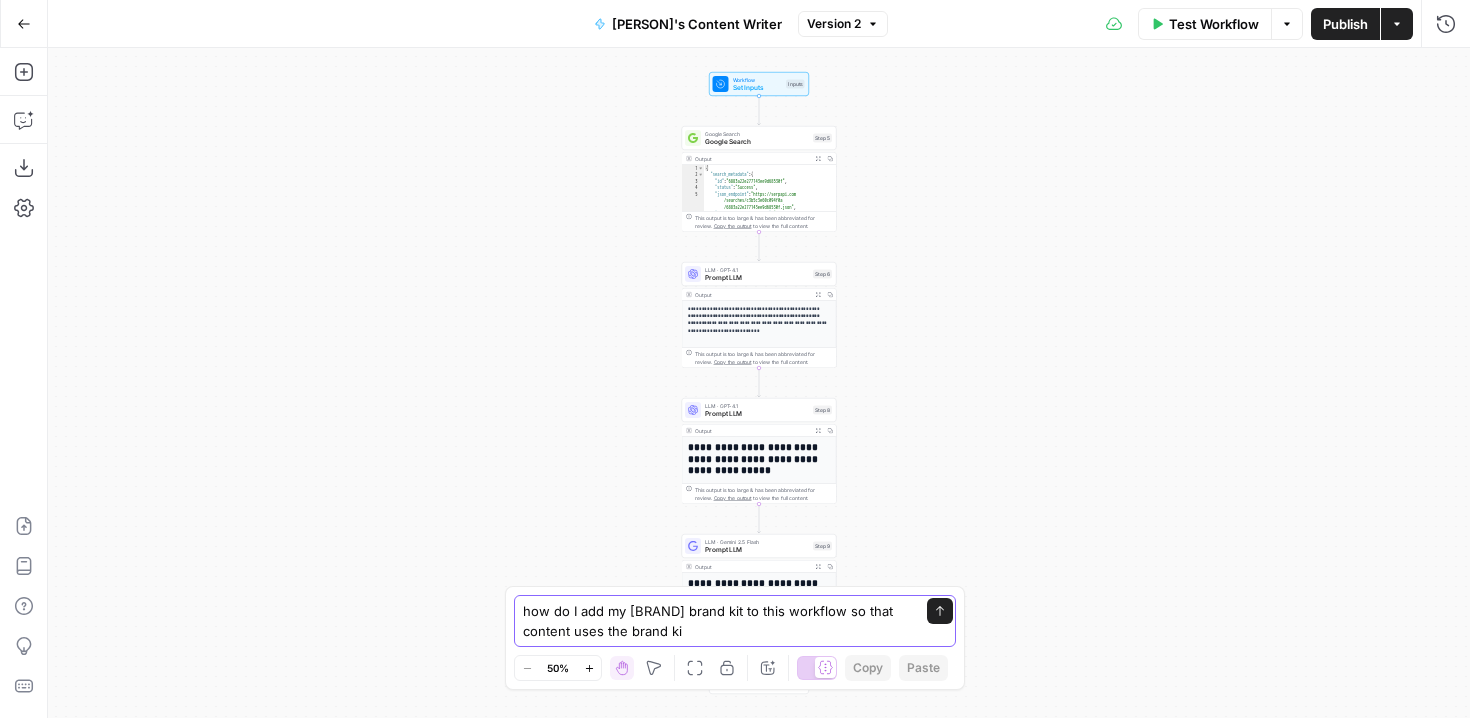 type on "how do I add my Crestview Recovery brand kit to this workflow so that content uses the brand kit" 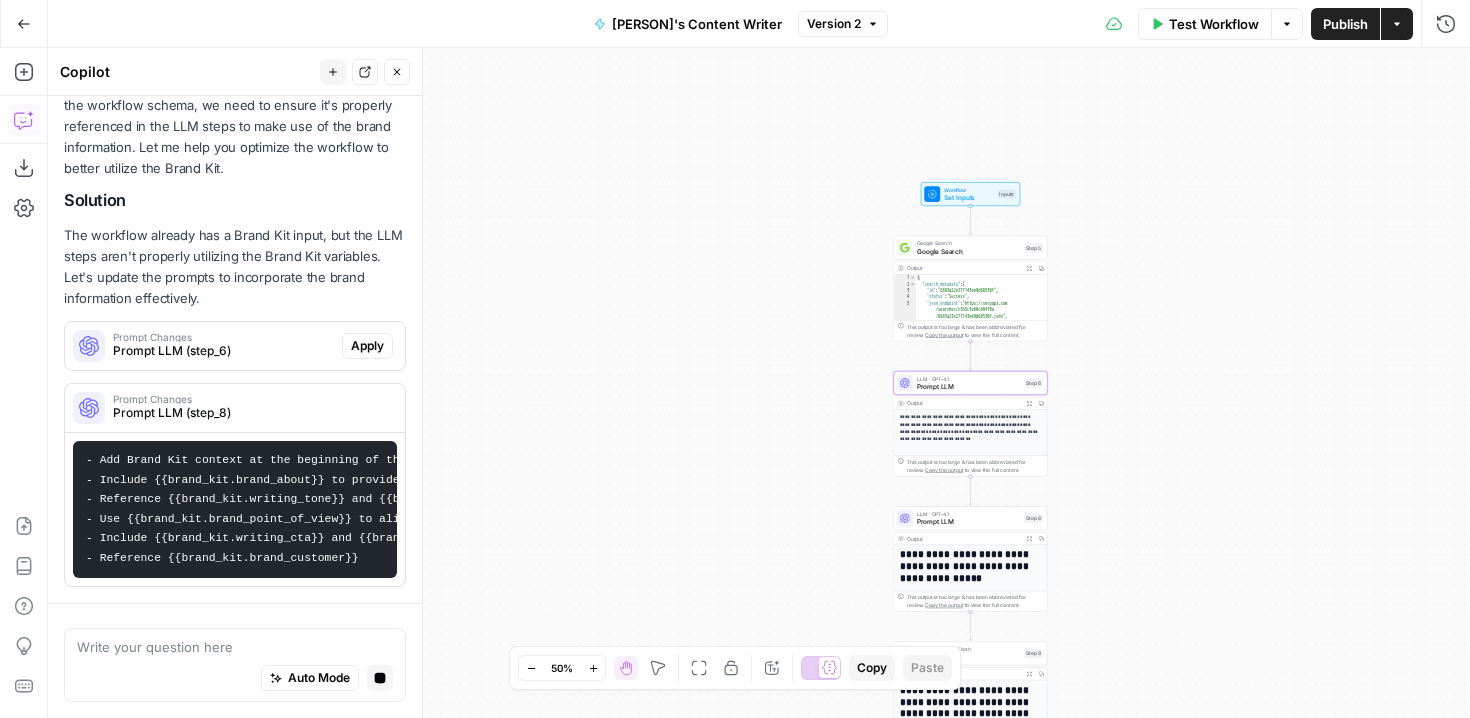 click on "Apply" at bounding box center [367, 346] 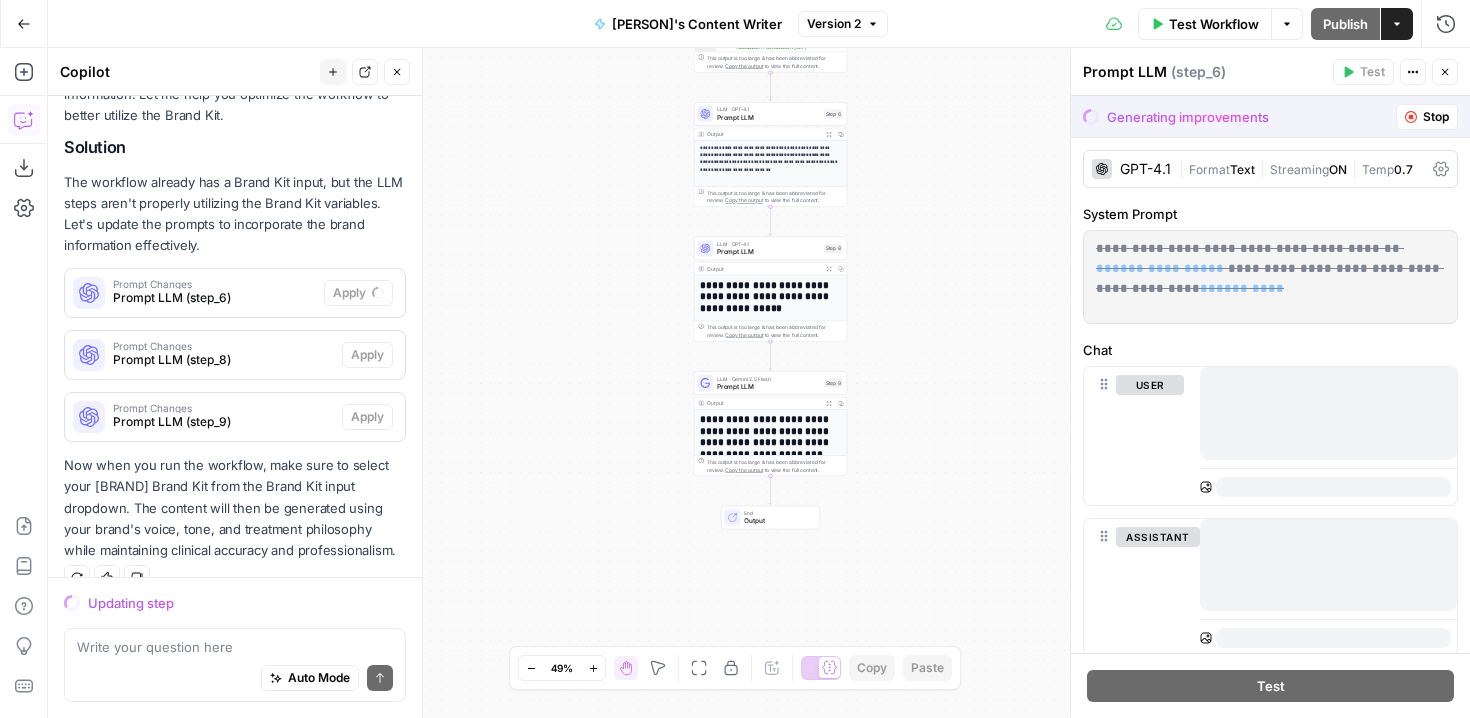 scroll, scrollTop: 351, scrollLeft: 0, axis: vertical 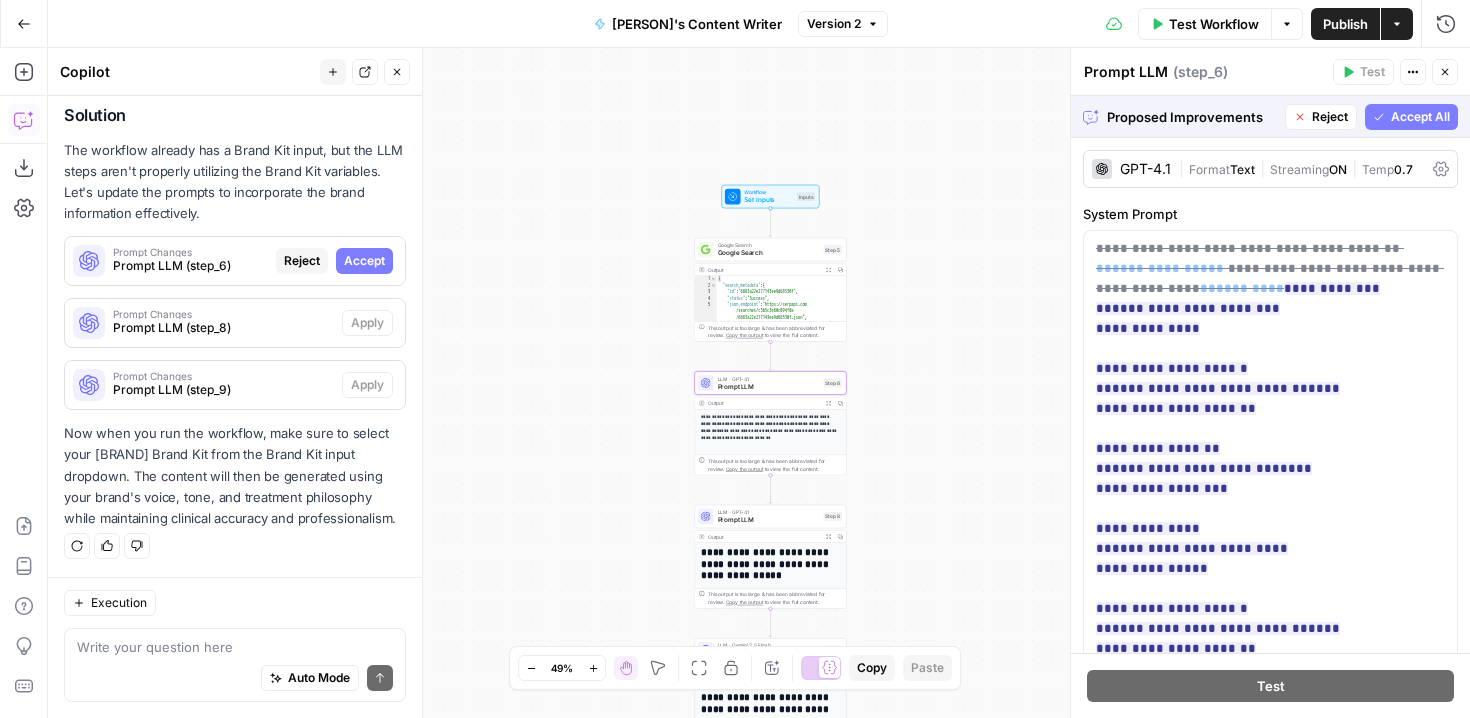 click on "Accept" at bounding box center (364, 261) 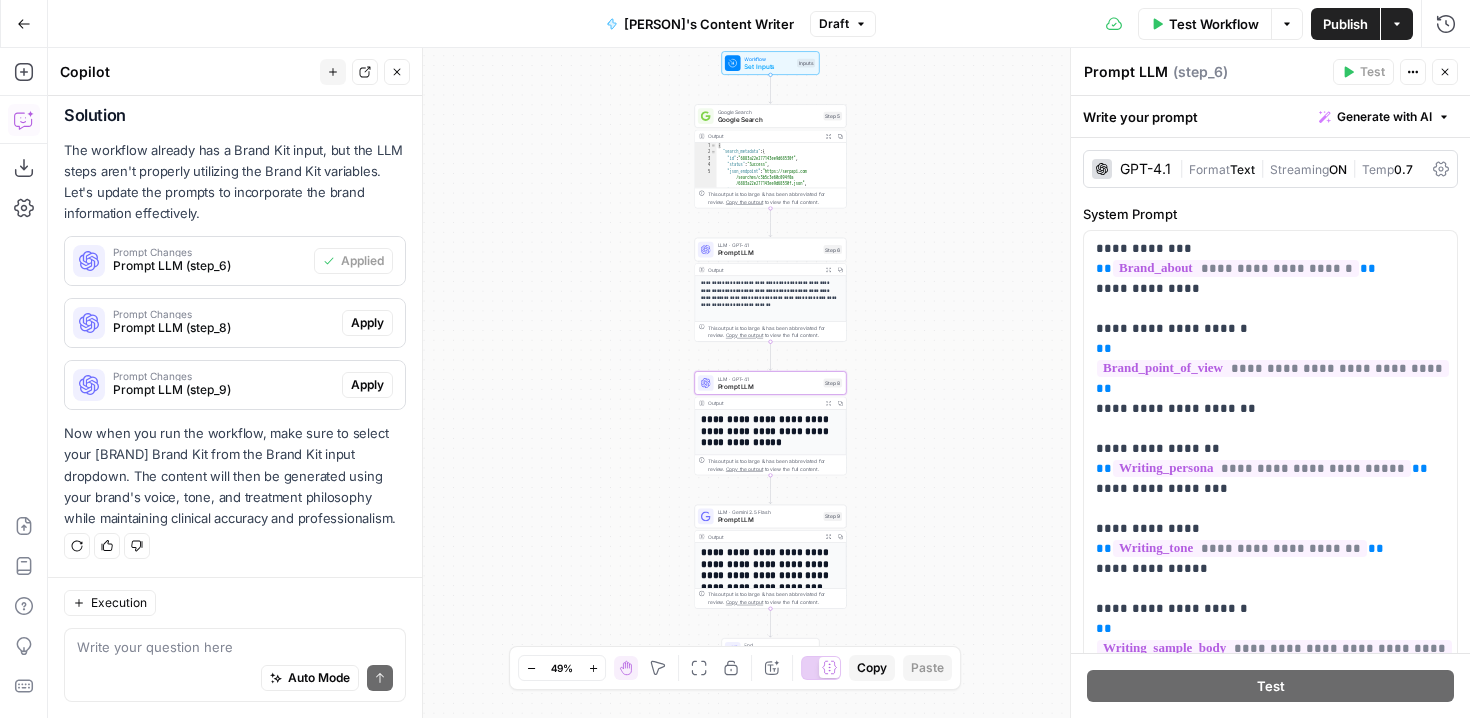 click on "Apply" at bounding box center (367, 323) 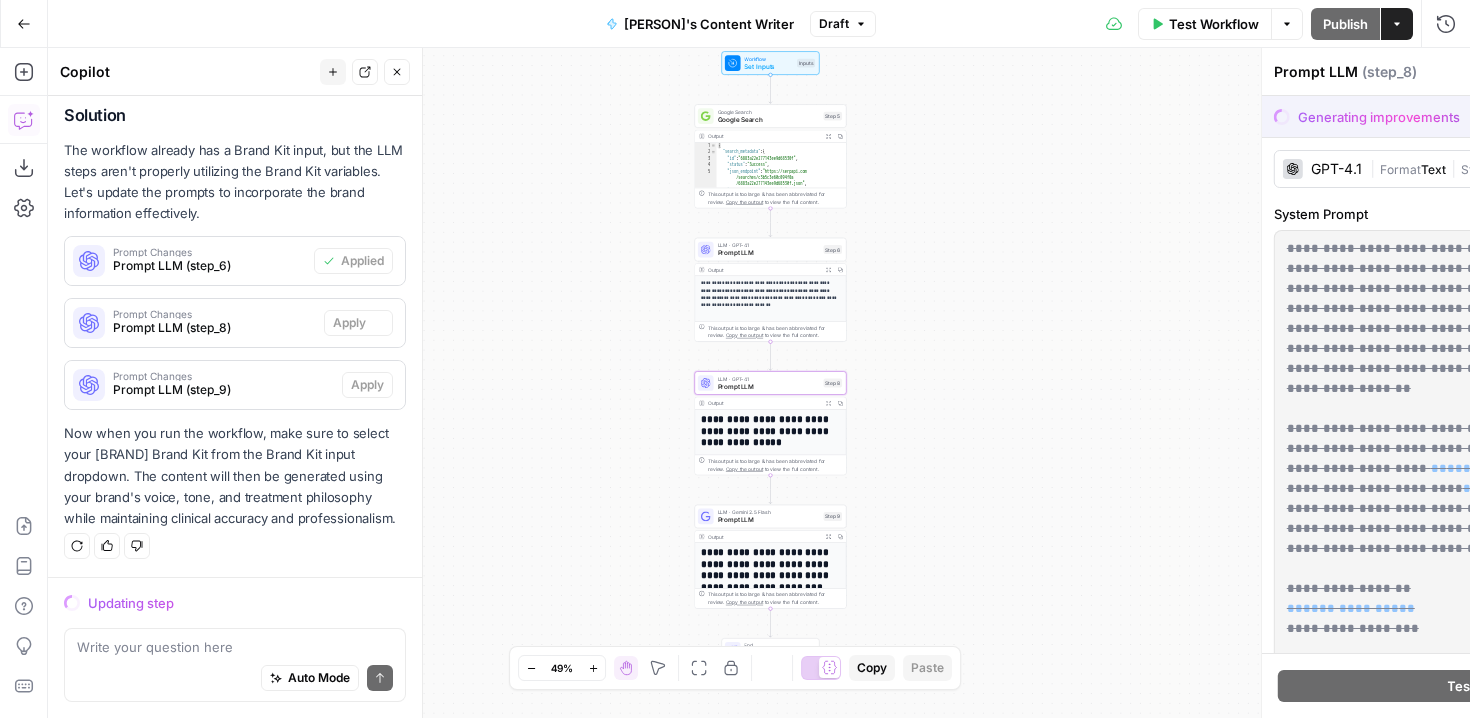 scroll, scrollTop: 351, scrollLeft: 0, axis: vertical 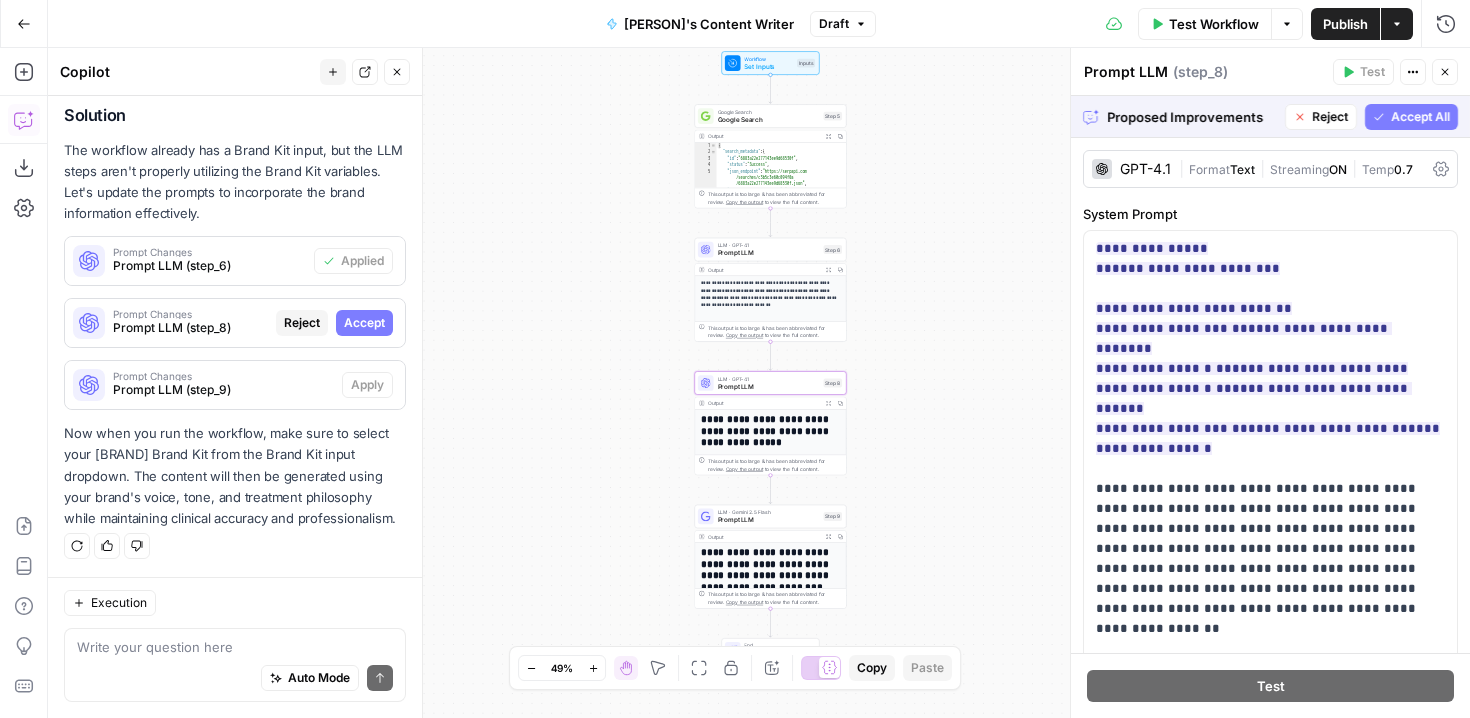 click on "Accept" at bounding box center (364, 323) 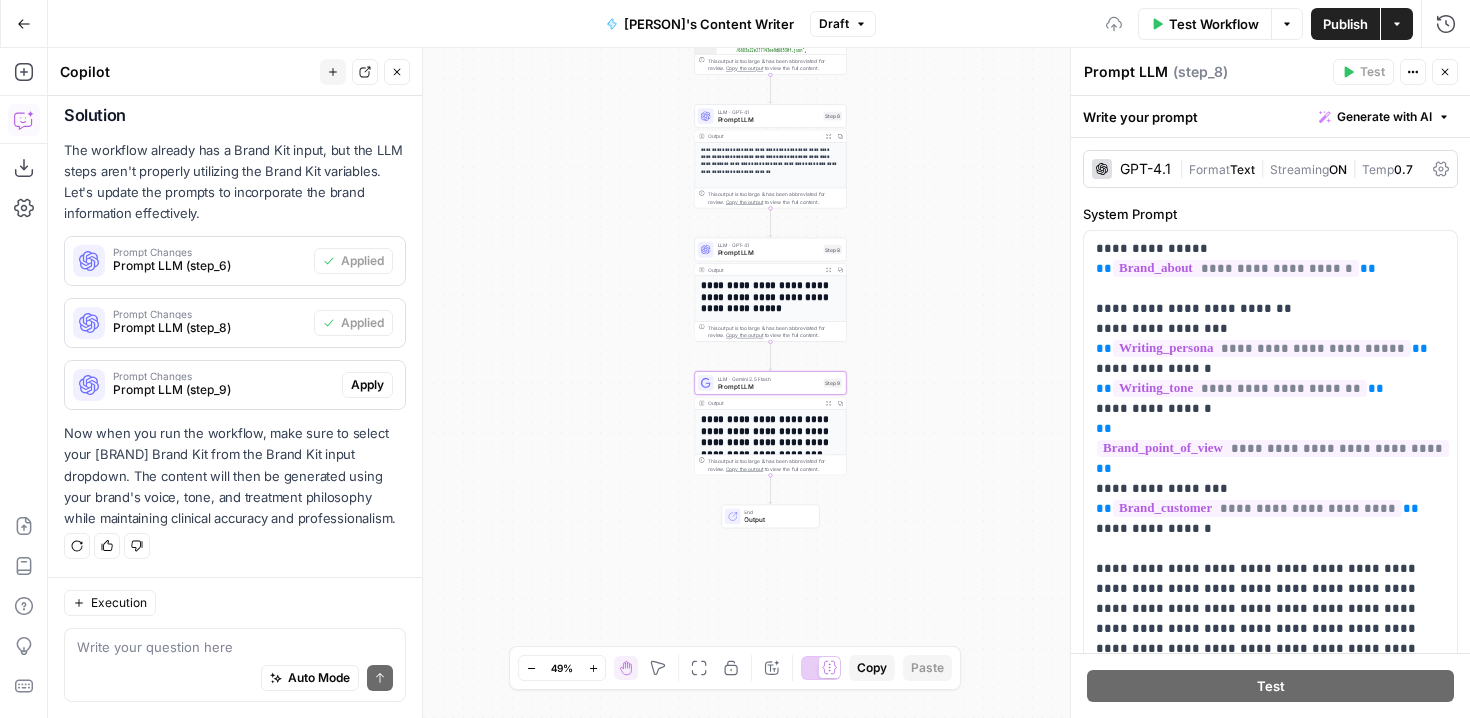 click on "Apply" at bounding box center (367, 385) 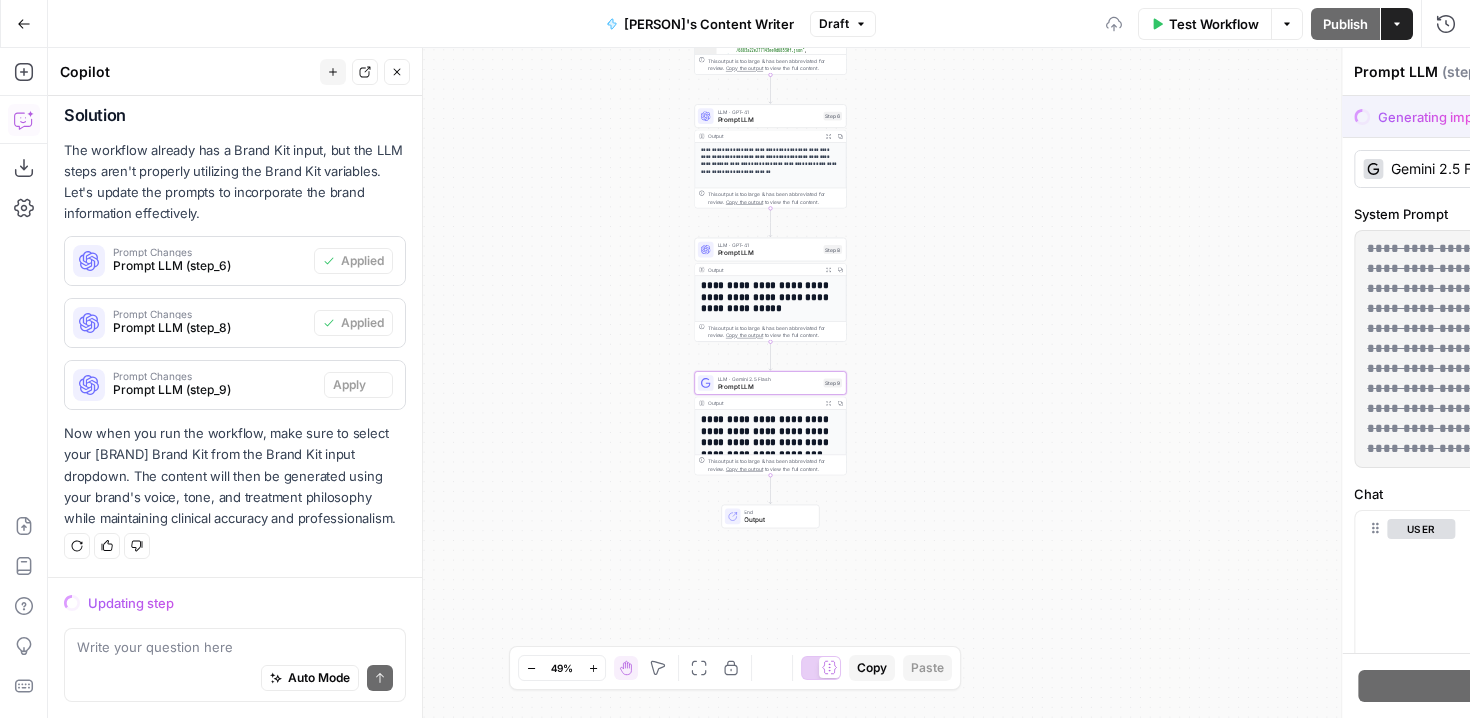 scroll, scrollTop: 351, scrollLeft: 0, axis: vertical 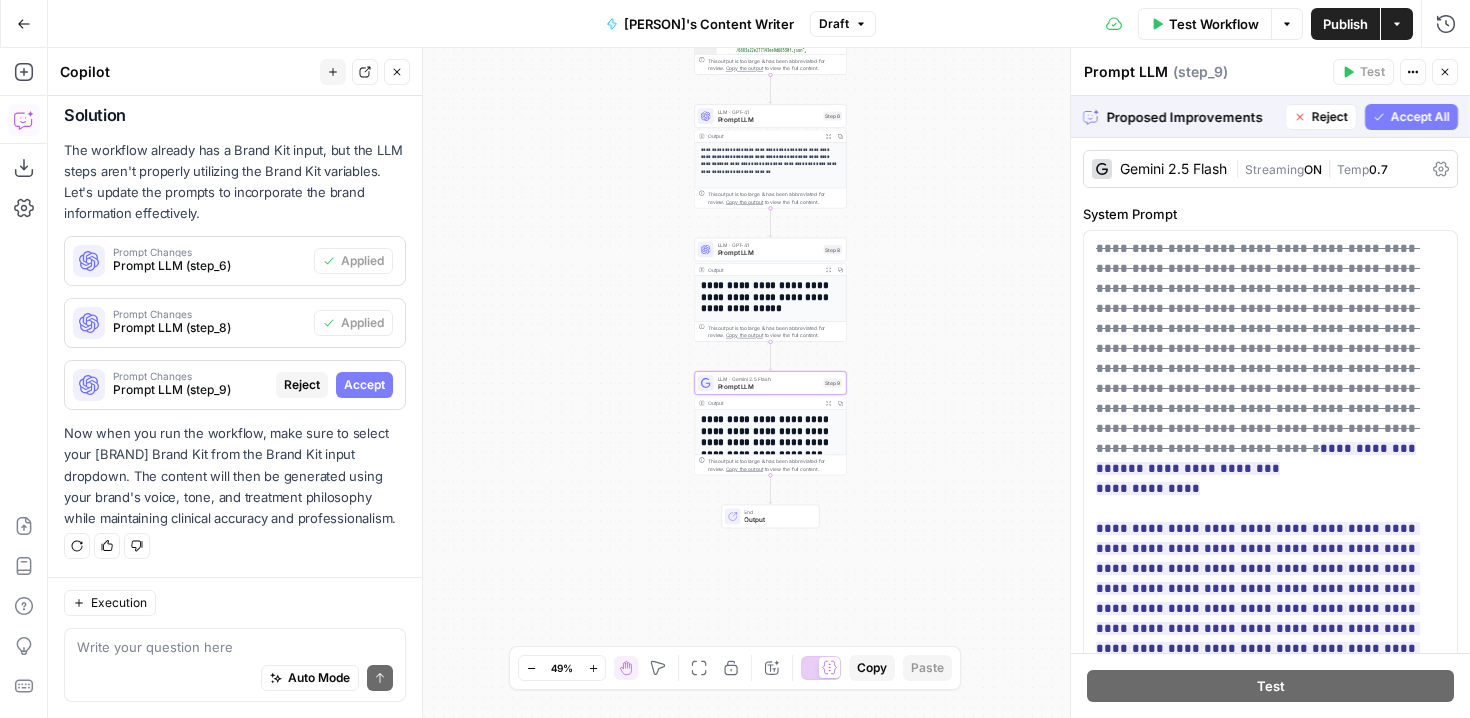 click on "Accept" at bounding box center [364, 385] 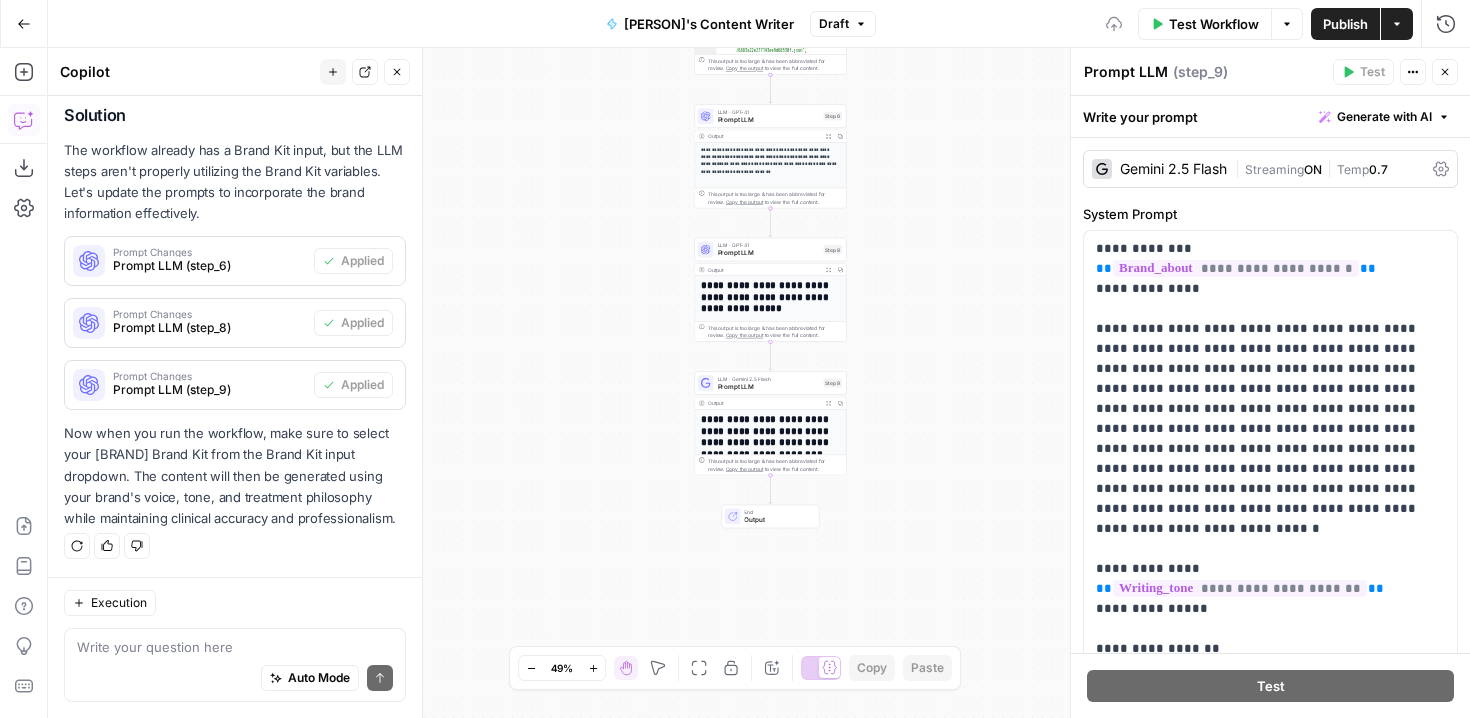 click on "**********" at bounding box center [759, 383] 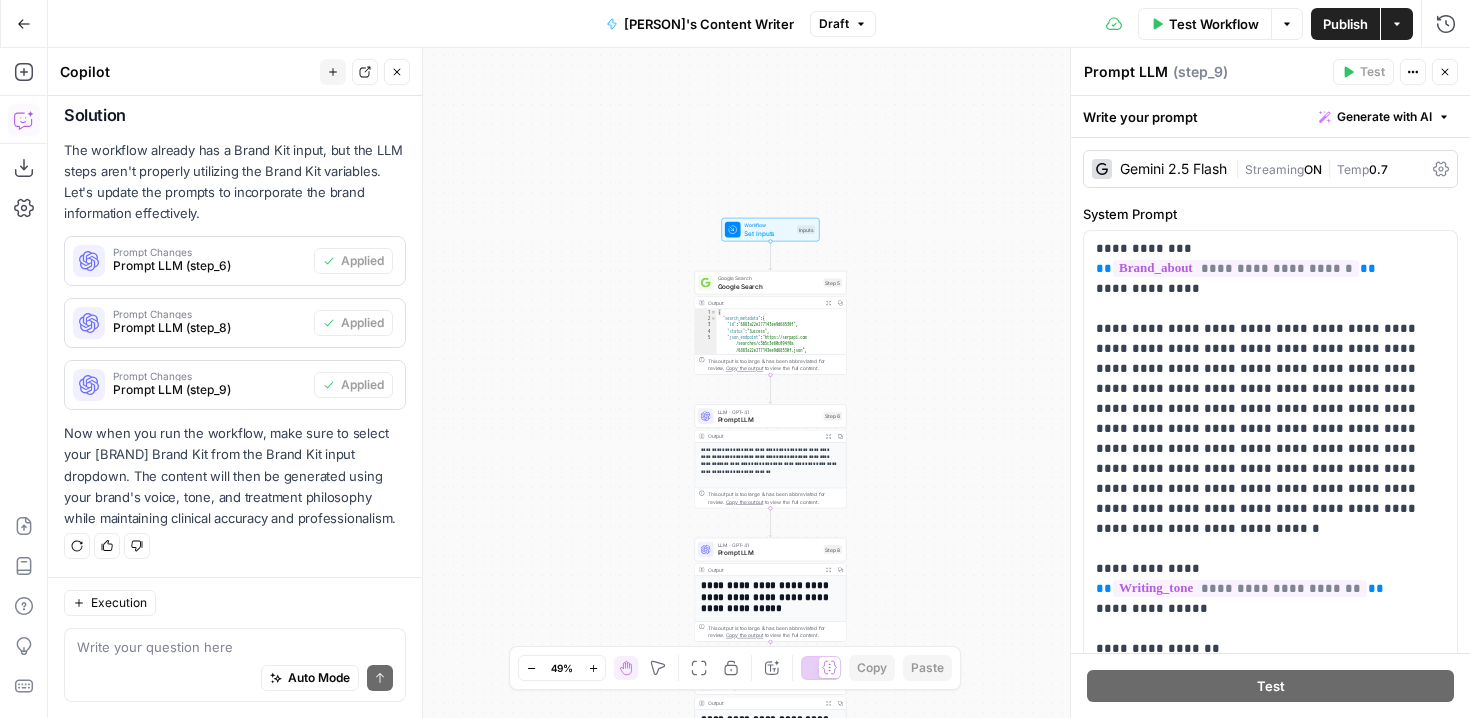 click on "Set Inputs" at bounding box center (768, 233) 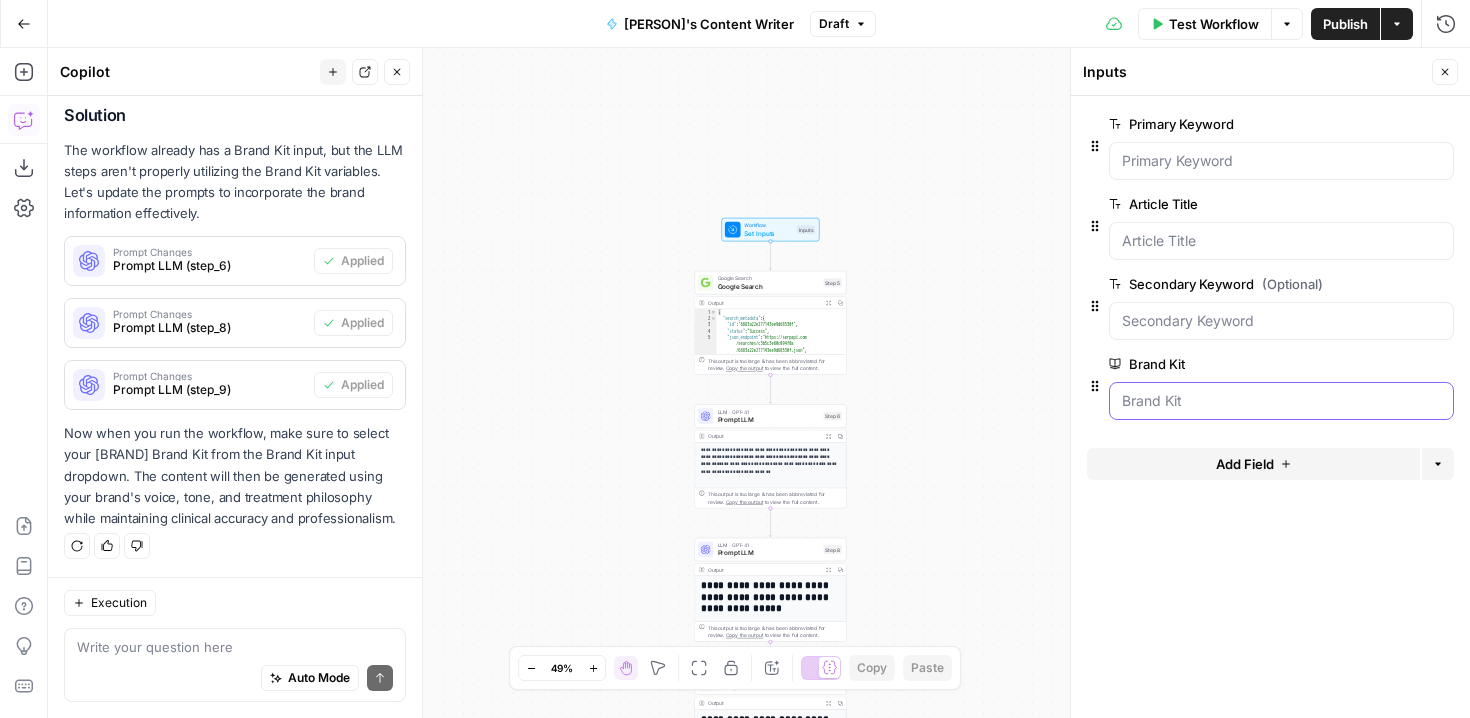 click on "Brand Kit" at bounding box center (1281, 401) 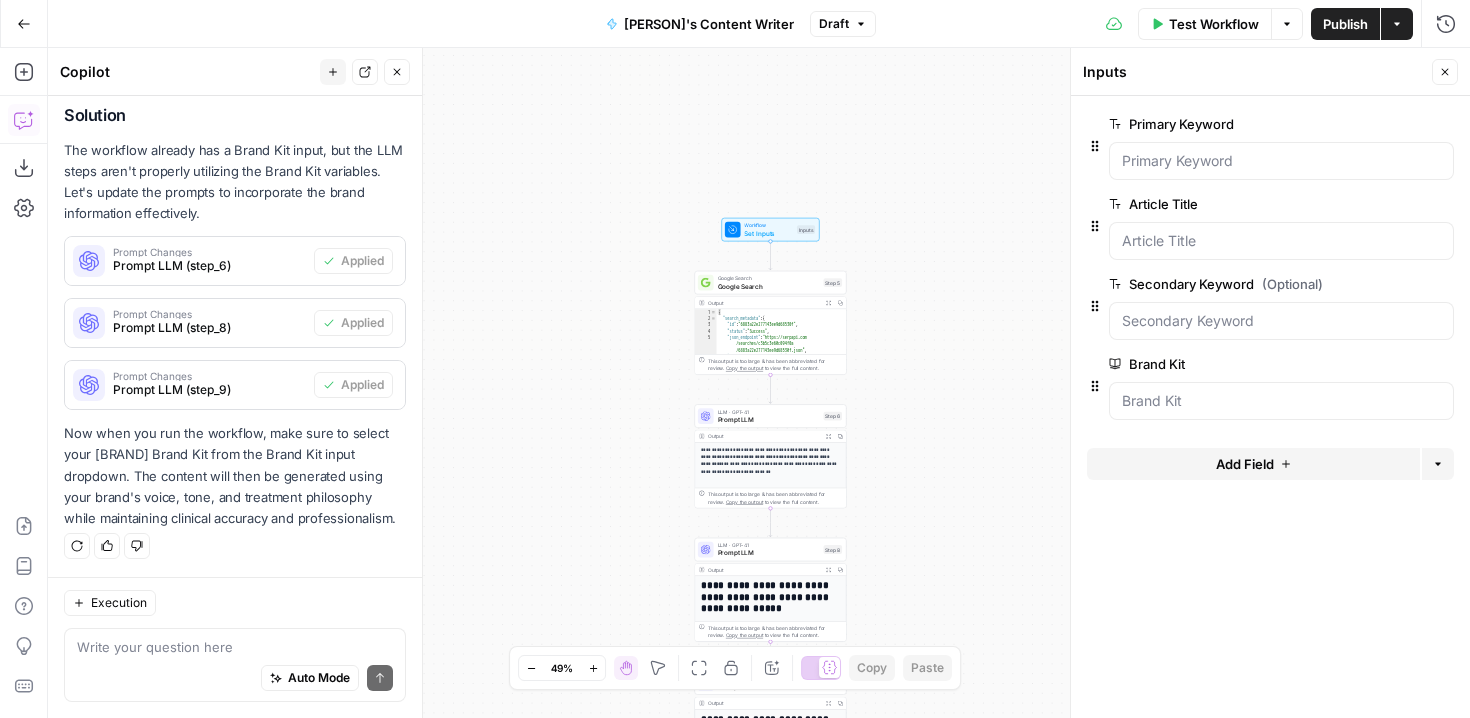 click at bounding box center (1281, 401) 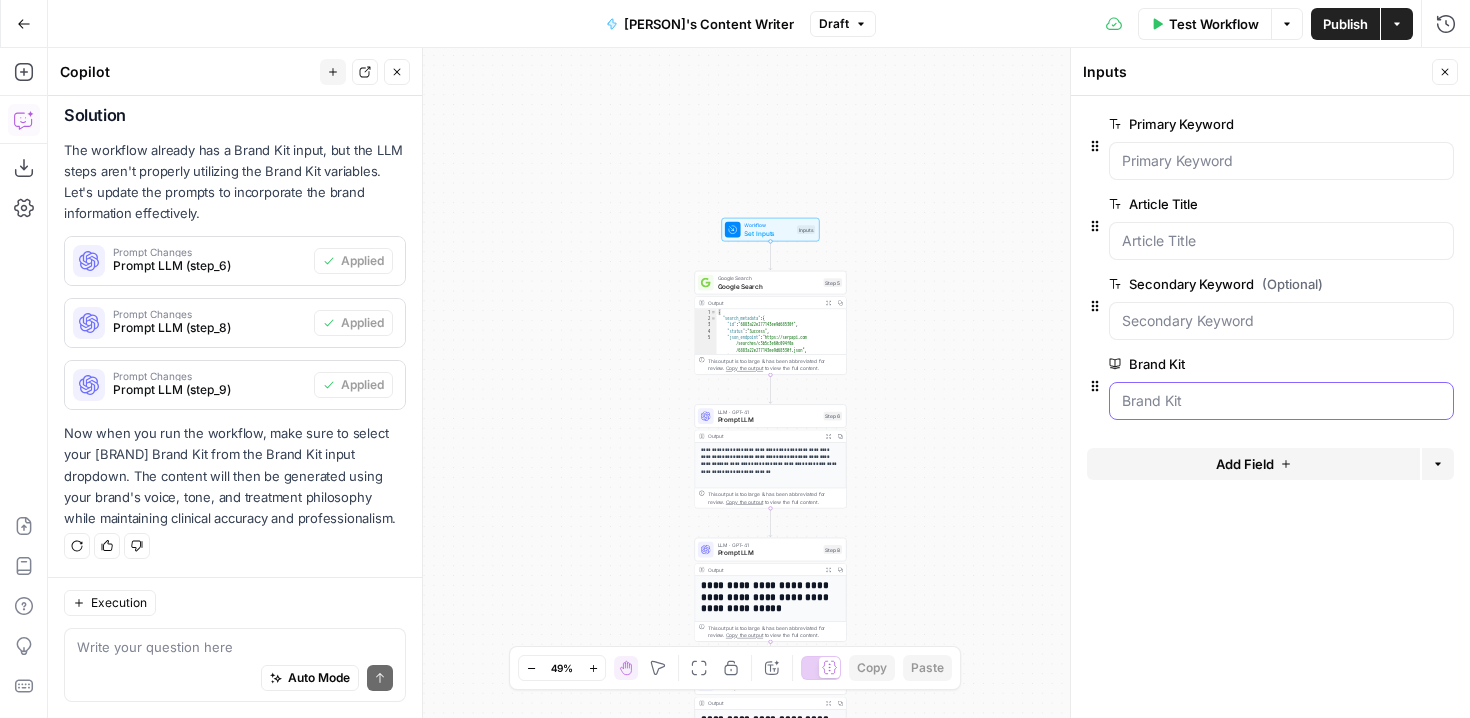 click on "Brand Kit" at bounding box center [1281, 401] 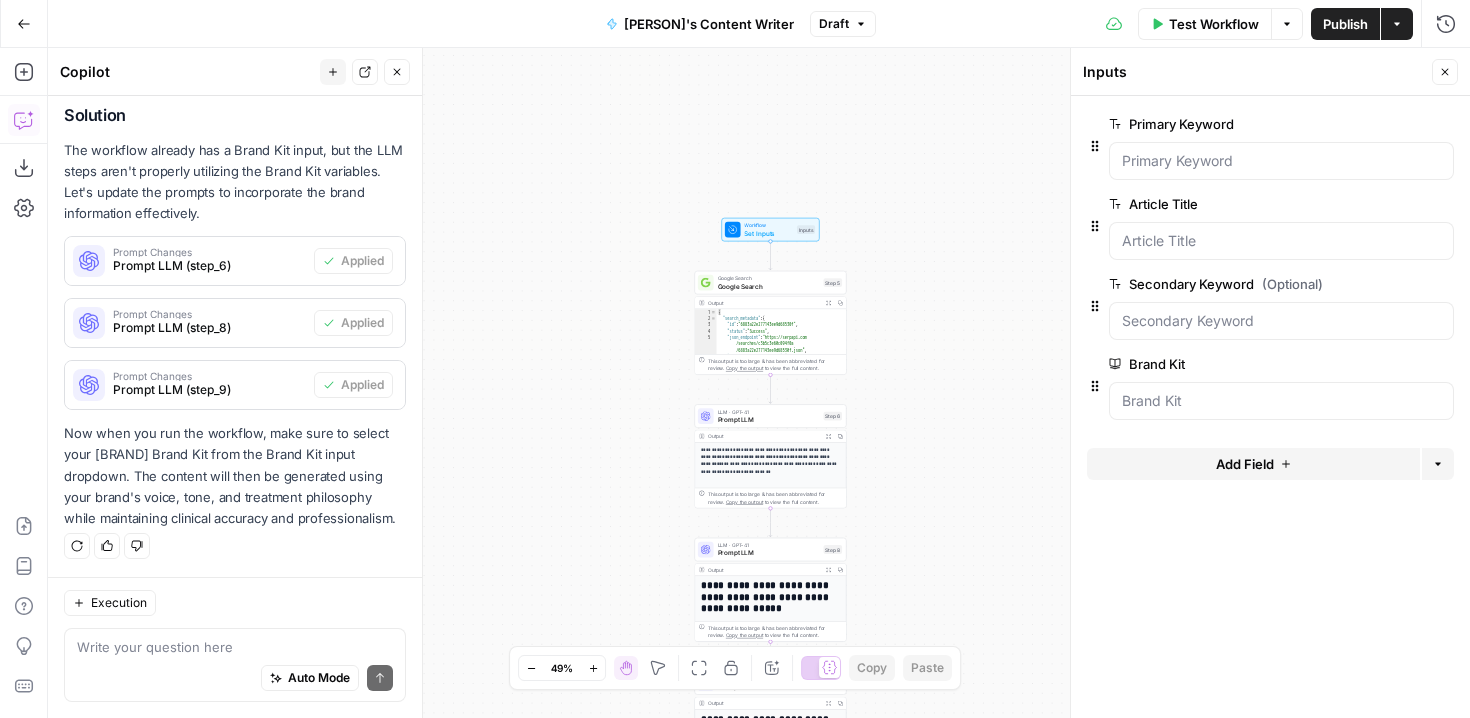 click on "Brand Kit" at bounding box center [1225, 364] 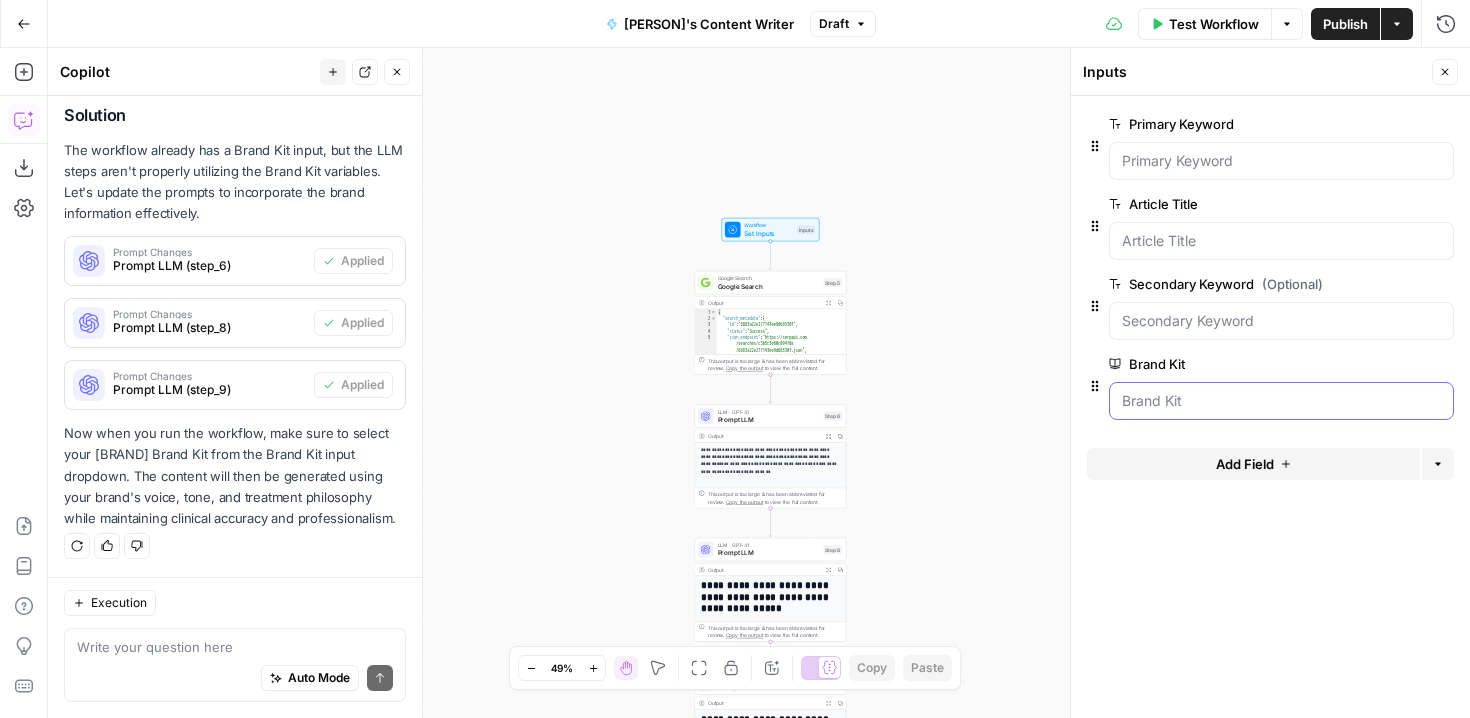 click on "Brand Kit" at bounding box center [1281, 401] 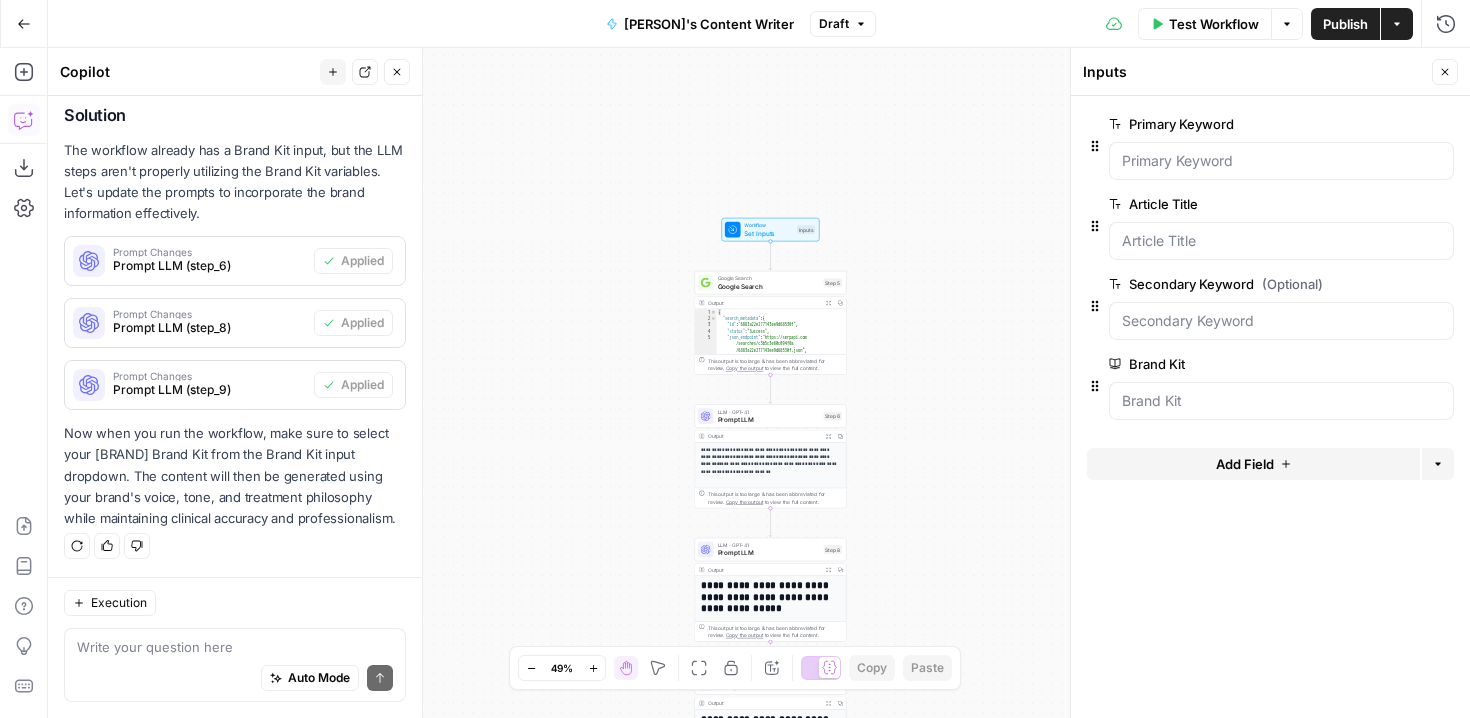 click on "Brand Kit" at bounding box center (1225, 364) 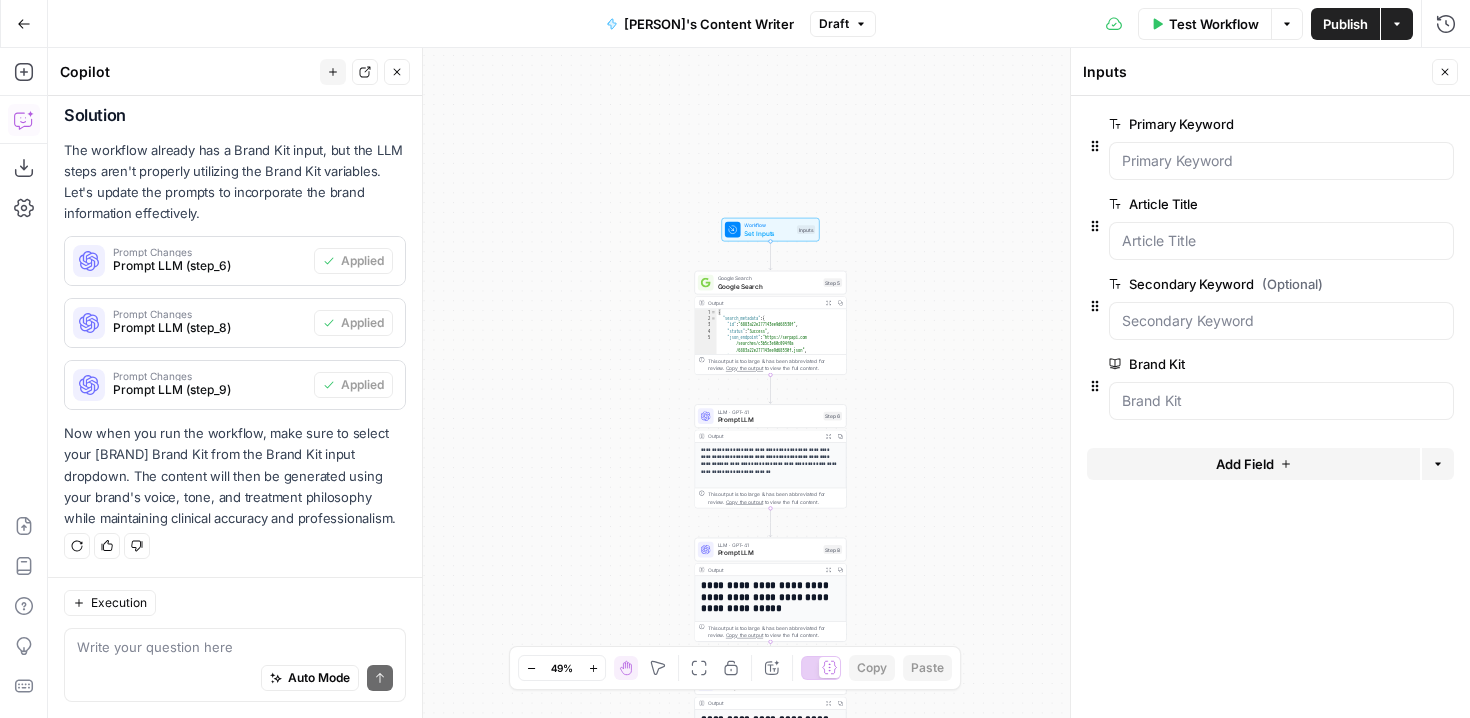 click on "Brand Kit" at bounding box center (1225, 364) 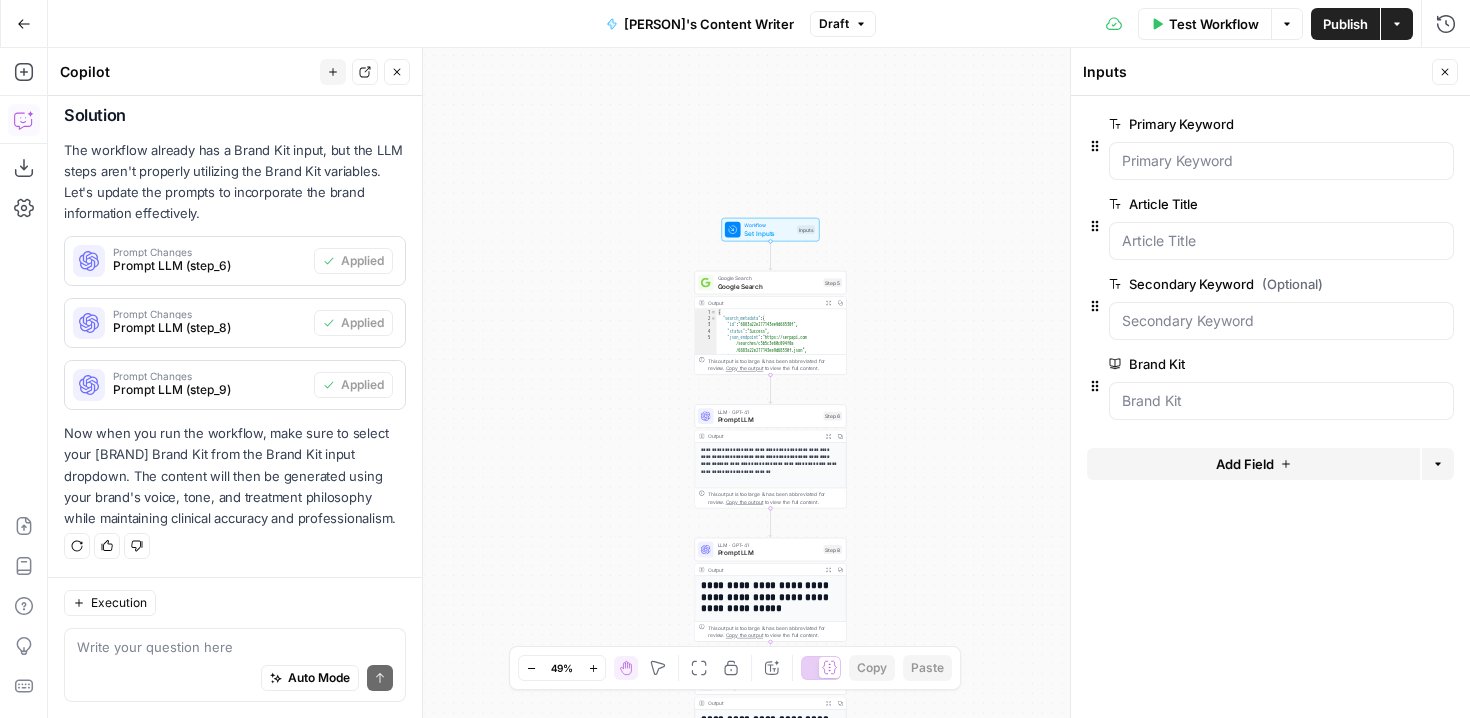 click on "Inputs" at bounding box center [1254, 72] 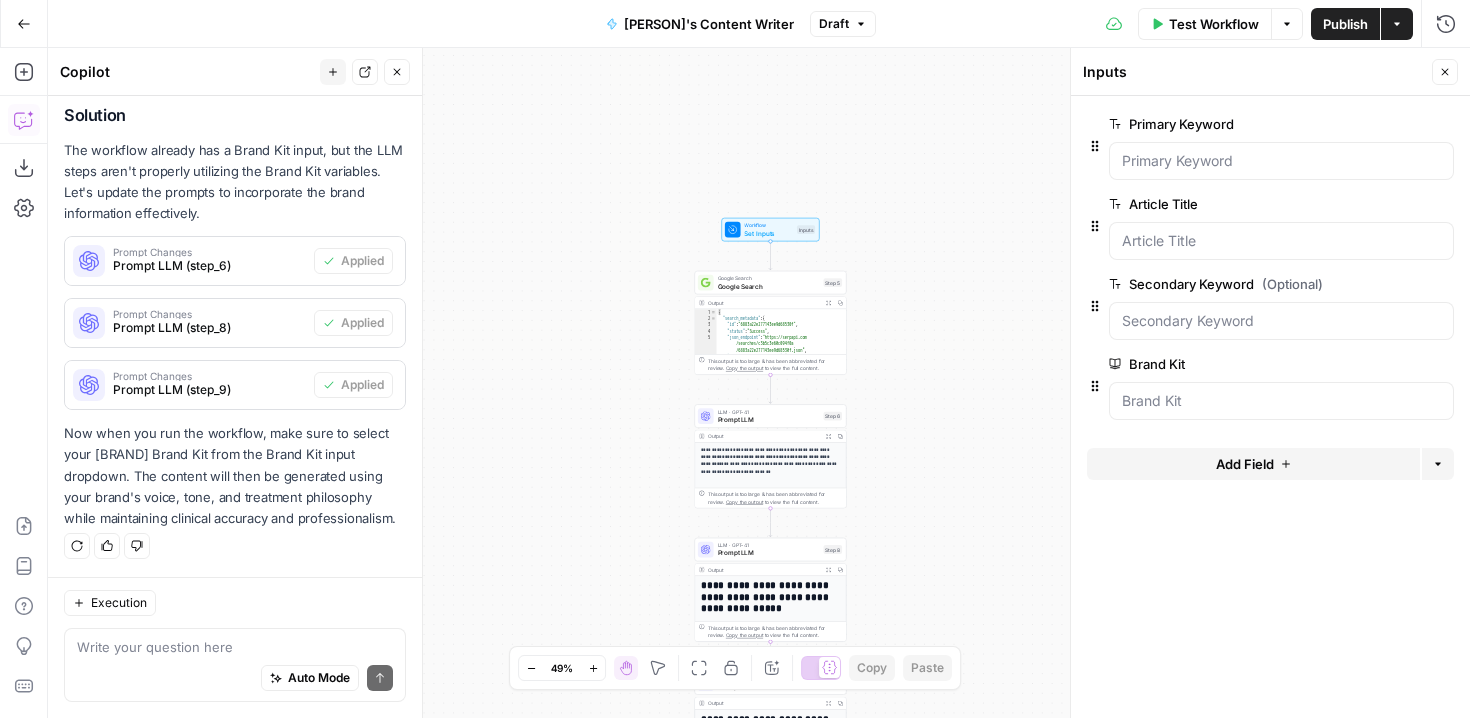 click 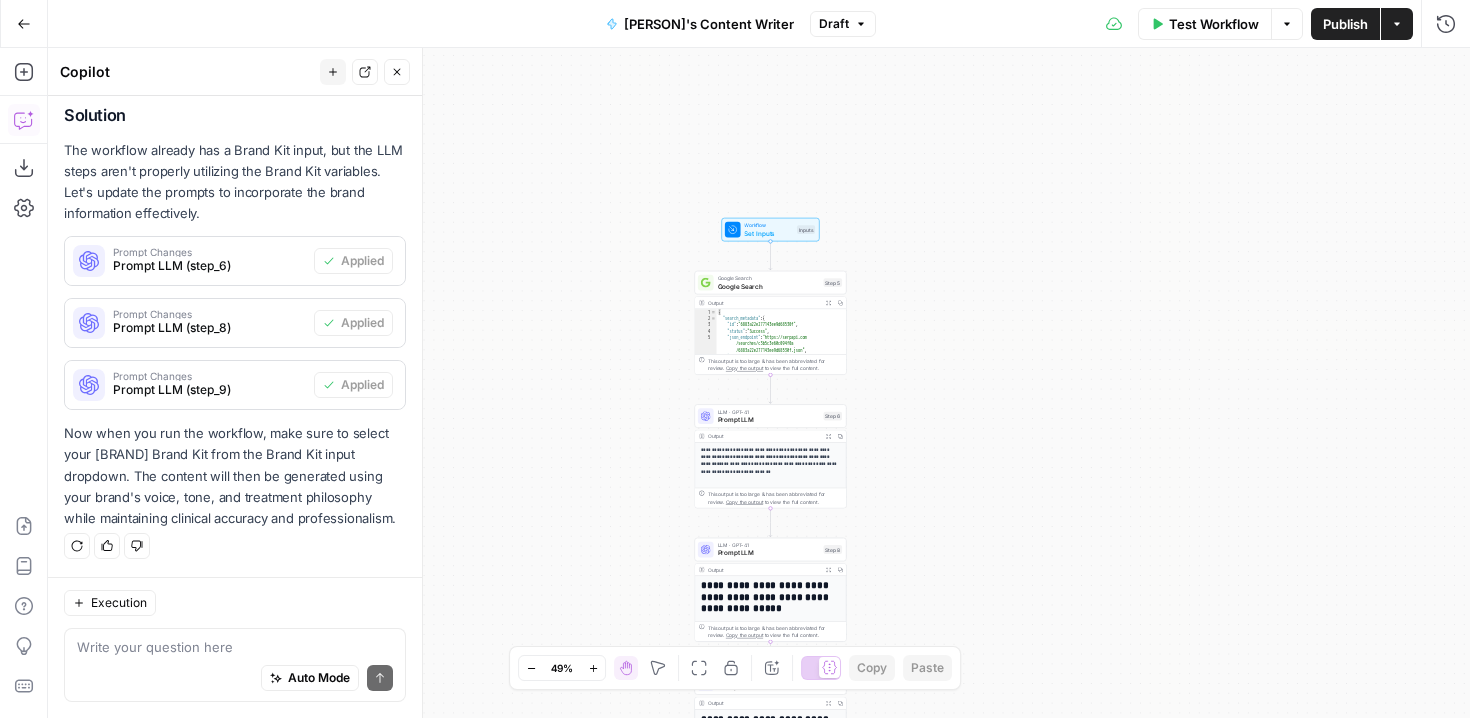 click on "Set Inputs" at bounding box center [768, 233] 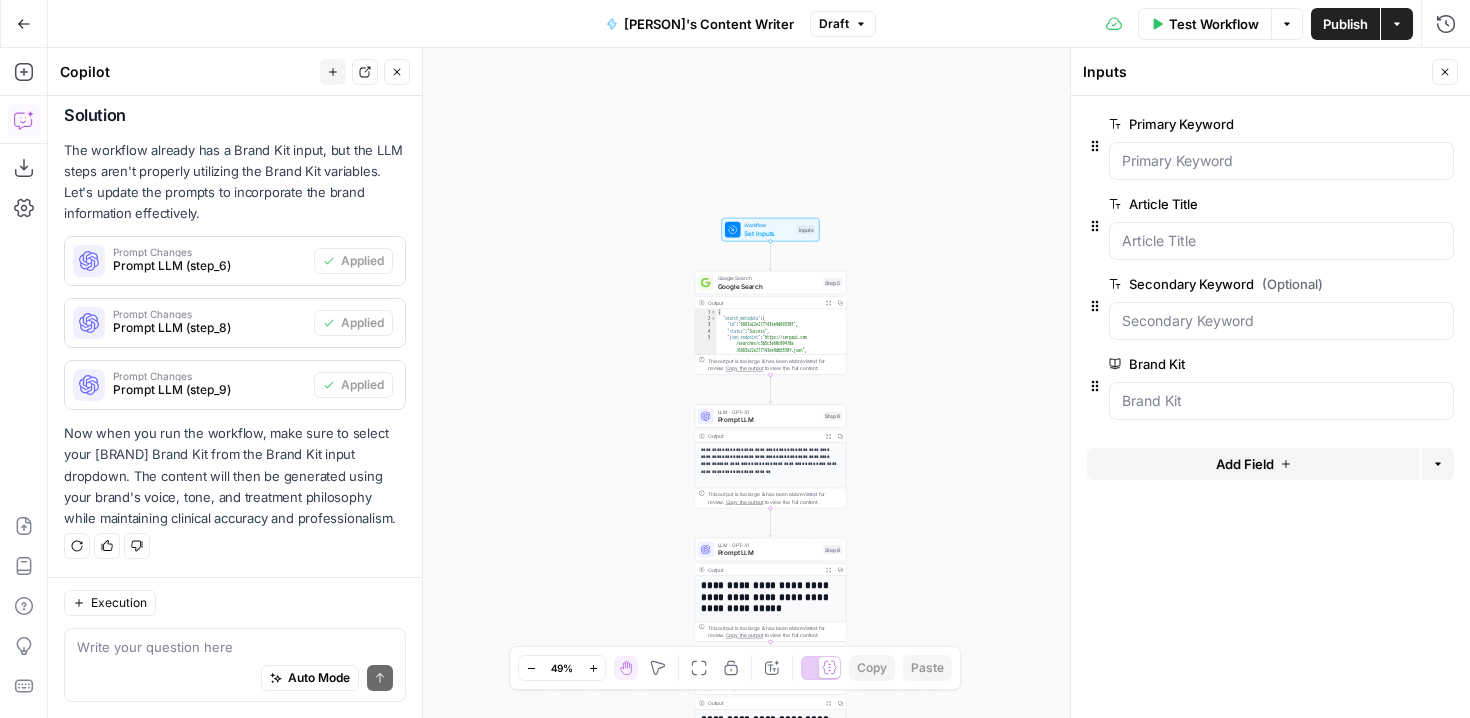 click on "**********" at bounding box center (759, 383) 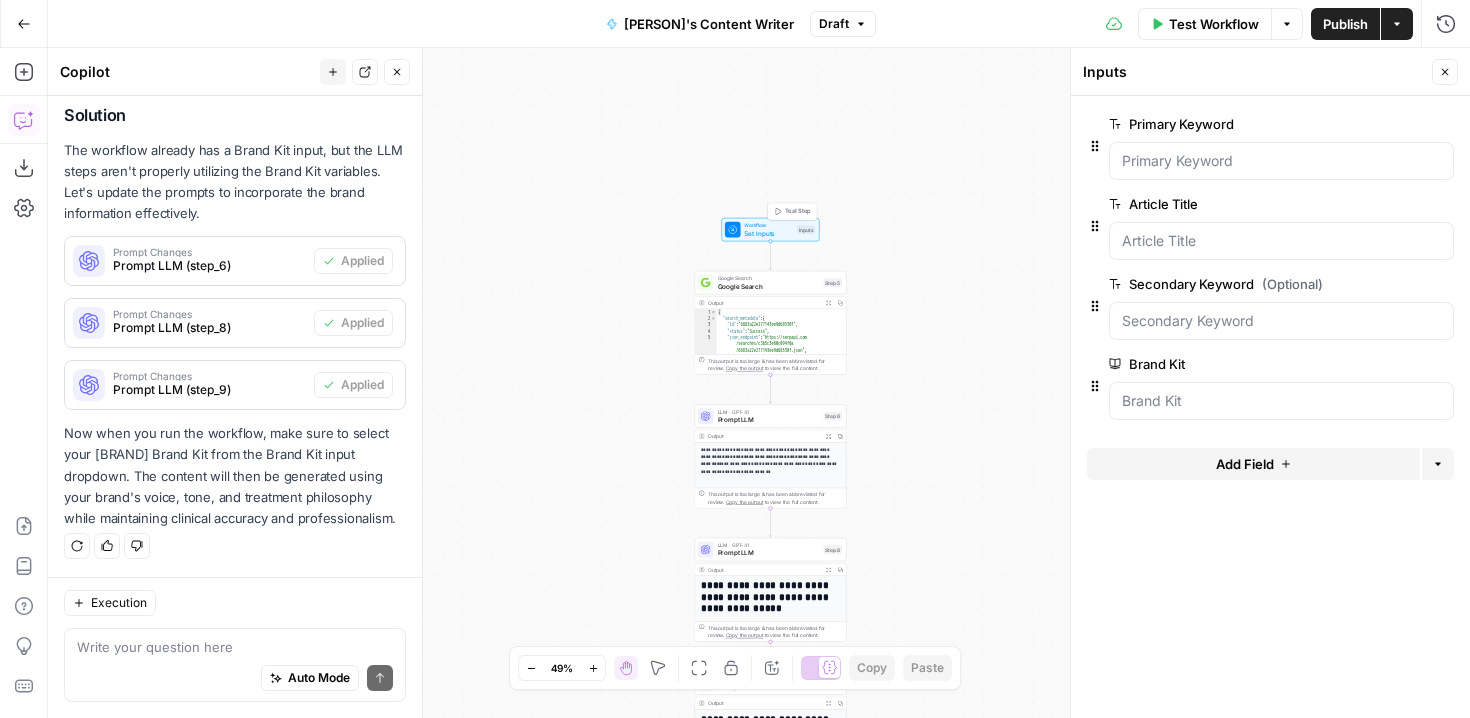 click on "Test Step" at bounding box center [798, 211] 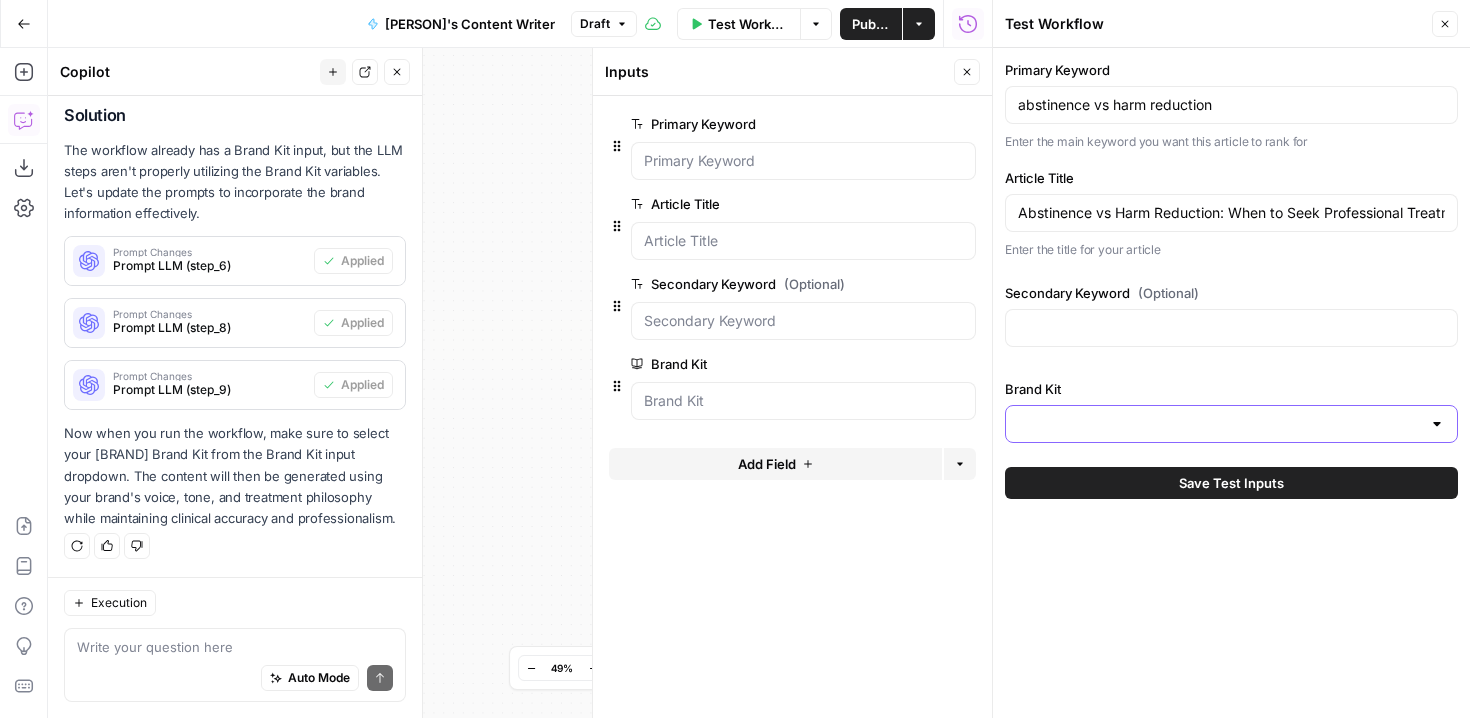 click on "Brand Kit" at bounding box center [1219, 424] 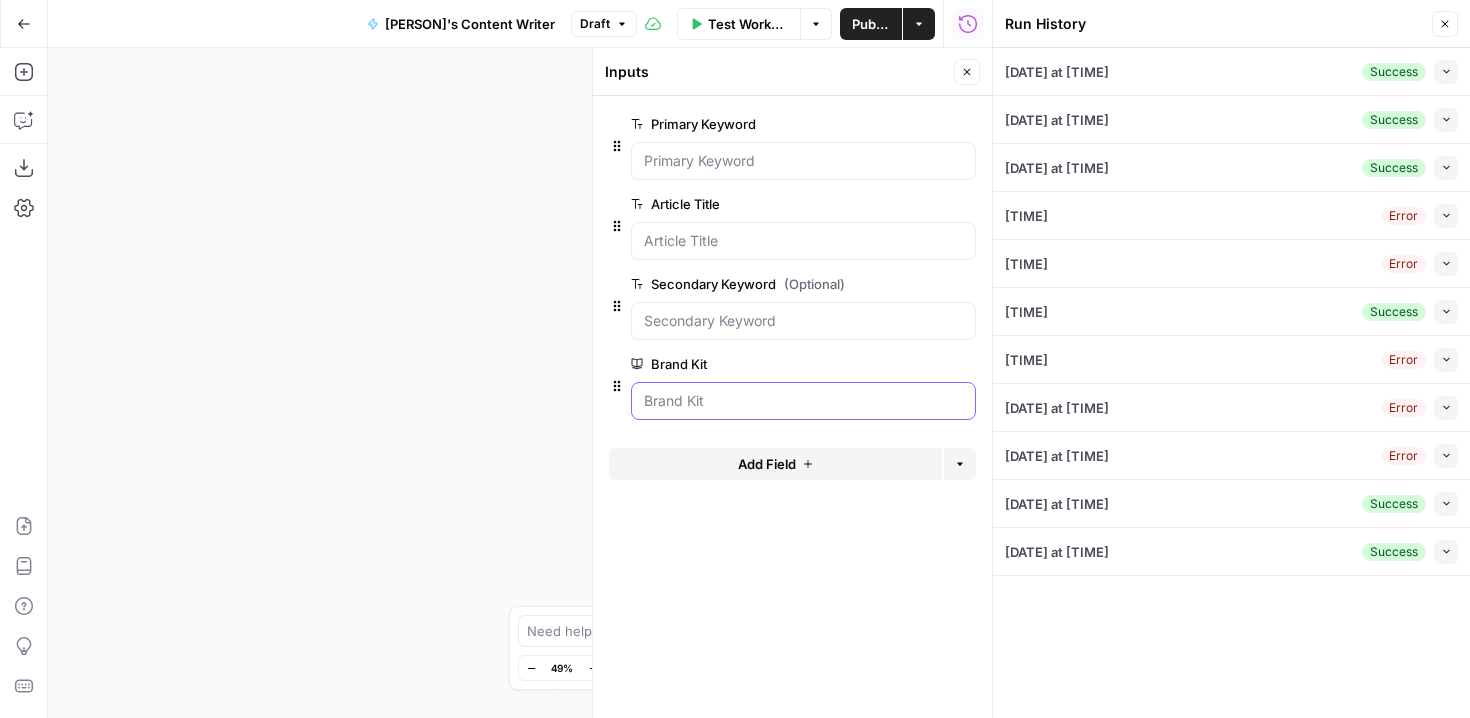 click on "Brand Kit" at bounding box center (803, 401) 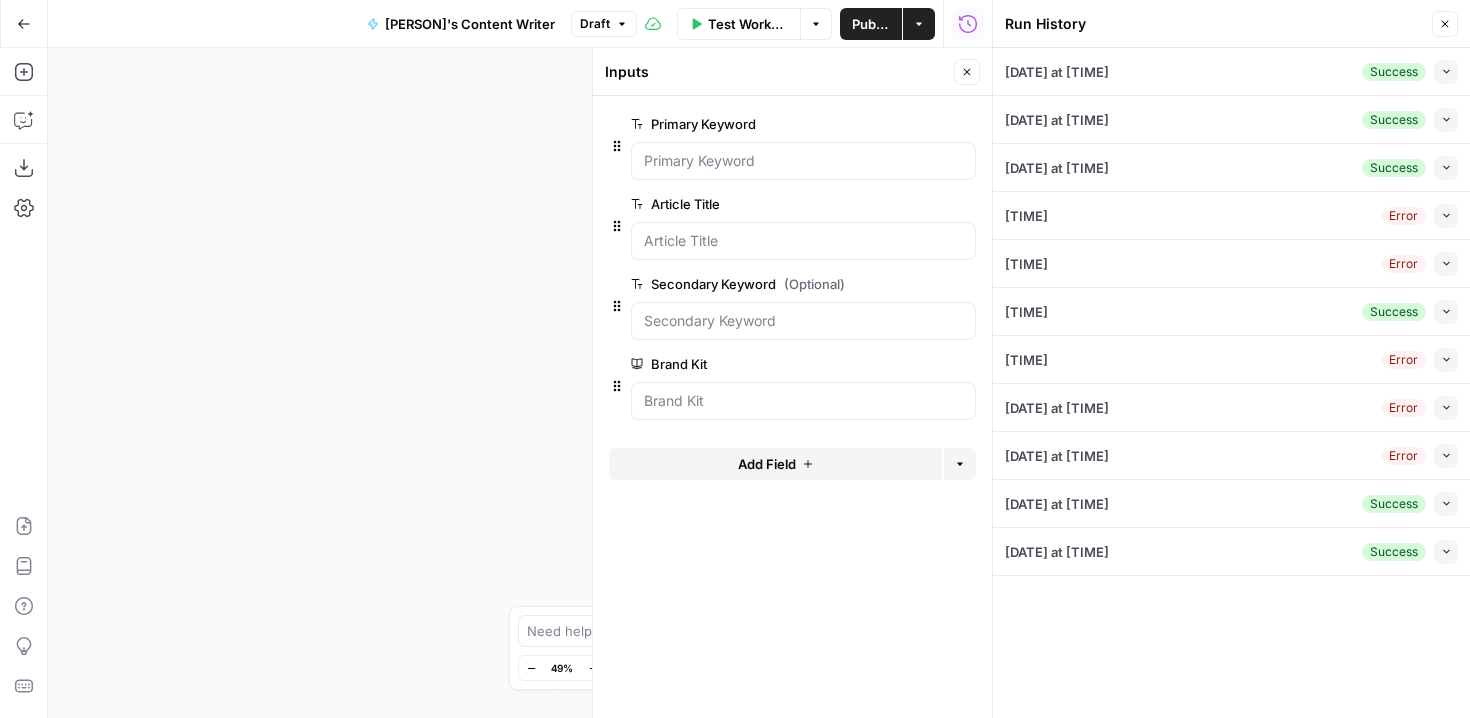 click at bounding box center [803, 401] 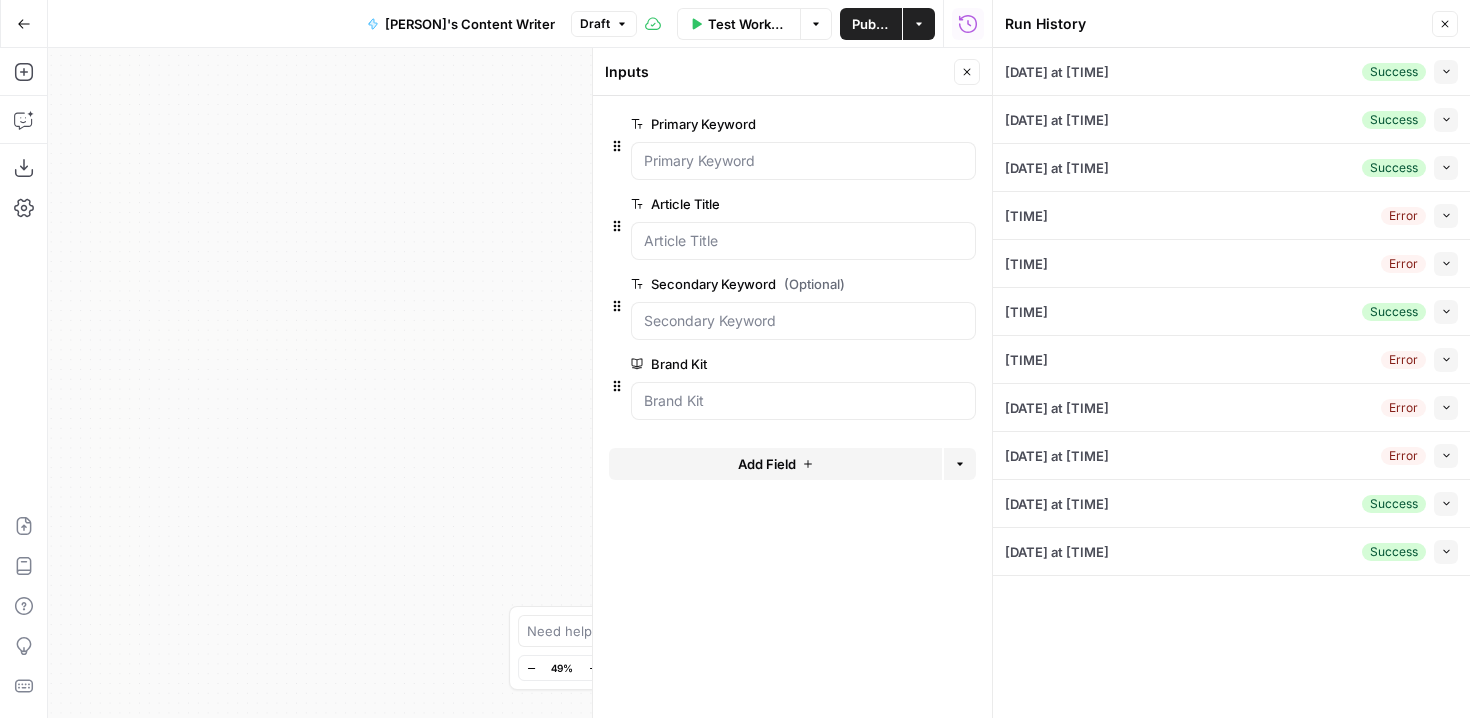 click on "Close" at bounding box center [1450, 24] 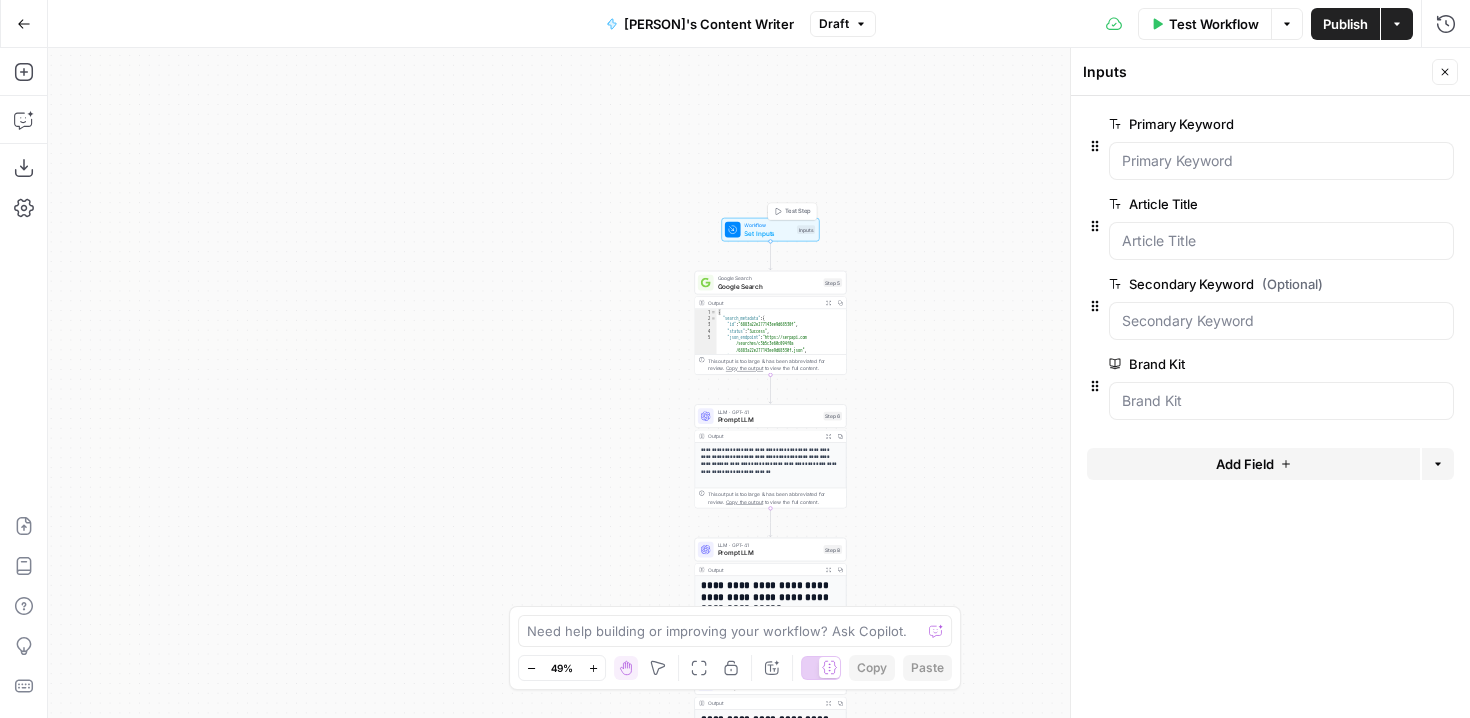 click on "Test Step" at bounding box center (798, 211) 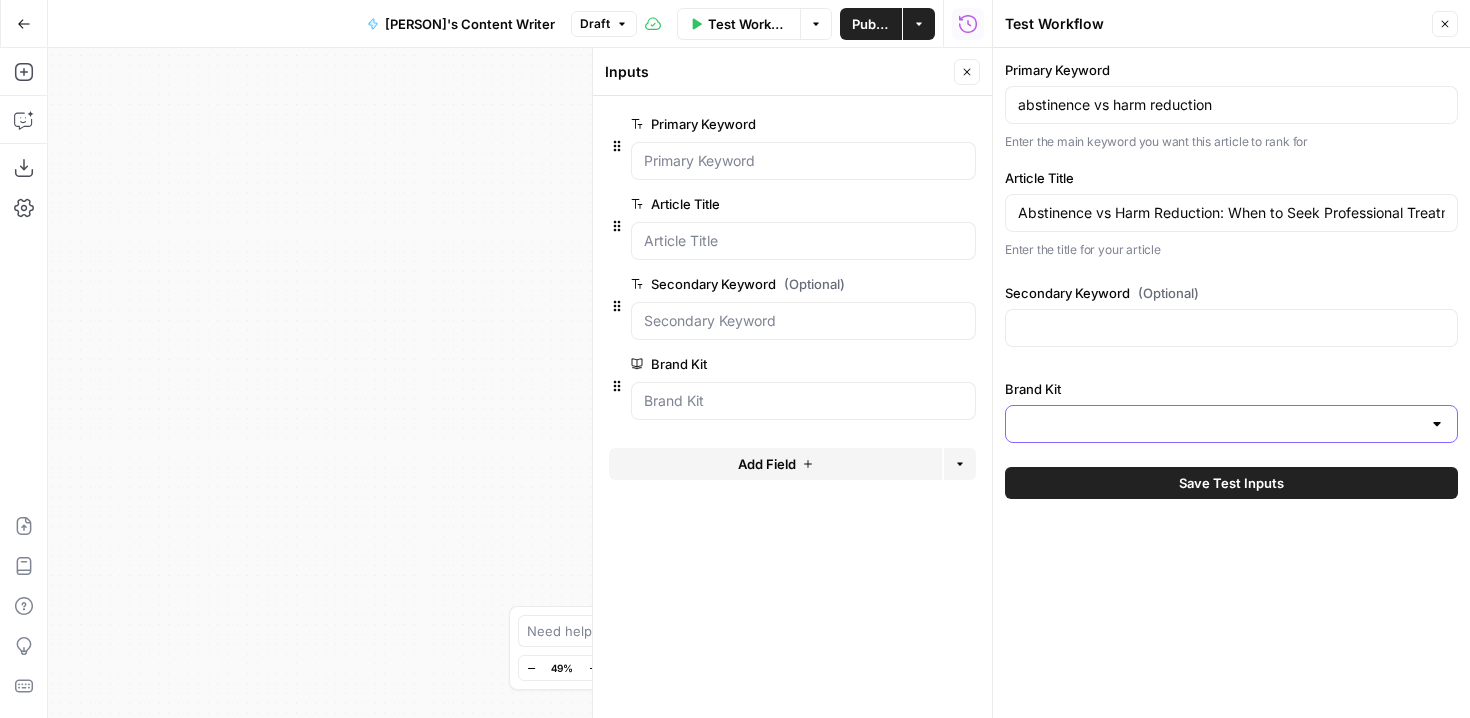 click on "Brand Kit" at bounding box center (1219, 424) 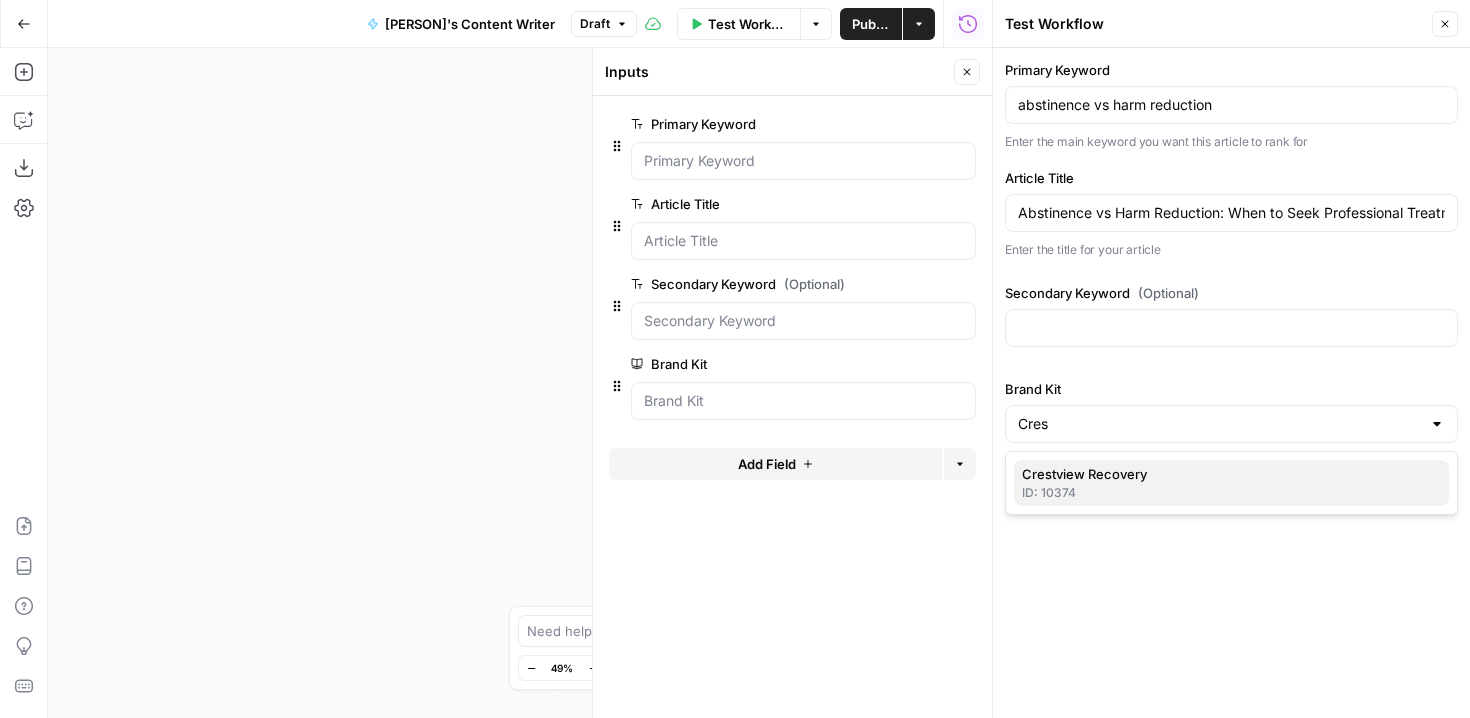 click on "ID: 10374" at bounding box center [1231, 493] 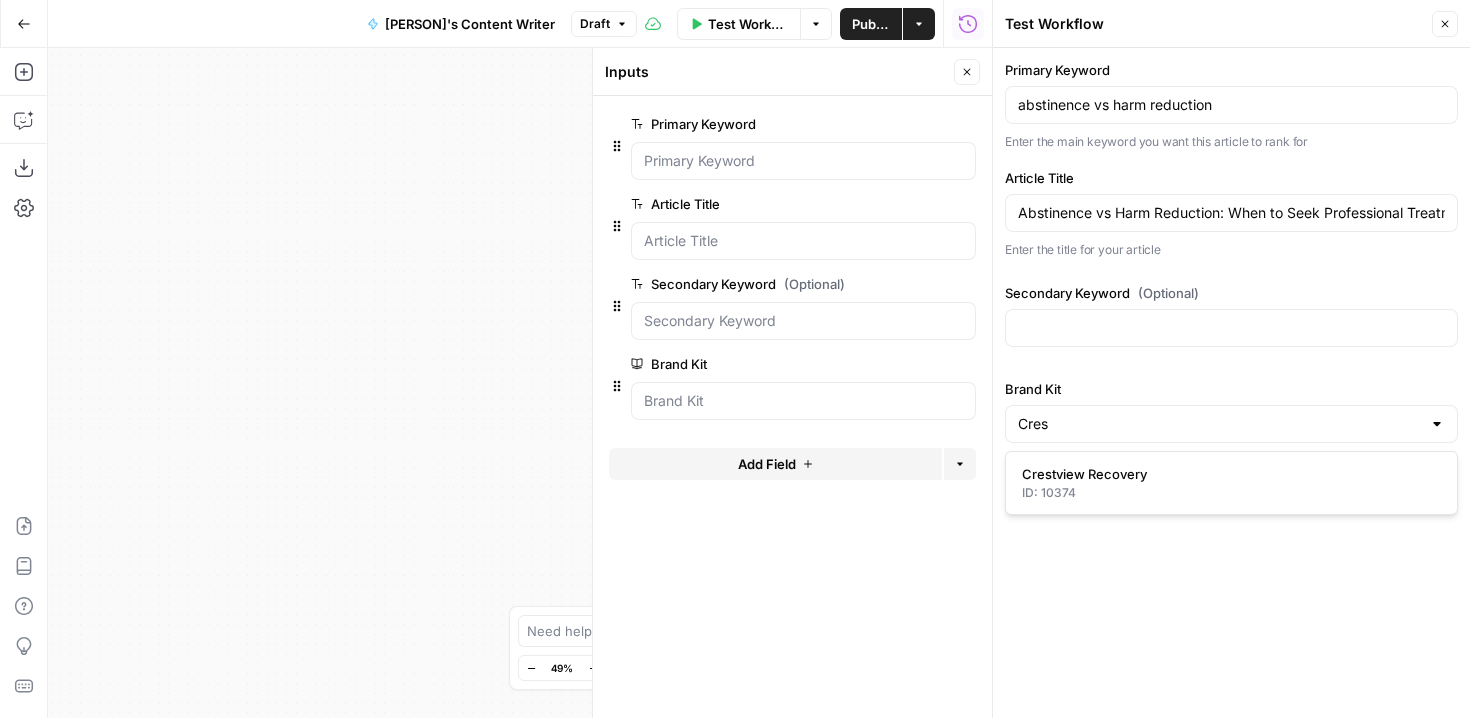 type on "Crestview Recovery" 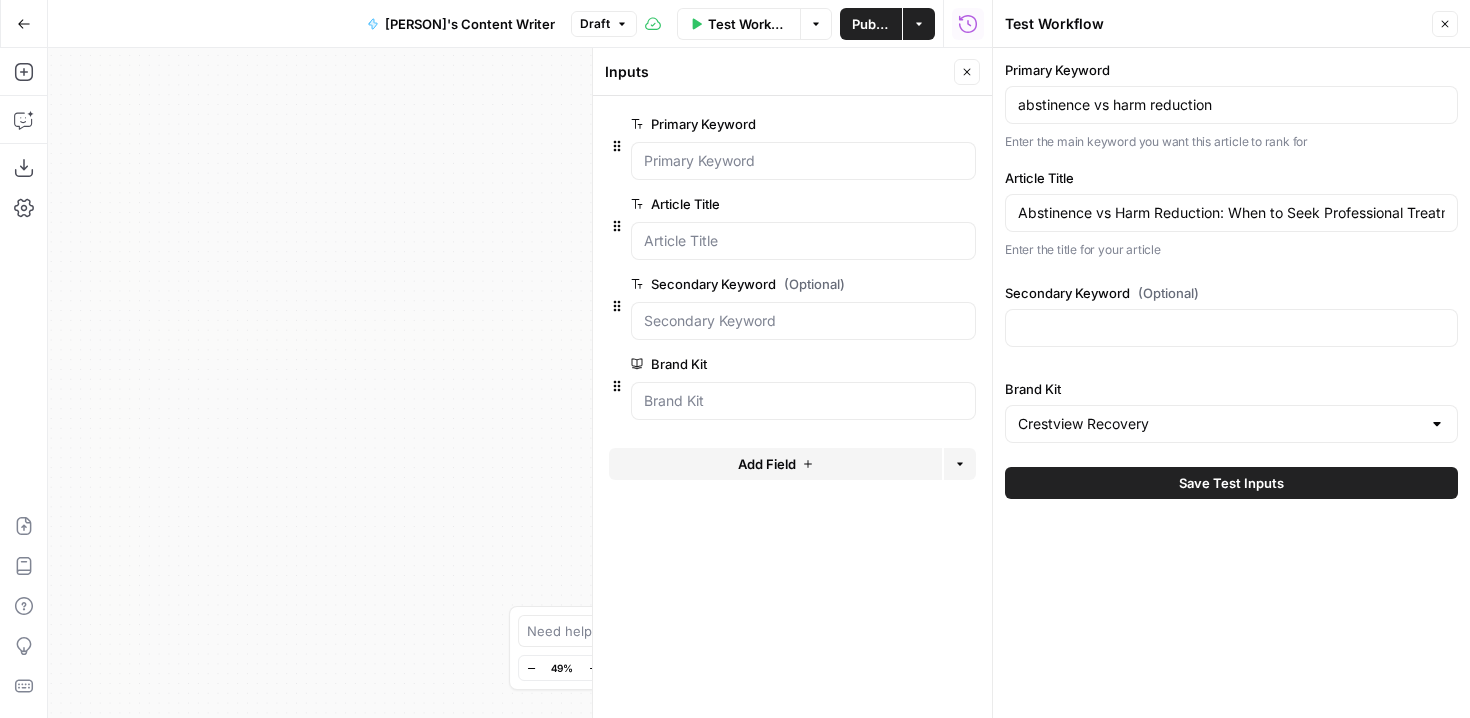 click on "Save Test Inputs" at bounding box center [1231, 483] 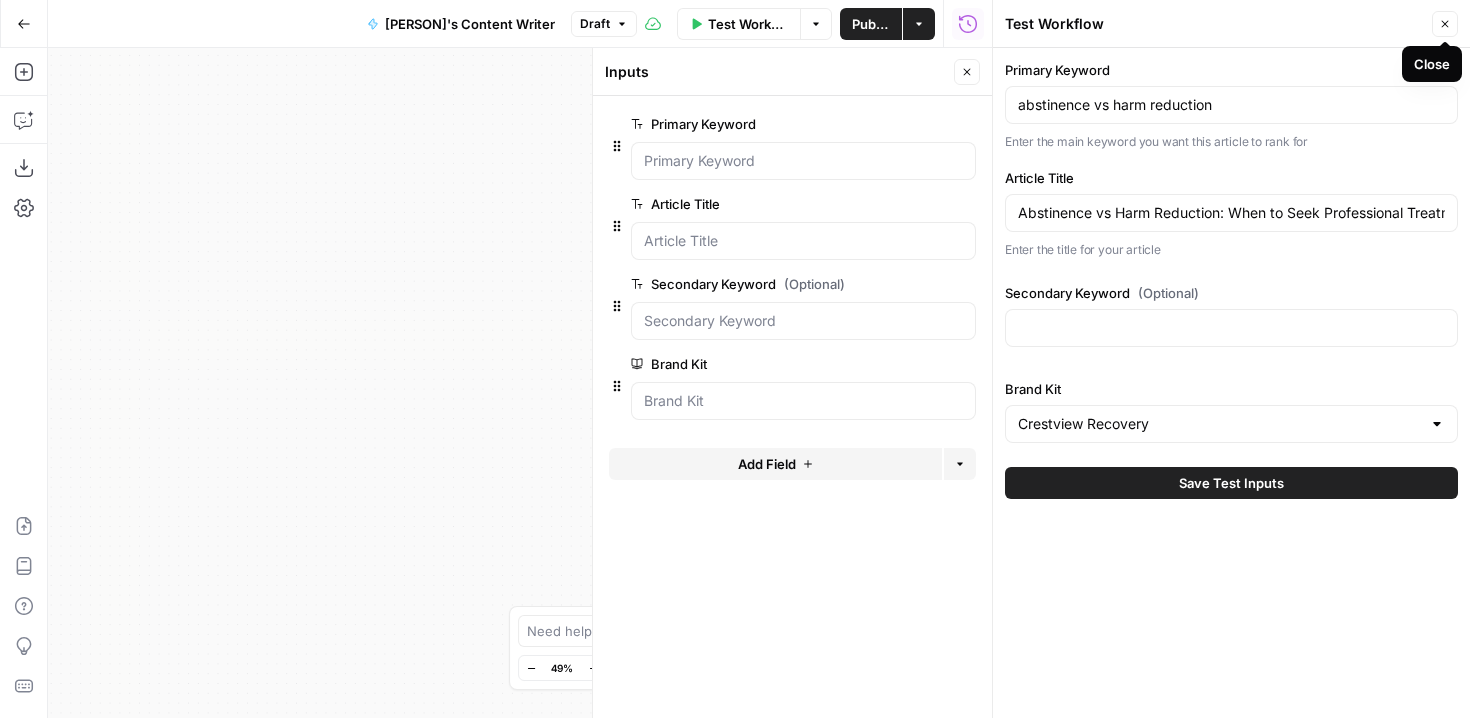 click 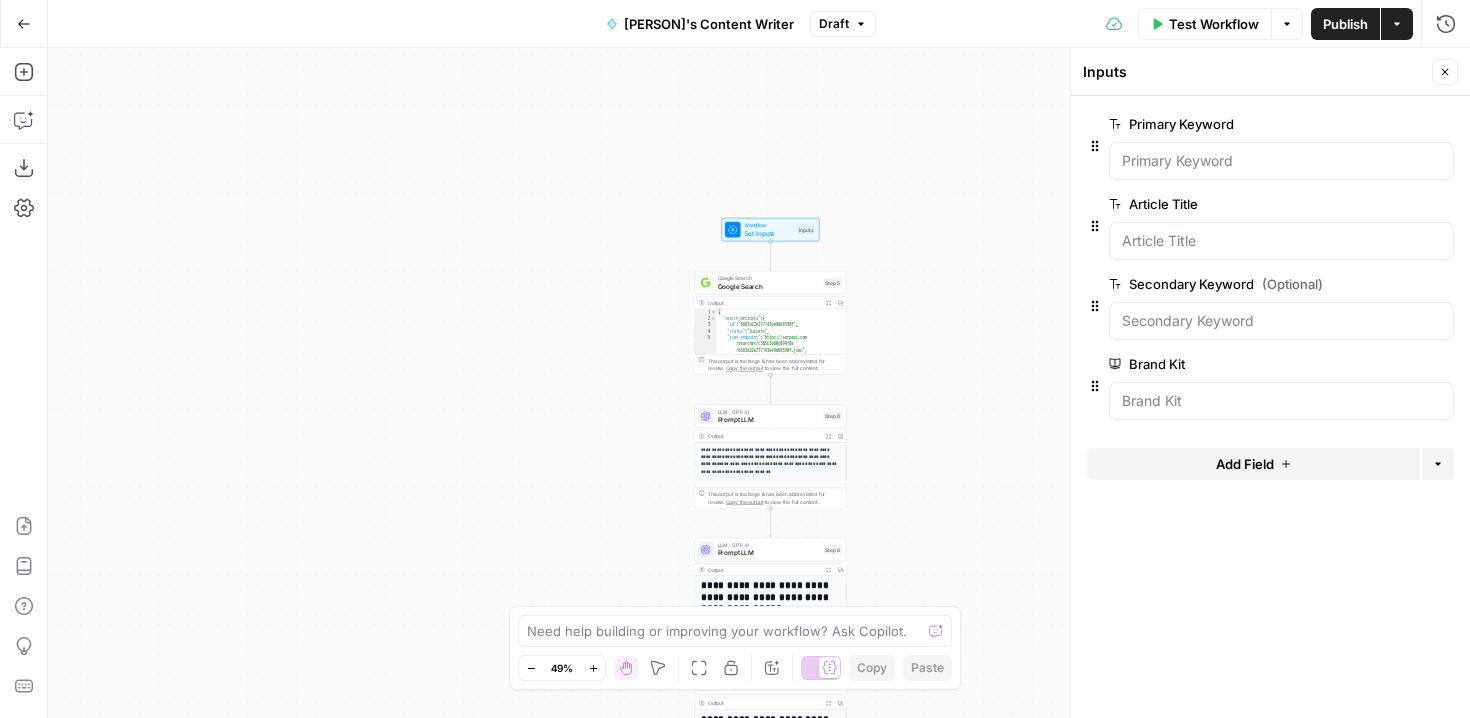 click on "Publish" at bounding box center [1345, 24] 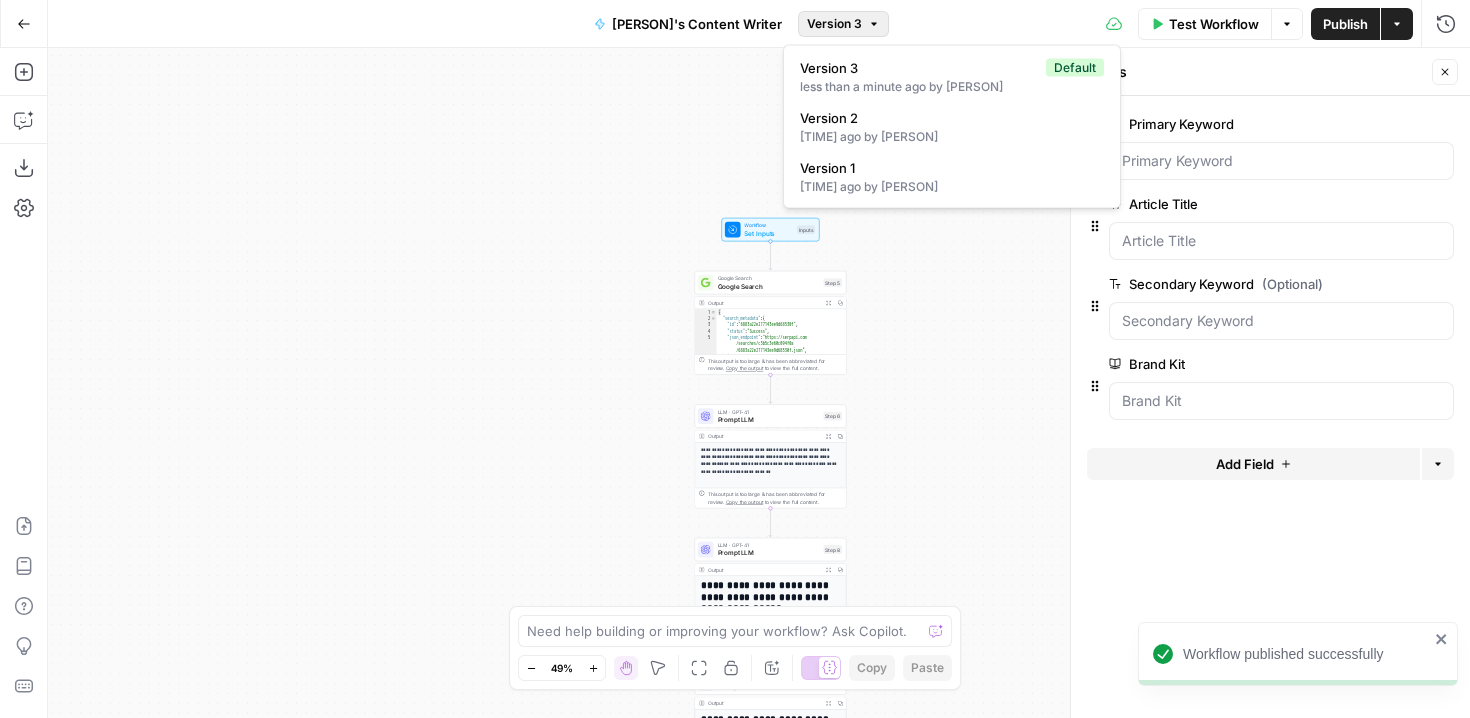 click on "Version 3" at bounding box center [834, 24] 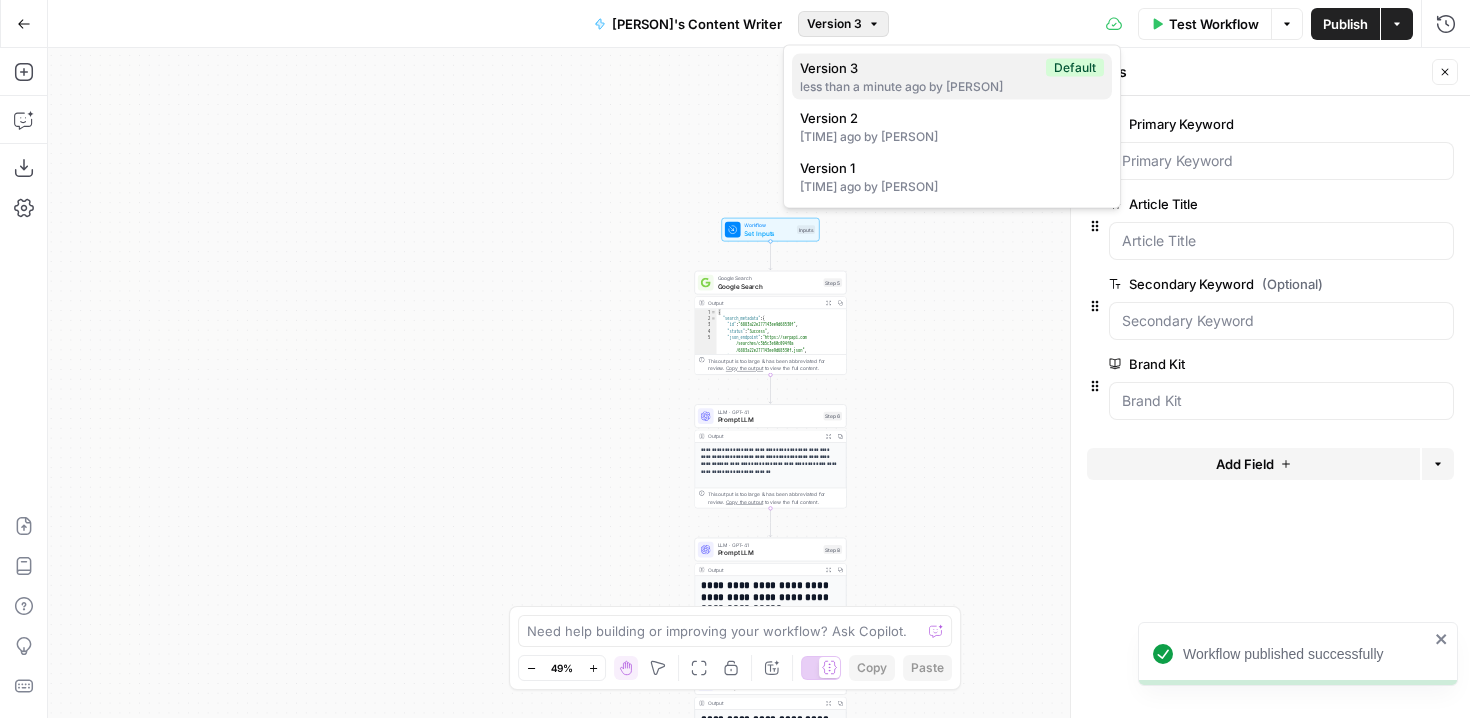 click on "Version 3" at bounding box center (919, 68) 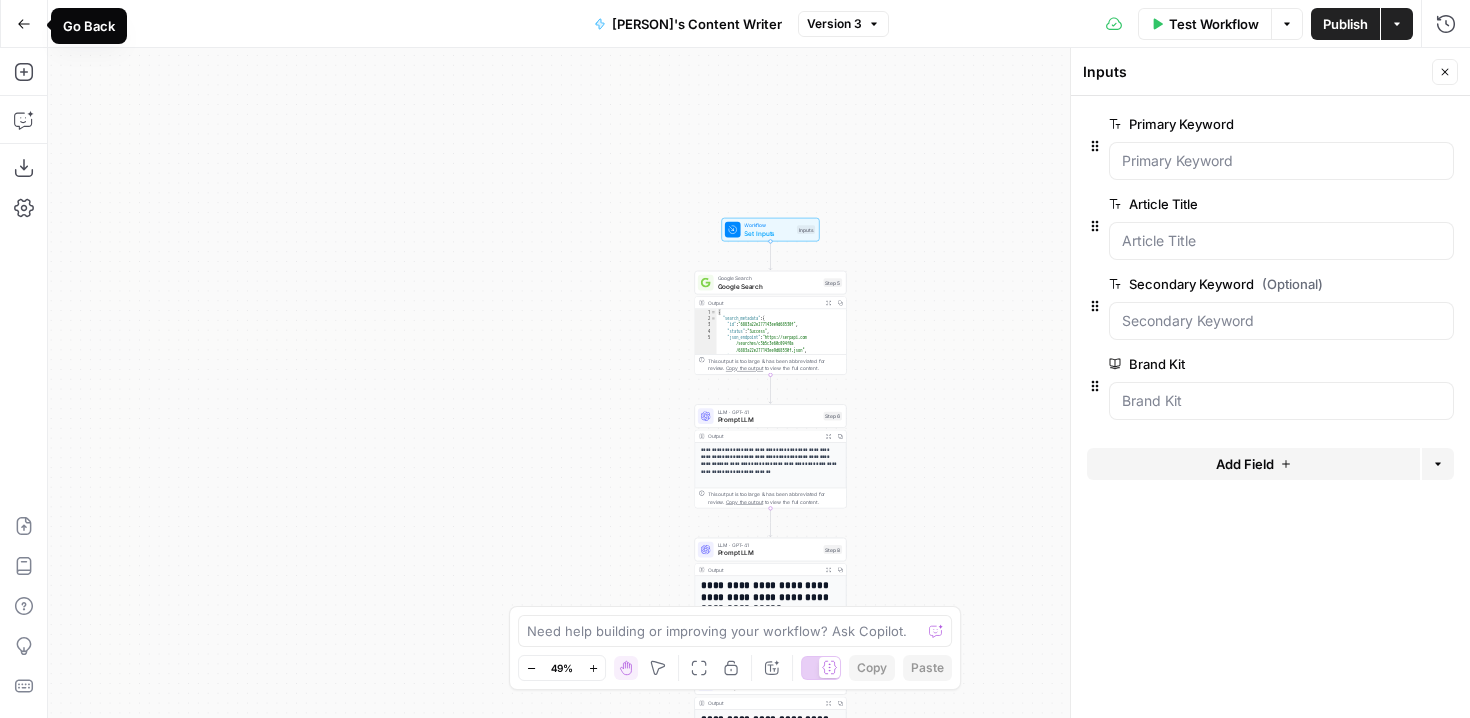 click 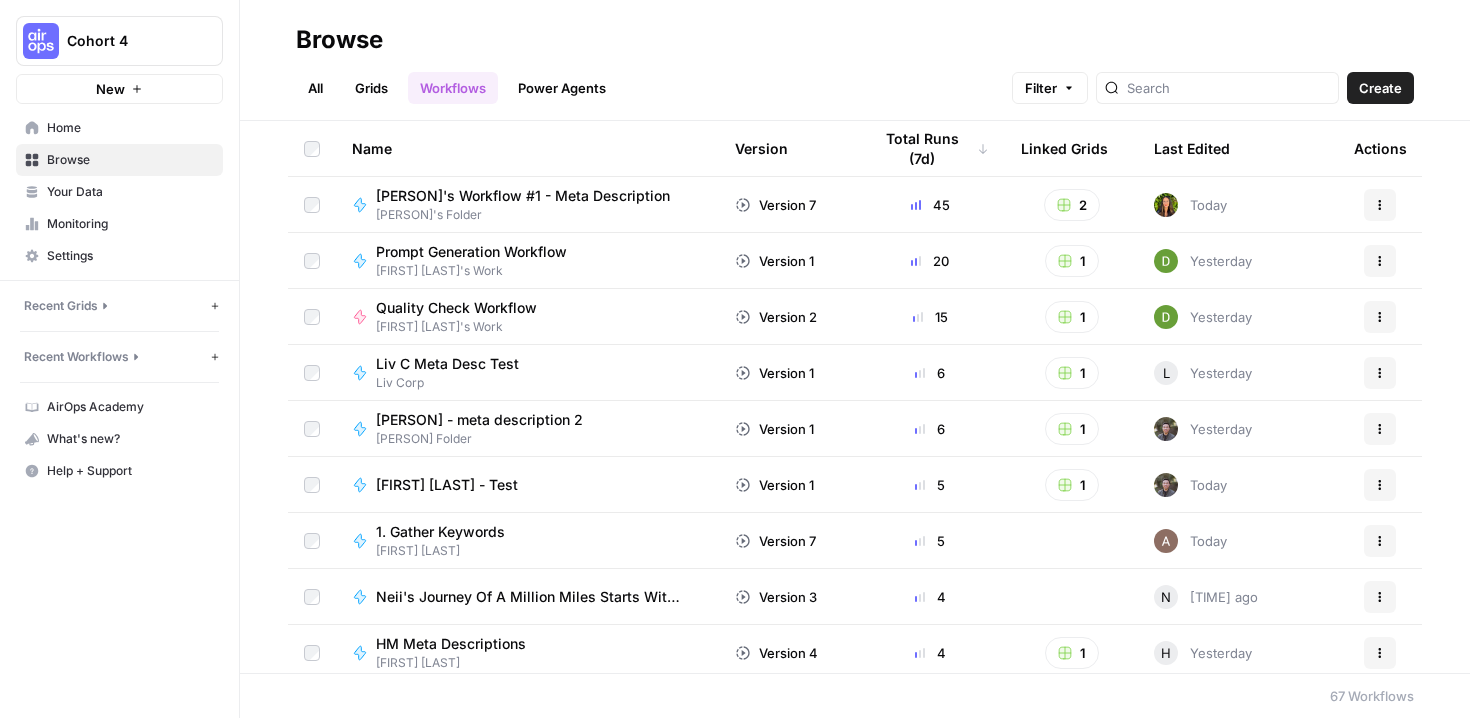 click on "Recent Grids" at bounding box center (115, 306) 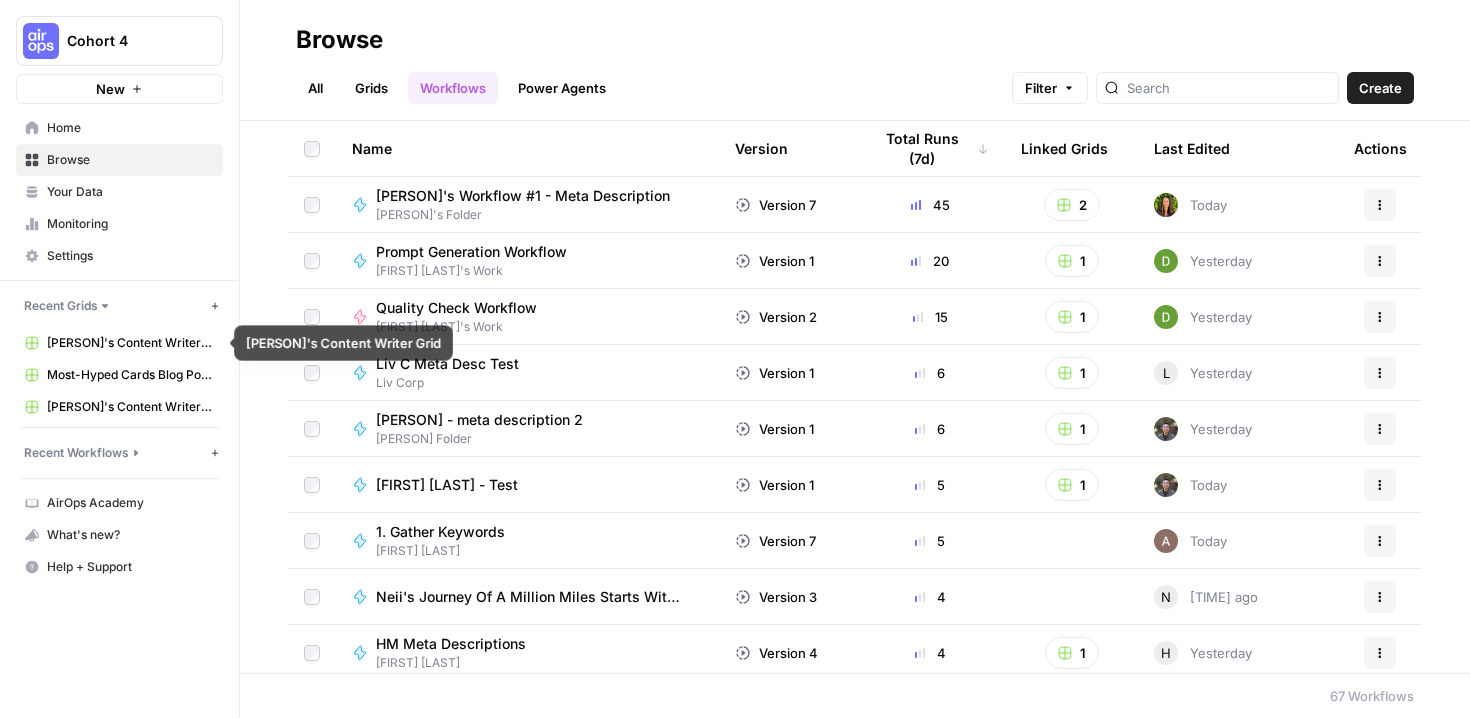 click on "Molly's Content Writer Grid" at bounding box center [130, 343] 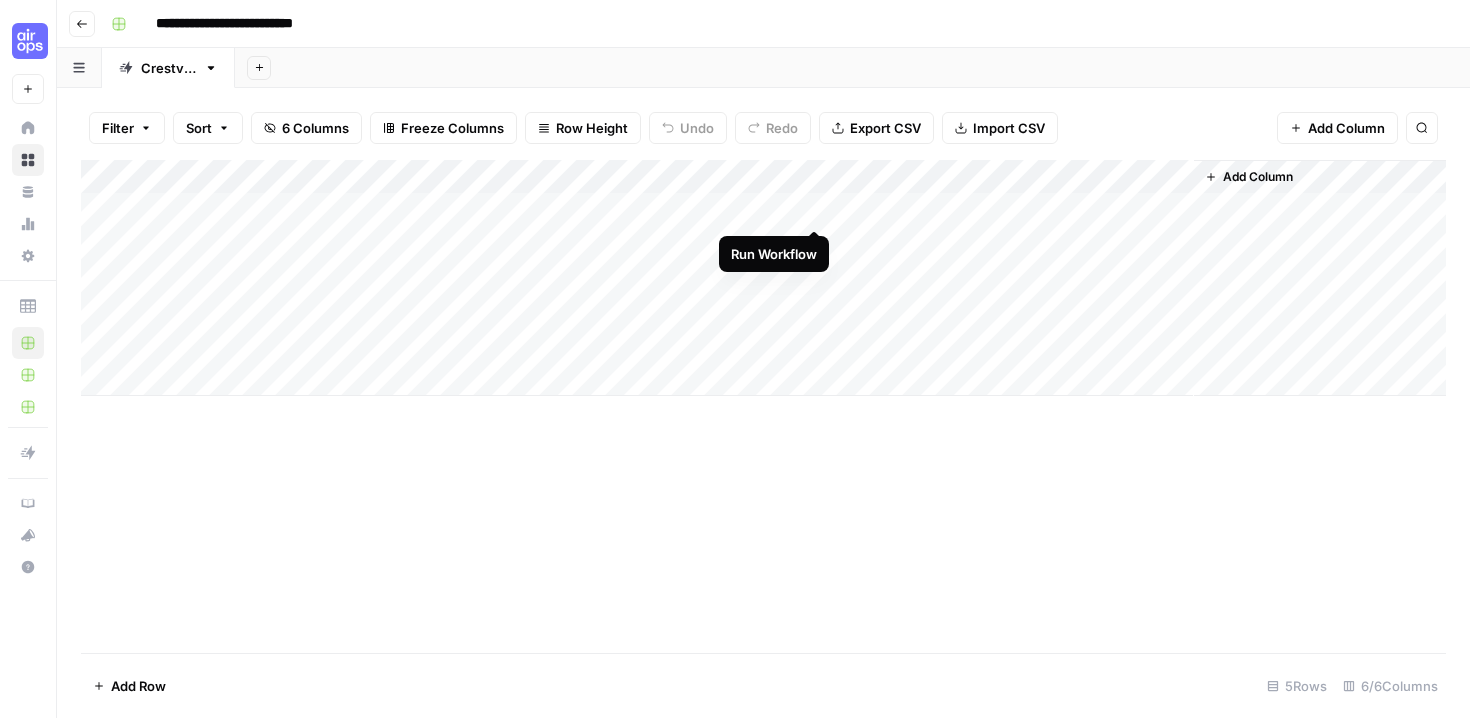 click on "Add Column" at bounding box center (763, 278) 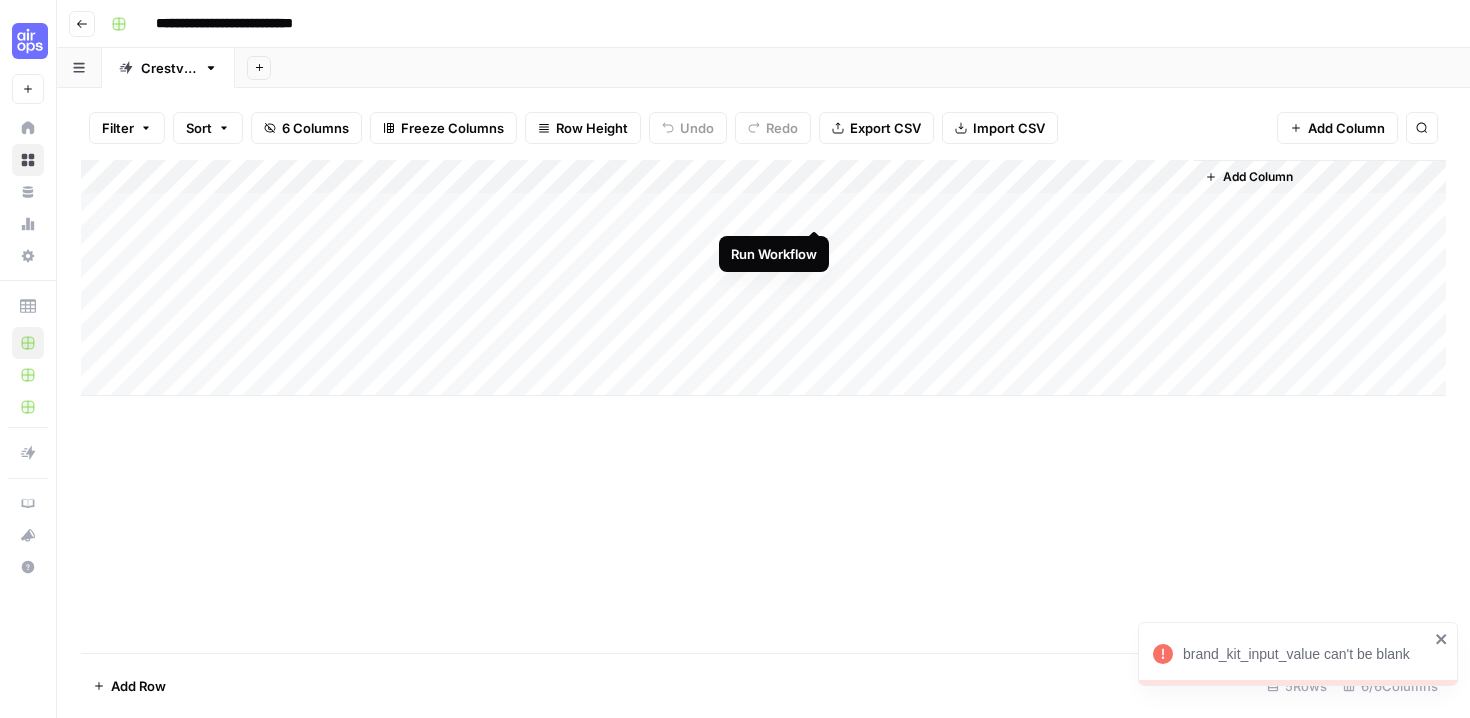 click on "Add Column" at bounding box center (763, 278) 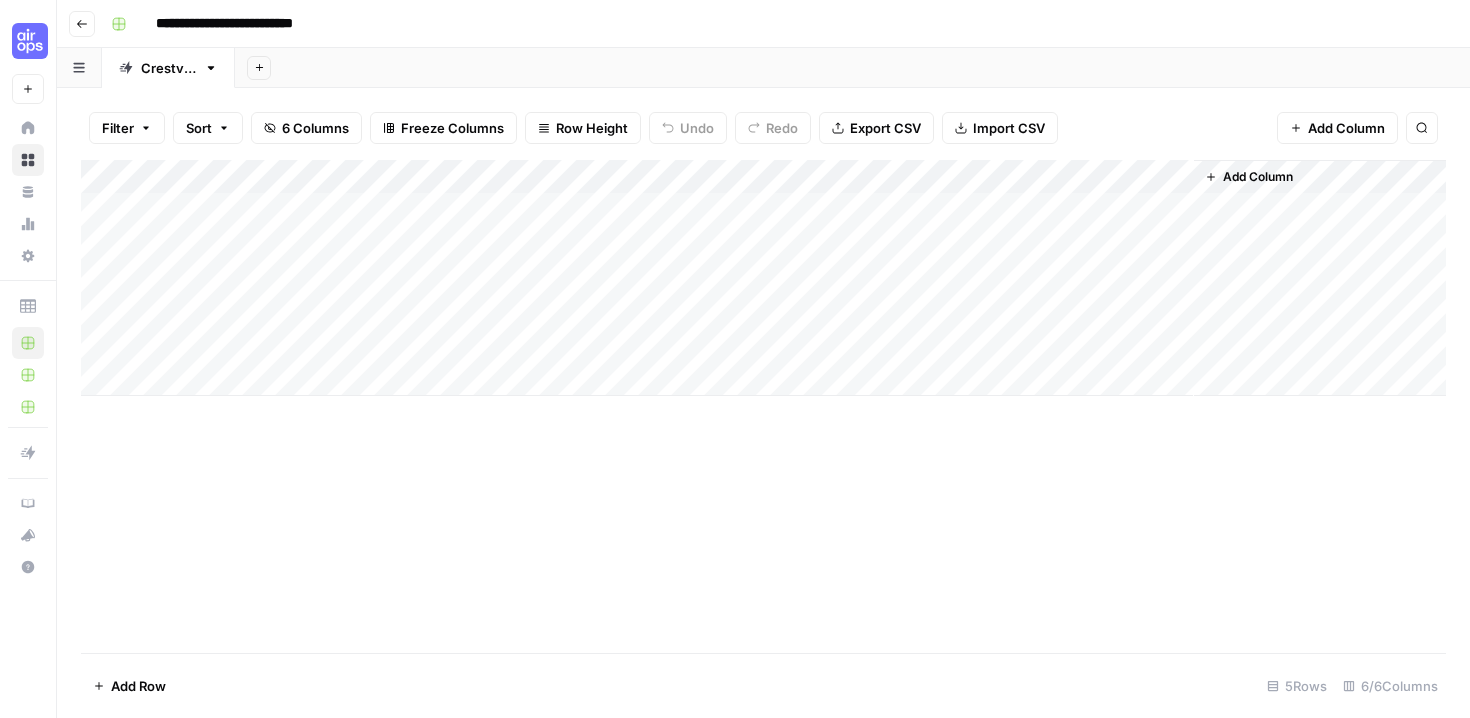 click on "Add Column" at bounding box center [763, 278] 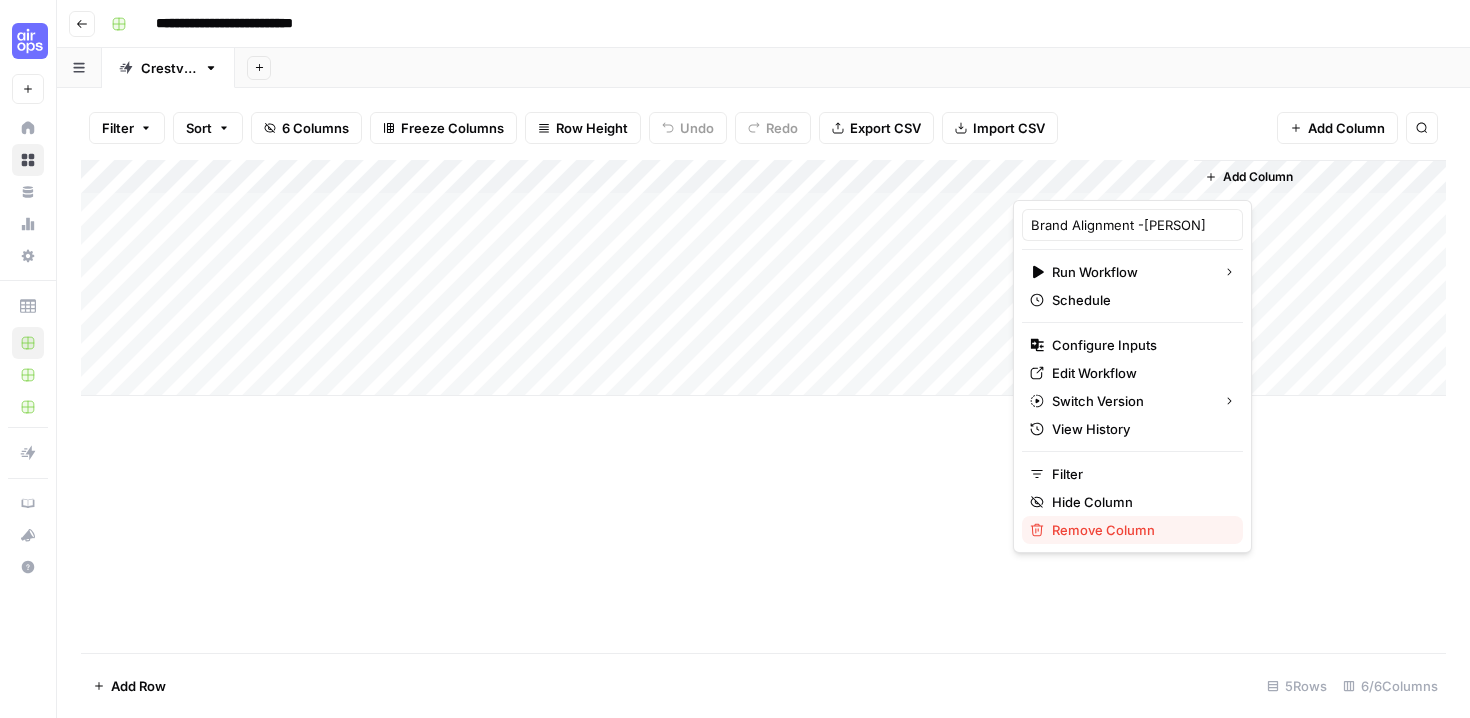click on "Remove Column" at bounding box center [1139, 530] 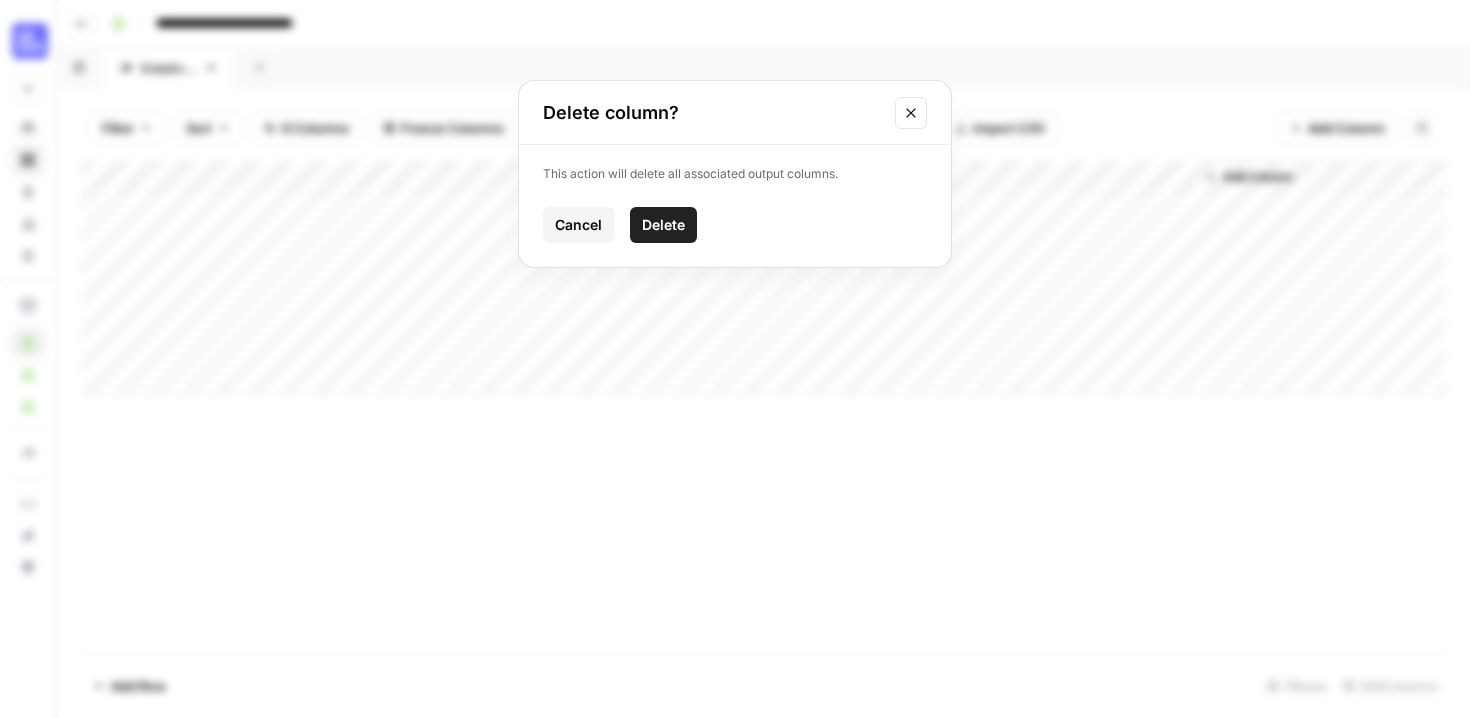 click on "Delete" at bounding box center (663, 225) 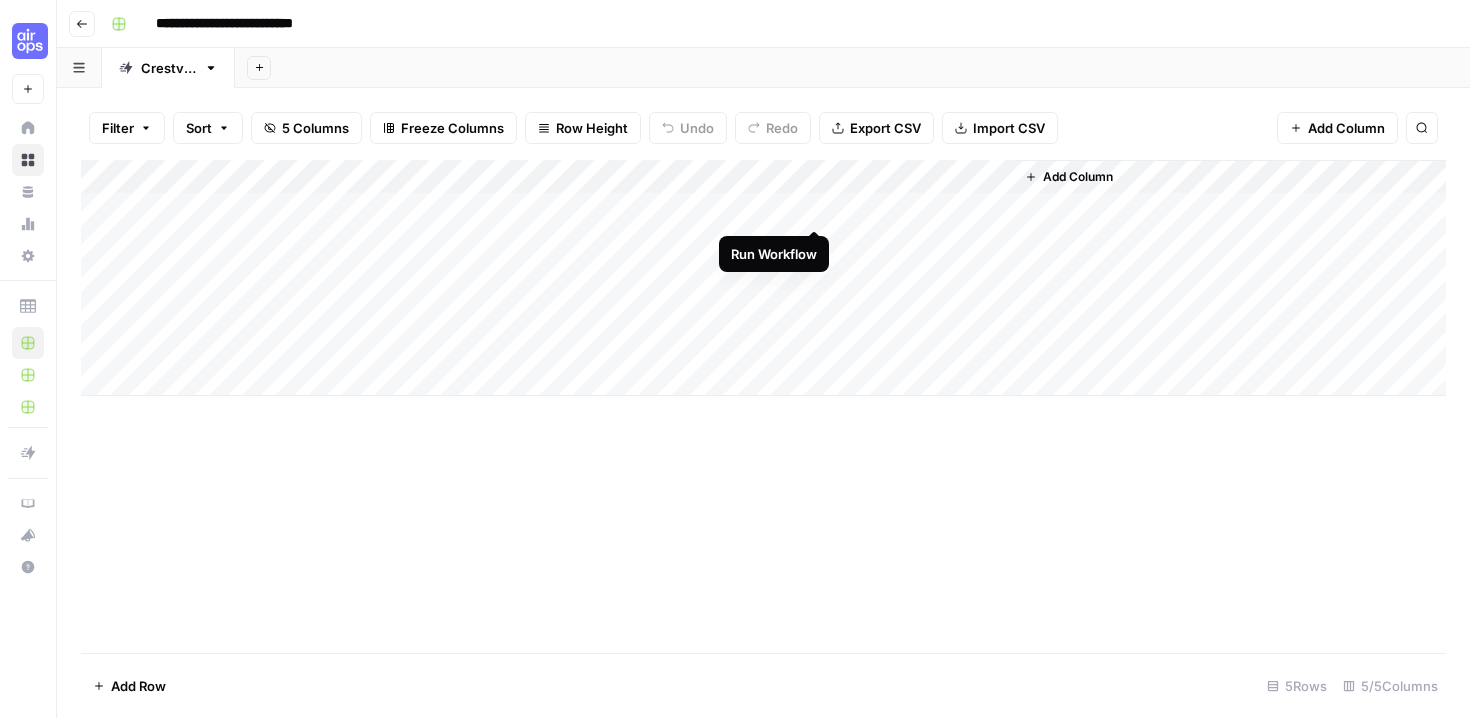 click on "Add Column" at bounding box center [763, 278] 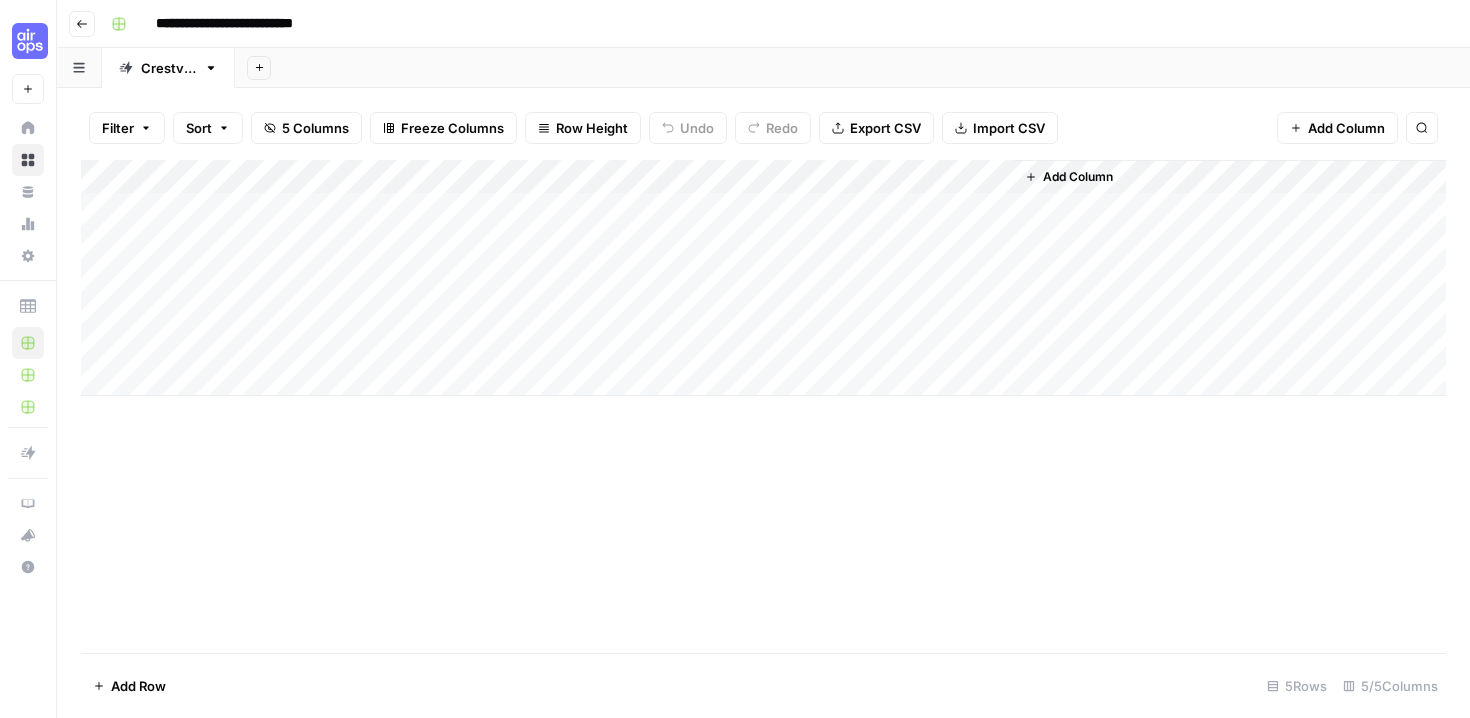 click on "Add Column" at bounding box center (763, 278) 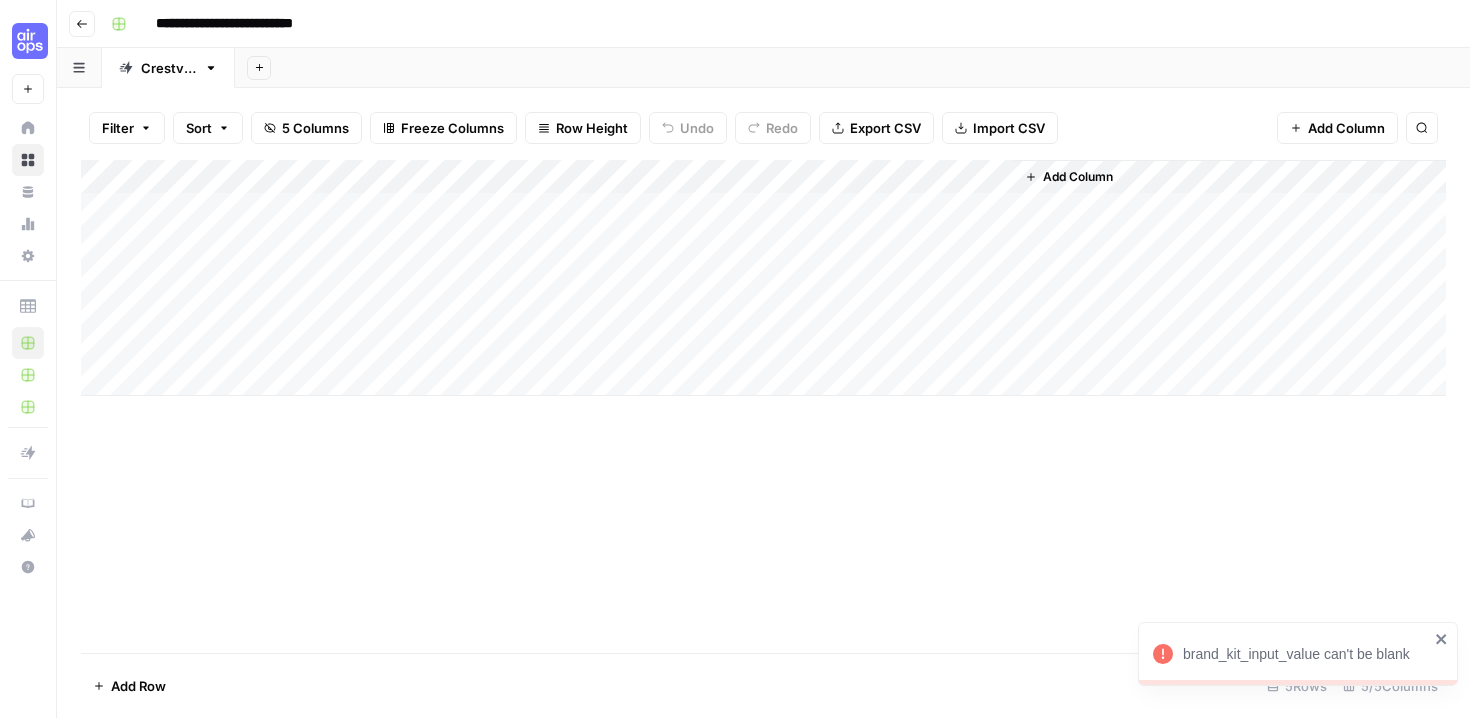 click on "Add Column" at bounding box center [1078, 177] 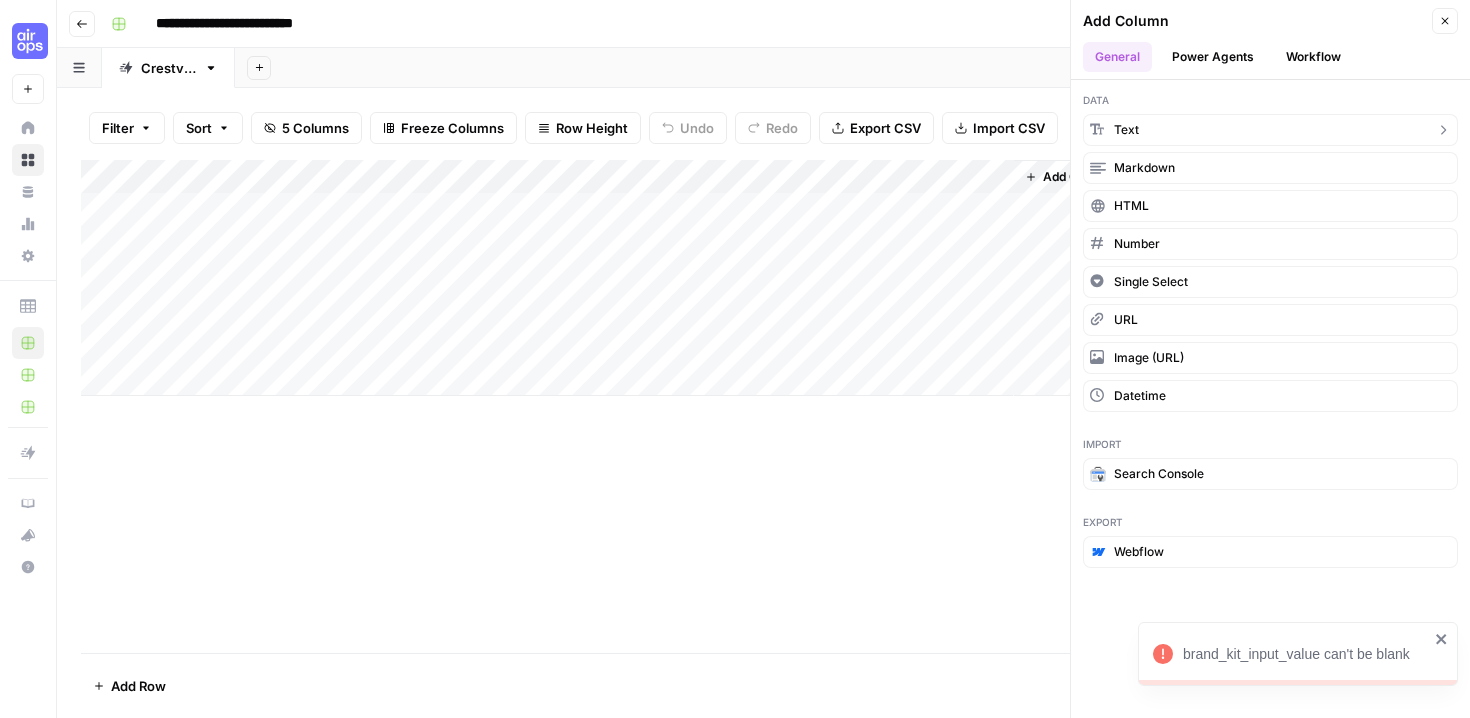 click on "text" at bounding box center (1270, 130) 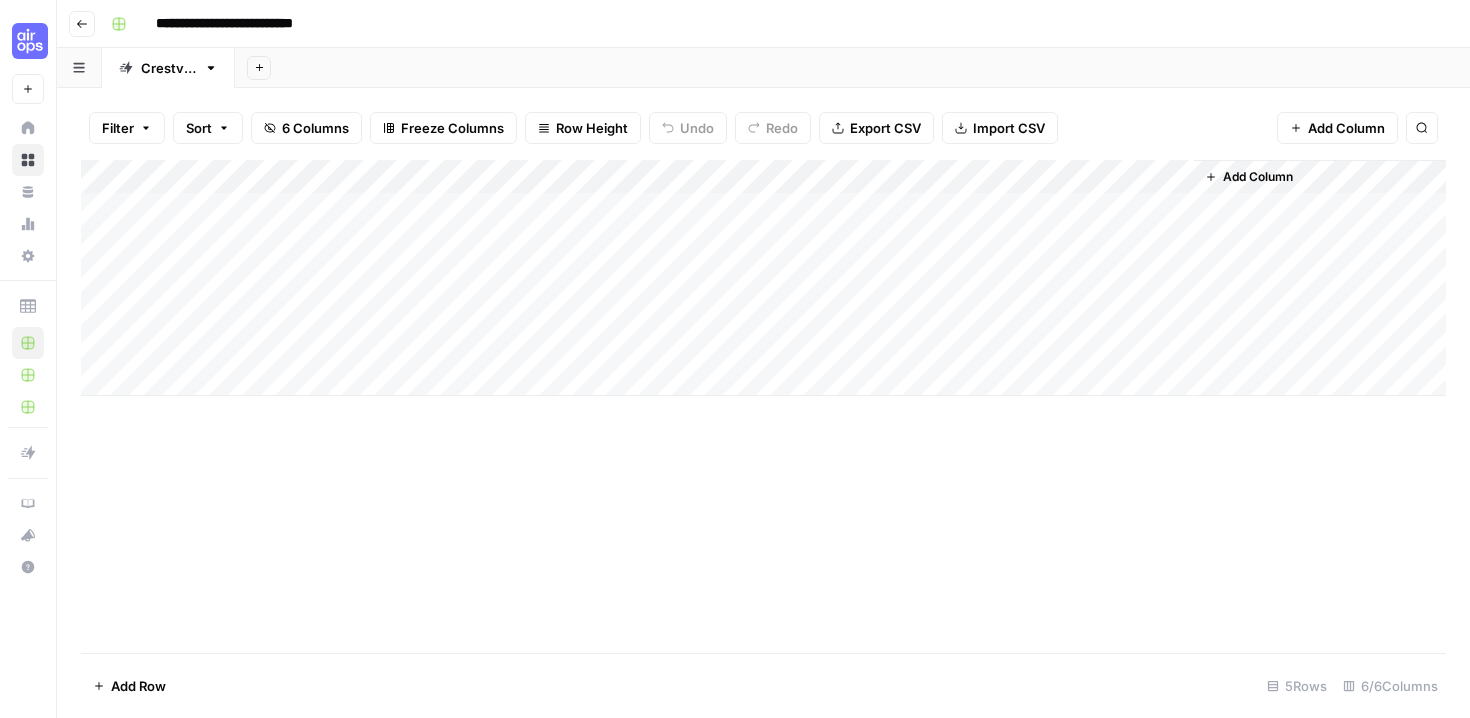 click on "Add Column" at bounding box center [763, 278] 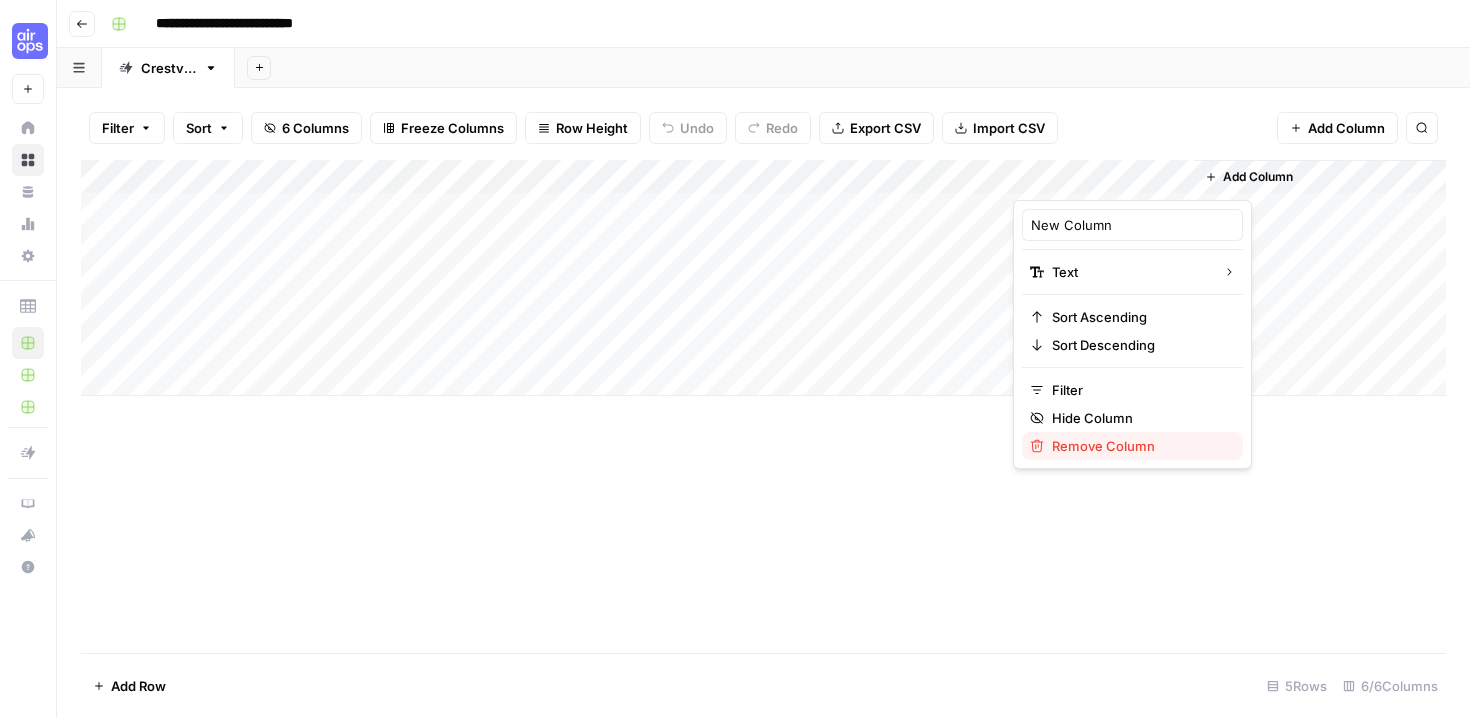 click on "Remove Column" at bounding box center [1139, 446] 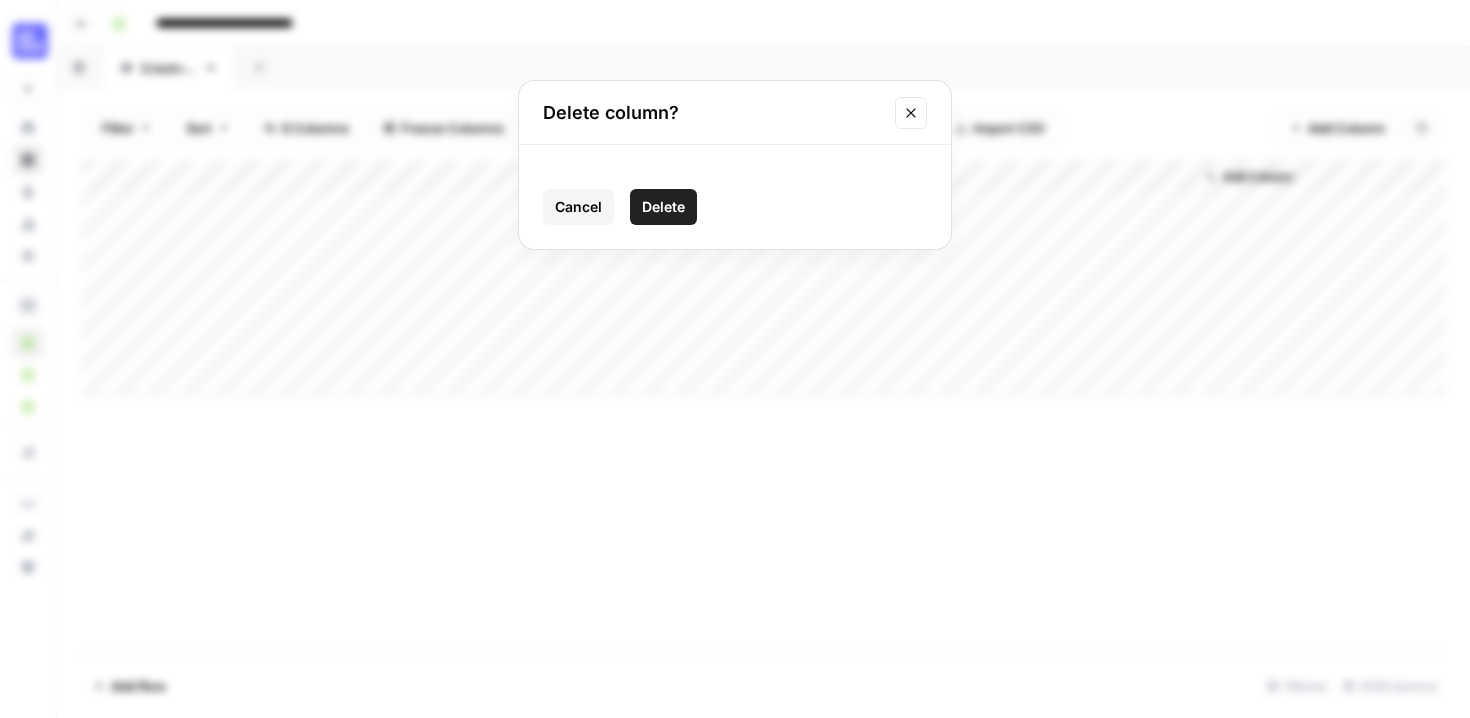 click on "Delete" at bounding box center (663, 207) 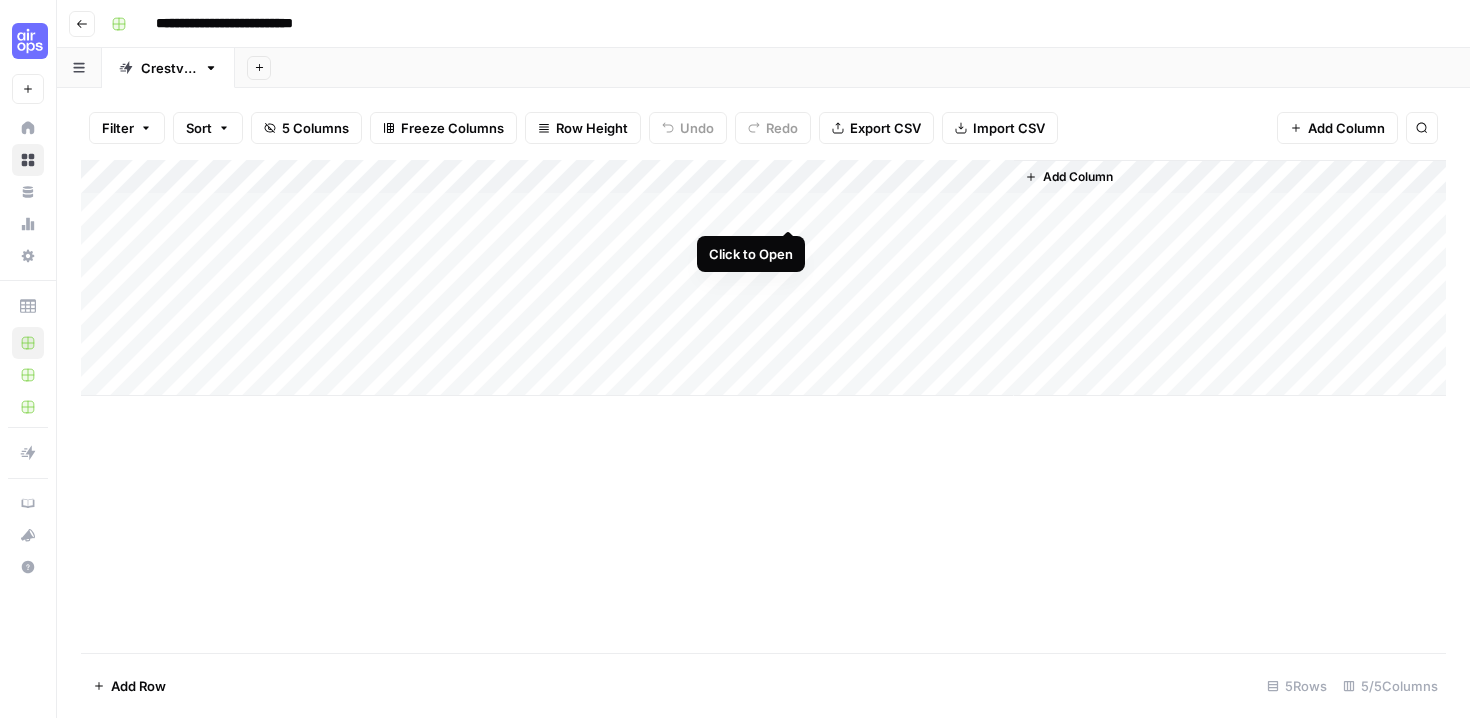 click on "Add Column" at bounding box center (763, 278) 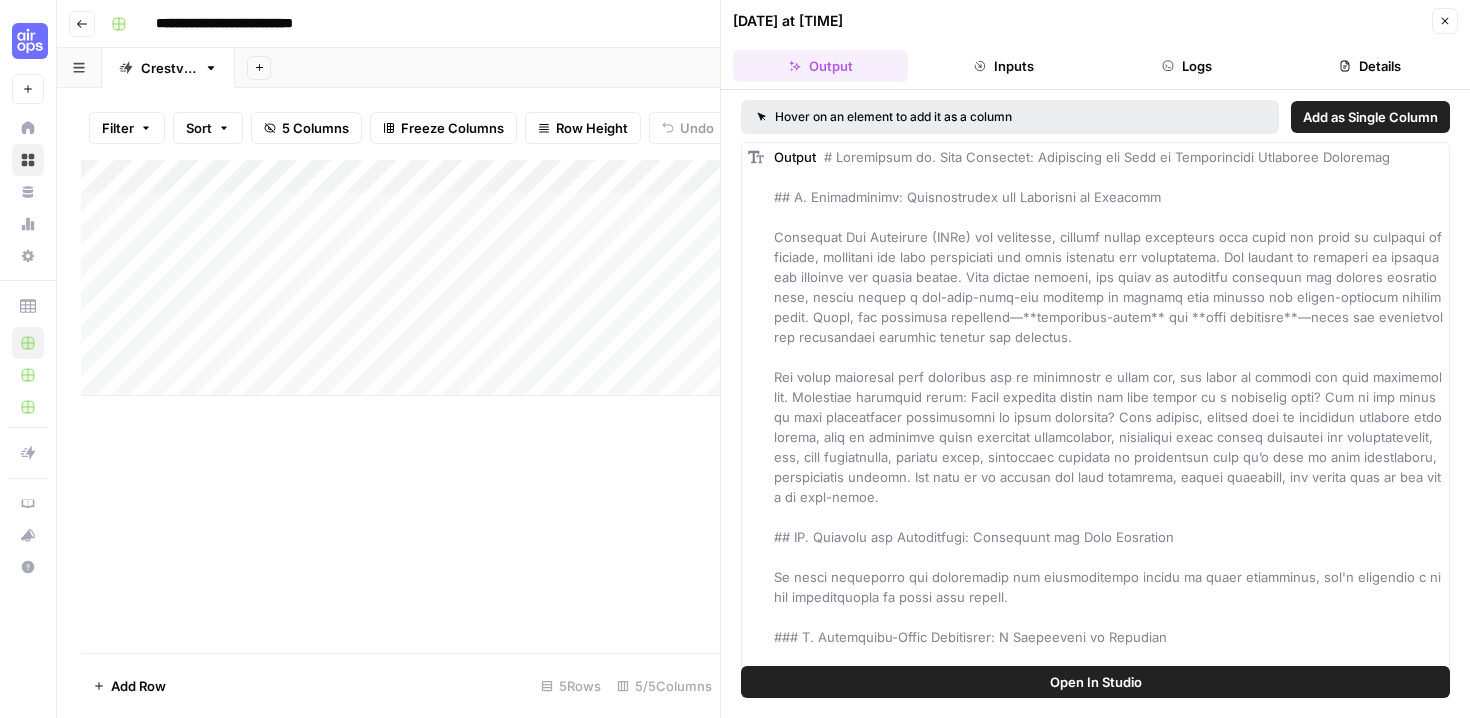 click on "Add Column" at bounding box center (400, 406) 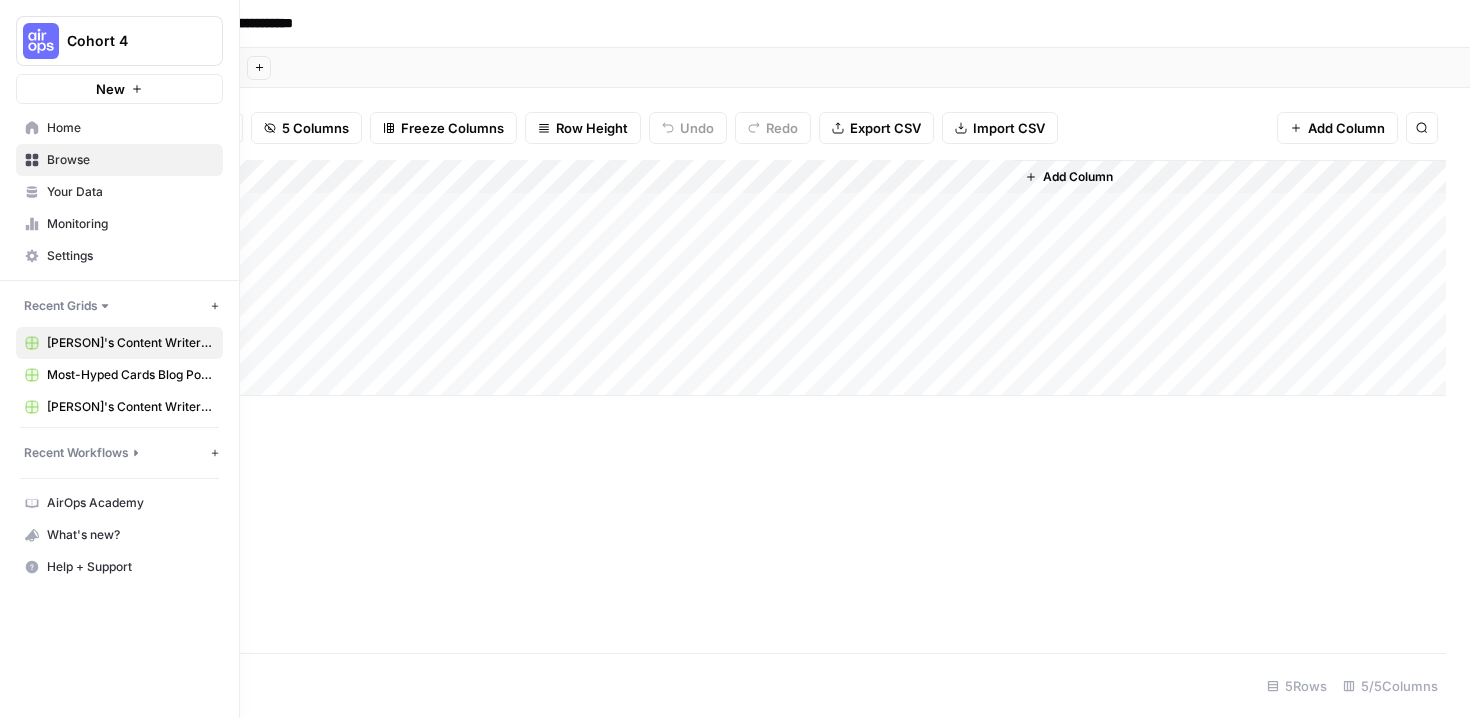 click on "Home" at bounding box center [130, 128] 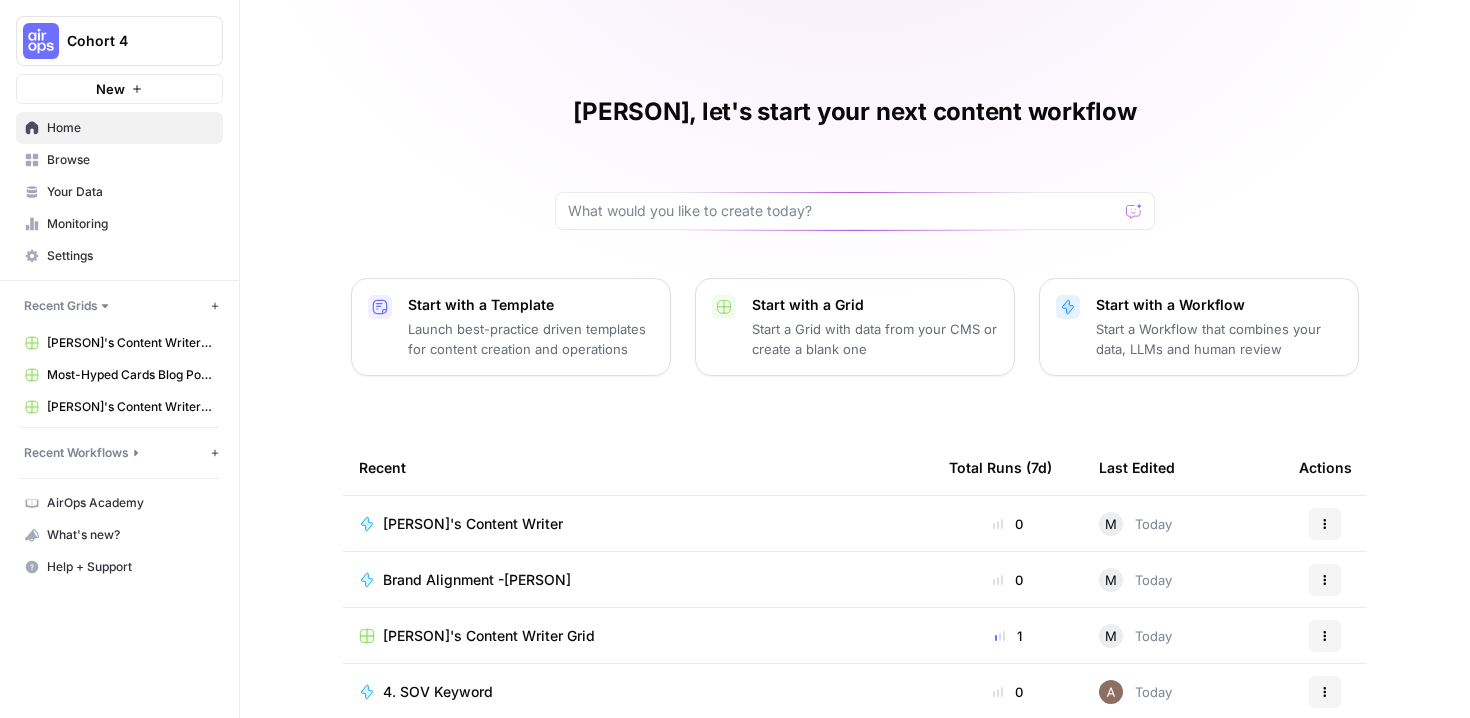 click on "Molly, let's start your next content workflow Start with a Template Launch best-practice driven templates for content creation and operations Start with a Grid Start a Grid with data from your CMS or create a blank one Start with a Workflow Start a Workflow that combines your data, LLMs and human review Recent Total Runs (7d) Last Edited Actions Molly's Content Writer 0 M Today Actions Brand Alignment -Molly 0 M Today Actions Molly's Content Writer Grid 1 M Today Actions 4. SOV Keyword 0 Today Actions Untitled 0 Today Actions 7/25/25 Workflow 0 Today Actions Meta Description - Justin 0 Today Actions" at bounding box center (855, 460) 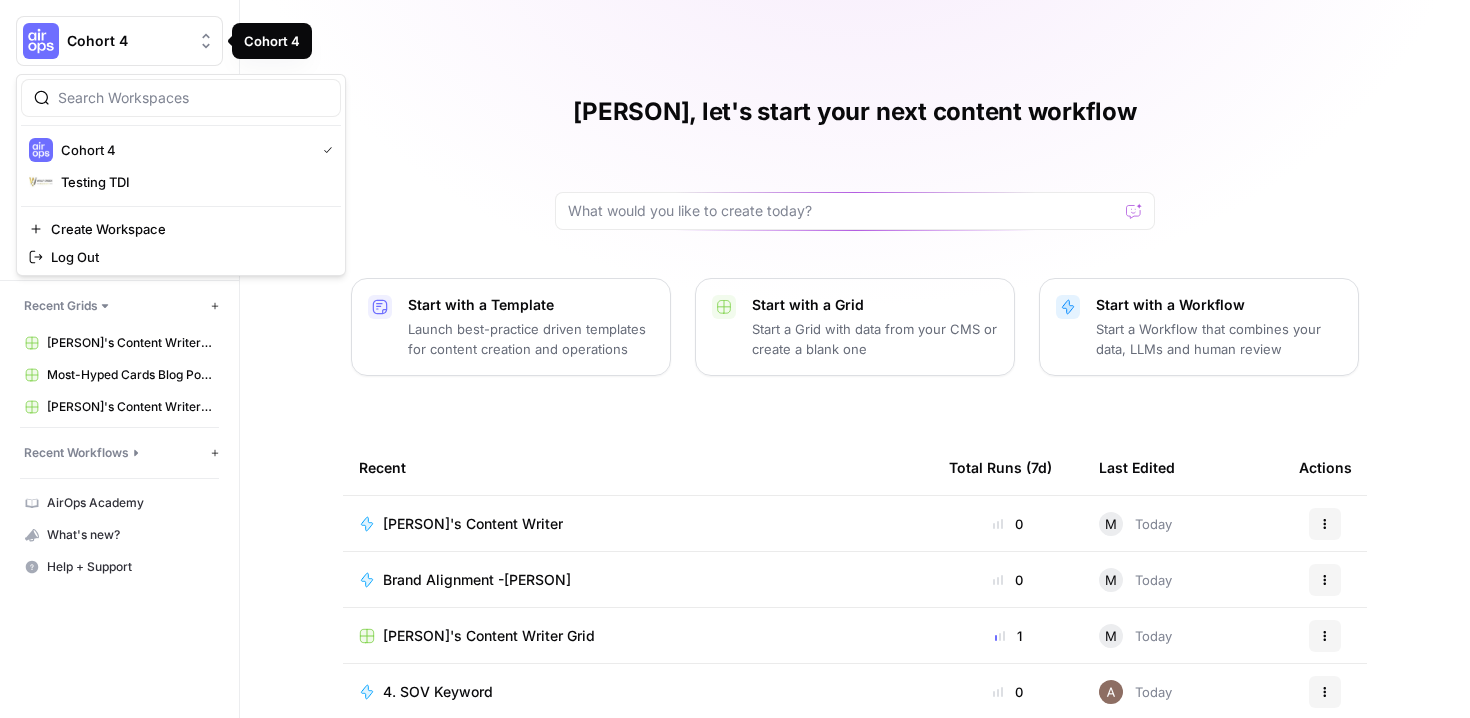 click on "Cohort 4" at bounding box center (127, 41) 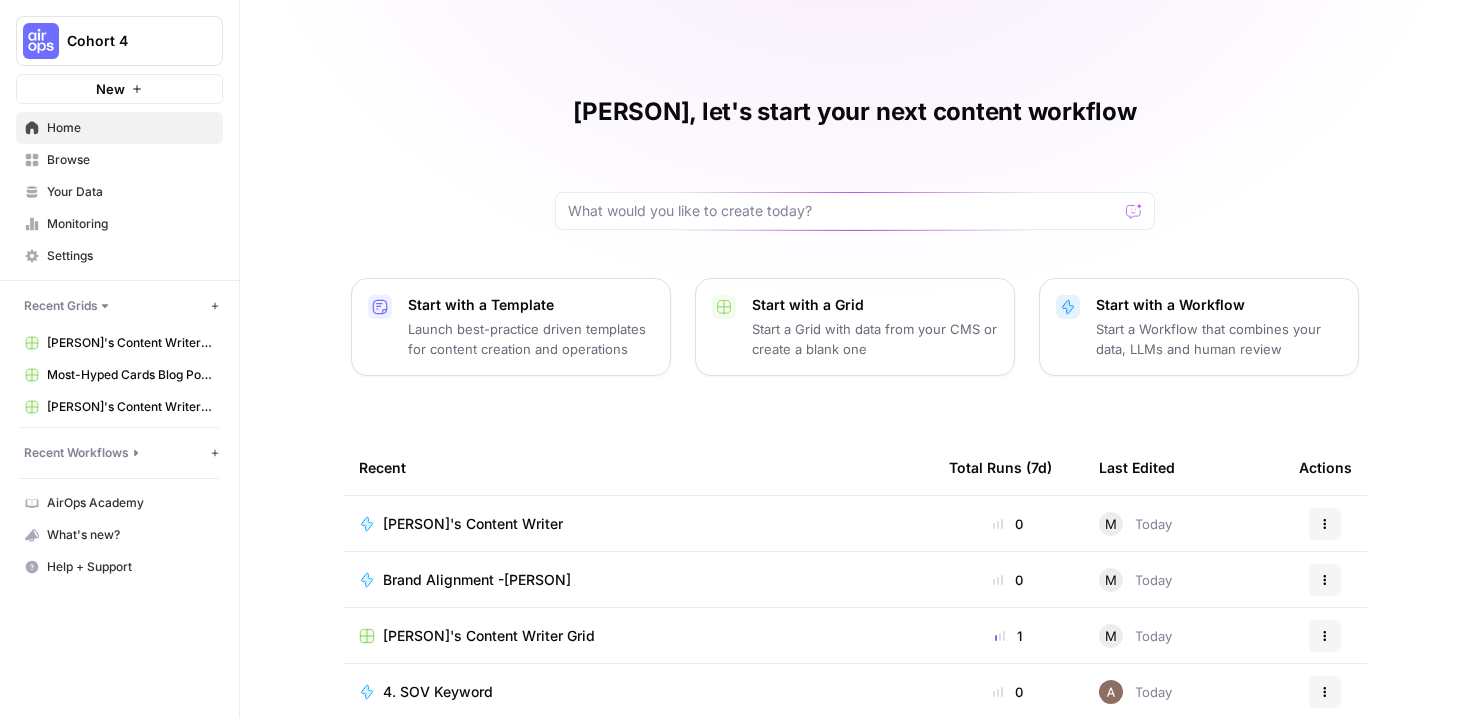 click on "Molly, let's start your next content workflow Start with a Template Launch best-practice driven templates for content creation and operations Start with a Grid Start a Grid with data from your CMS or create a blank one Start with a Workflow Start a Workflow that combines your data, LLMs and human review Recent Total Runs (7d) Last Edited Actions Molly's Content Writer 0 M Today Actions Brand Alignment -Molly 0 M Today Actions Molly's Content Writer Grid 1 M Today Actions 4. SOV Keyword 0 Today Actions Untitled 0 Today Actions 7/25/25 Workflow 0 Today Actions Meta Description - Justin 0 Today Actions" at bounding box center [855, 460] 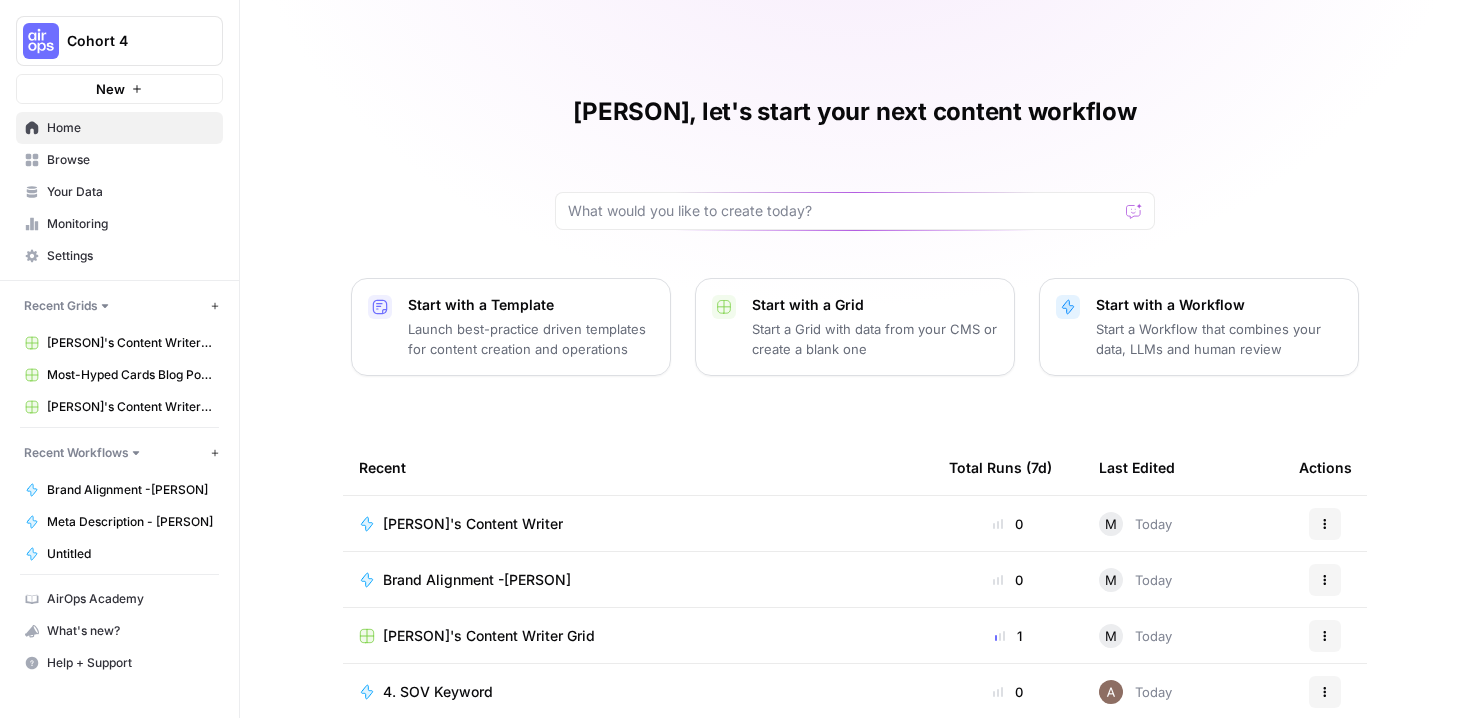 click on "Molly's Content Writer" at bounding box center [473, 524] 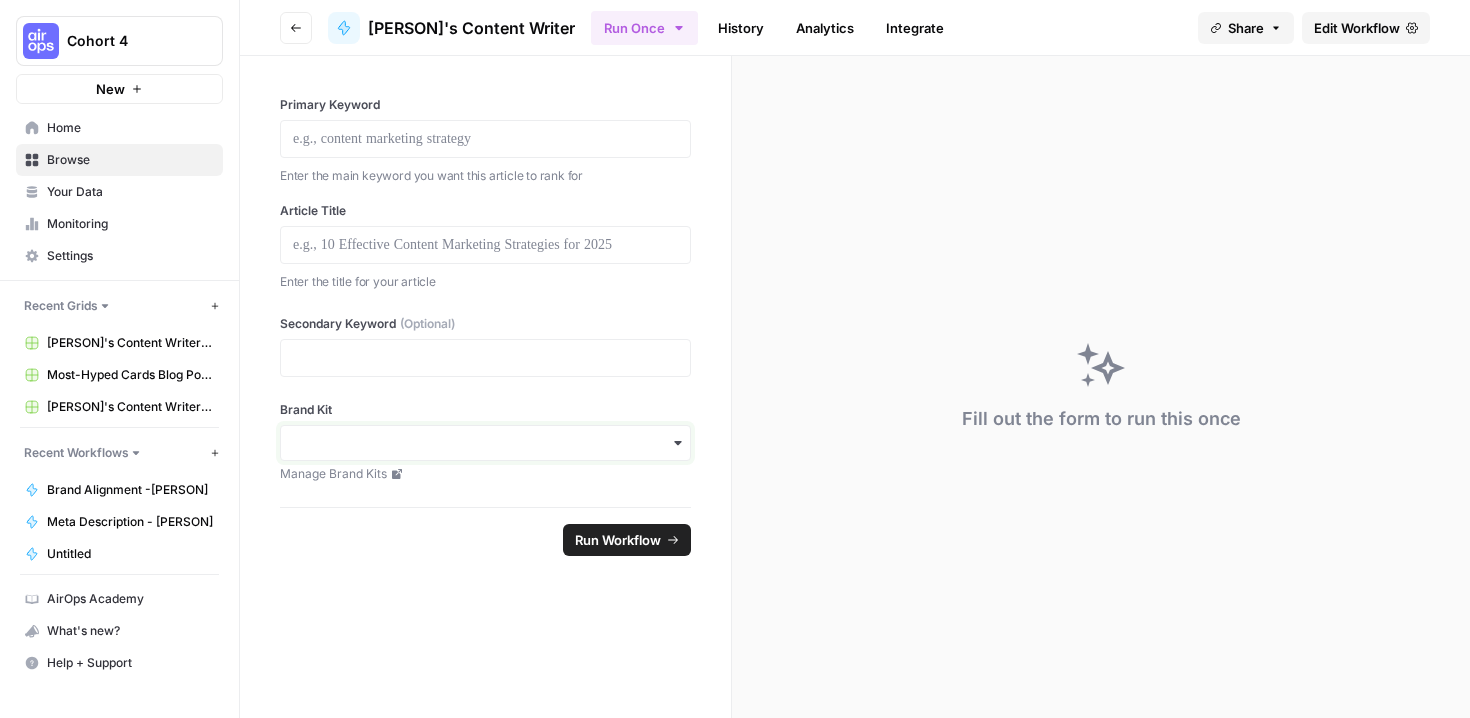 click on "Brand Kit" at bounding box center (485, 443) 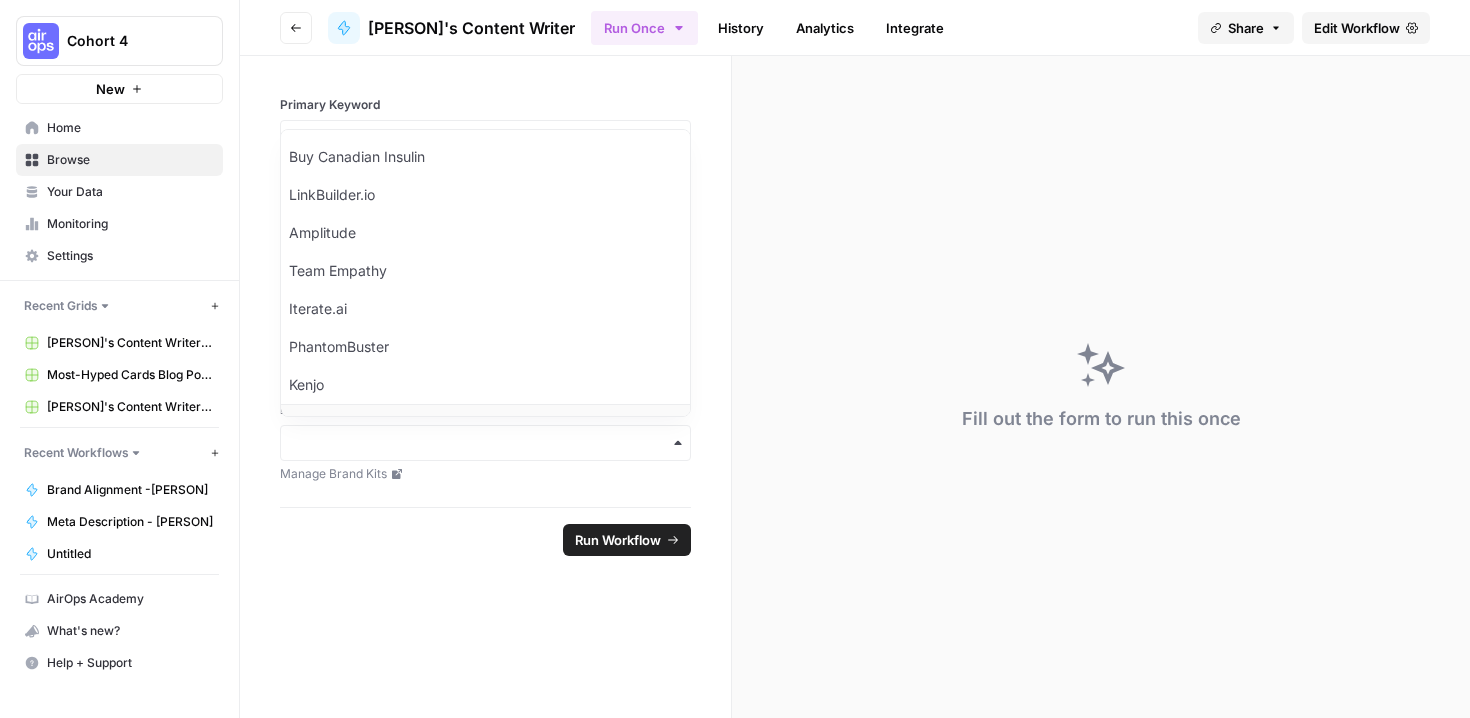 scroll, scrollTop: 26, scrollLeft: 0, axis: vertical 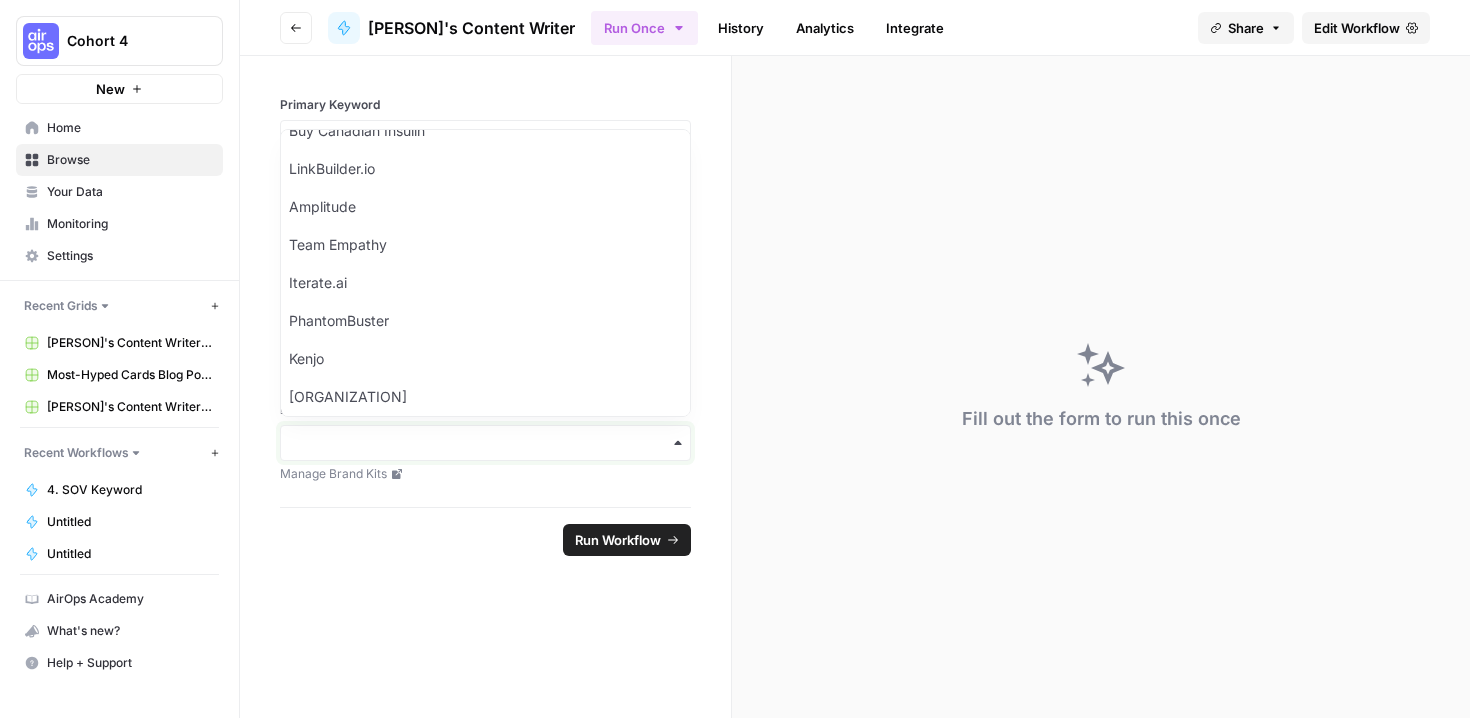 click on "Brand Kit" at bounding box center [485, 443] 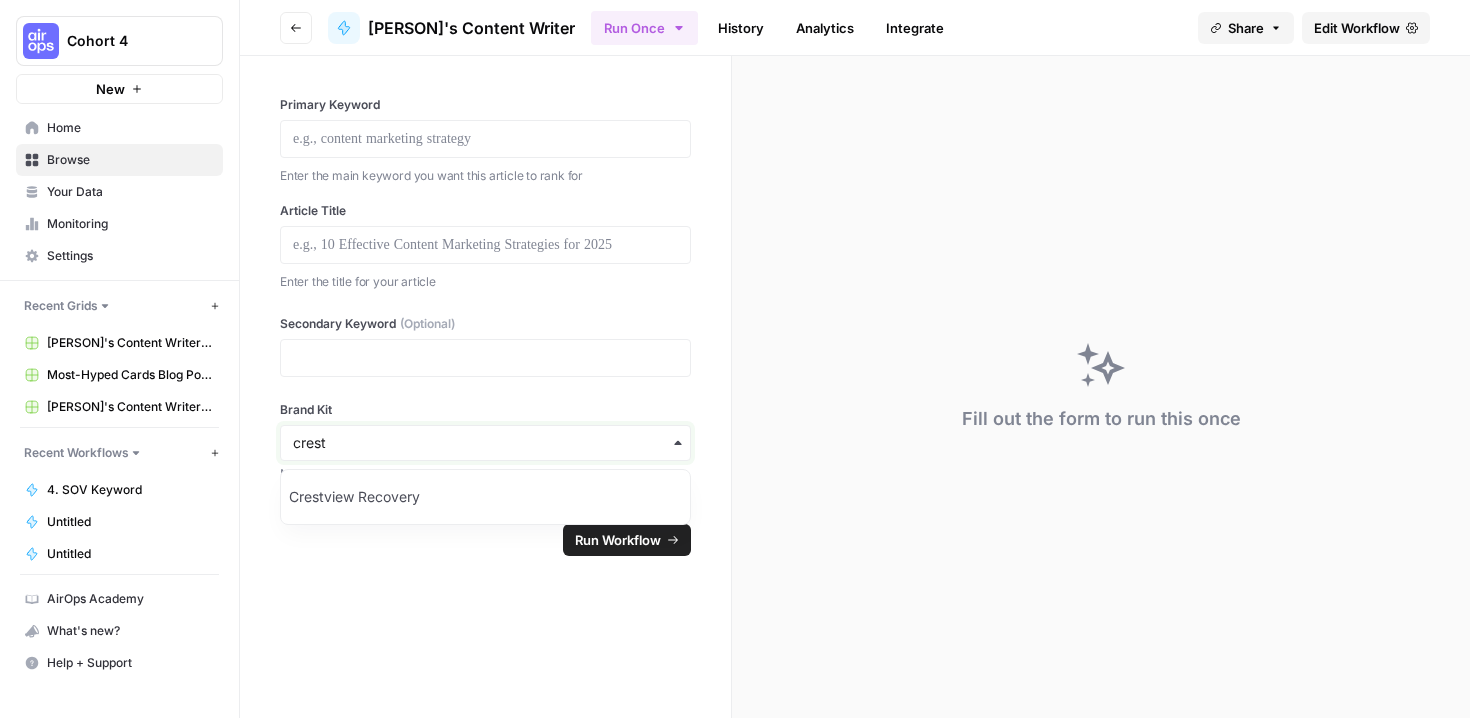 type on "crest" 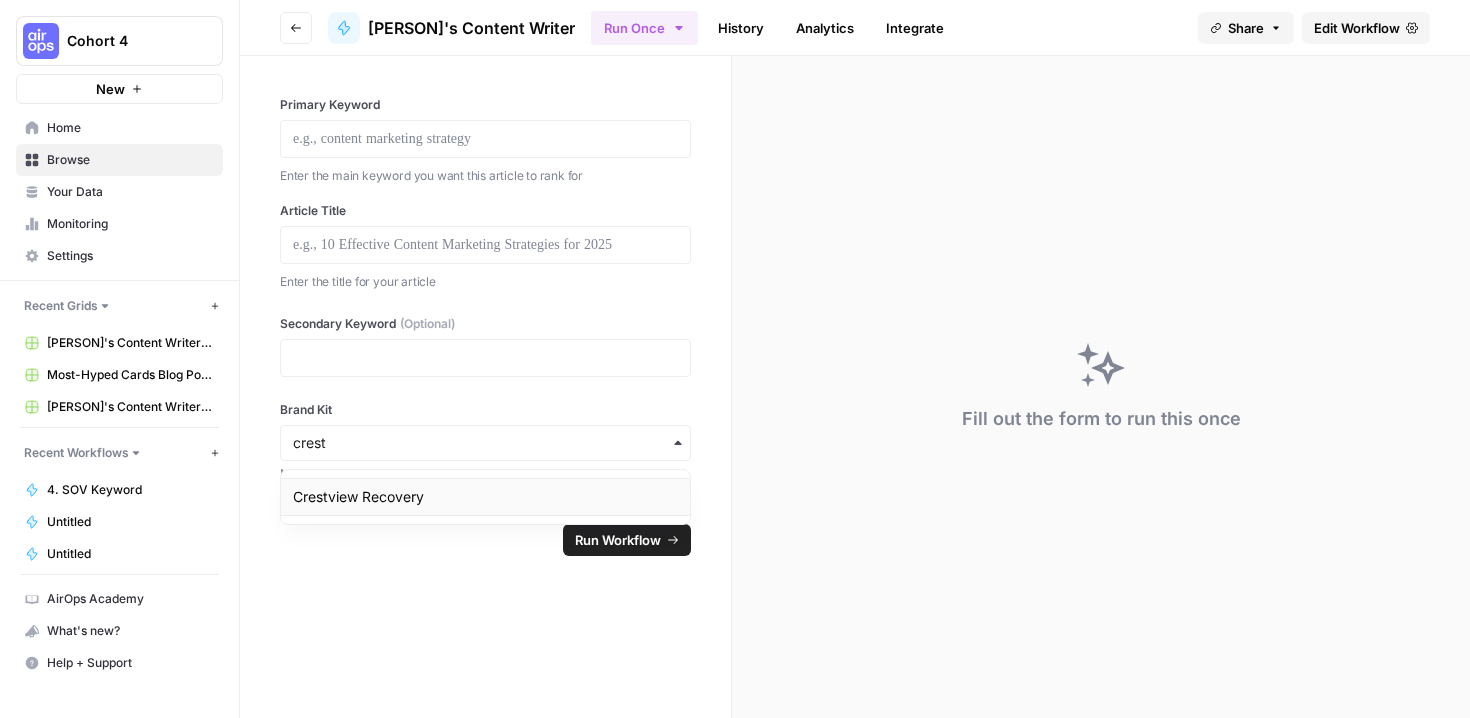 click on "Crestview Recovery" at bounding box center (485, 497) 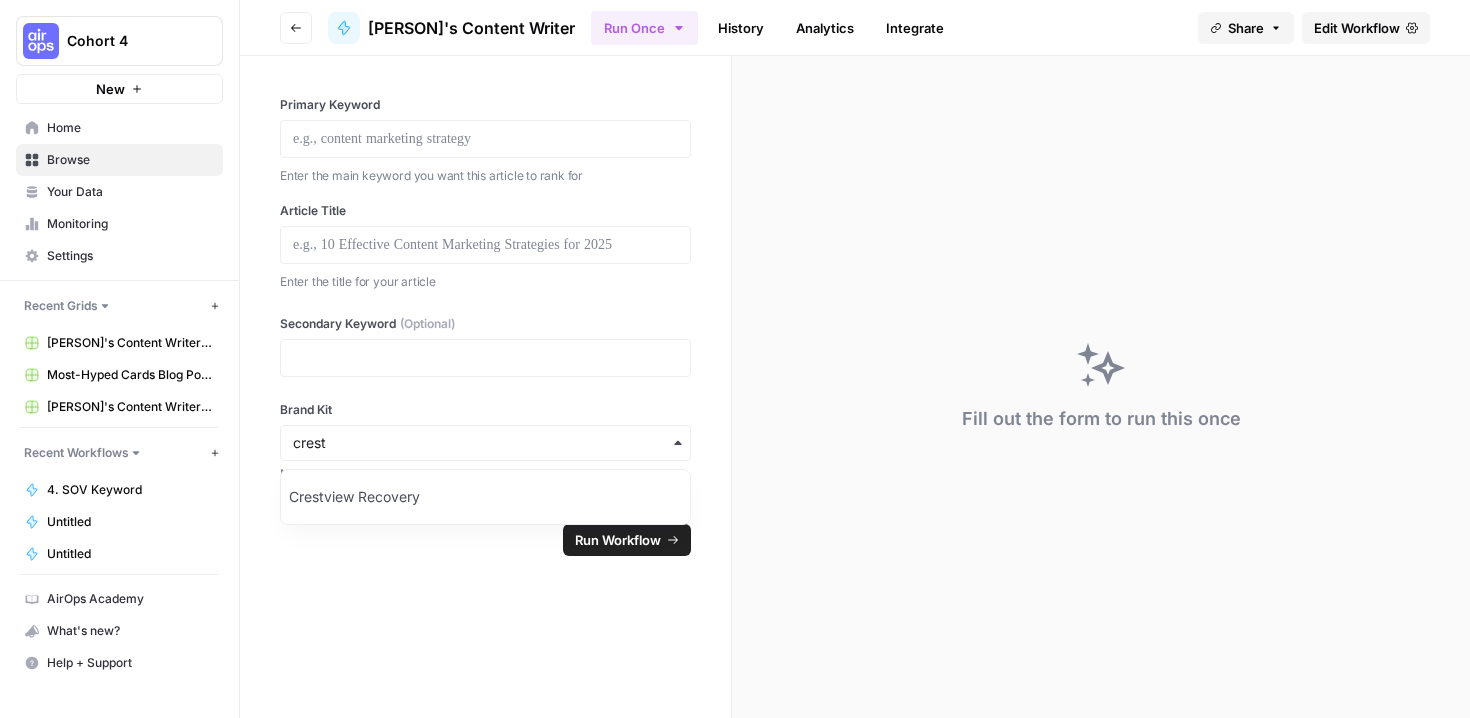 type 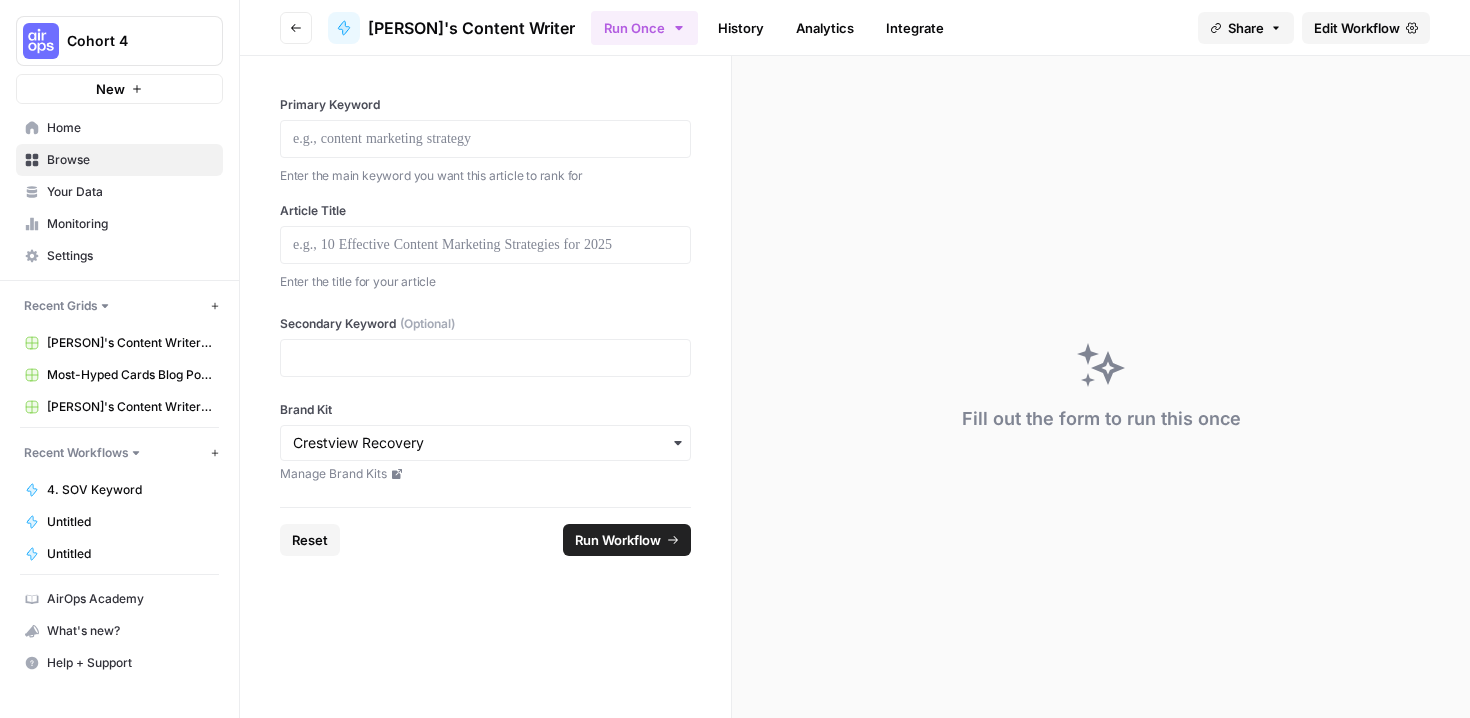 click on "Run Workflow" at bounding box center [618, 540] 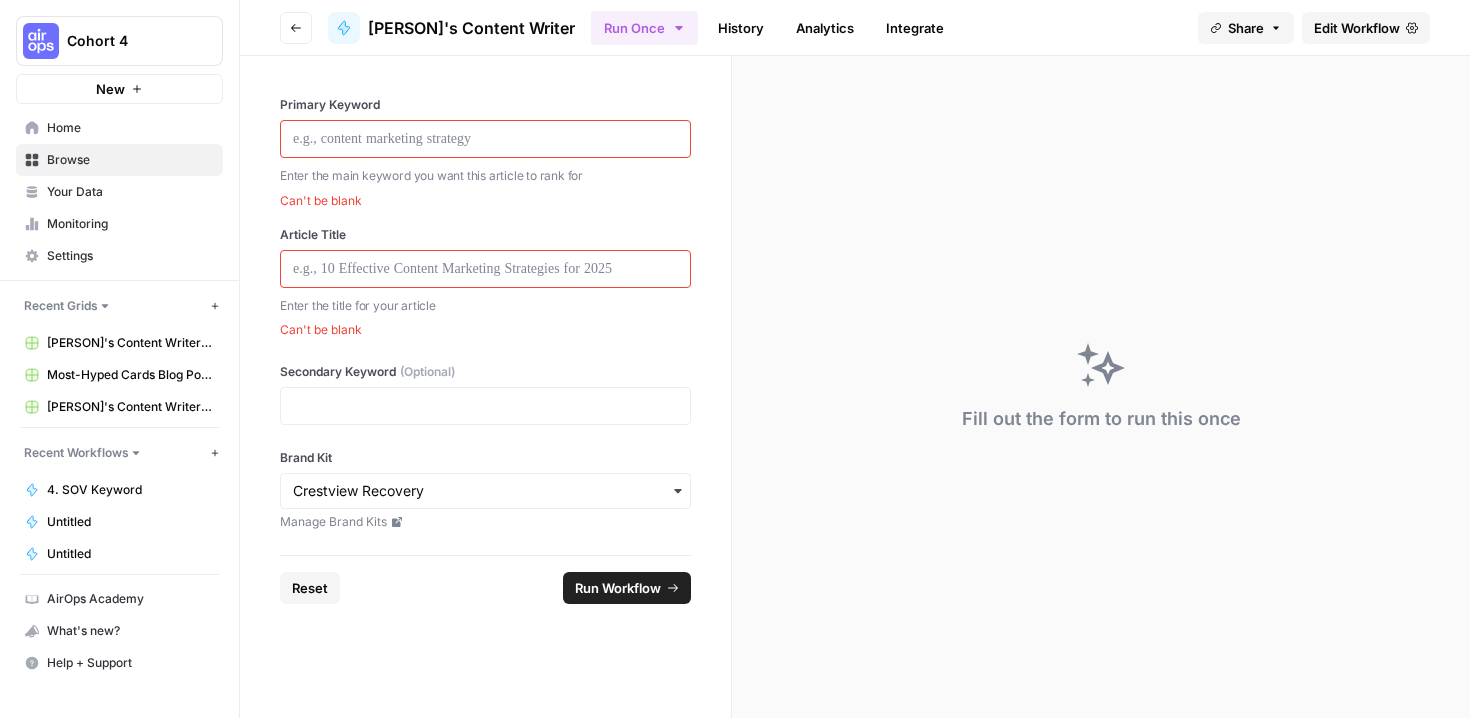 click on "Molly's Content Writer Grid" at bounding box center [130, 343] 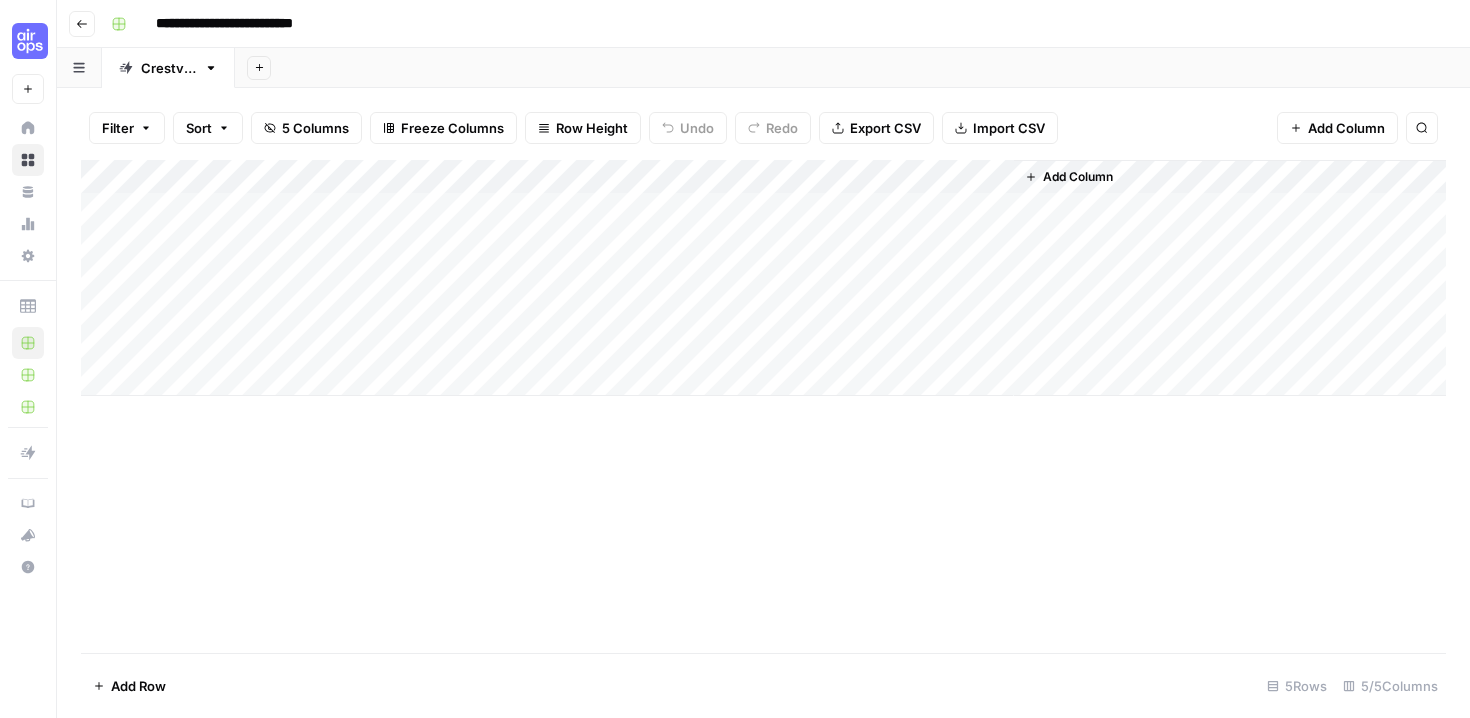 click 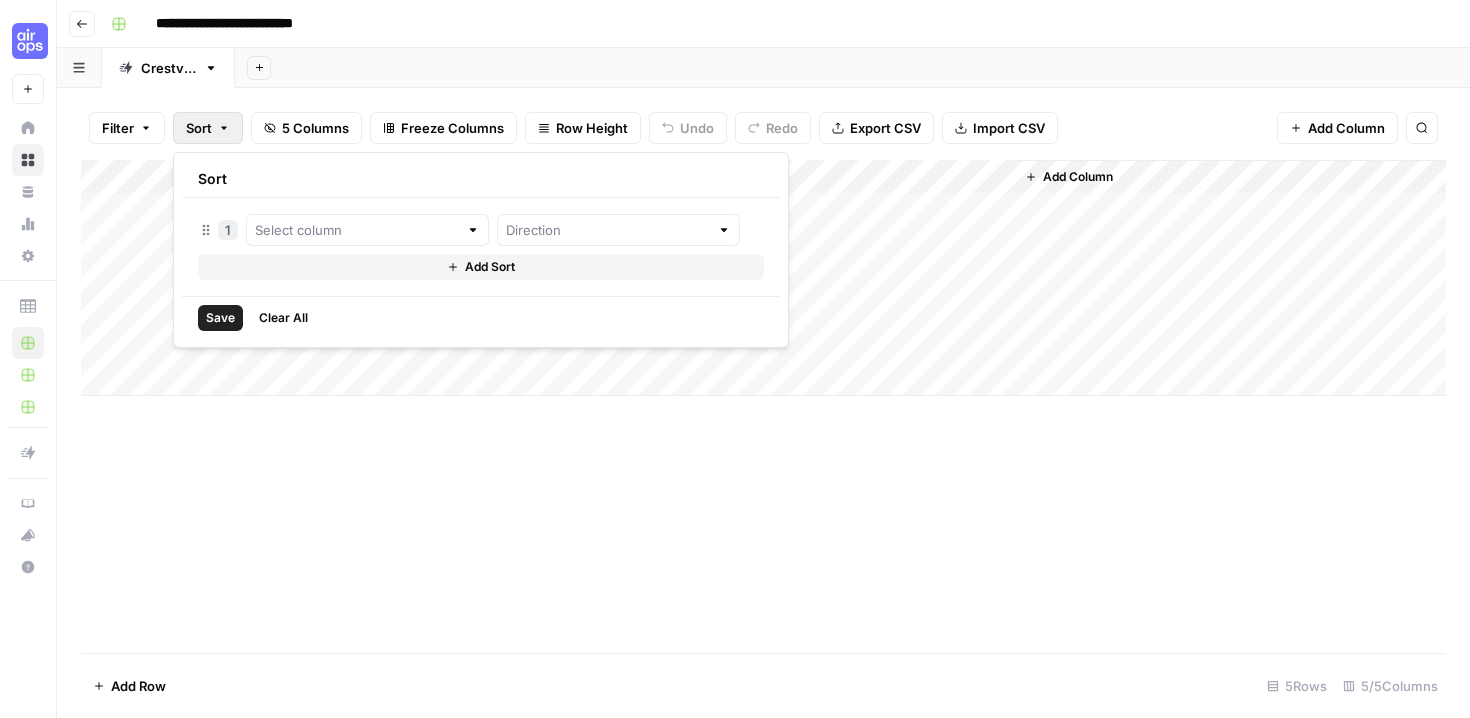click on "Add Column" at bounding box center [763, 278] 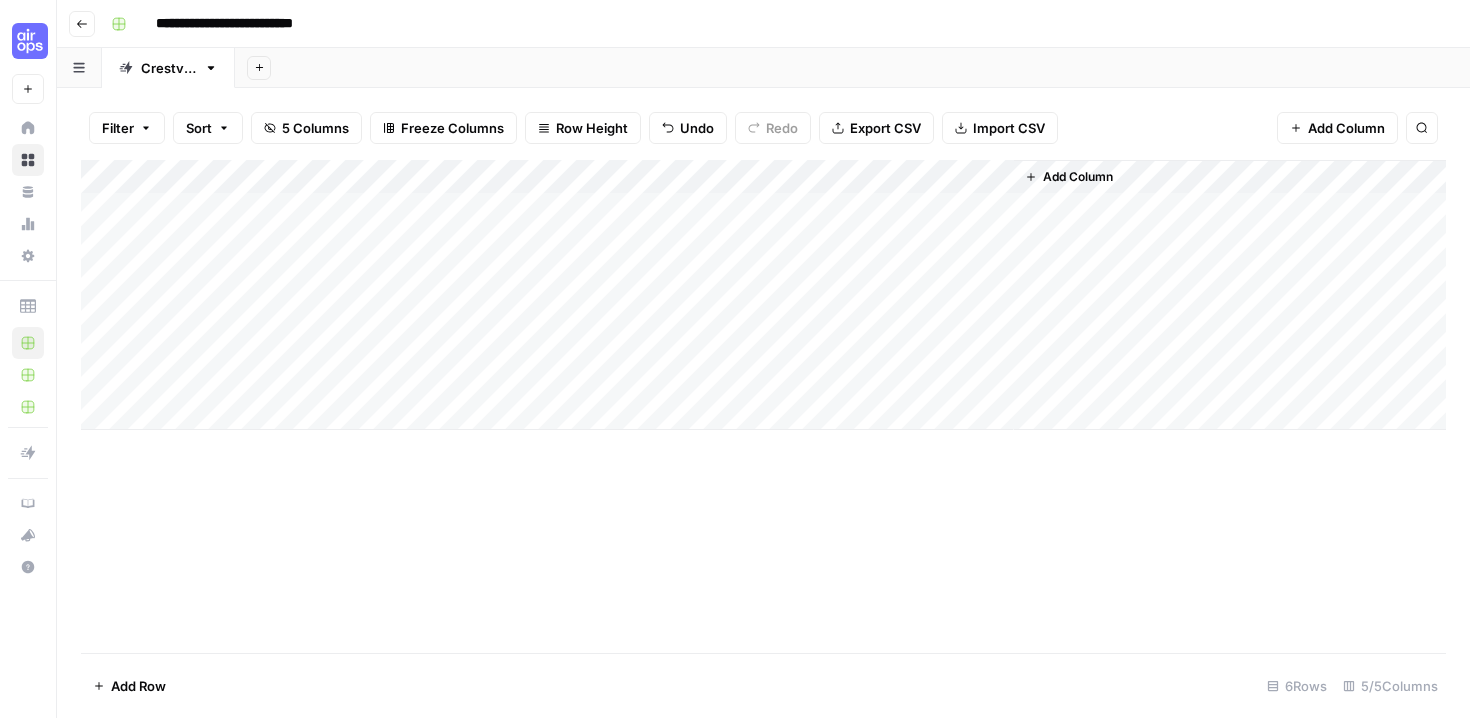 click on "Add Column" at bounding box center [1346, 128] 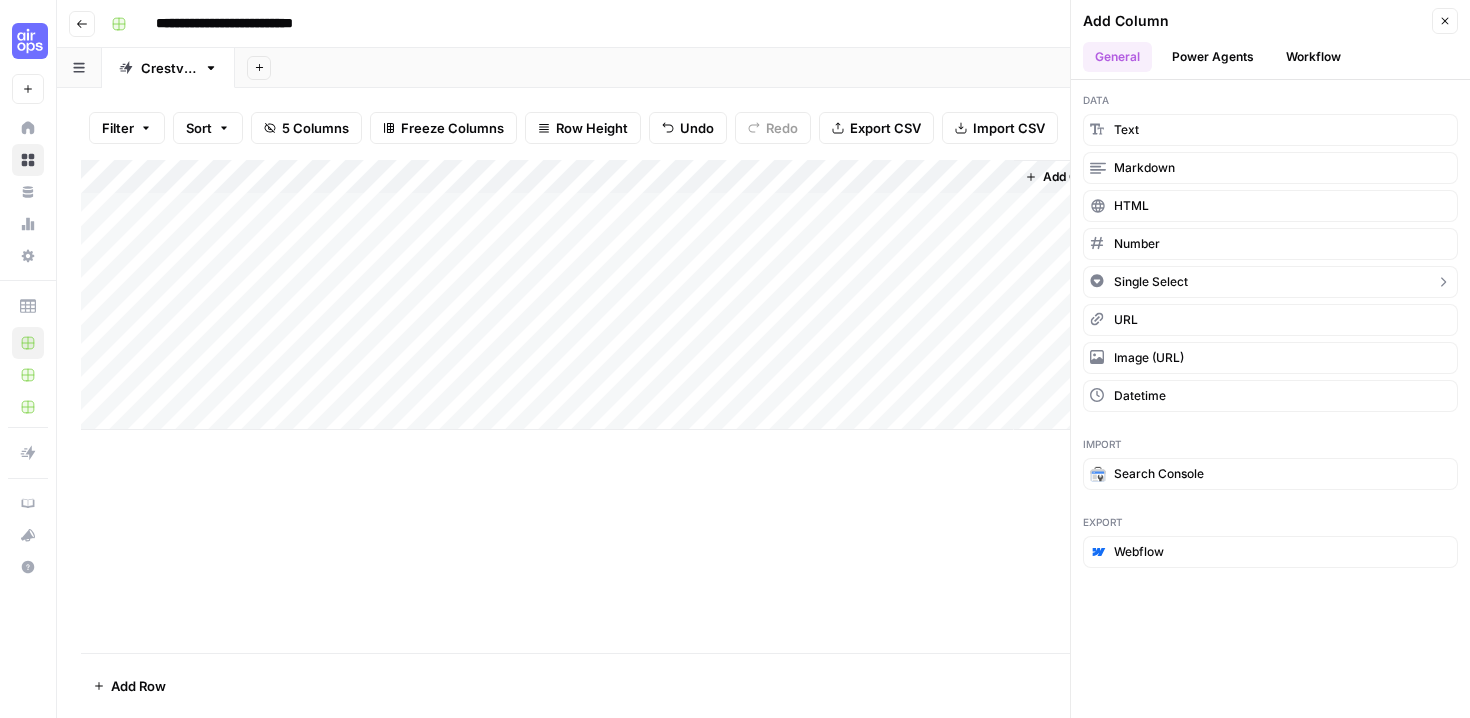 click on "Single Select" at bounding box center (1151, 282) 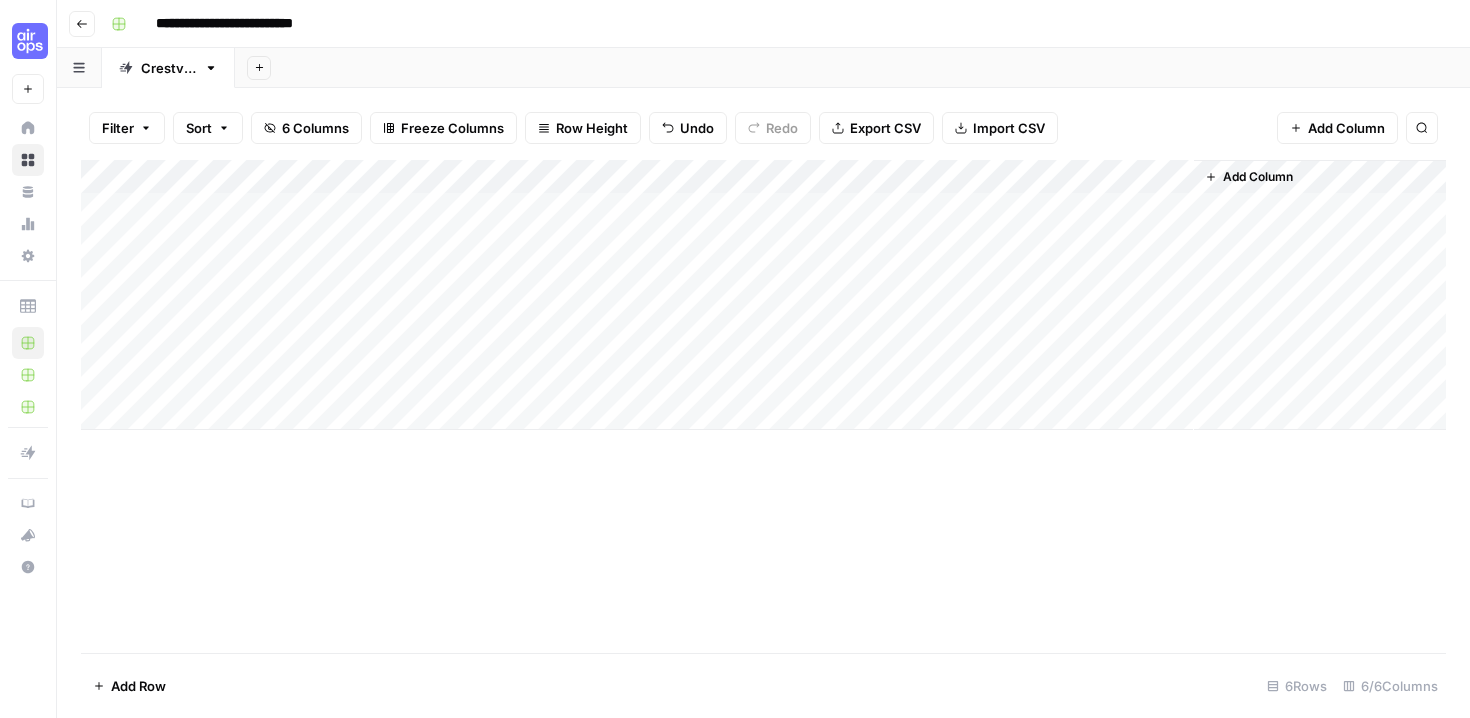 click on "Add Column" at bounding box center (763, 295) 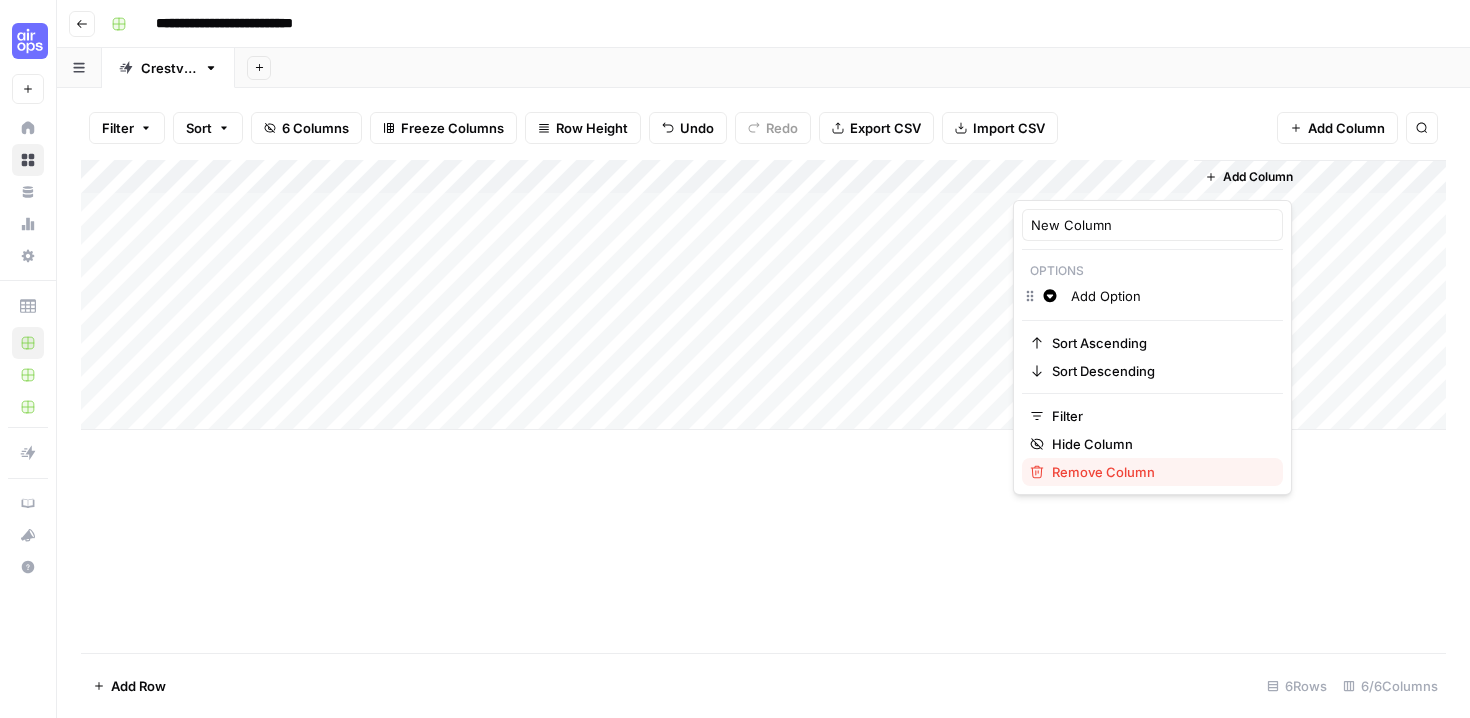 click on "Remove Column" at bounding box center (1159, 472) 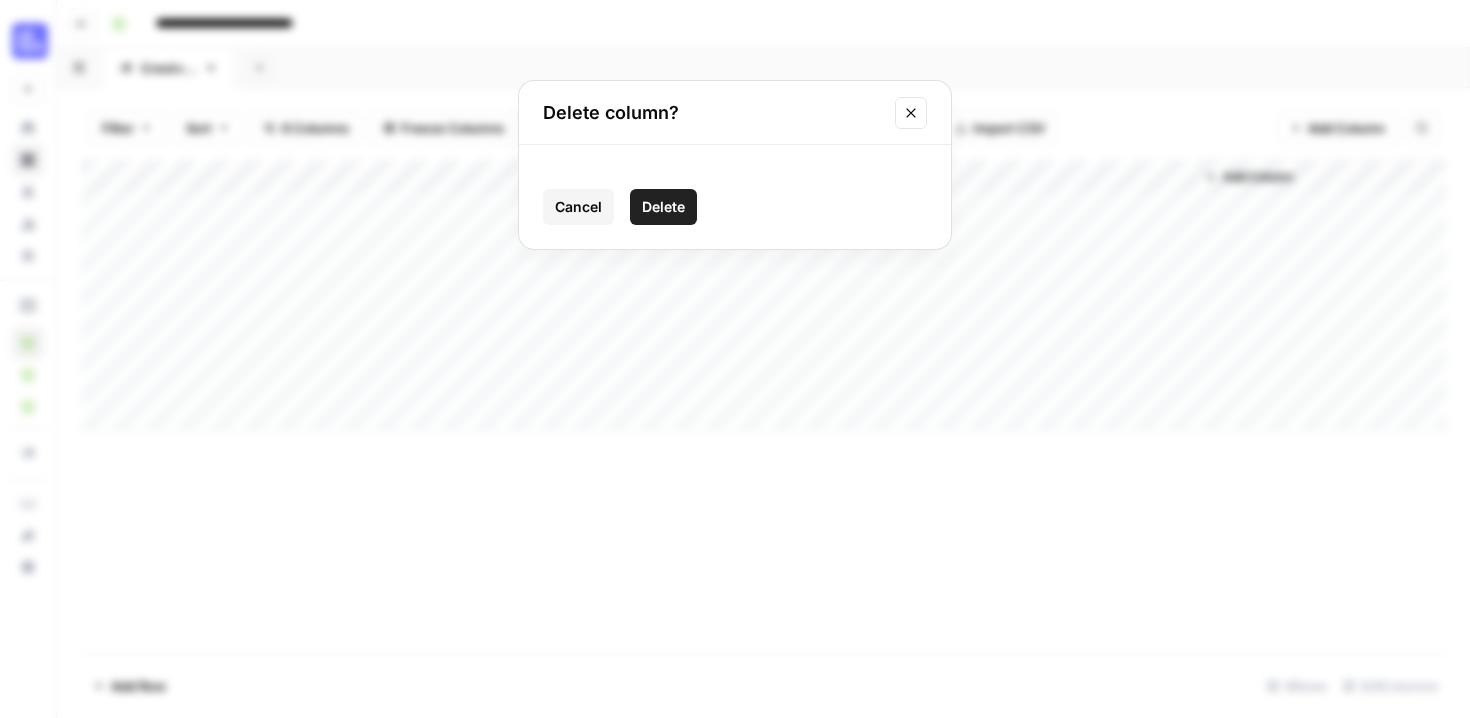 click on "Delete" at bounding box center [663, 207] 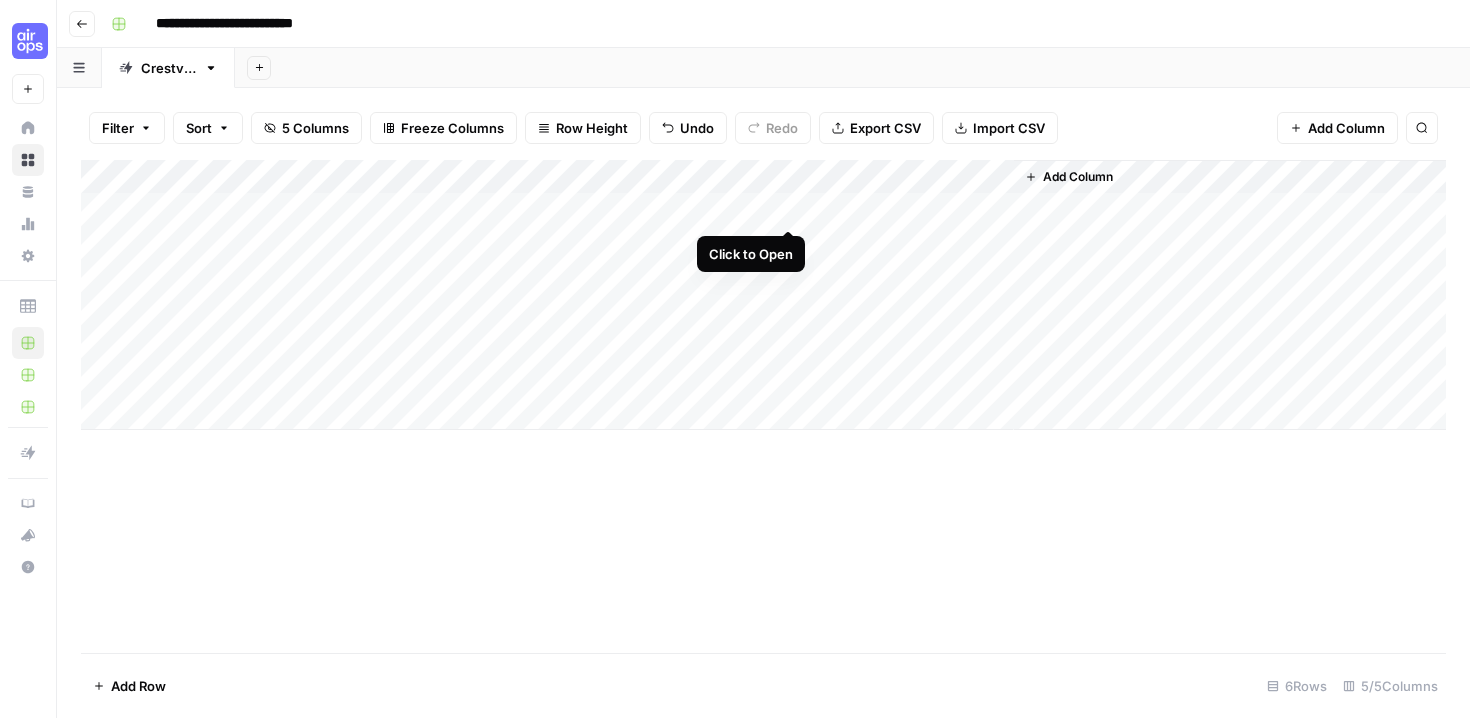 click on "Add Column" at bounding box center [763, 295] 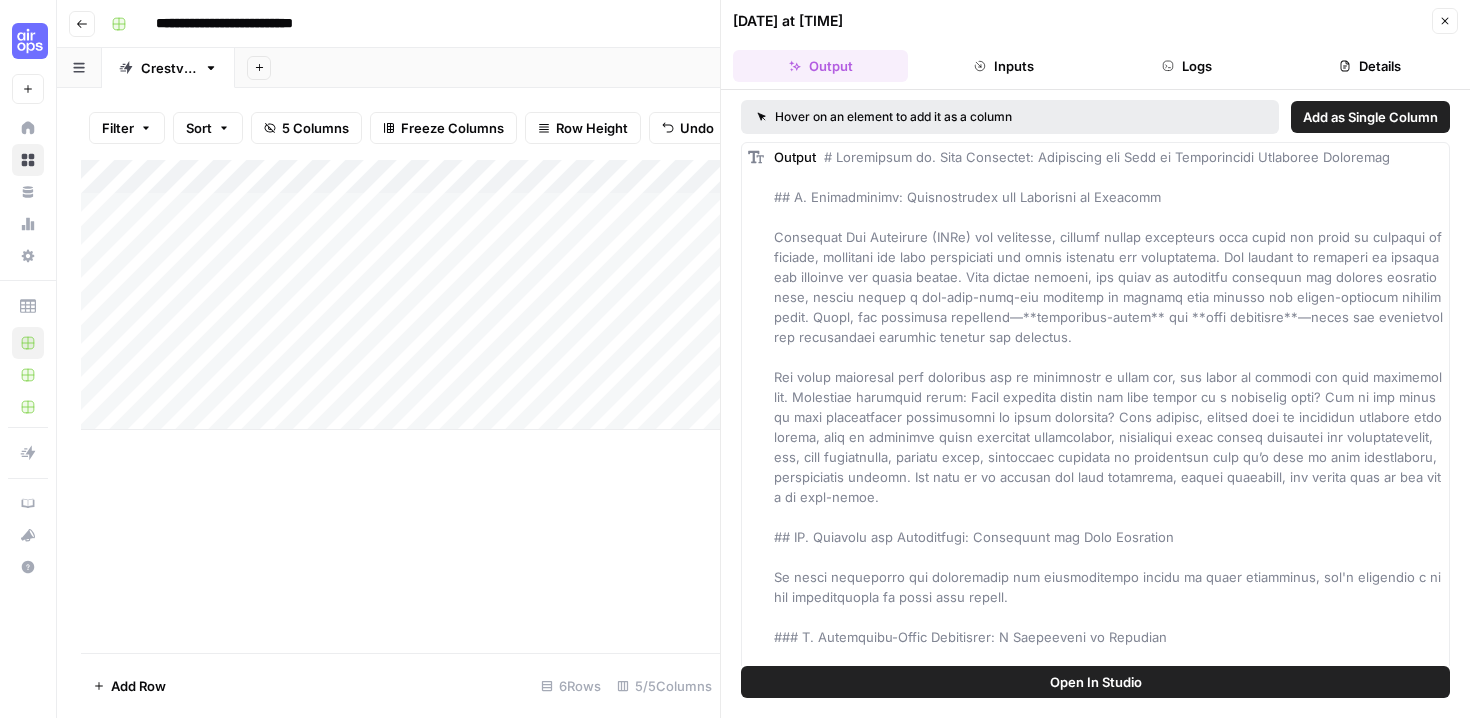 click on "Inputs" at bounding box center [1003, 66] 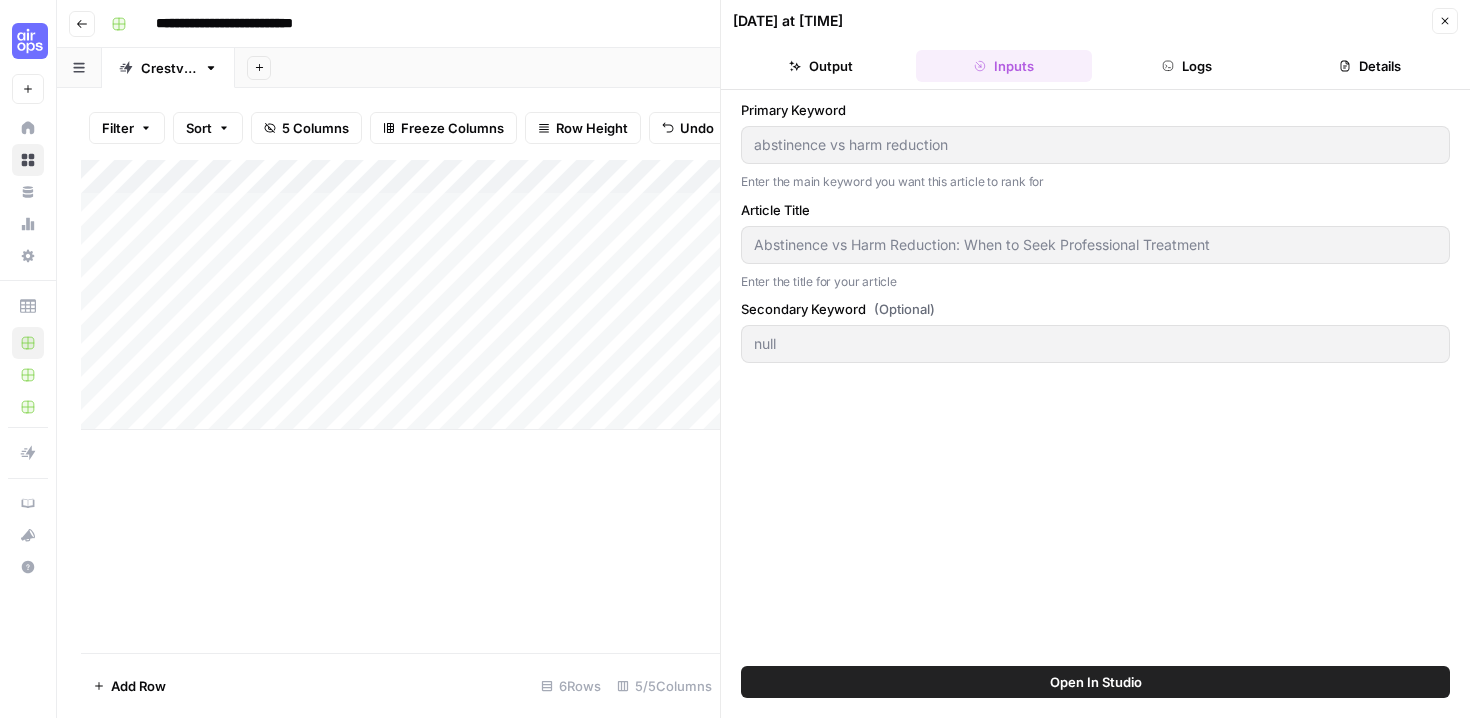 click on "Output" at bounding box center (820, 66) 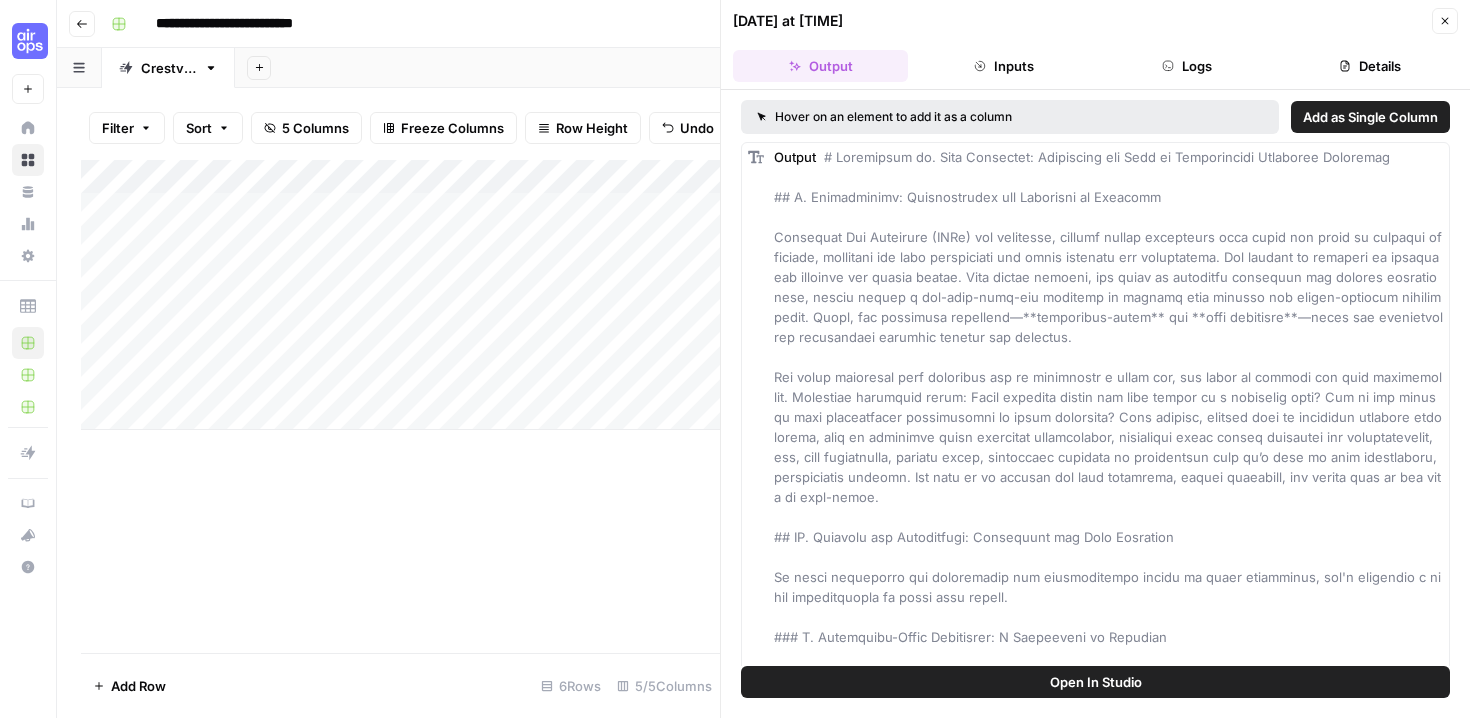 click on "Details" at bounding box center [1370, 66] 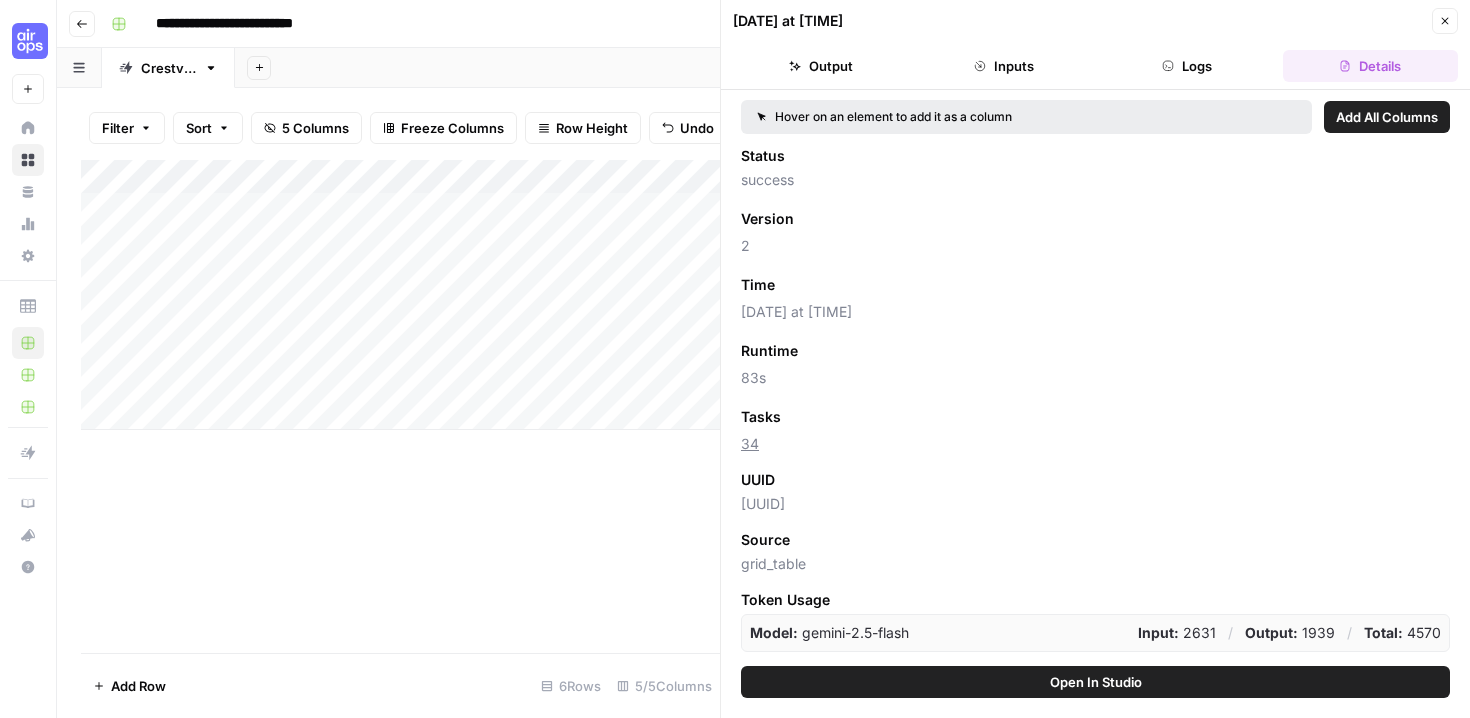 click on "07/25/25 at 1:12 PM Close Output Inputs Logs Details" at bounding box center [1095, 45] 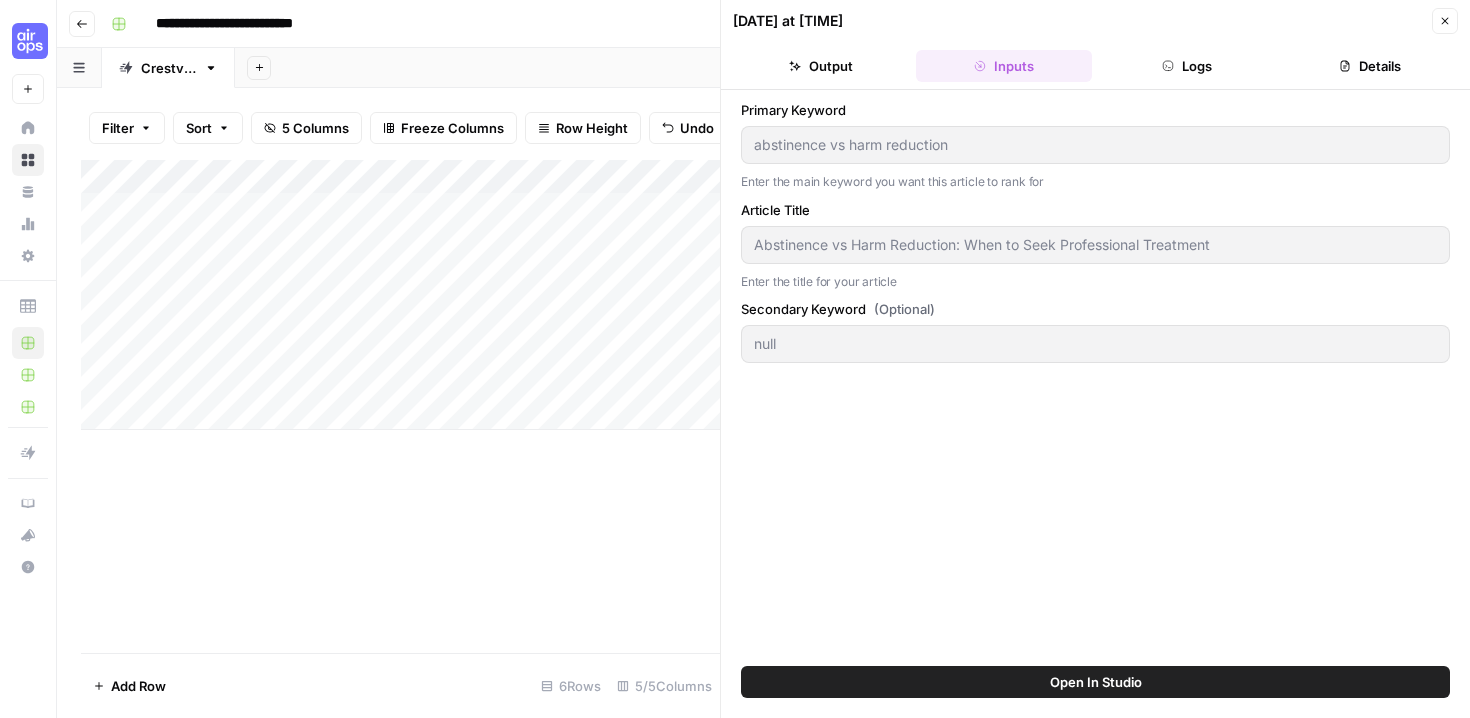 click on "Open In Studio" at bounding box center [1096, 682] 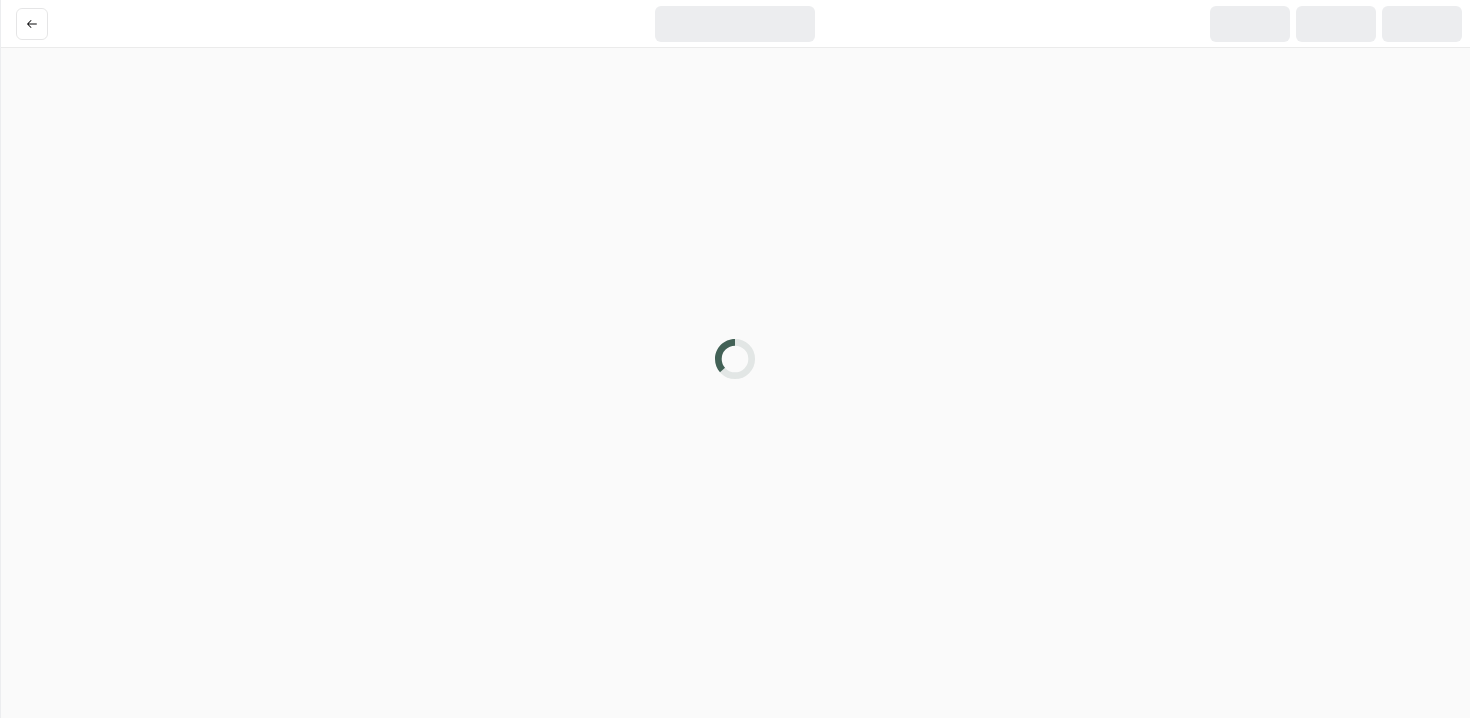scroll, scrollTop: 0, scrollLeft: 0, axis: both 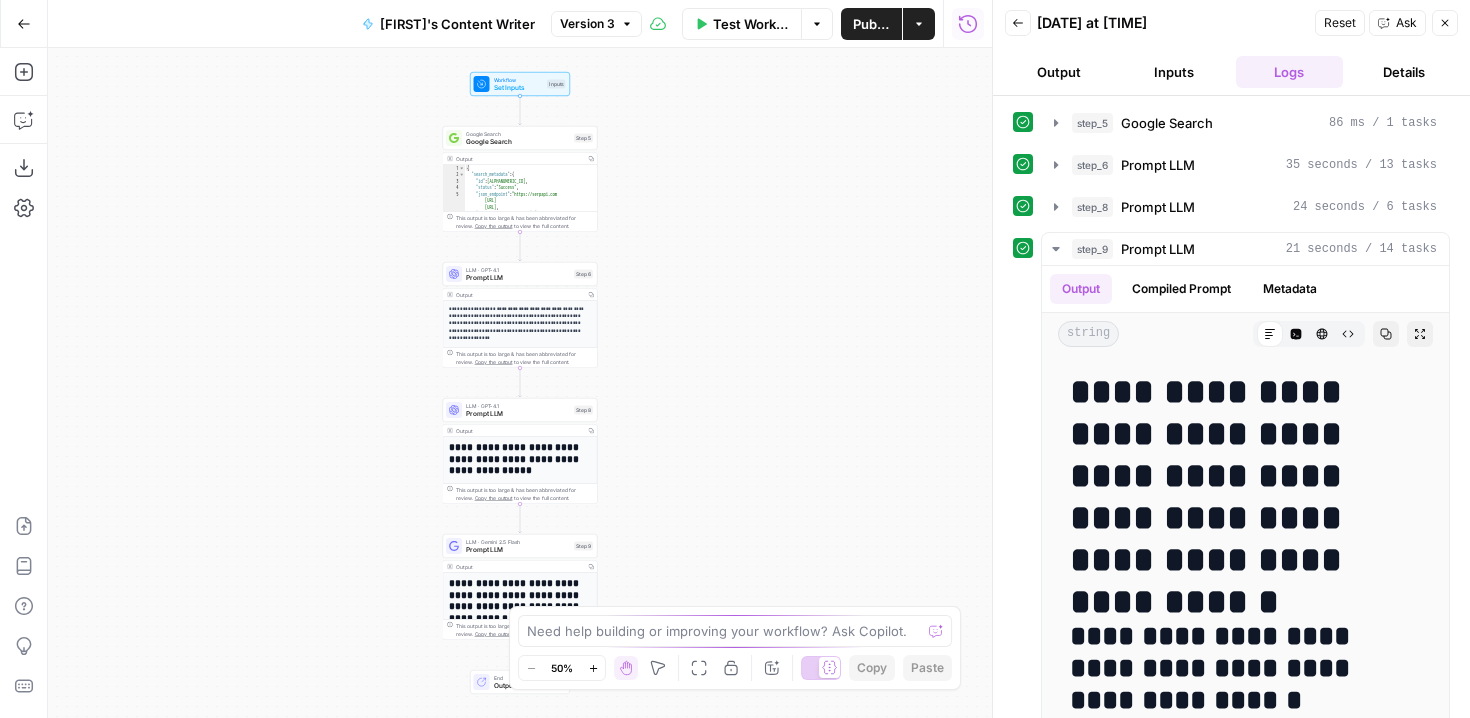 click on "Inputs" at bounding box center [1173, 72] 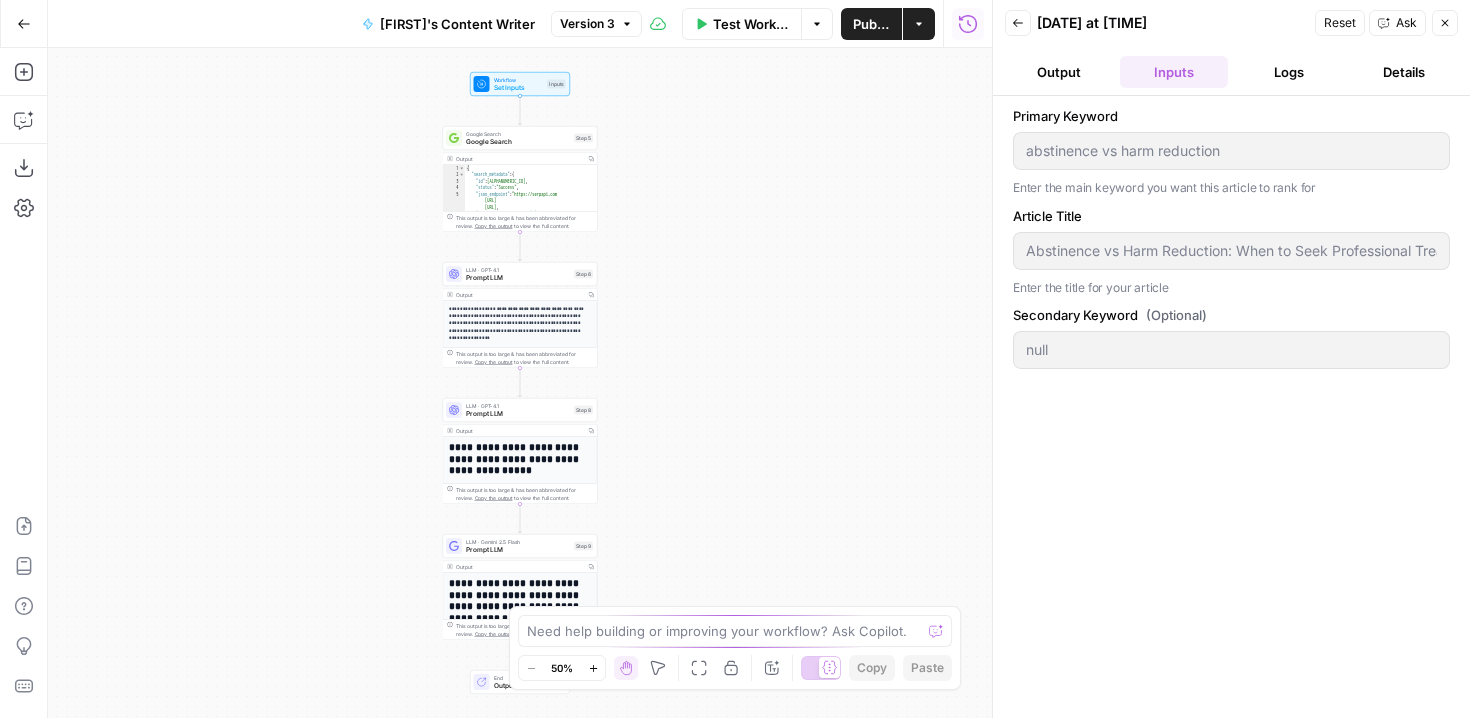 click on "Output" at bounding box center [1058, 72] 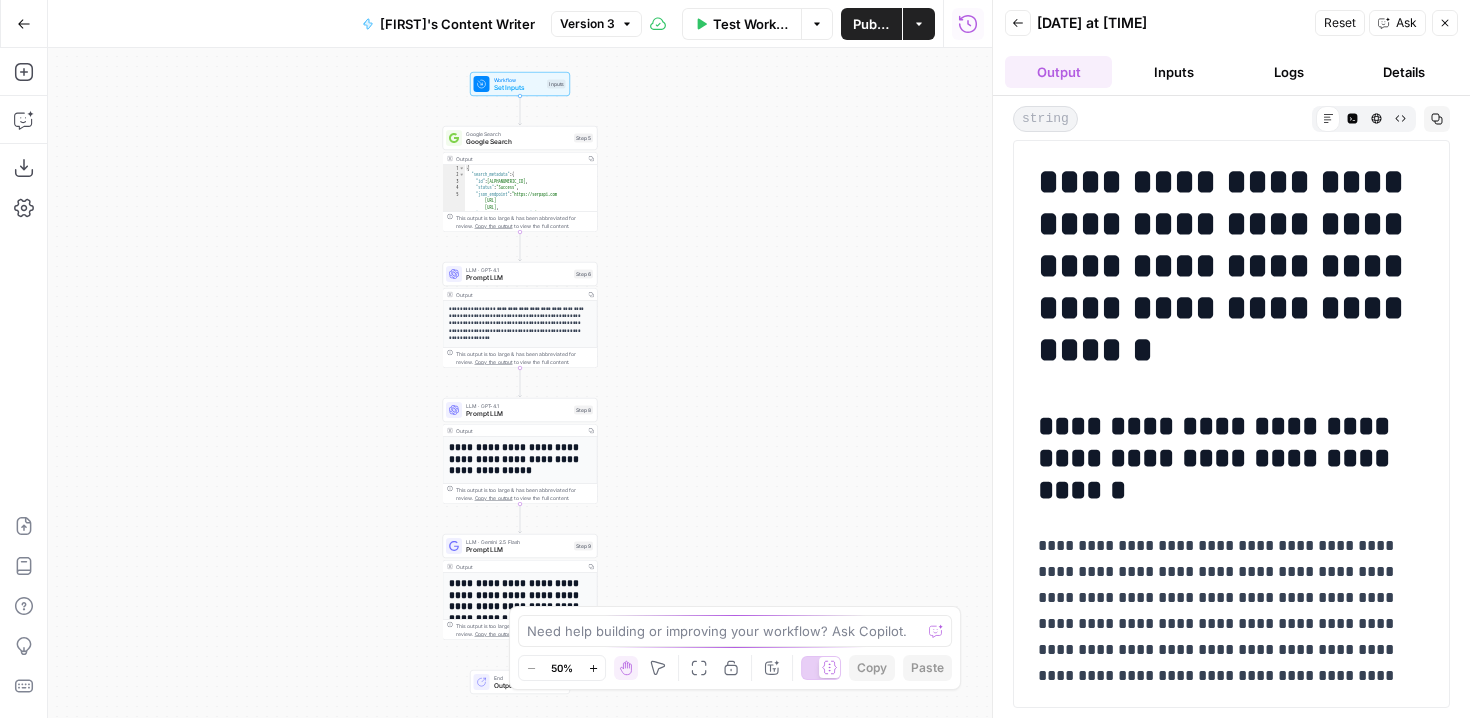 click on "Inputs" at bounding box center (1173, 72) 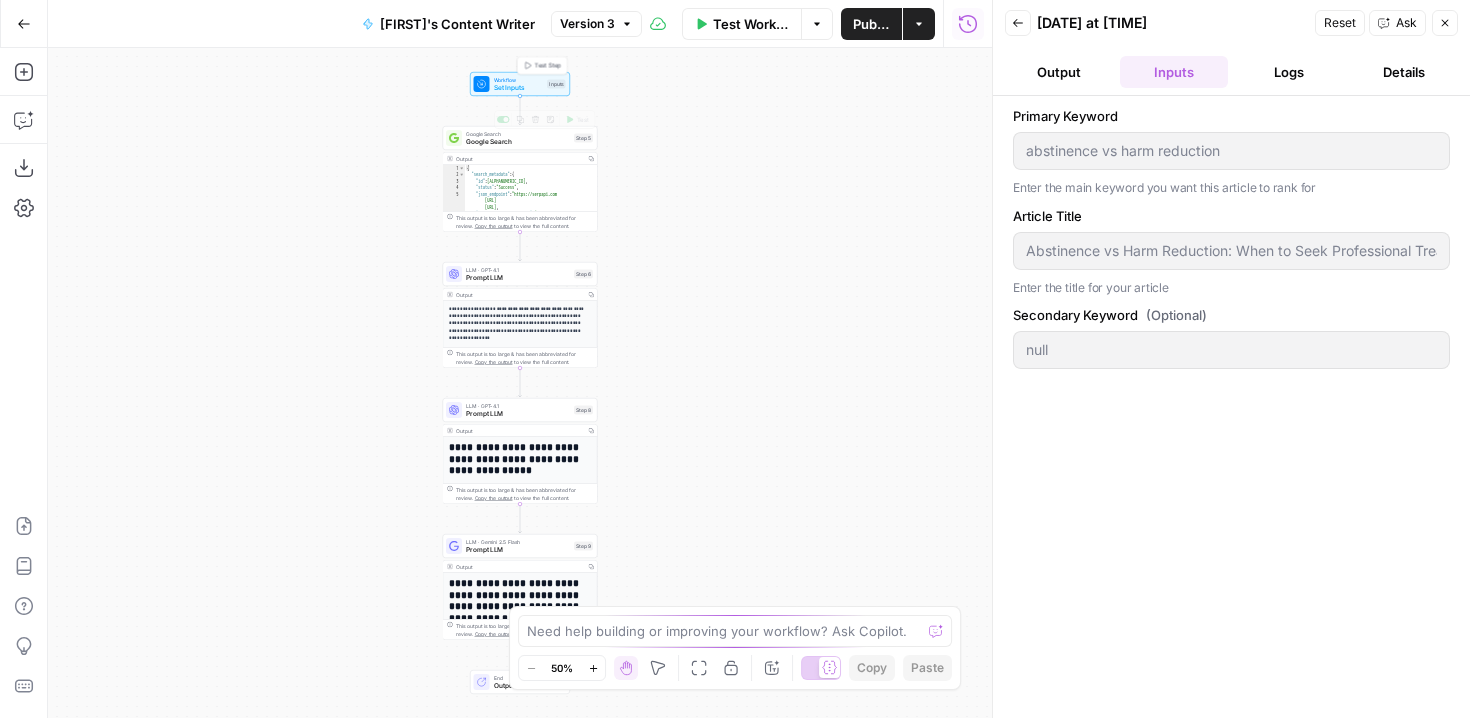 click on "Set Inputs" at bounding box center [519, 88] 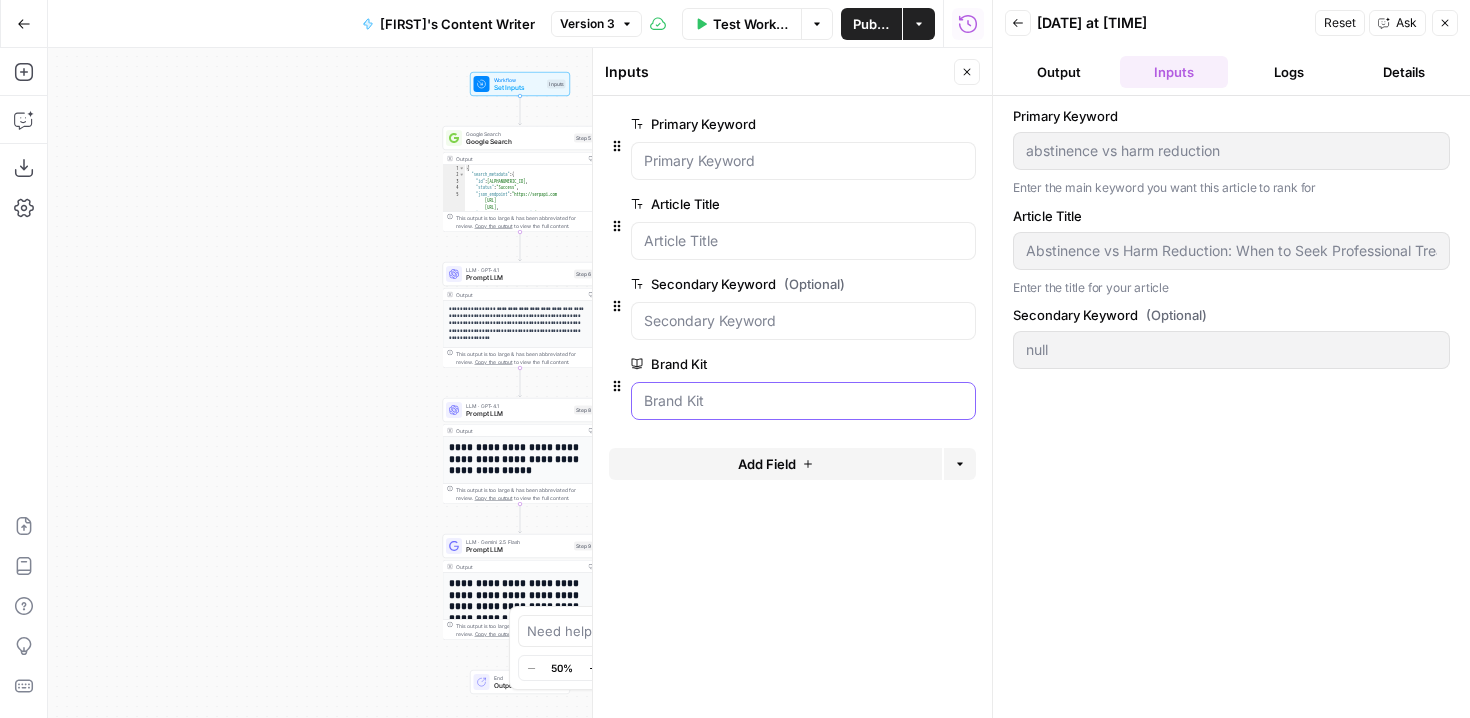 click on "Brand Kit" at bounding box center (803, 401) 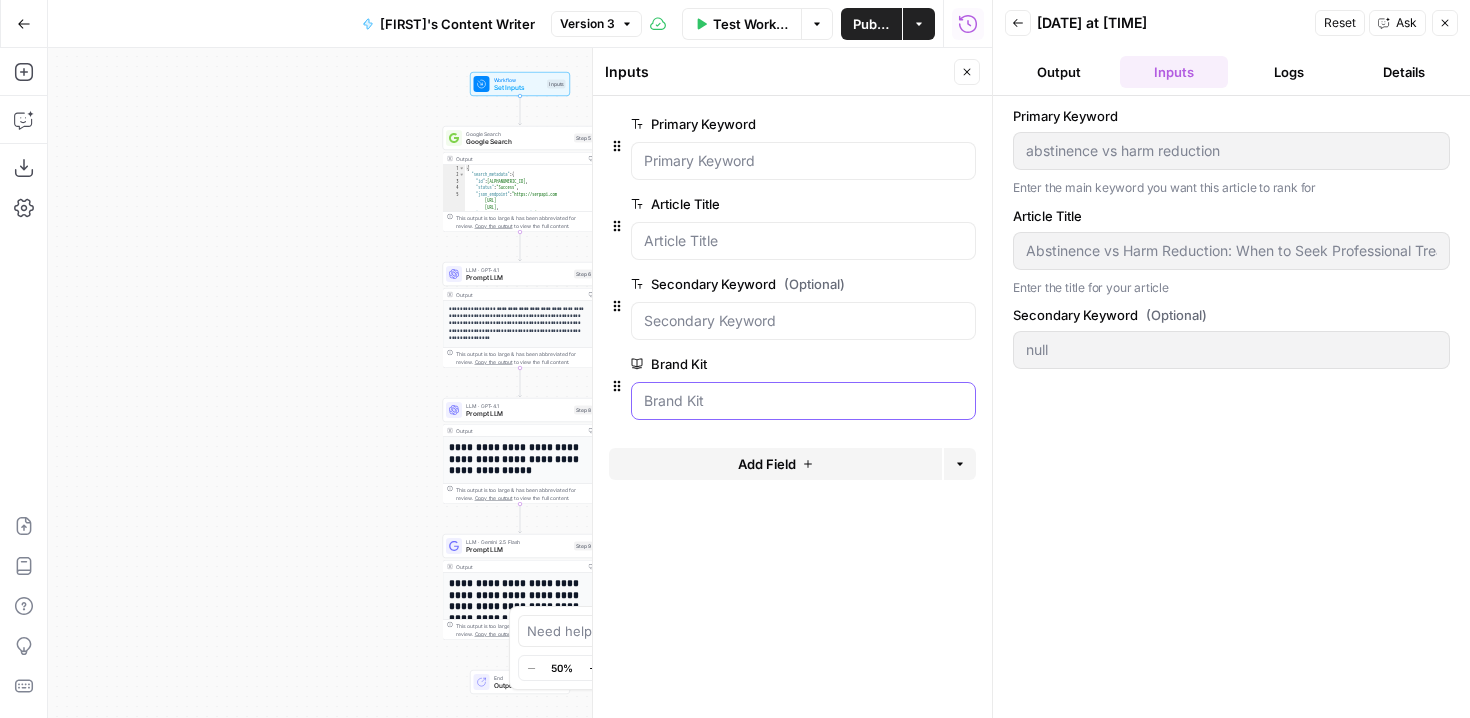 click on "Brand Kit" at bounding box center [803, 401] 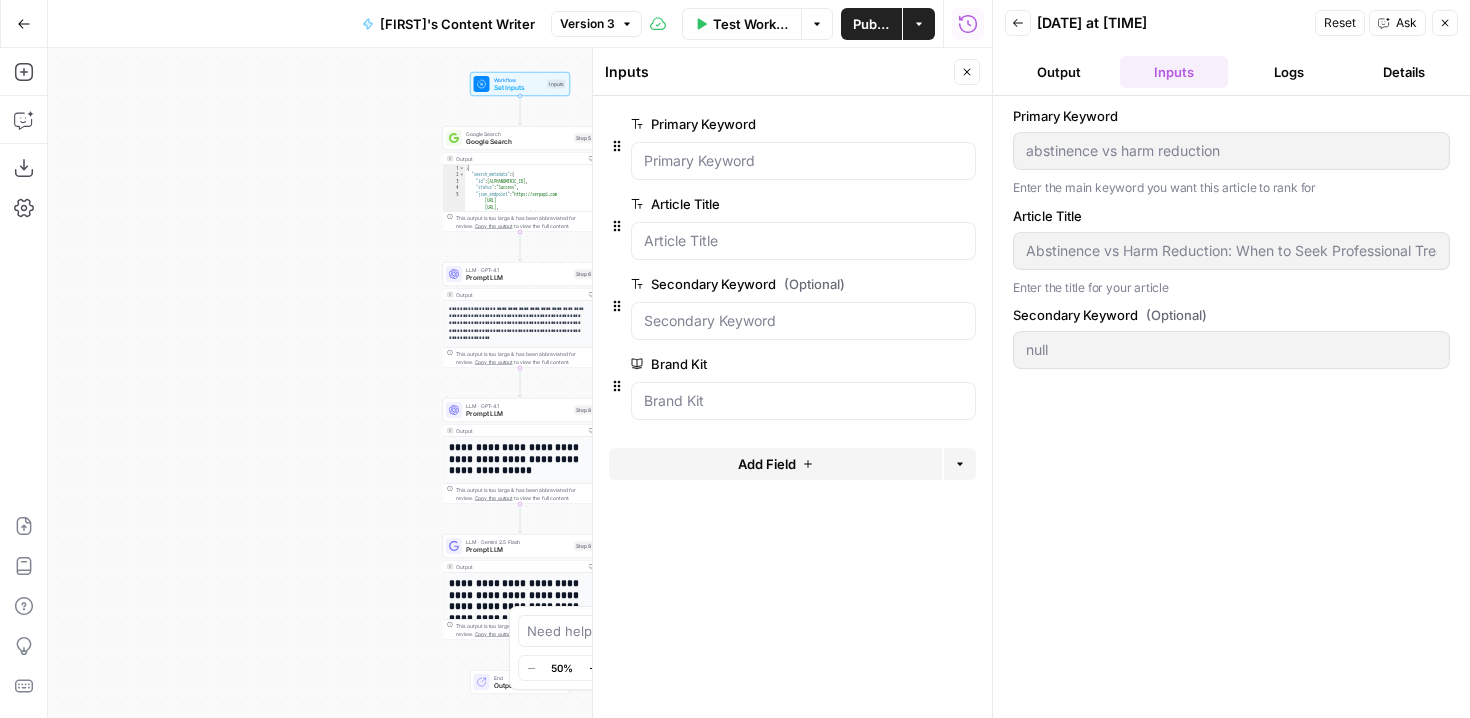 click on "Brand Kit" at bounding box center (747, 364) 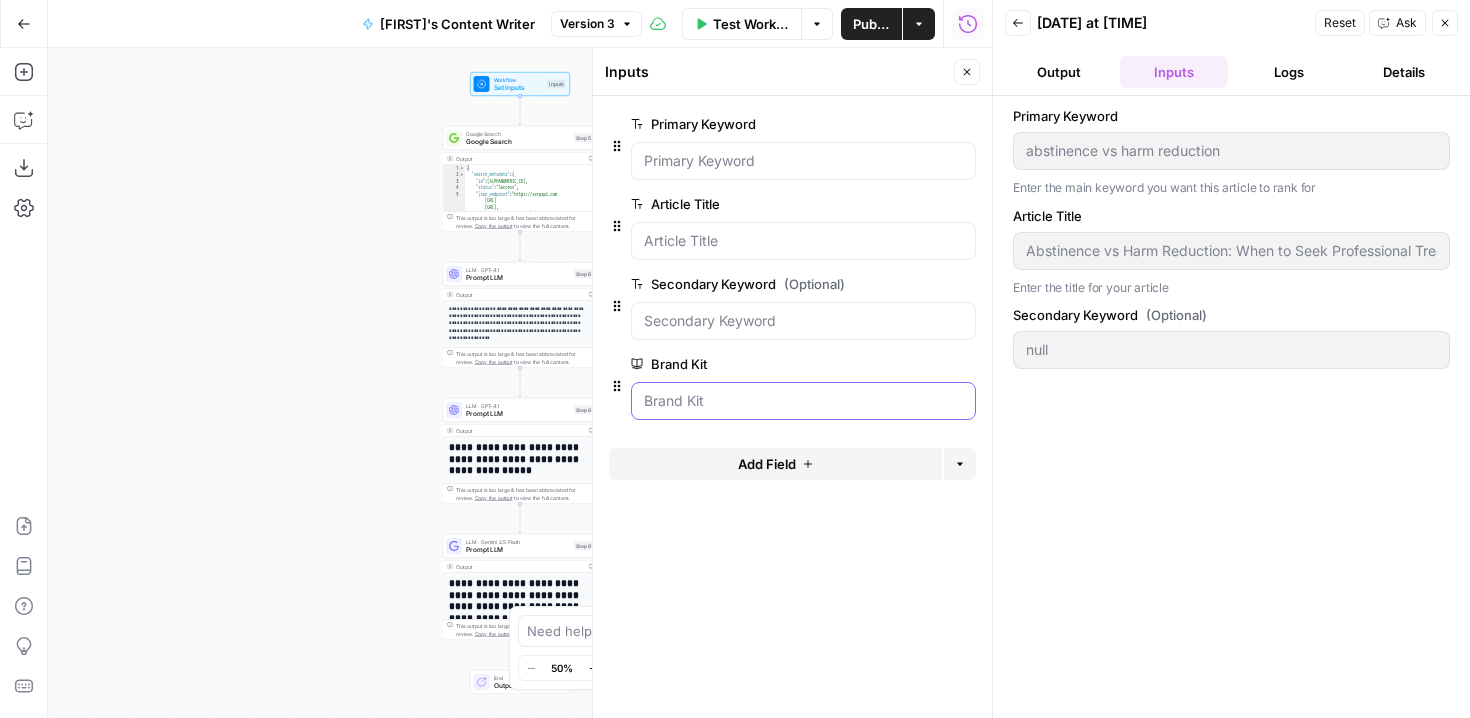 click on "Brand Kit" at bounding box center (803, 401) 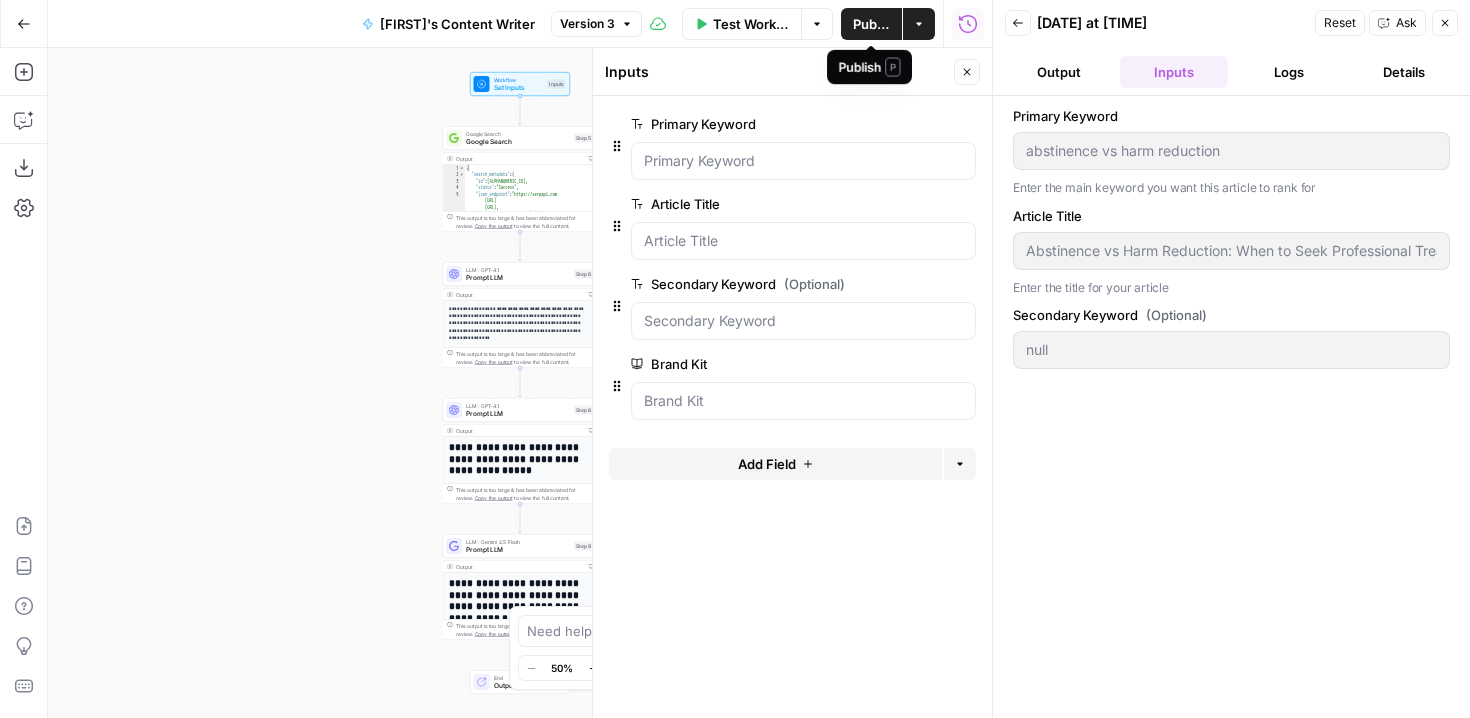 click on "Publish" at bounding box center [871, 24] 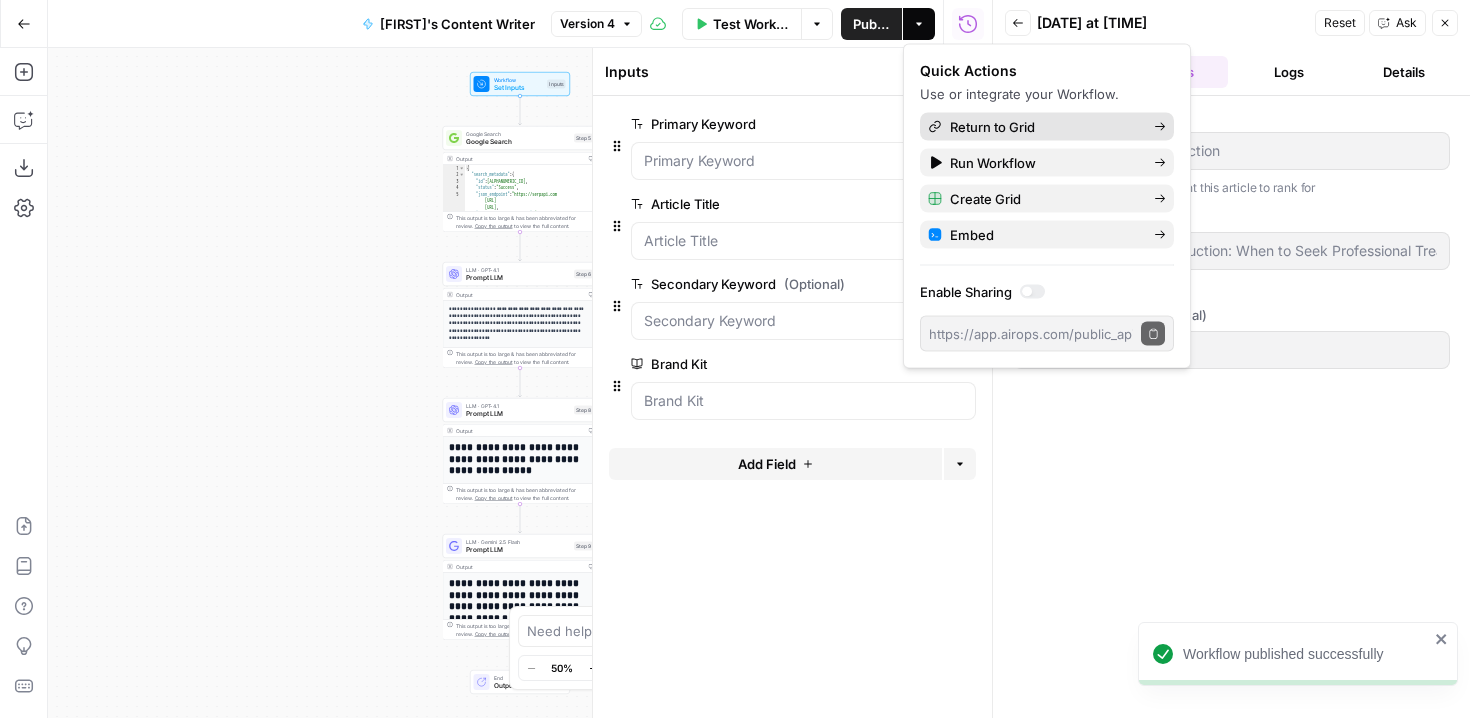 click on "Return to Grid" at bounding box center [1044, 127] 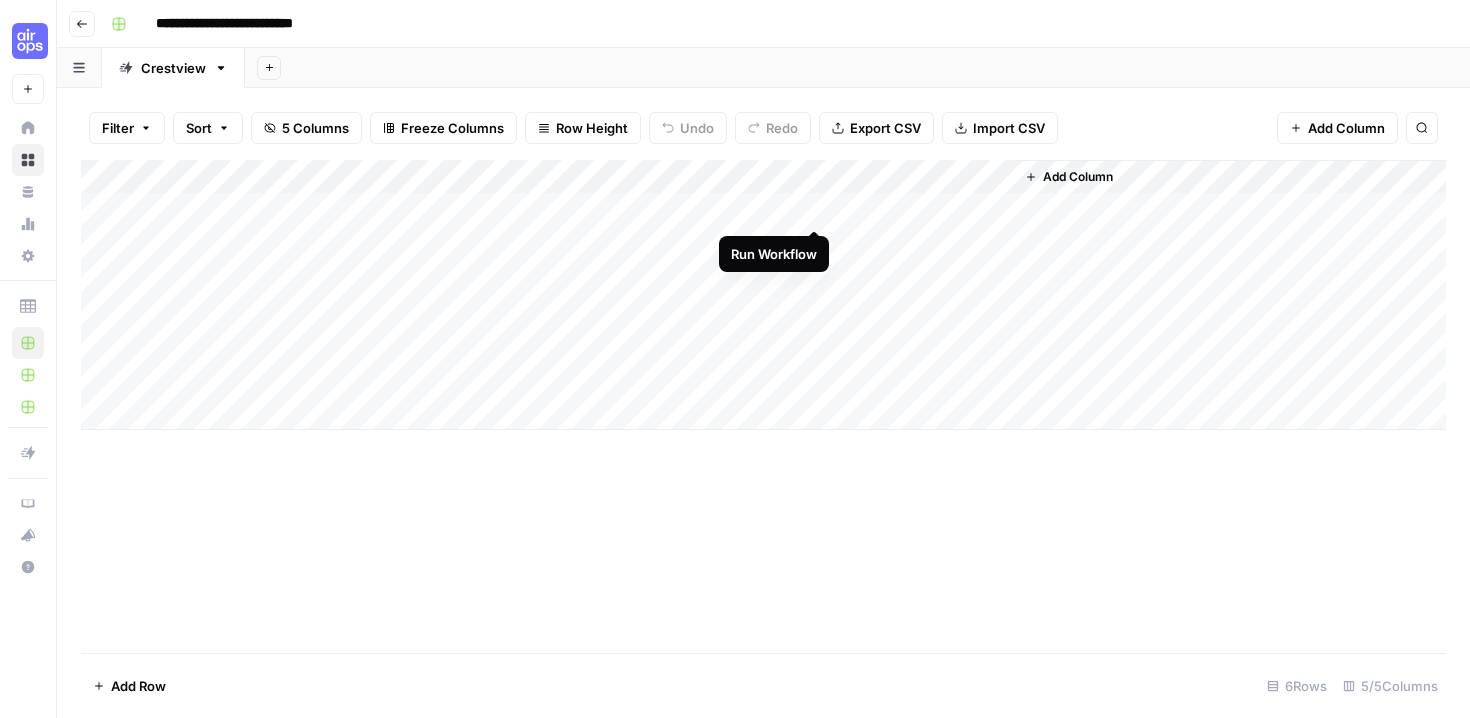 click on "Add Column" at bounding box center [763, 295] 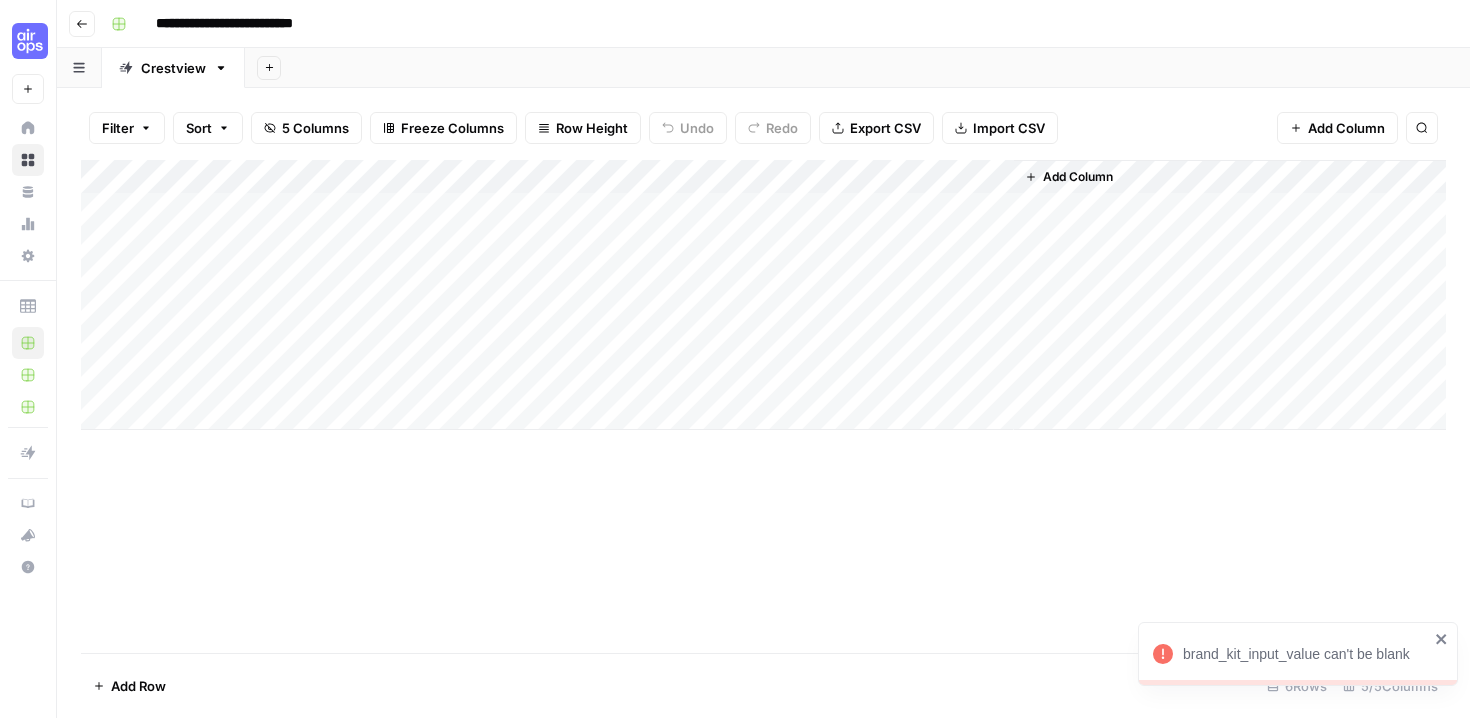 click on "brand_kit_input_value can't be blank" at bounding box center (1291, 654) 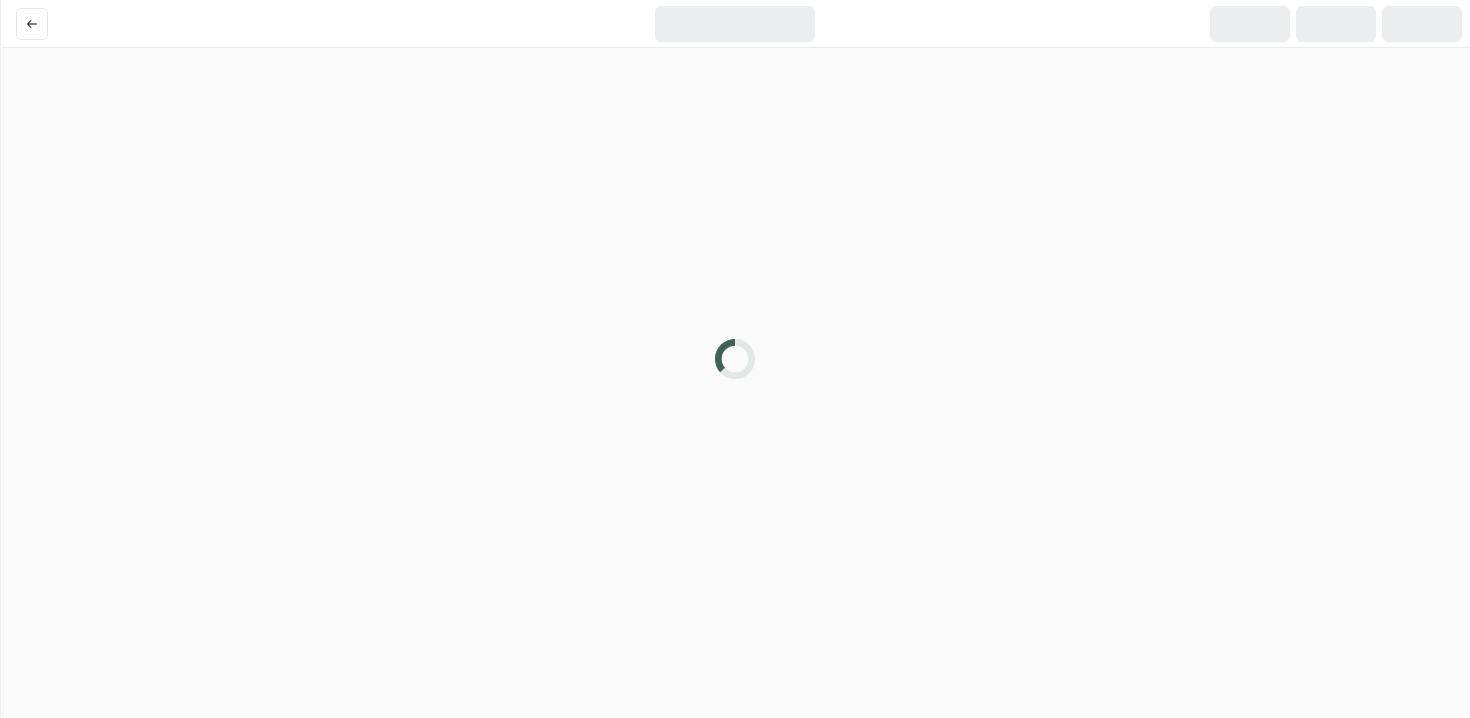scroll, scrollTop: 0, scrollLeft: 0, axis: both 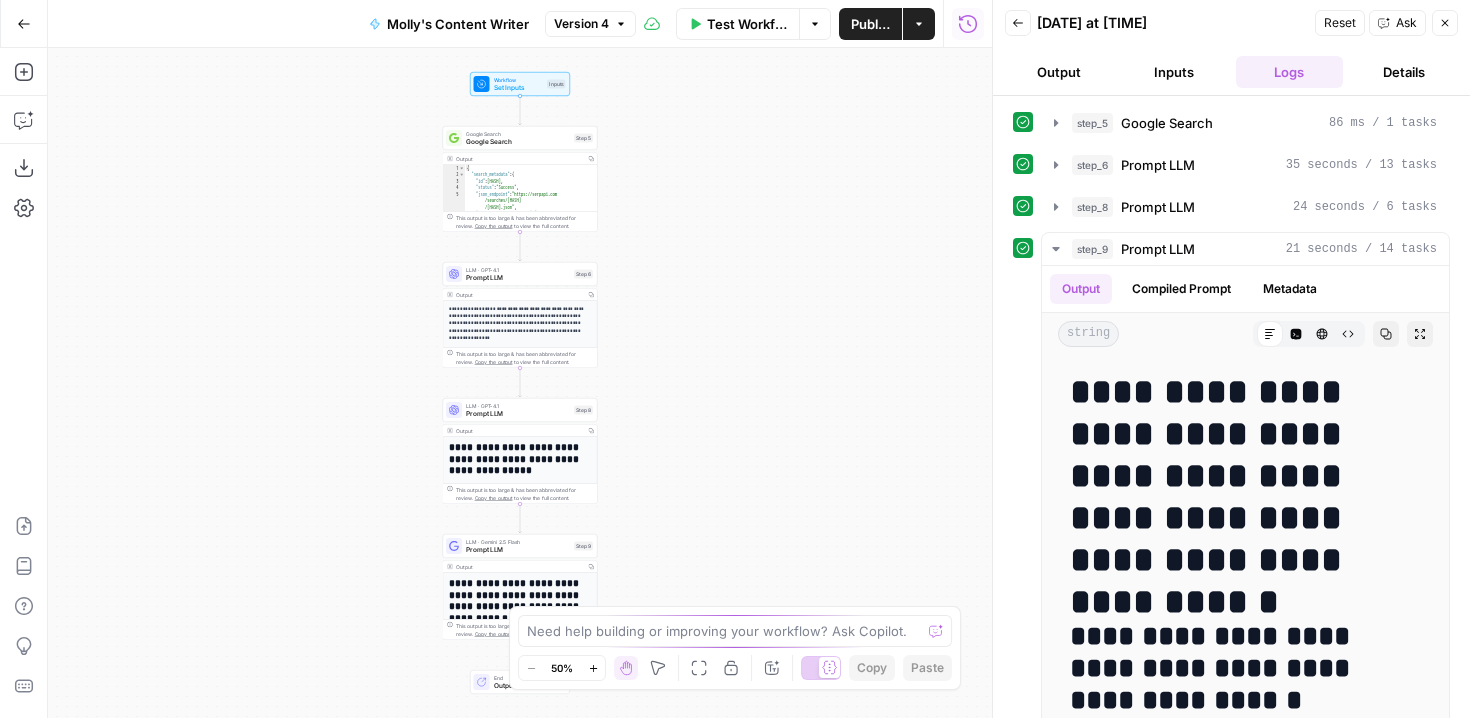 click on "Inputs" at bounding box center (1173, 72) 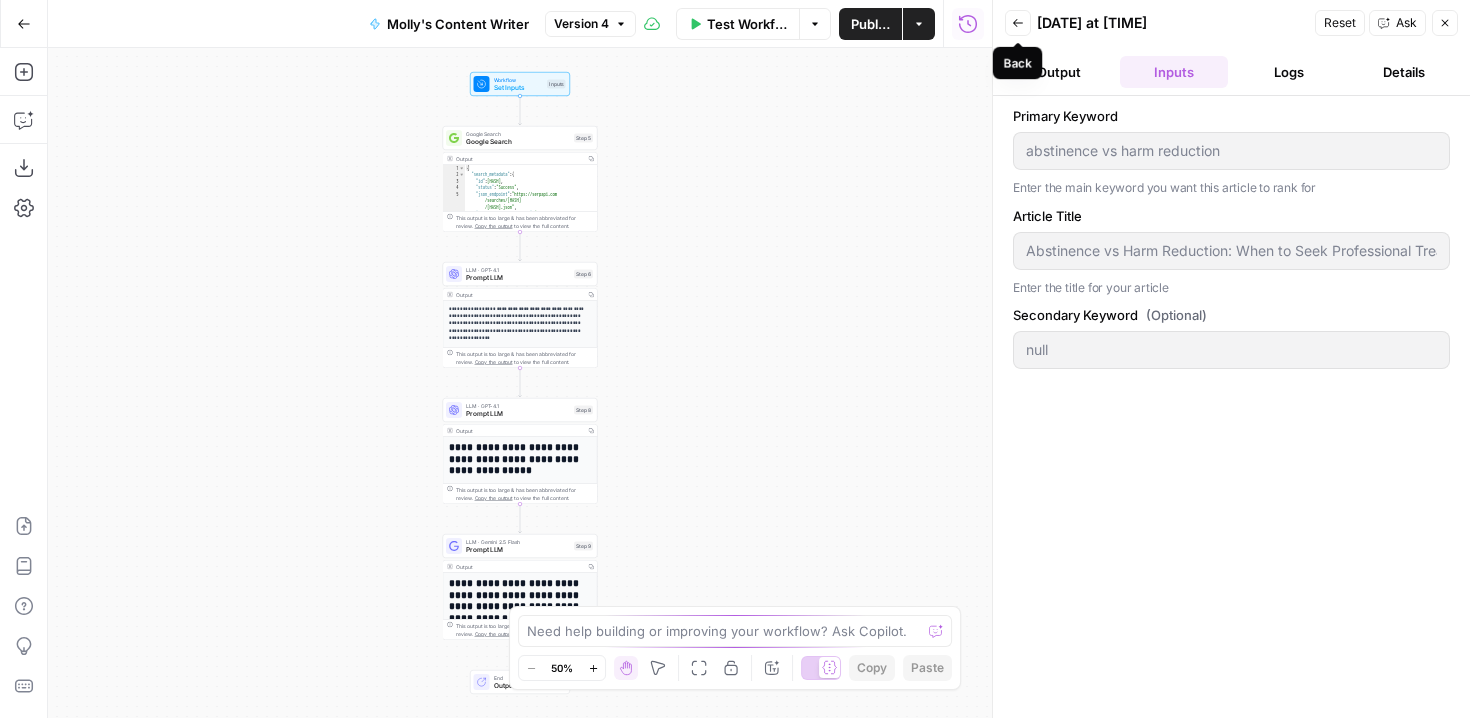 click on "Back" at bounding box center [1018, 23] 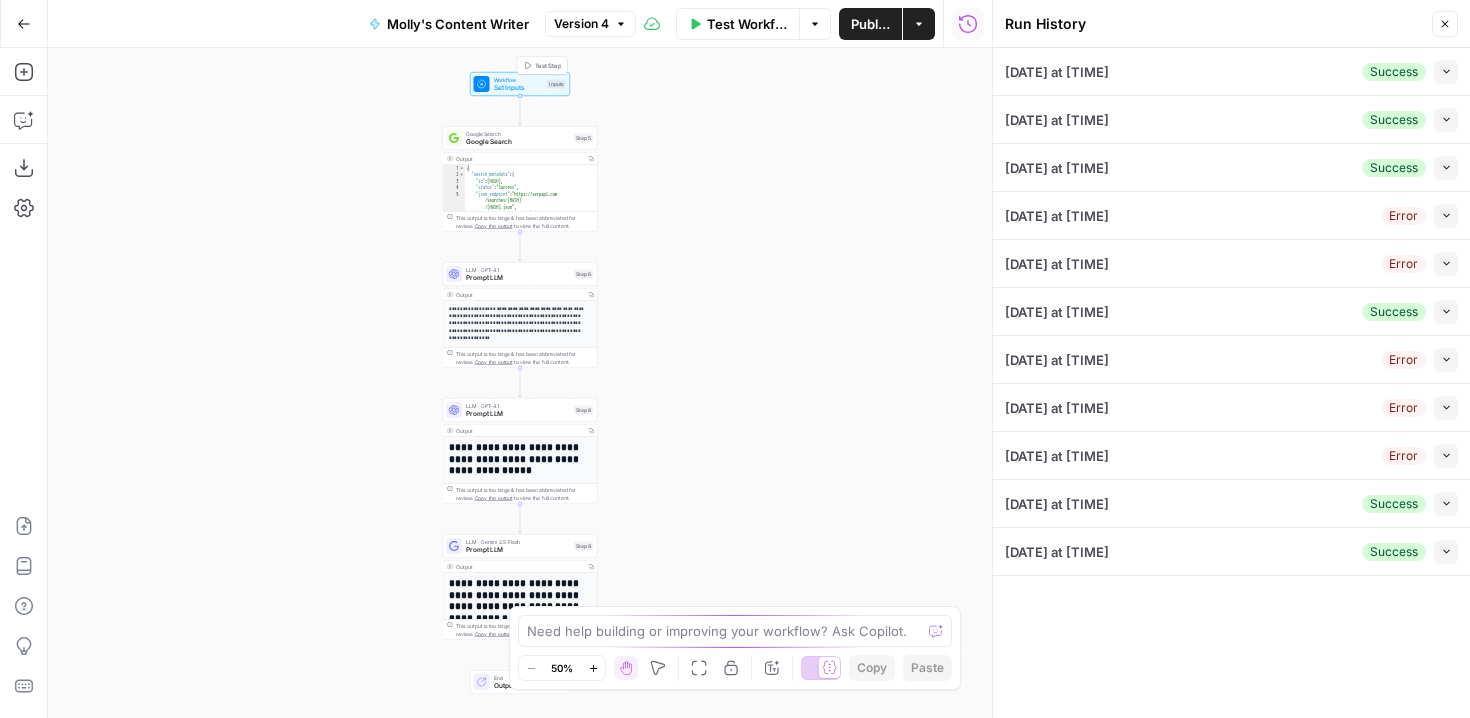 click on "Set Inputs" at bounding box center (519, 88) 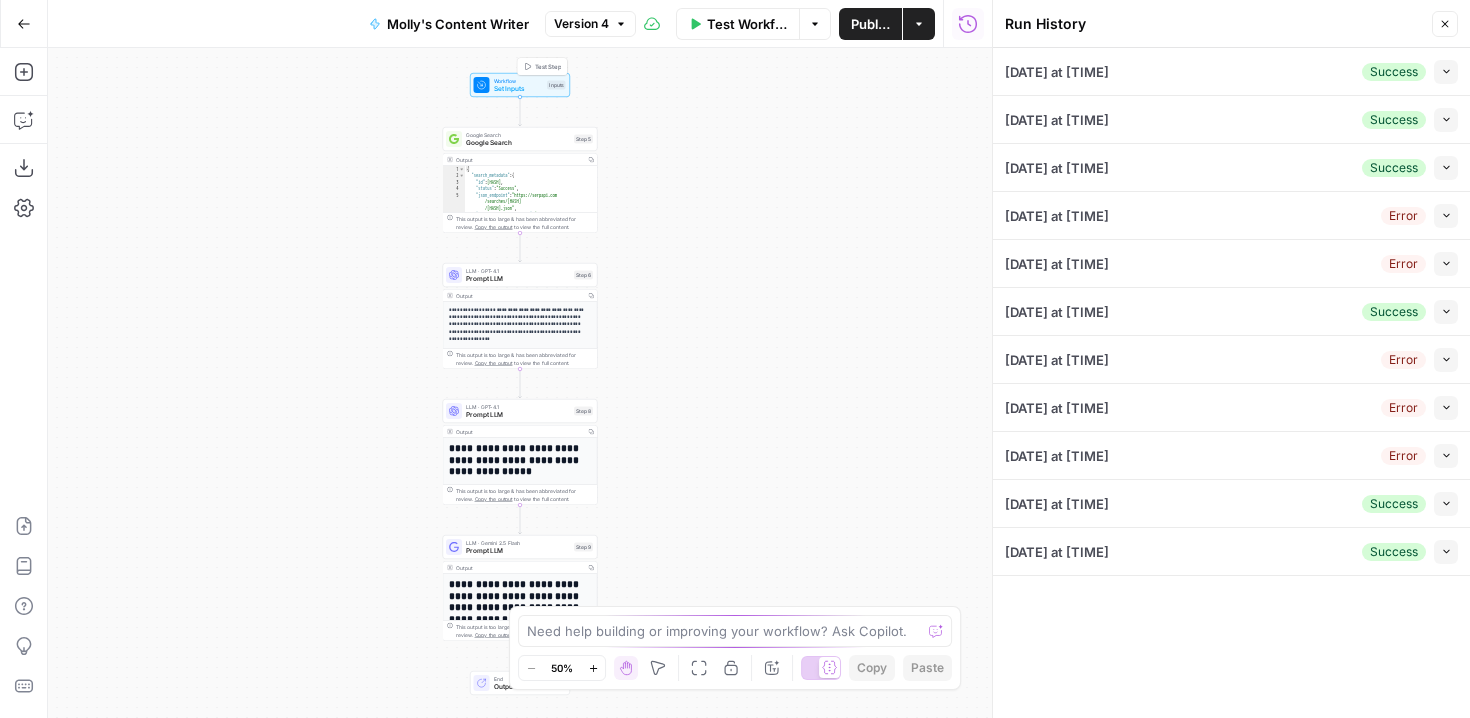 click on "Test Step" at bounding box center (543, 66) 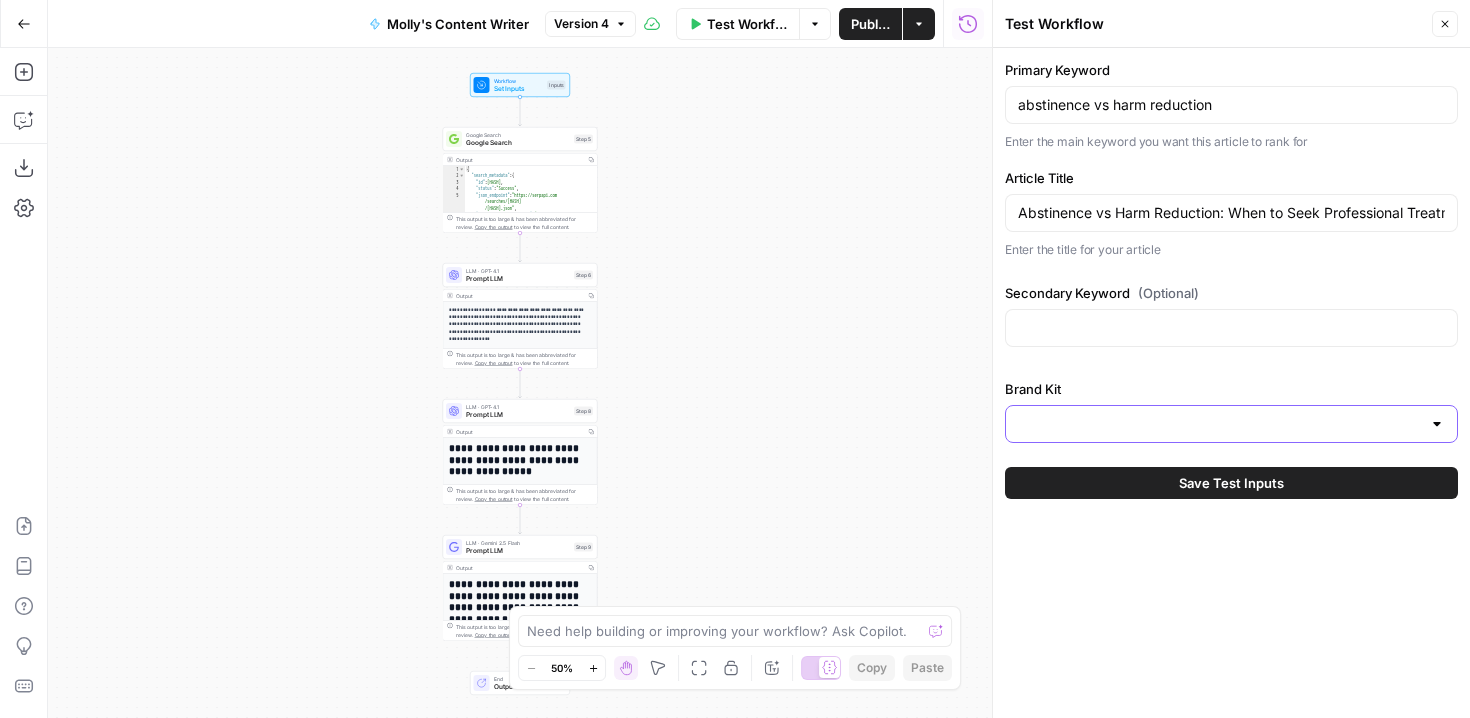 click on "Brand Kit" at bounding box center [1219, 424] 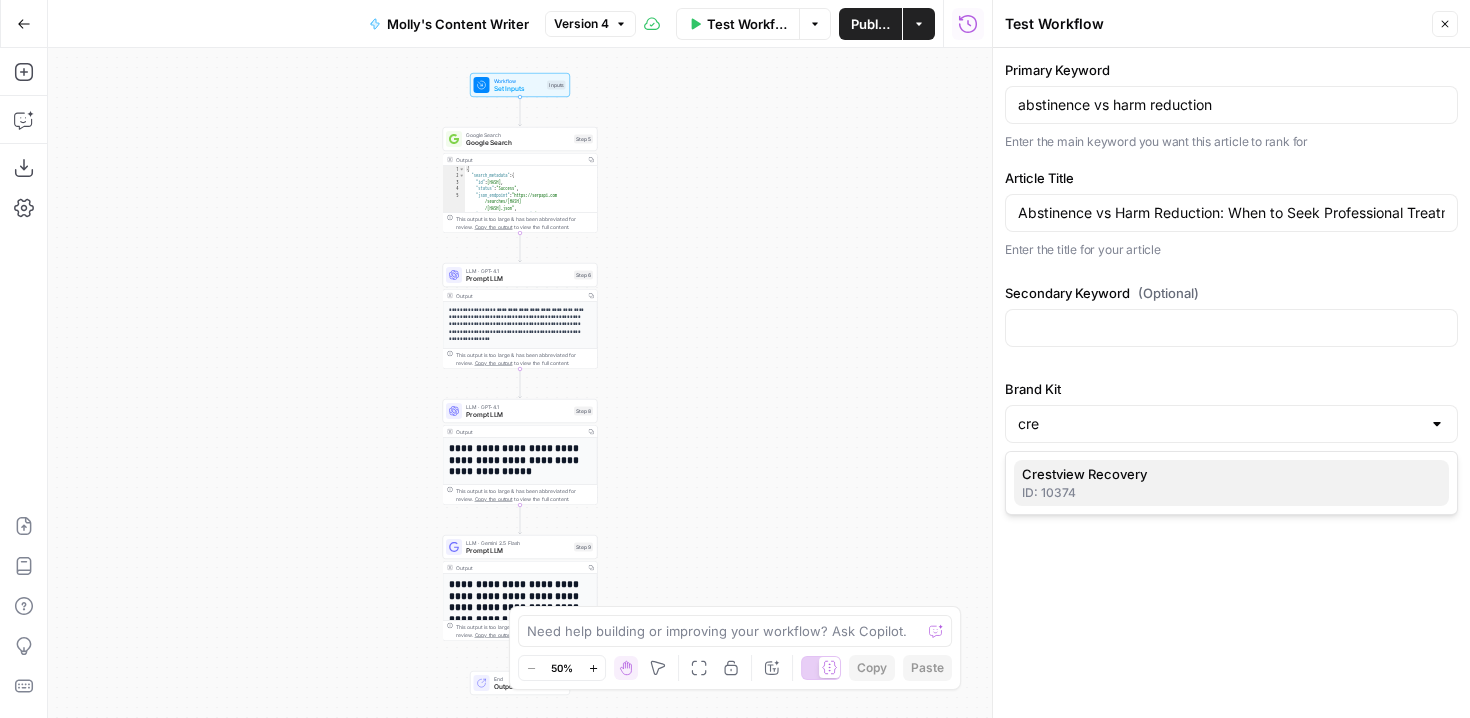 click on "ID: 10374" at bounding box center (1231, 493) 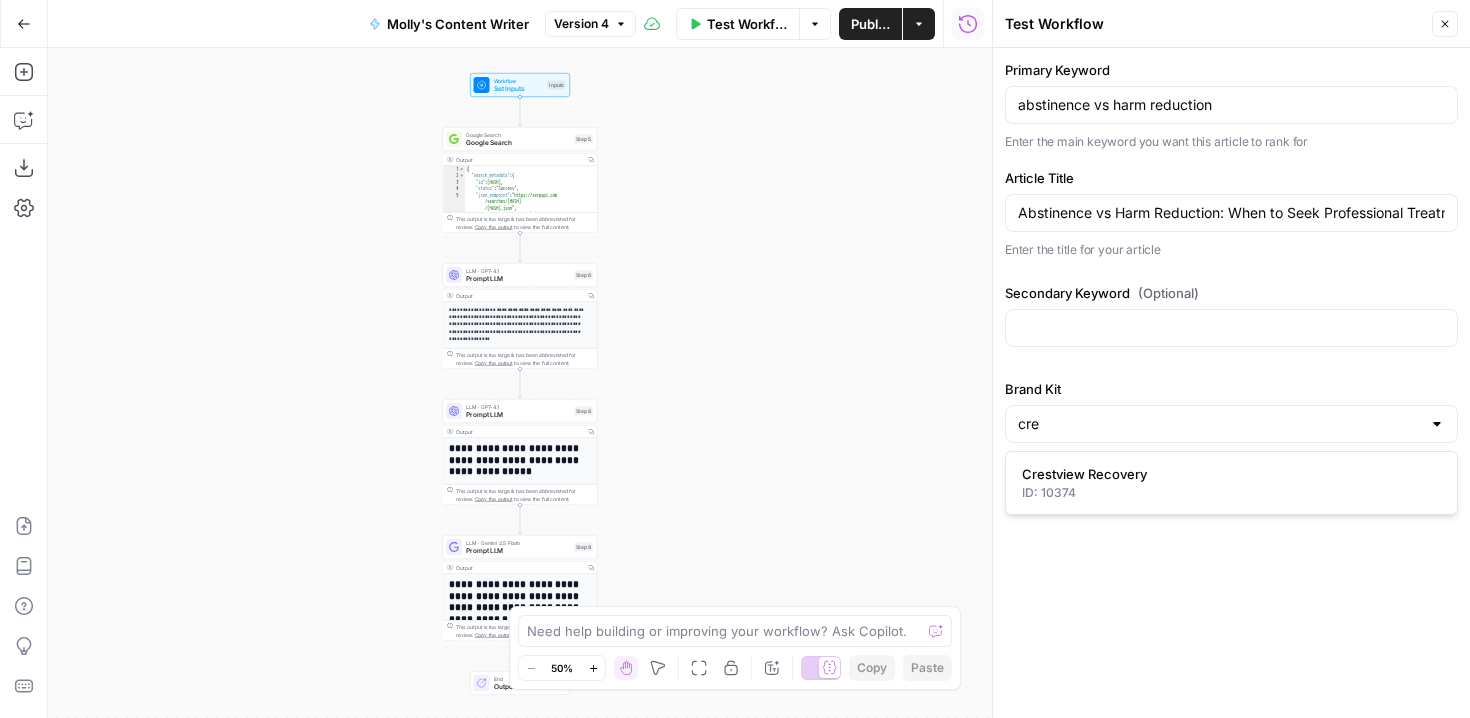 type on "Crestview Recovery" 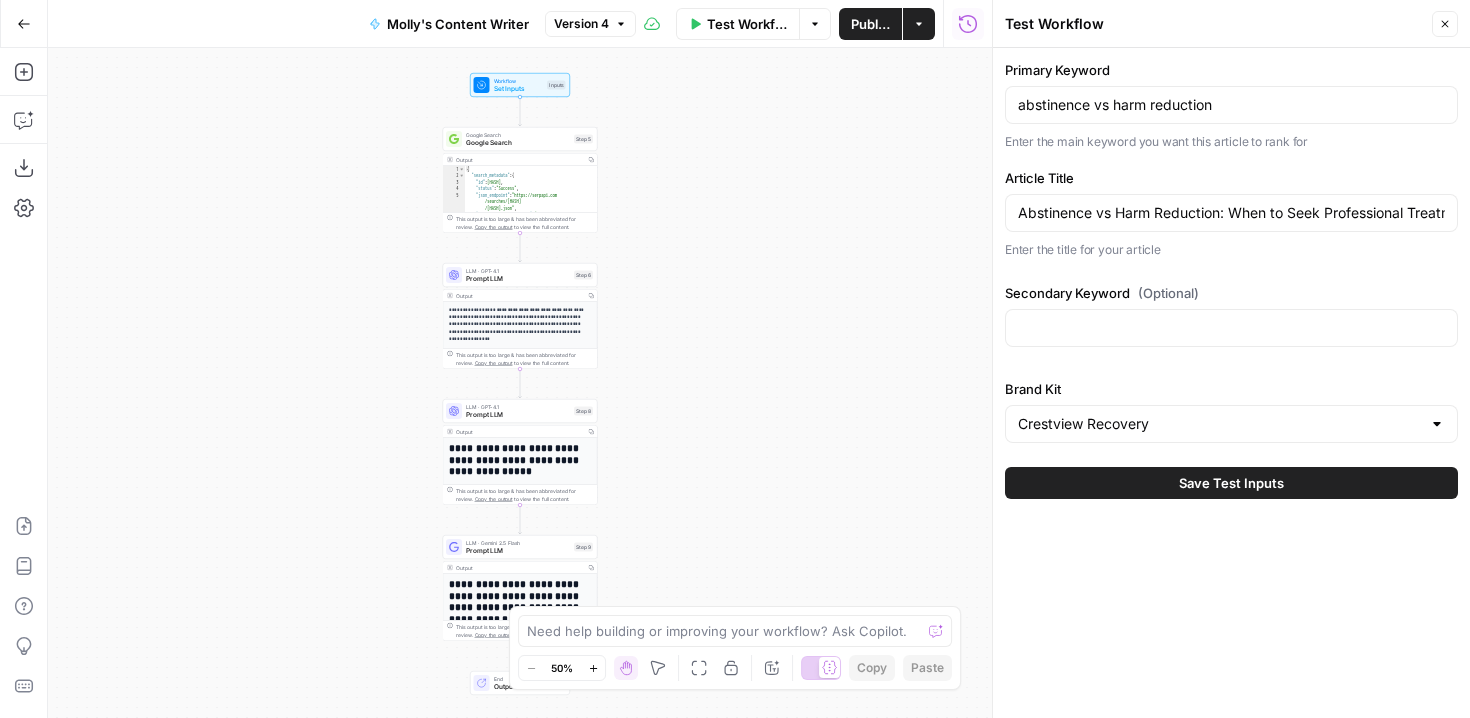 click on "Save Test Inputs" at bounding box center [1231, 483] 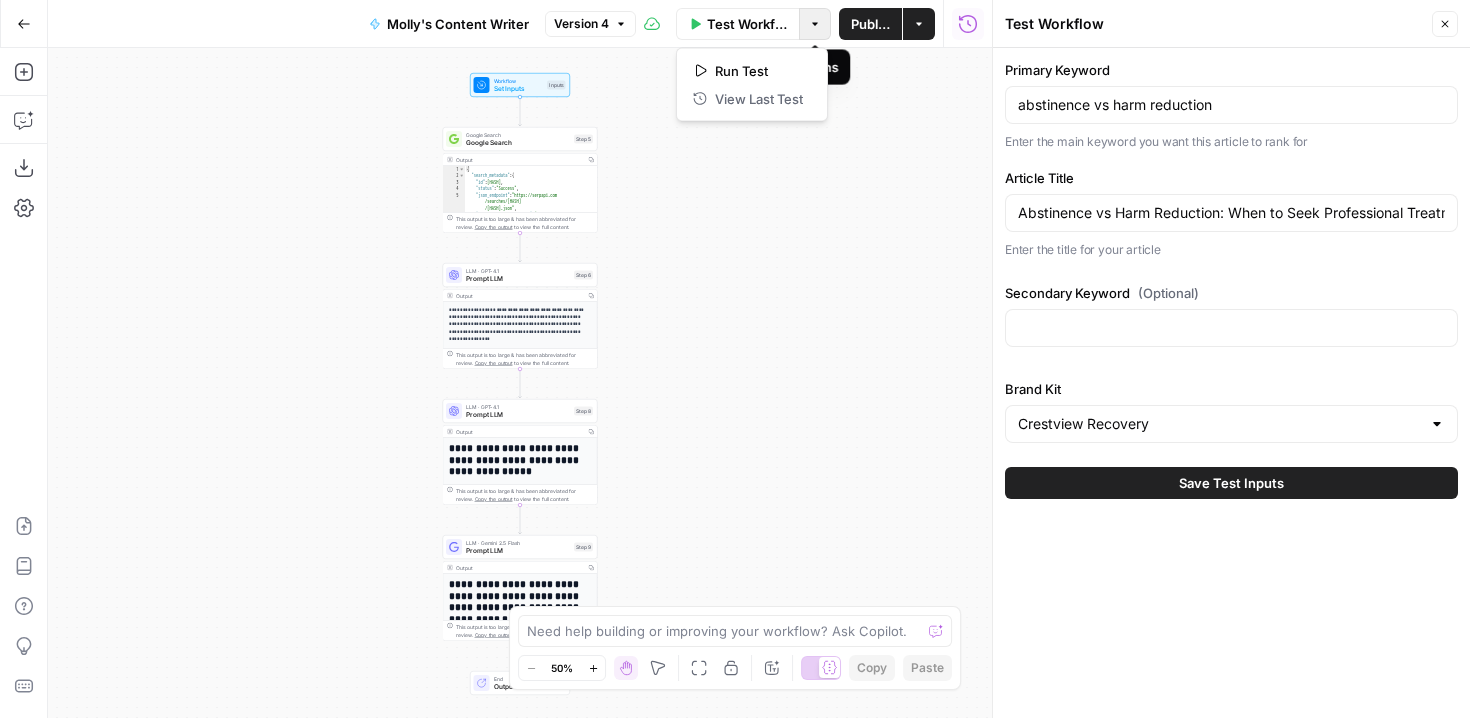 click 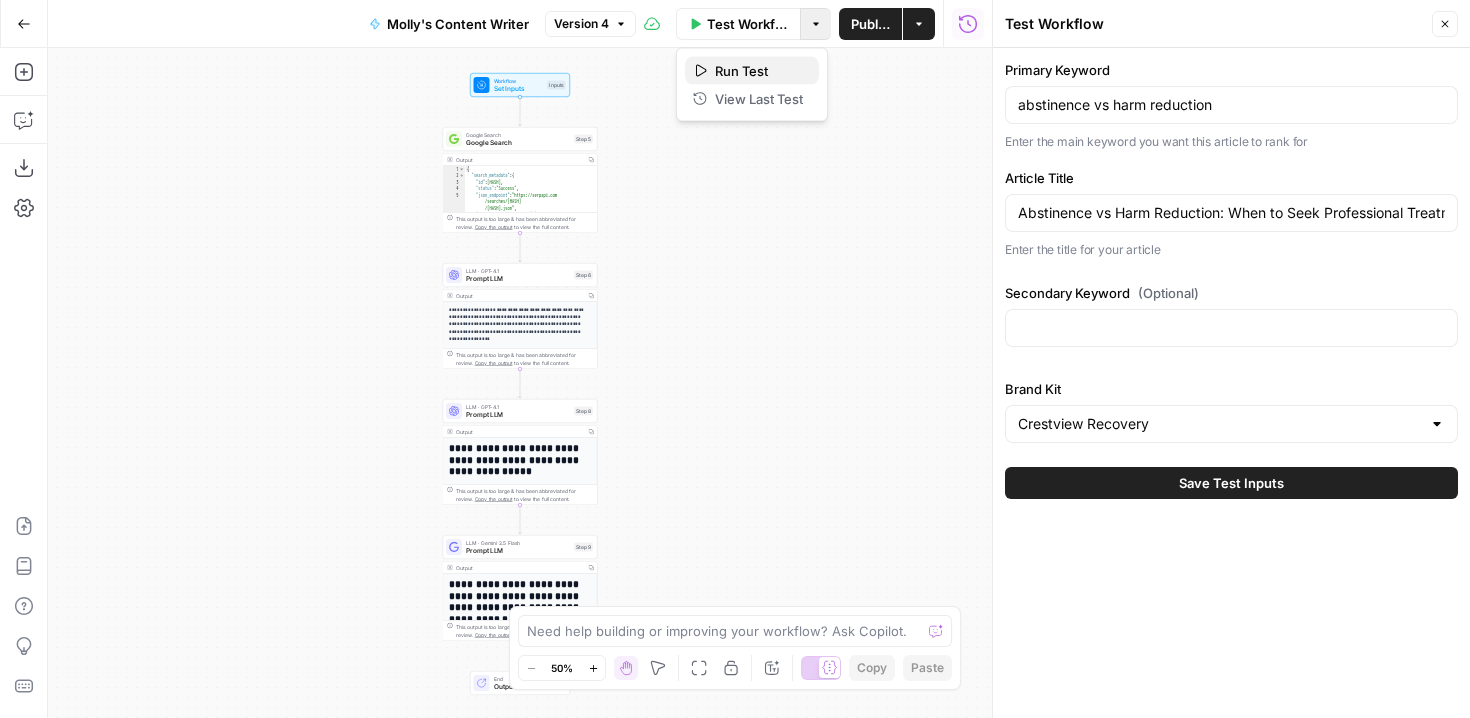 click on "Run Test" at bounding box center (759, 71) 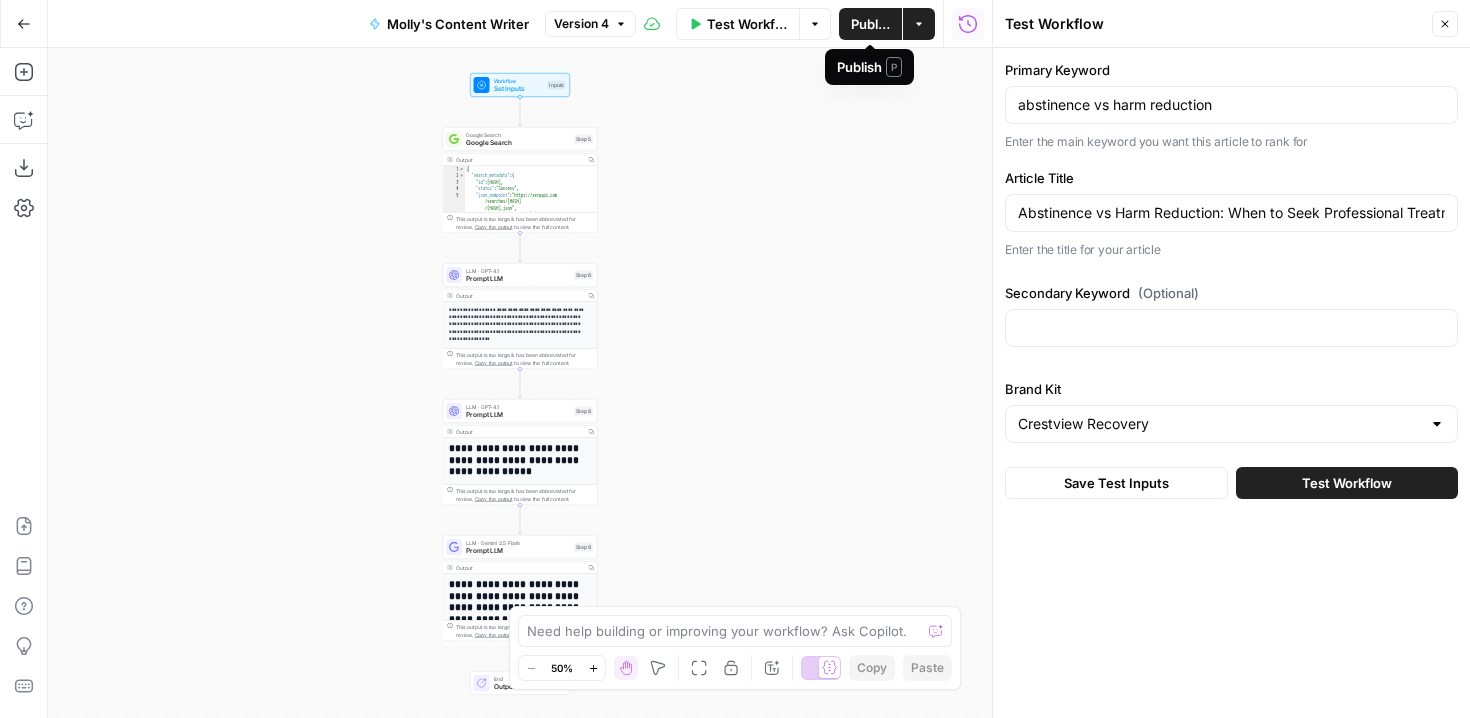 click on "Publish" at bounding box center (870, 24) 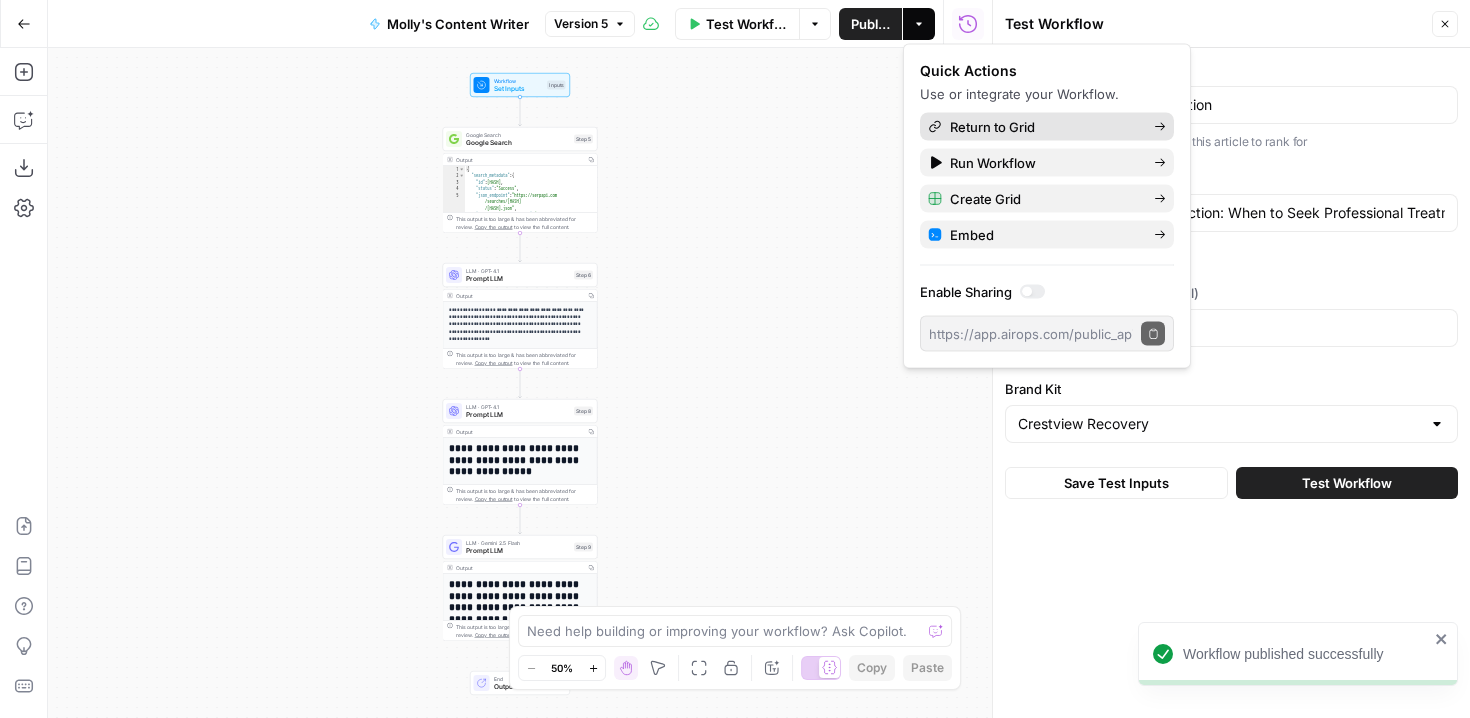 click on "Return to Grid" at bounding box center (1044, 127) 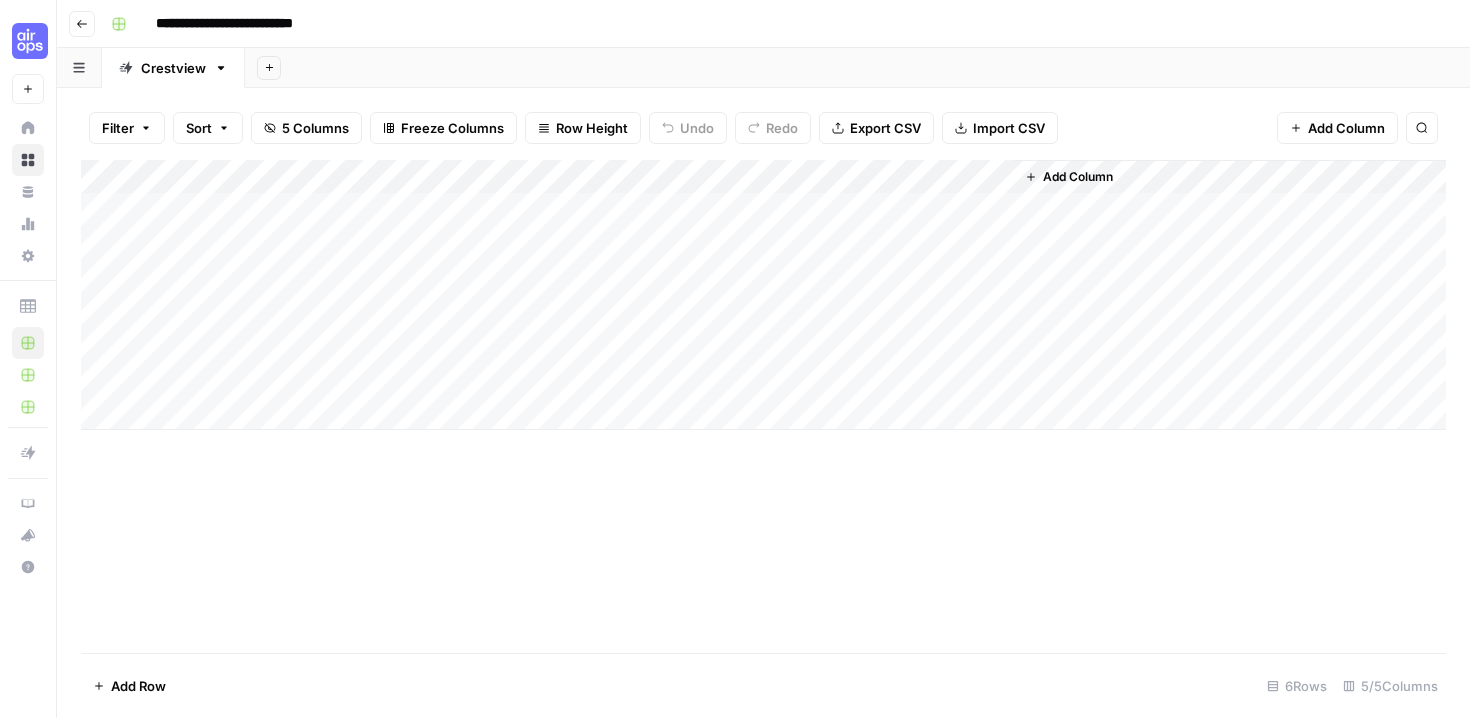 click on "Add Column" at bounding box center [763, 295] 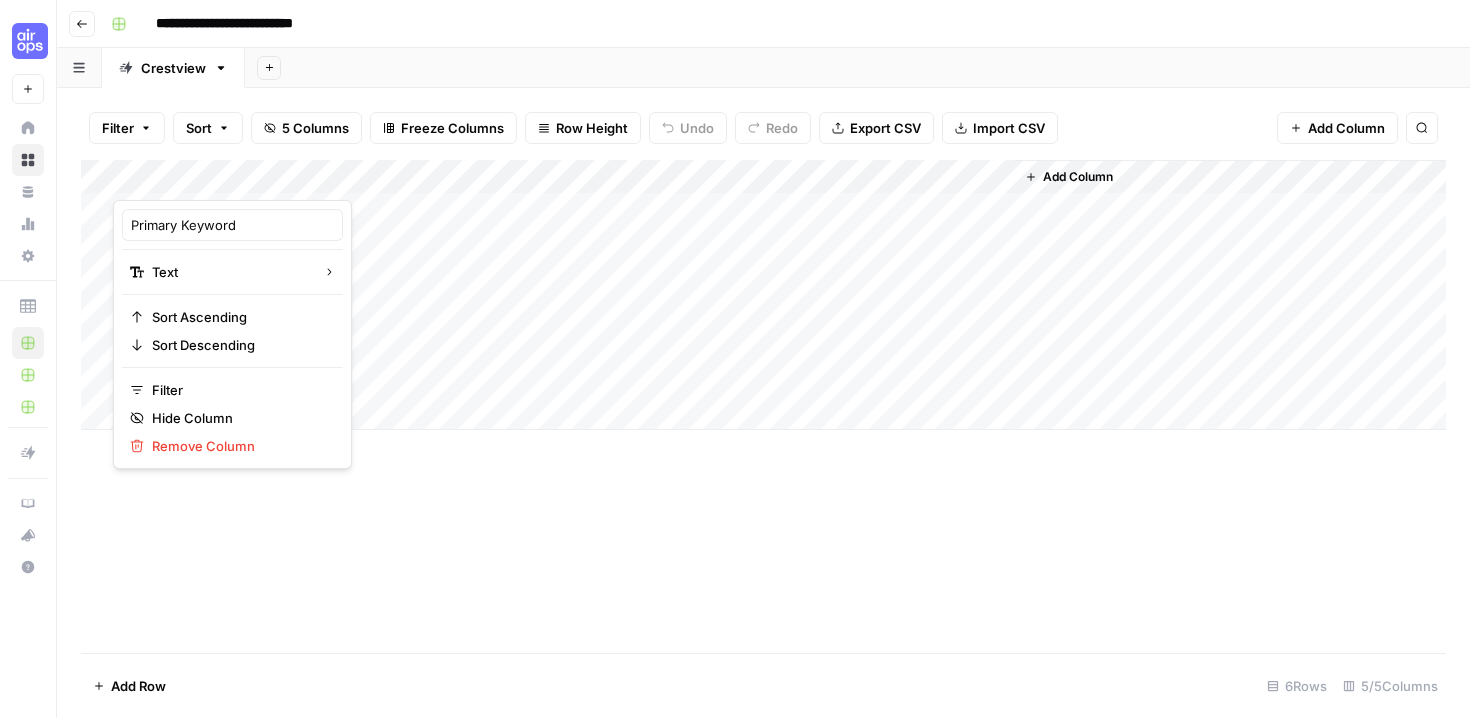 click on "Add Column" at bounding box center (763, 406) 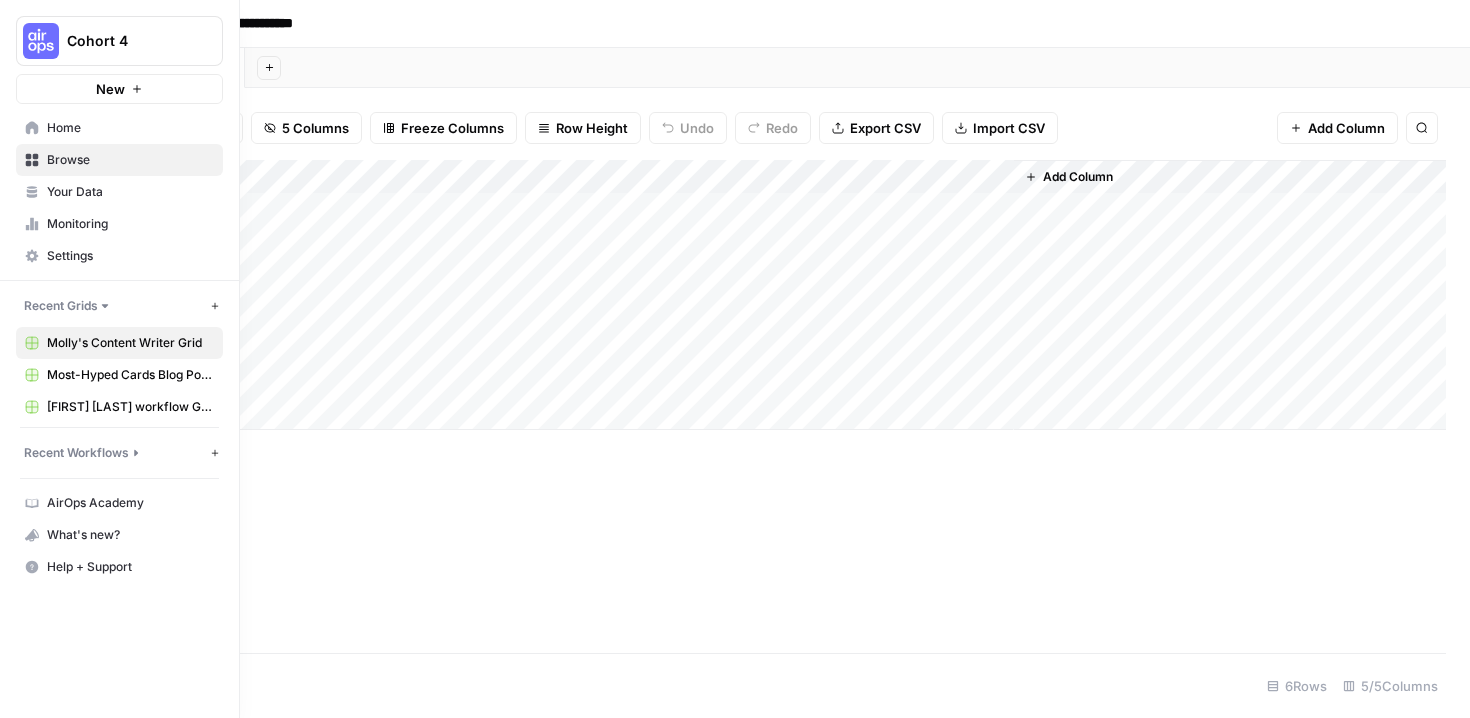 click on "Your Data" at bounding box center (130, 192) 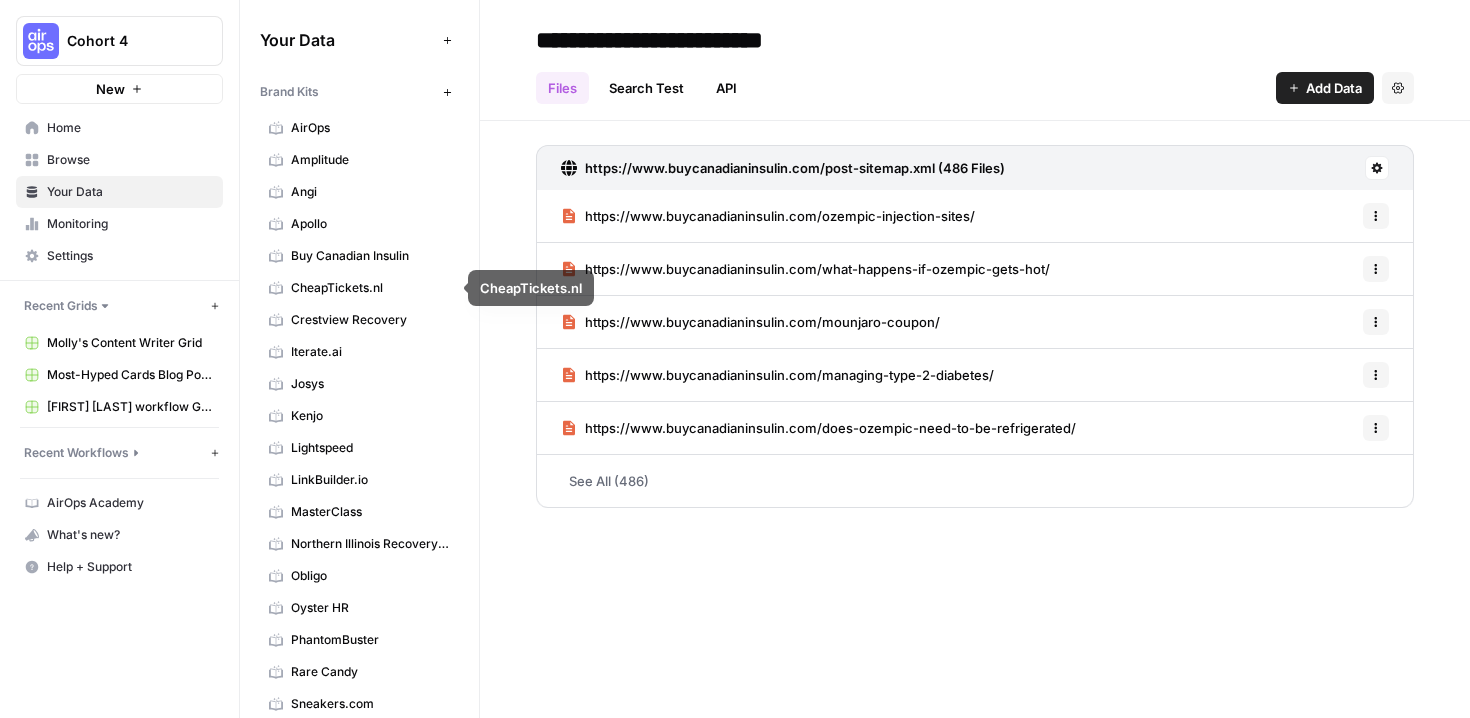 click on "Crestview Recovery" at bounding box center [370, 320] 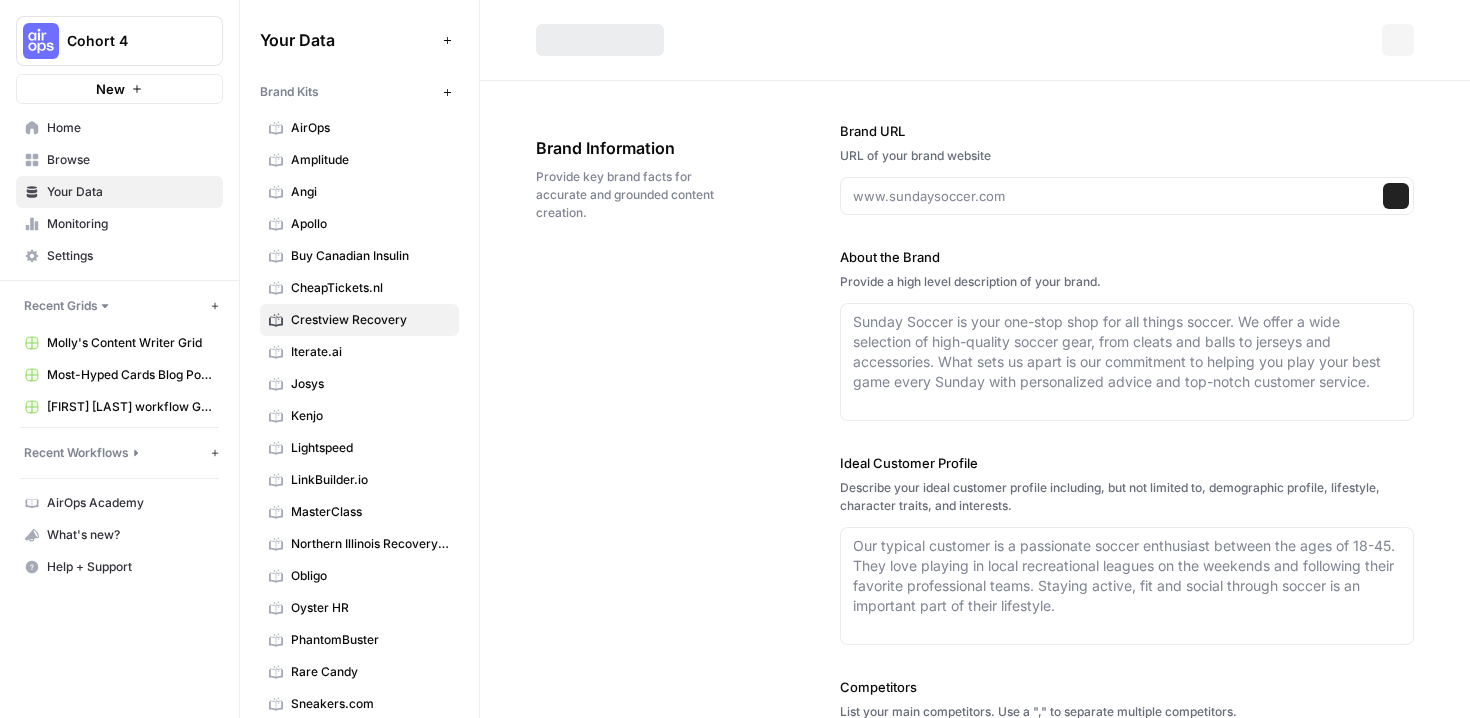 type on "https://www.crestviewrecovery.com/" 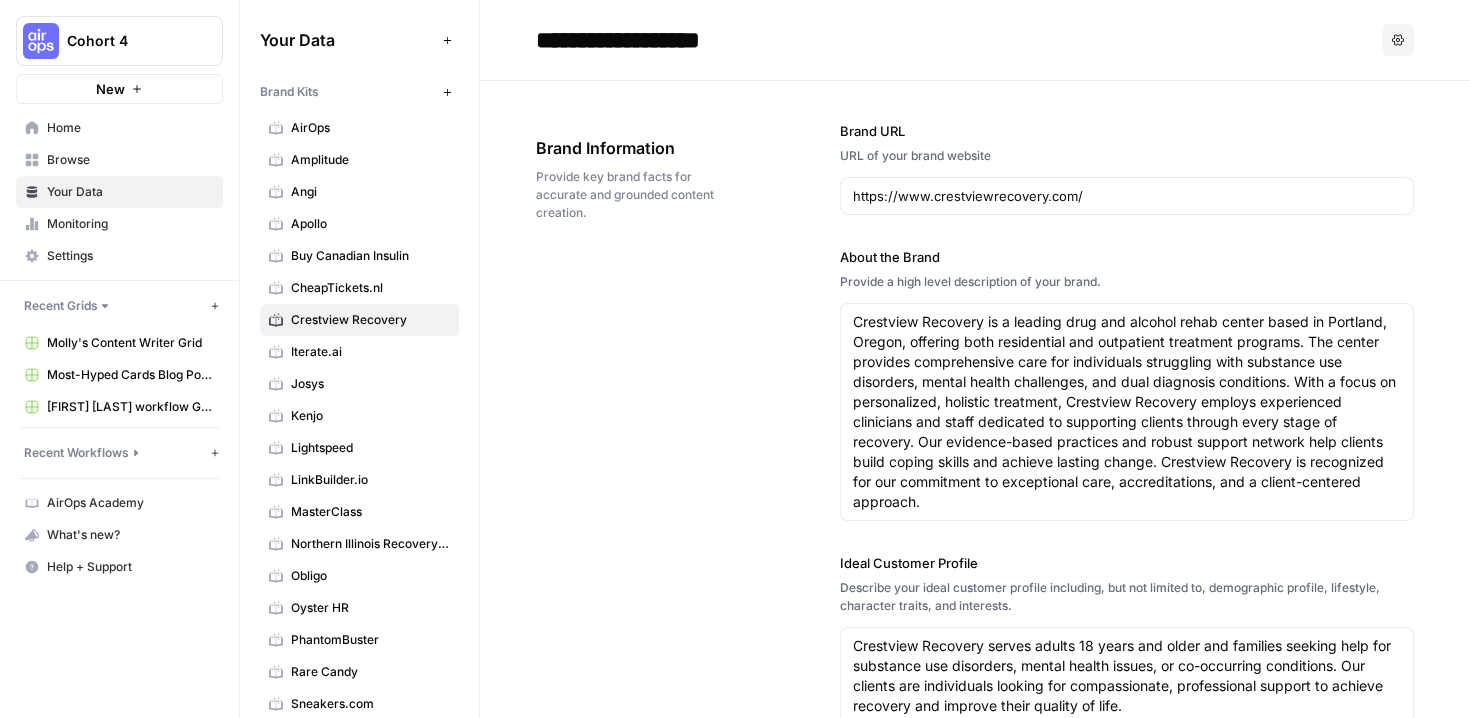 click 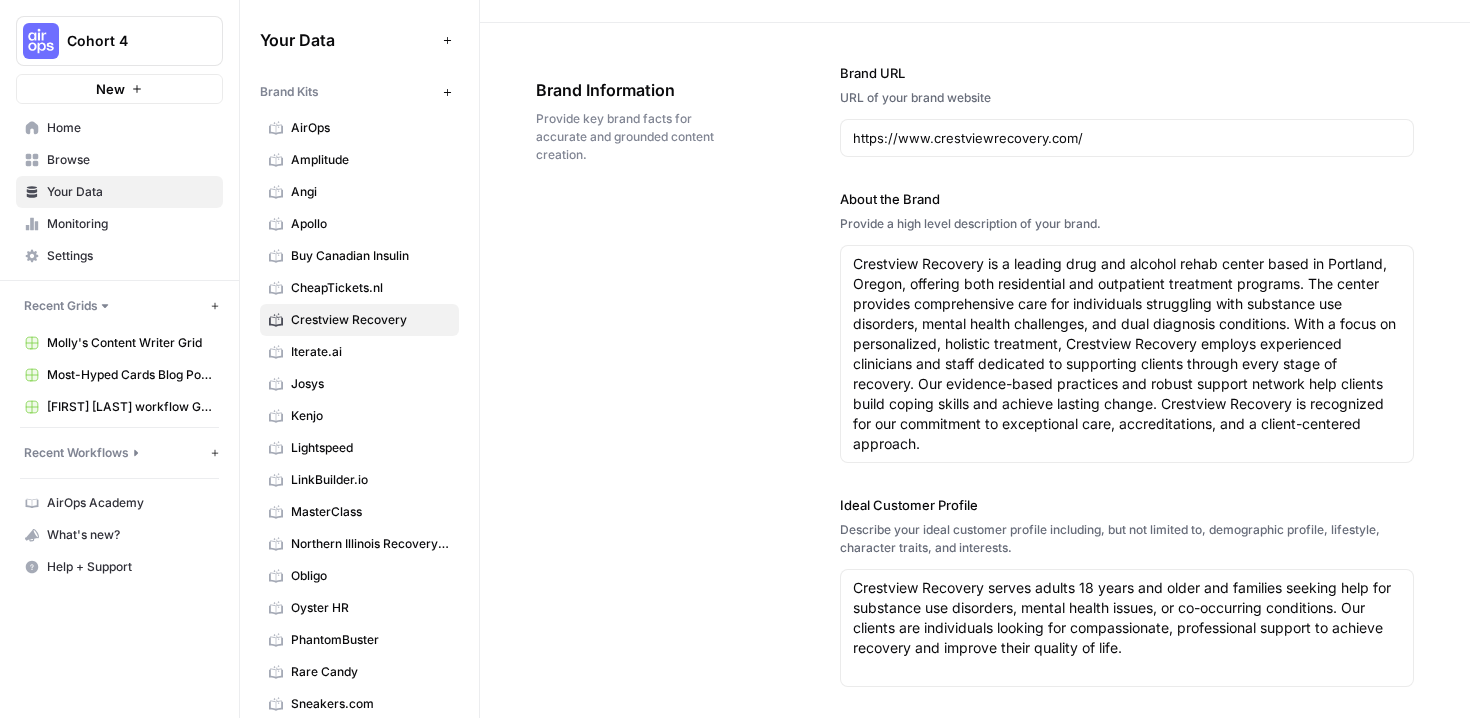 scroll, scrollTop: 0, scrollLeft: 0, axis: both 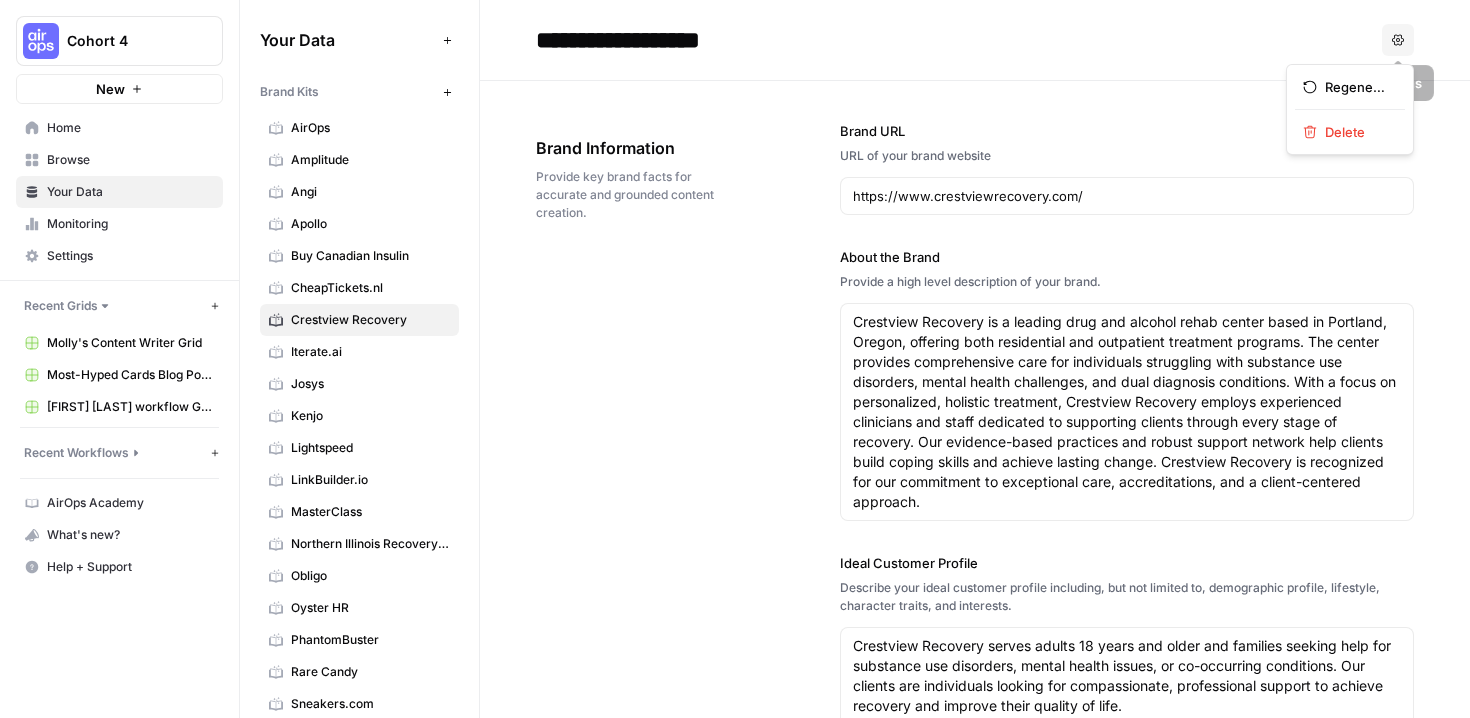 click on "Options" at bounding box center (1398, 40) 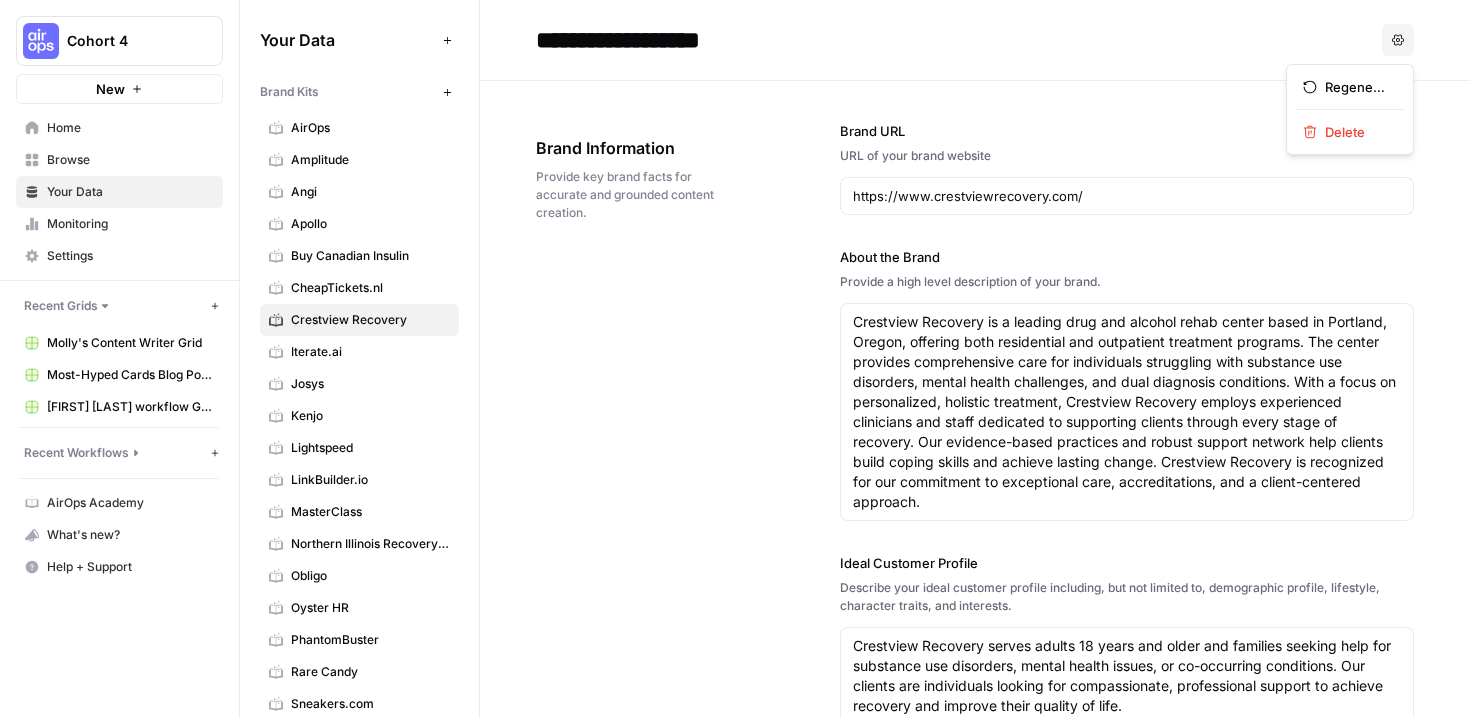 click on "Brand URL URL of your brand website https://www.crestviewrecovery.com/ About the Brand Provide a high level description of your brand. Crestview Recovery is a leading drug and alcohol rehab center based in [CITY], [STATE], offering both residential and outpatient treatment programs. The center provides comprehensive care for individuals struggling with substance use disorders, mental health challenges, and dual diagnosis conditions. With a focus on personalized, holistic treatment, Crestview Recovery employs experienced clinicians and staff dedicated to supporting clients through every stage of recovery. Our evidence-based practices and robust support network help clients build coping skills and achieve lasting change. Crestview Recovery is recognized for our commitment to exceptional care, accreditations, and a client-centered approach. Ideal Customer Profile Describe your ideal customer profile including, but not limited to, demographic profile, lifestyle, character traits, and interests. Competitors" at bounding box center [1127, 639] 